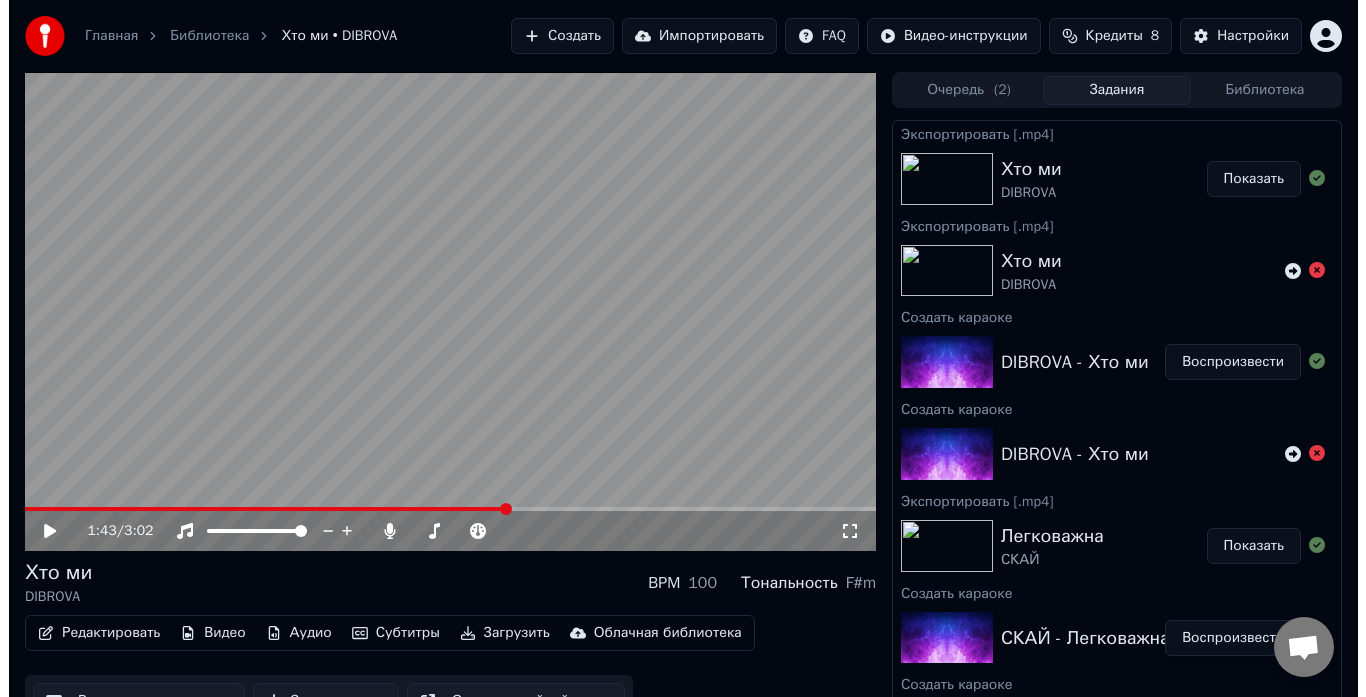 scroll, scrollTop: 30, scrollLeft: 0, axis: vertical 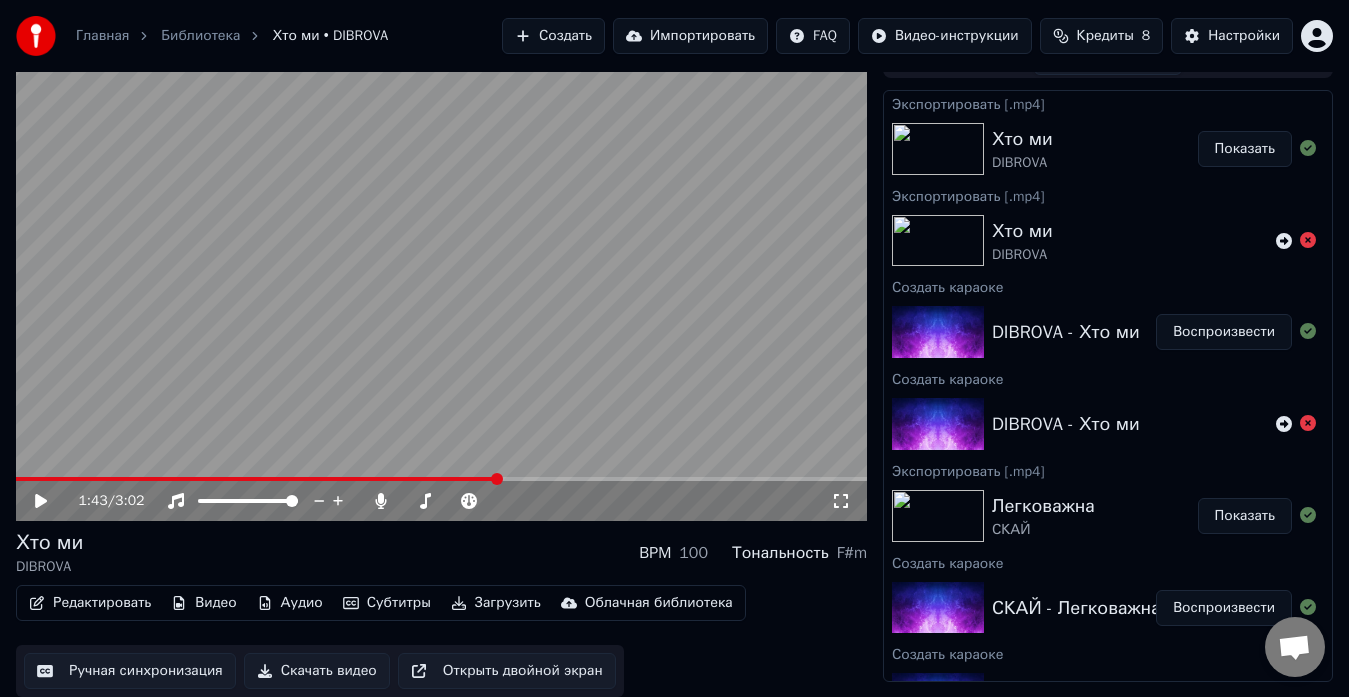 click on "Создать" at bounding box center [553, 36] 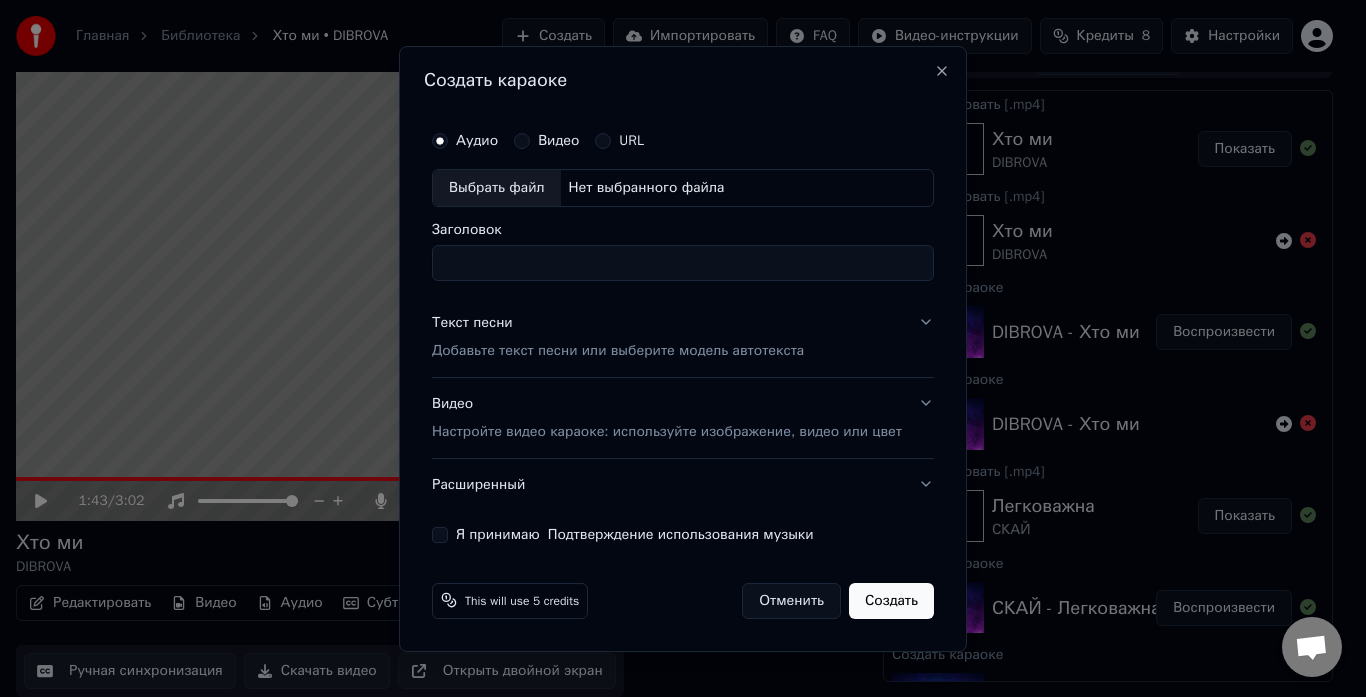 click on "Видео" at bounding box center (558, 141) 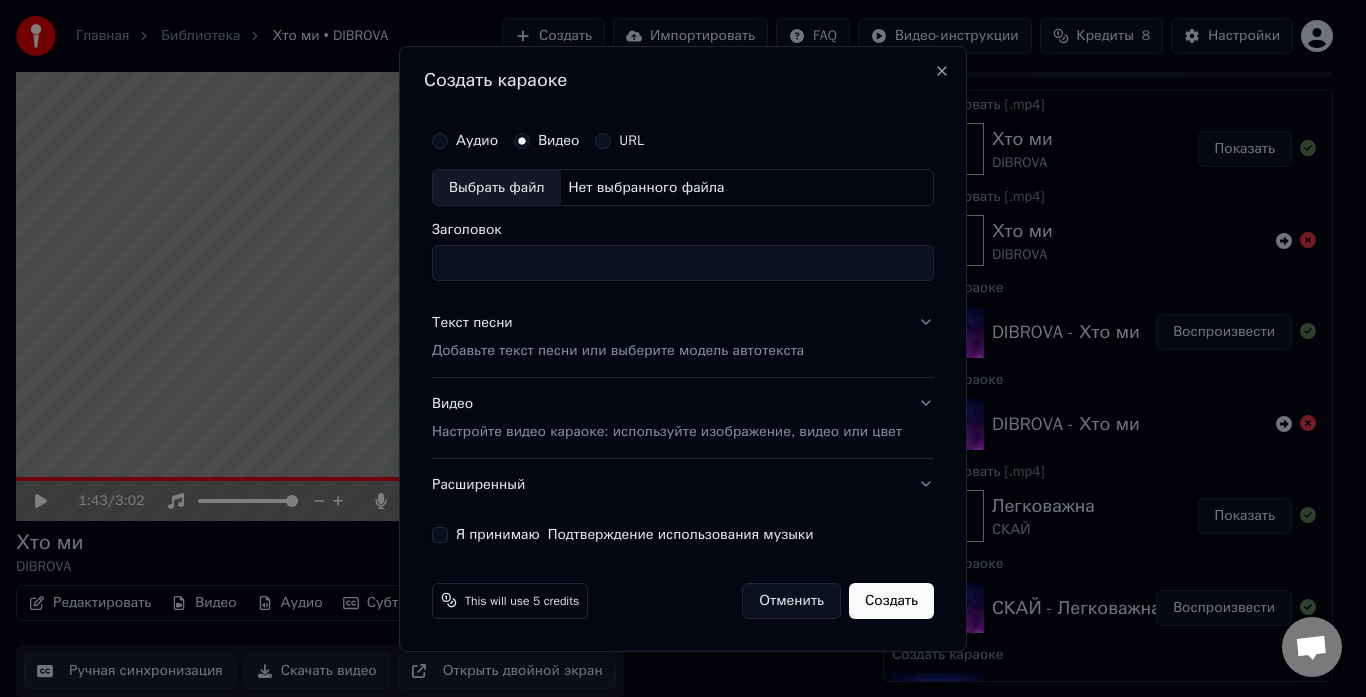click on "Выбрать файл" at bounding box center [497, 188] 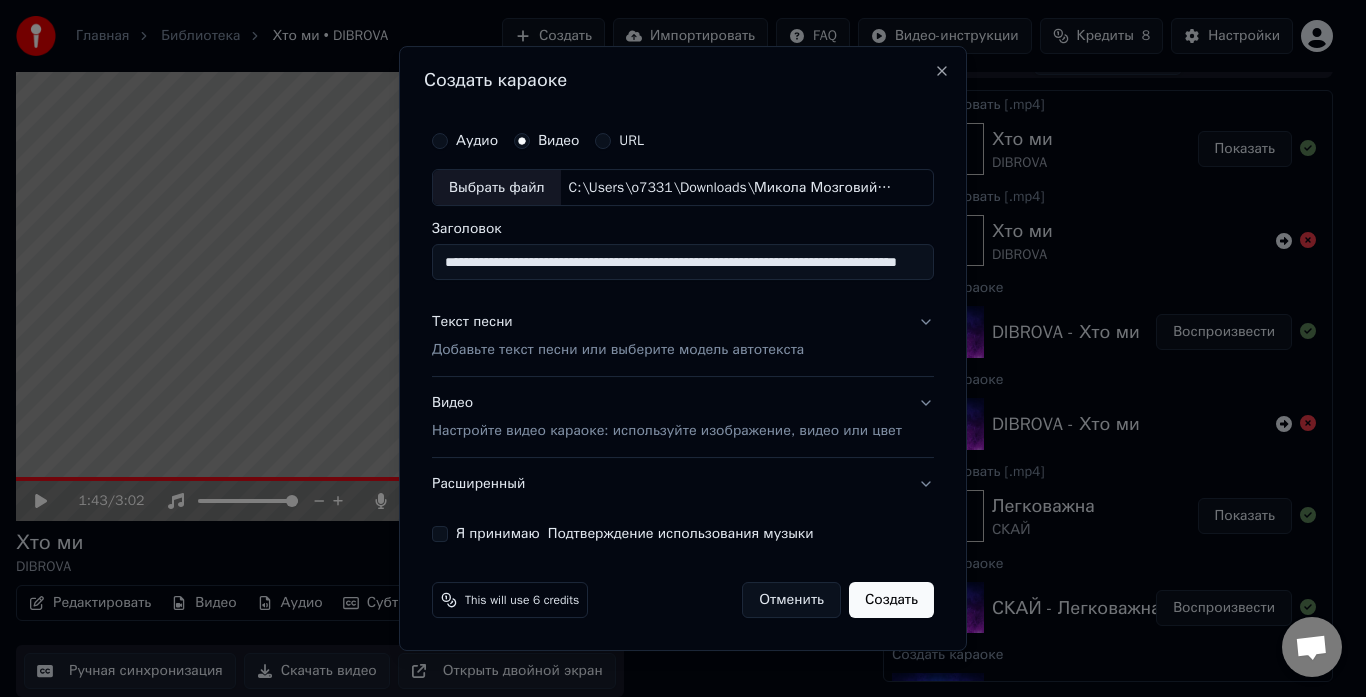 click on "**********" at bounding box center [683, 263] 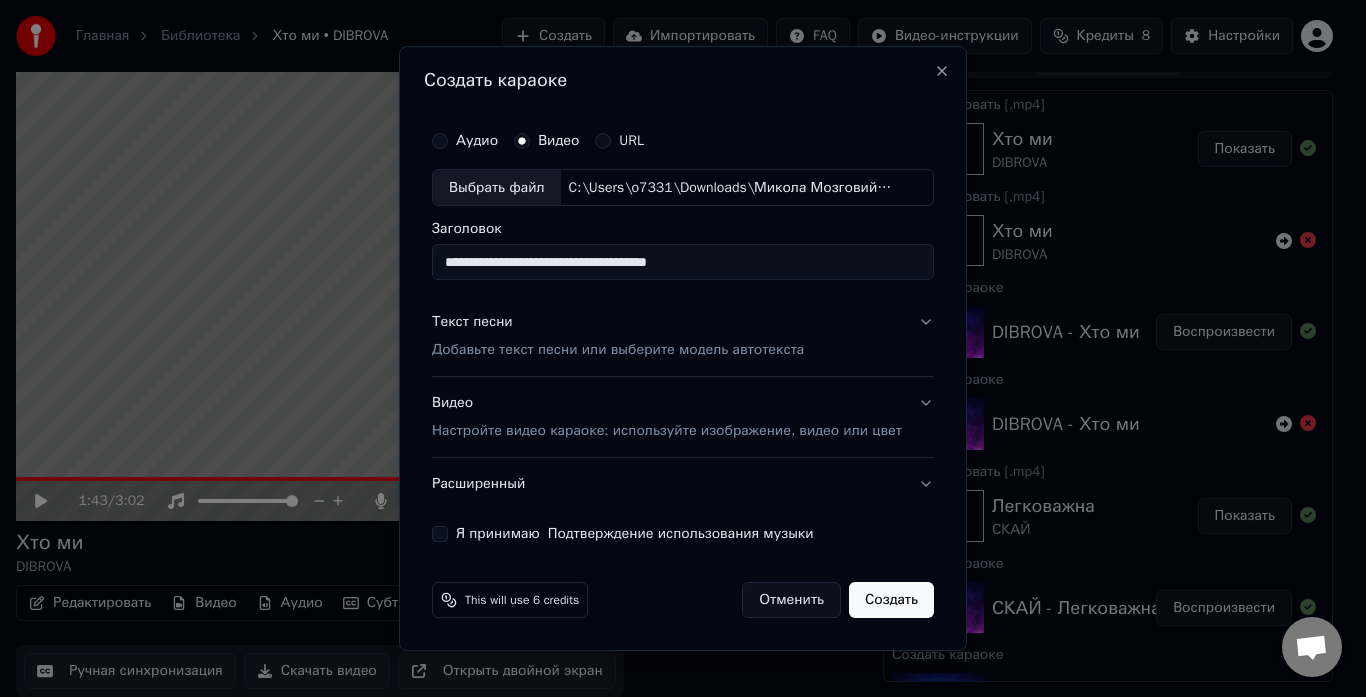 type on "**********" 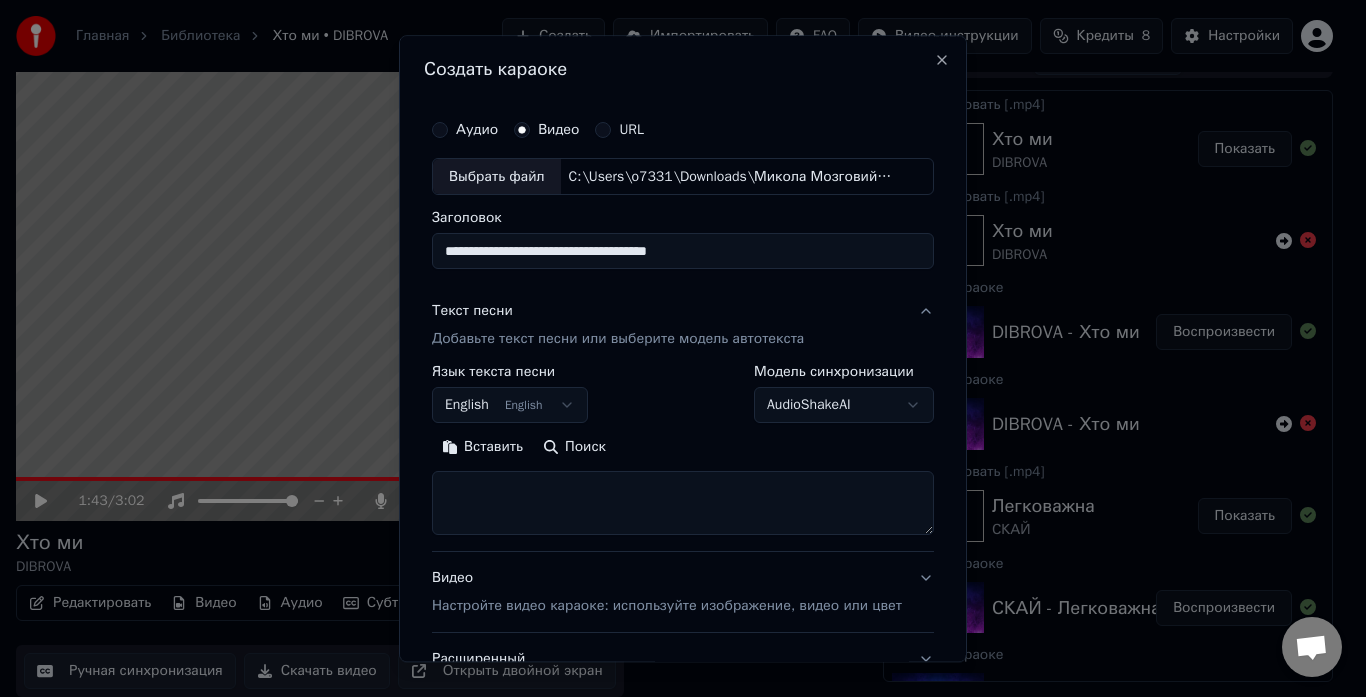 click on "Вставить" at bounding box center (482, 448) 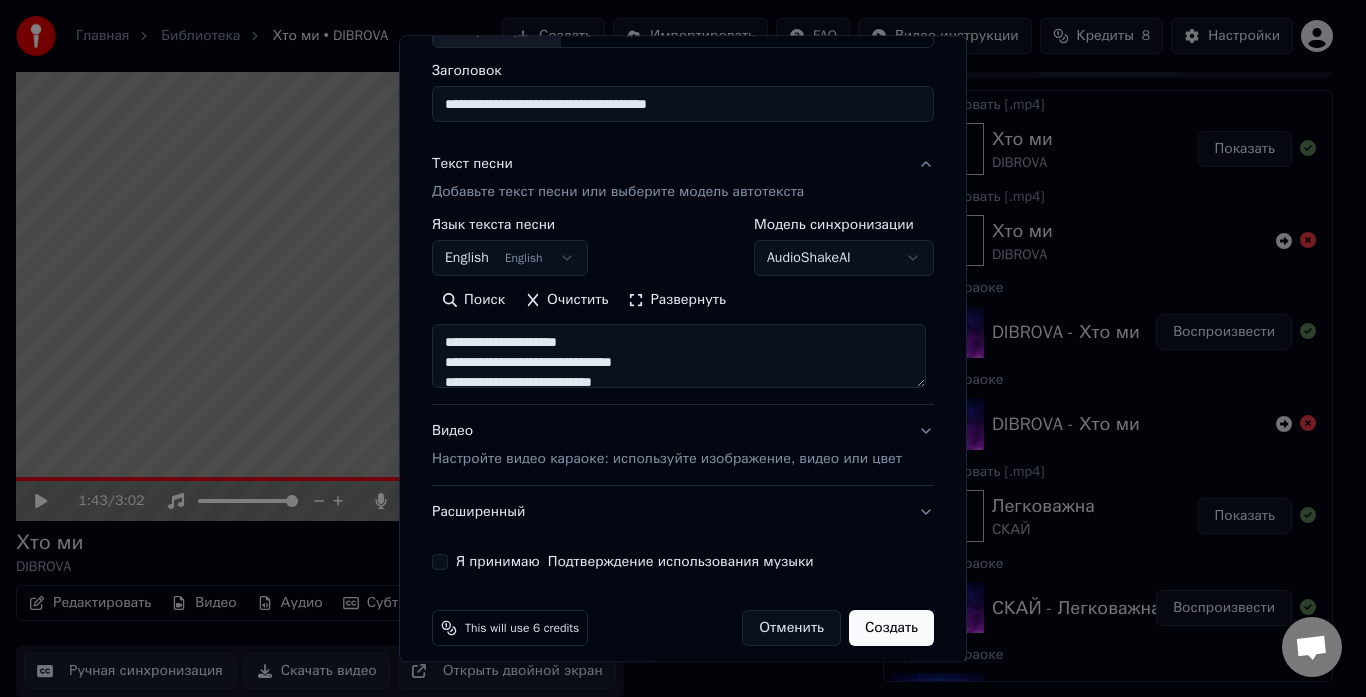 scroll, scrollTop: 164, scrollLeft: 0, axis: vertical 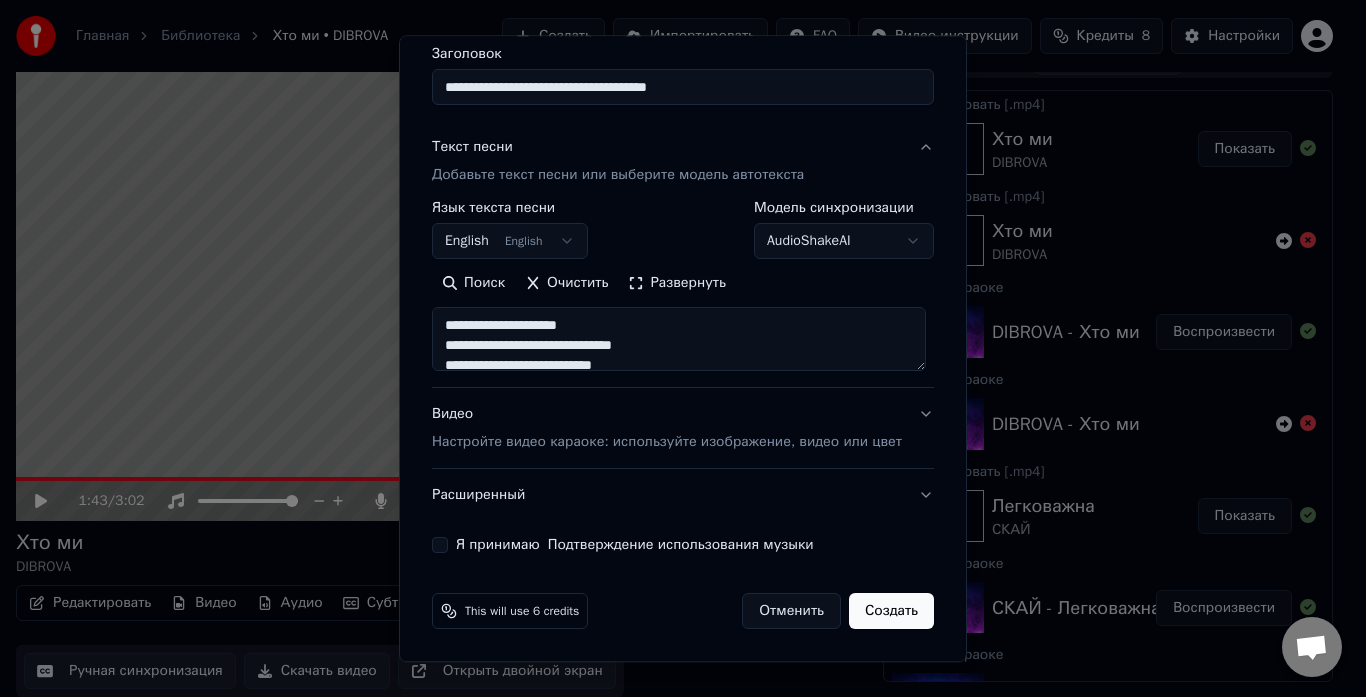 click on "Я принимаю   Подтверждение использования музыки" at bounding box center (440, 546) 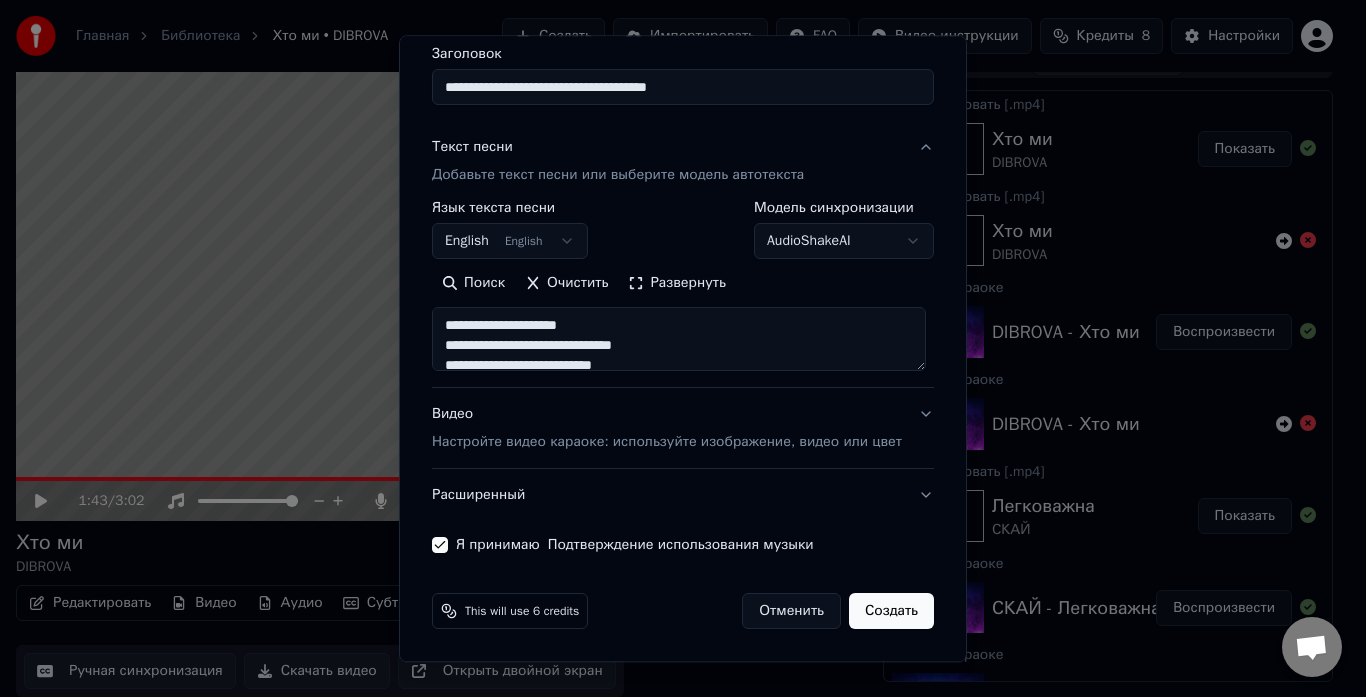 click on "Видео Настройте видео караоке: используйте изображение, видео или цвет" at bounding box center (683, 429) 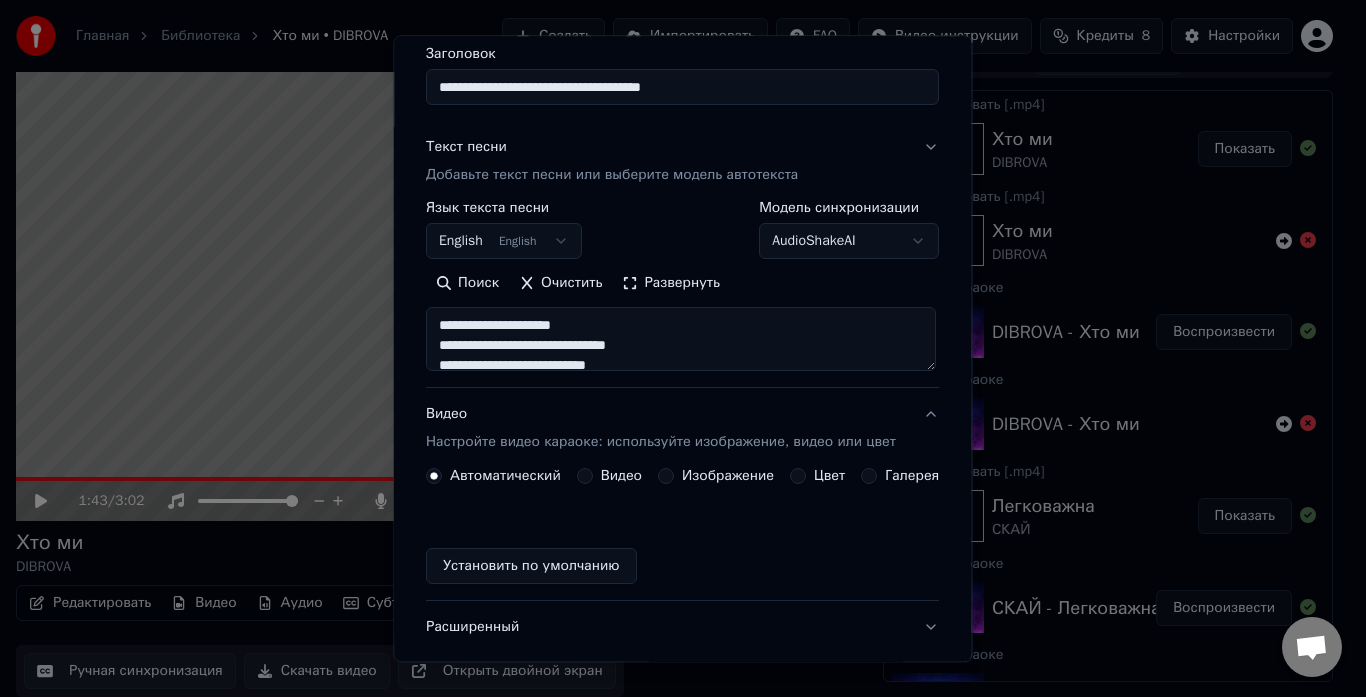 scroll, scrollTop: 111, scrollLeft: 0, axis: vertical 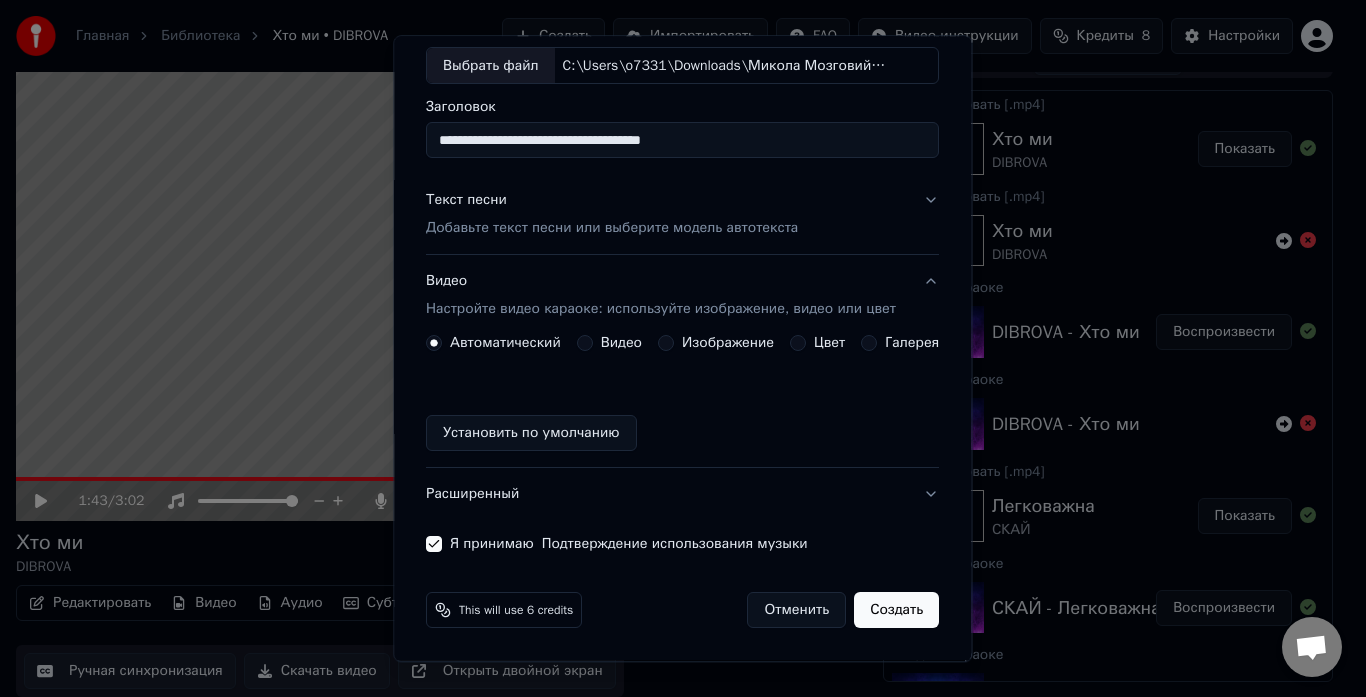 click on "Видео" at bounding box center [585, 344] 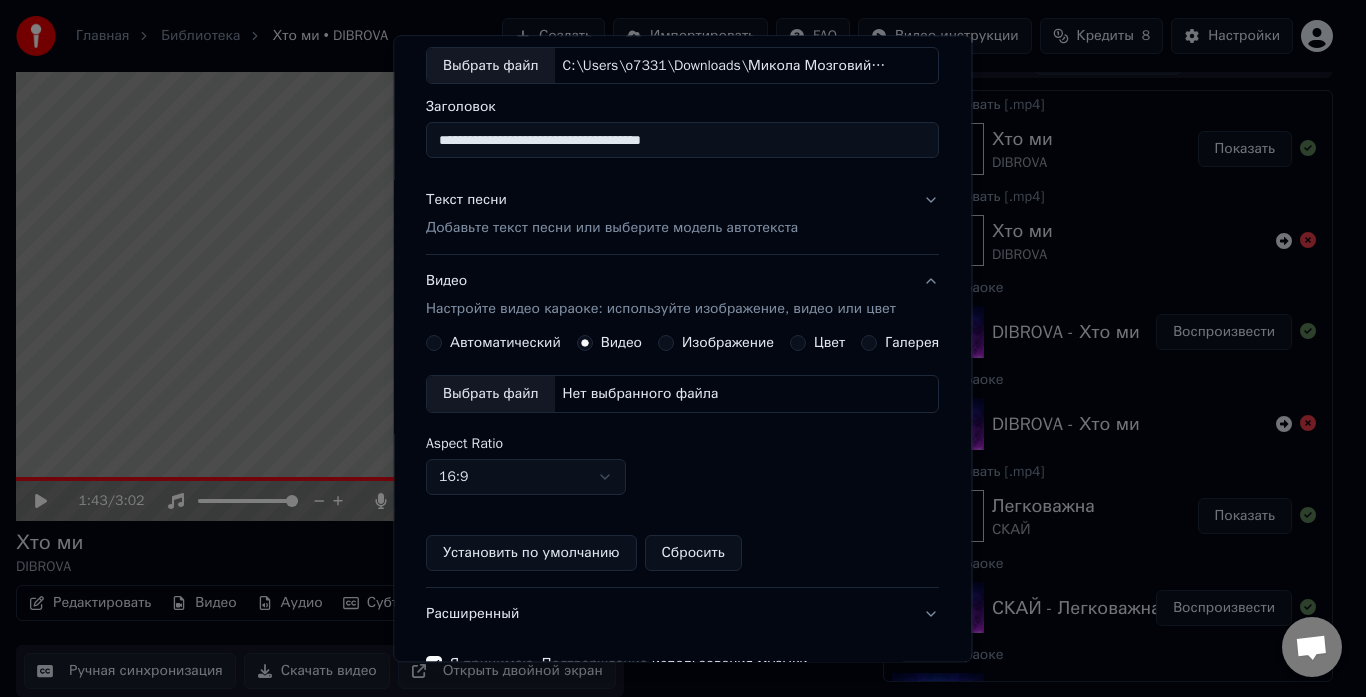 click on "Выбрать файл" at bounding box center [491, 395] 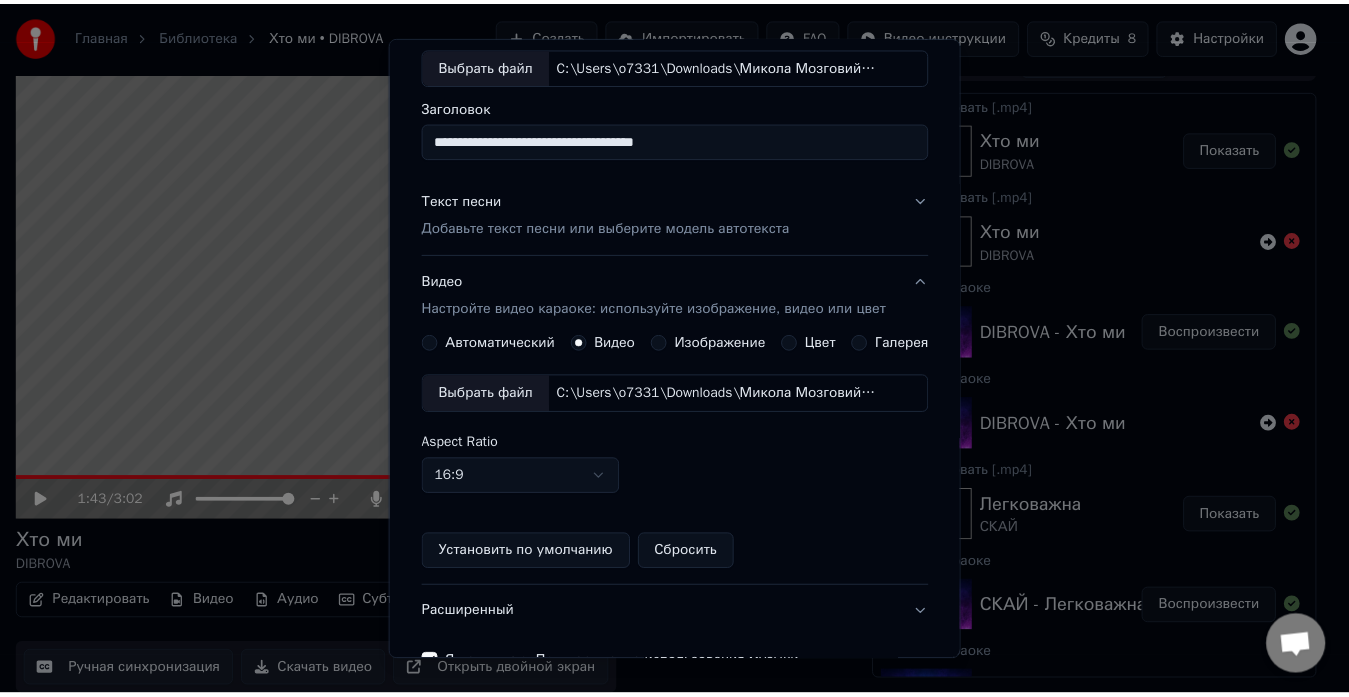 scroll, scrollTop: 230, scrollLeft: 0, axis: vertical 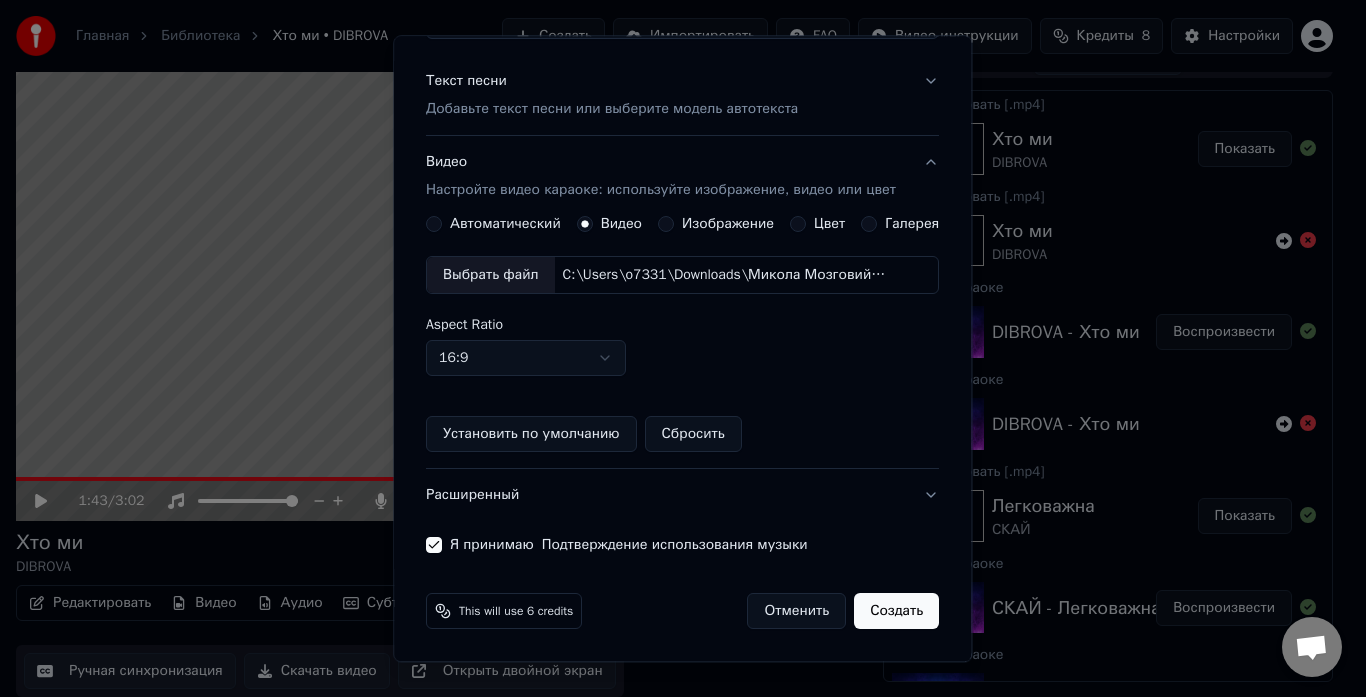 click on "Создать" at bounding box center (897, 612) 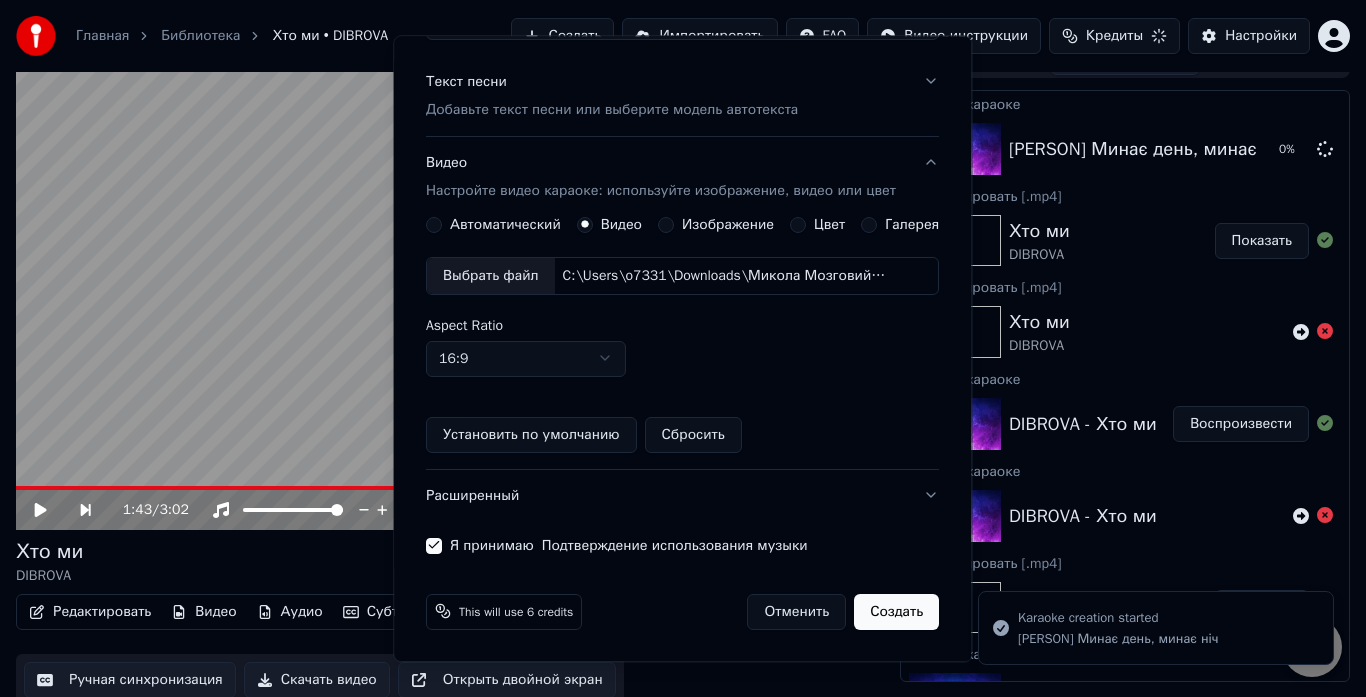 type 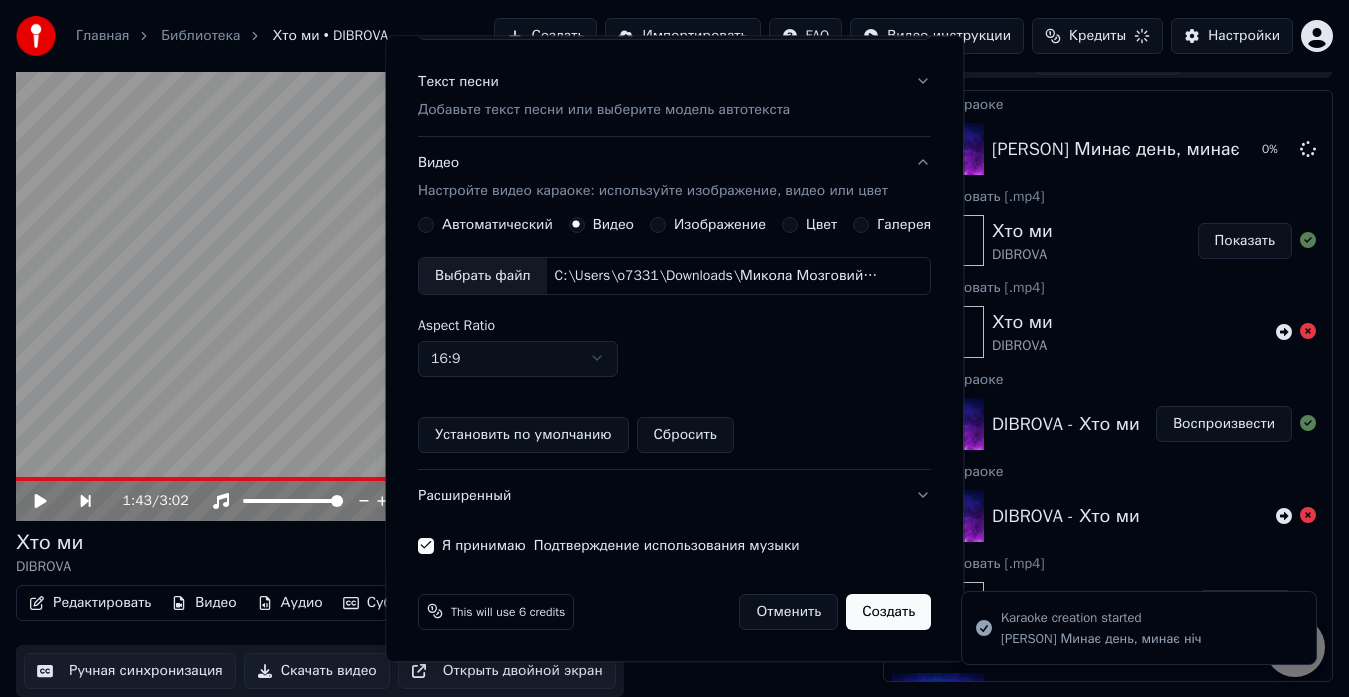 scroll, scrollTop: 111, scrollLeft: 0, axis: vertical 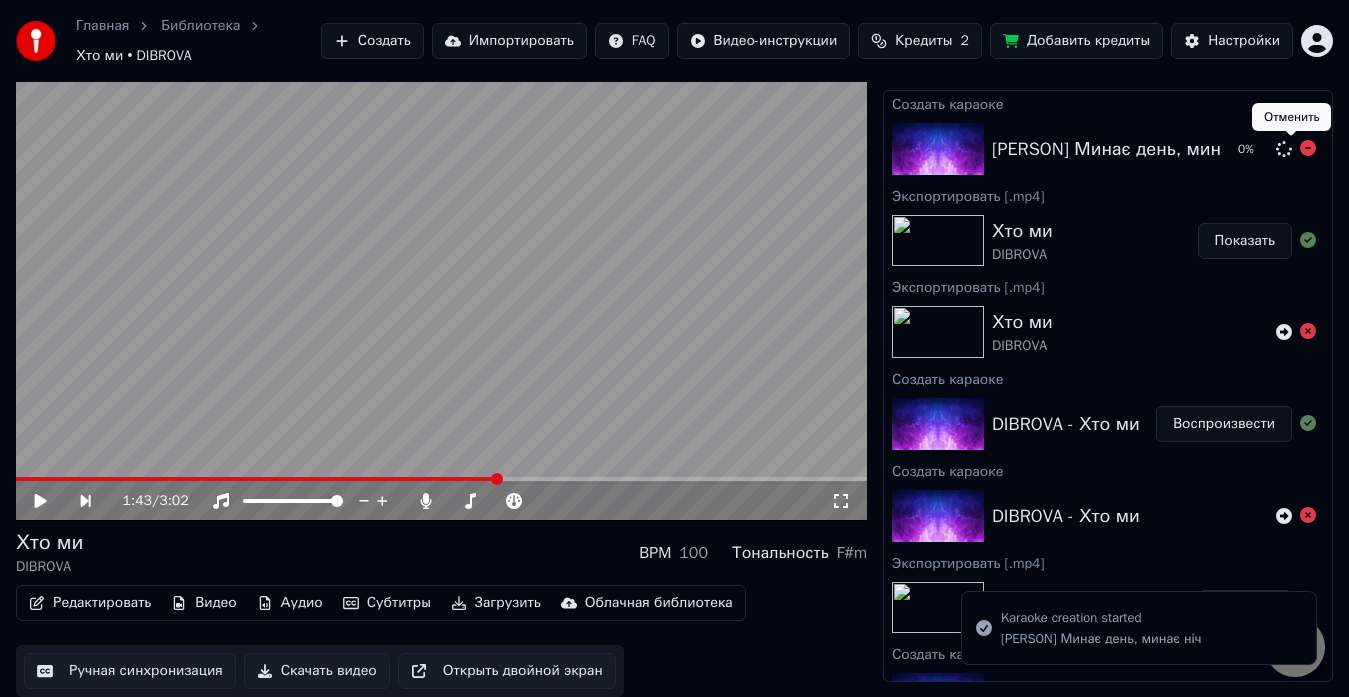 click 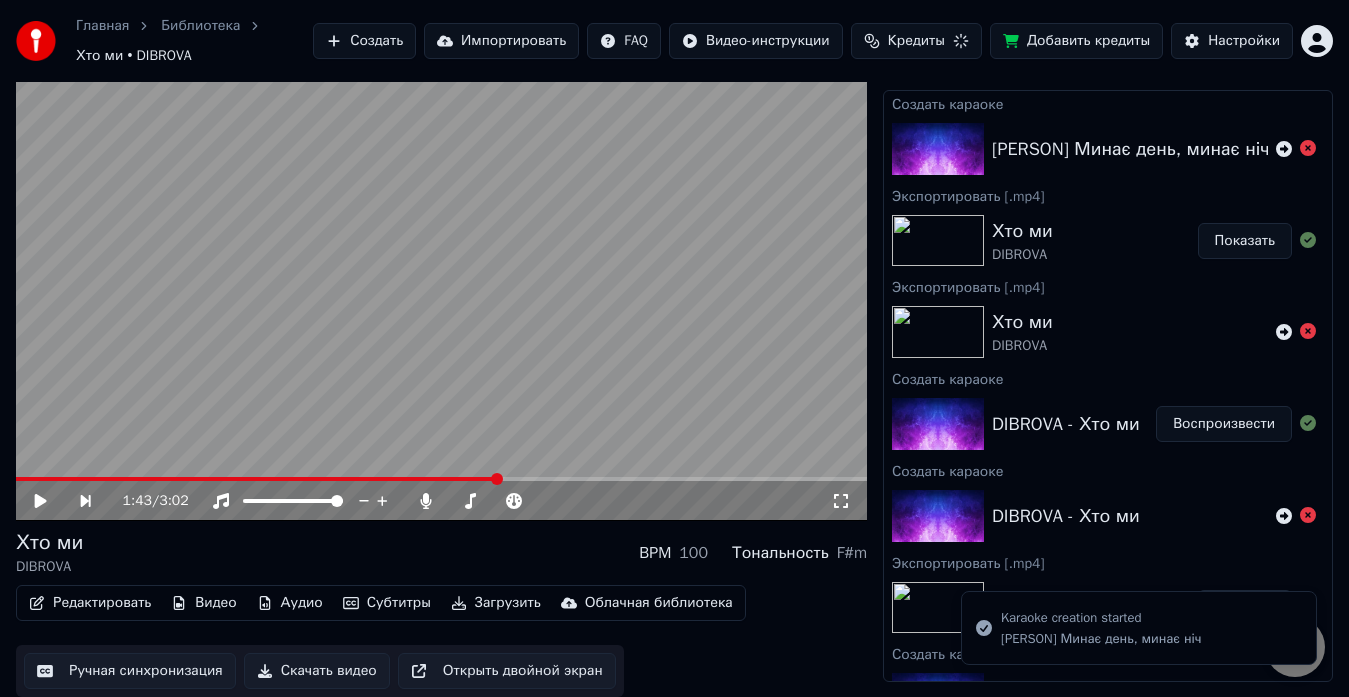scroll, scrollTop: 30, scrollLeft: 0, axis: vertical 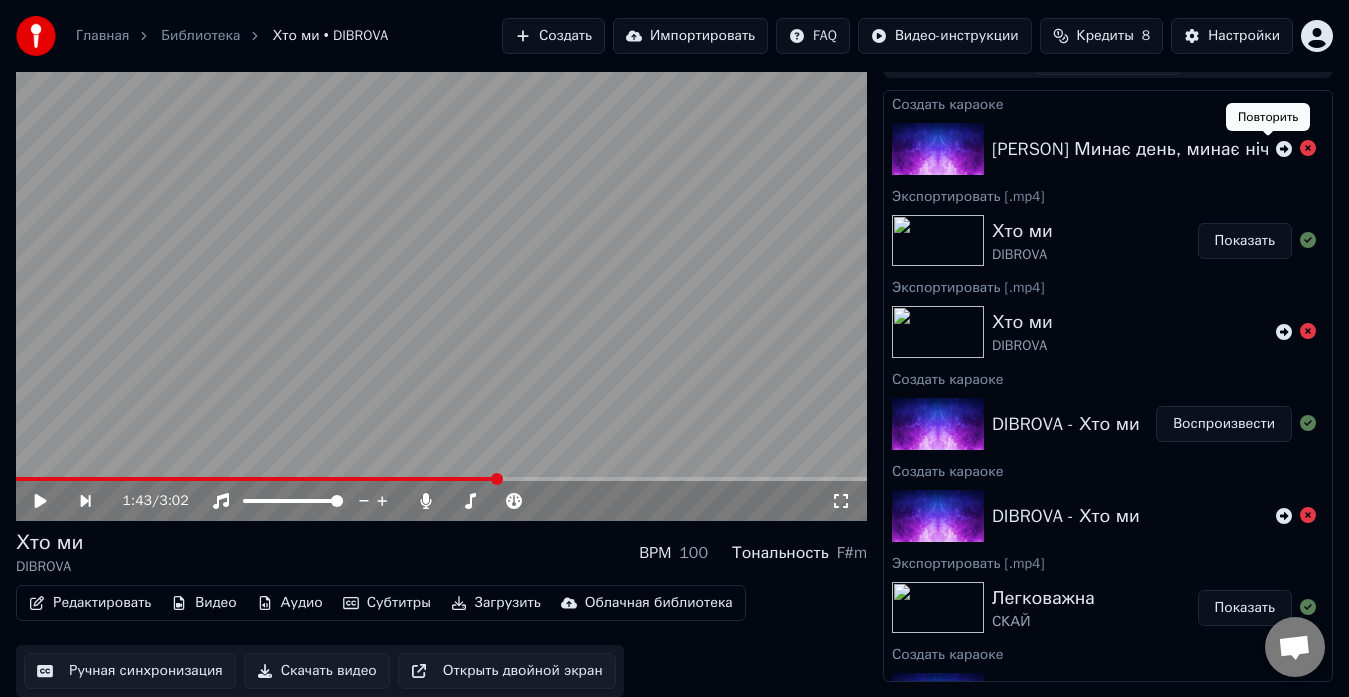 click 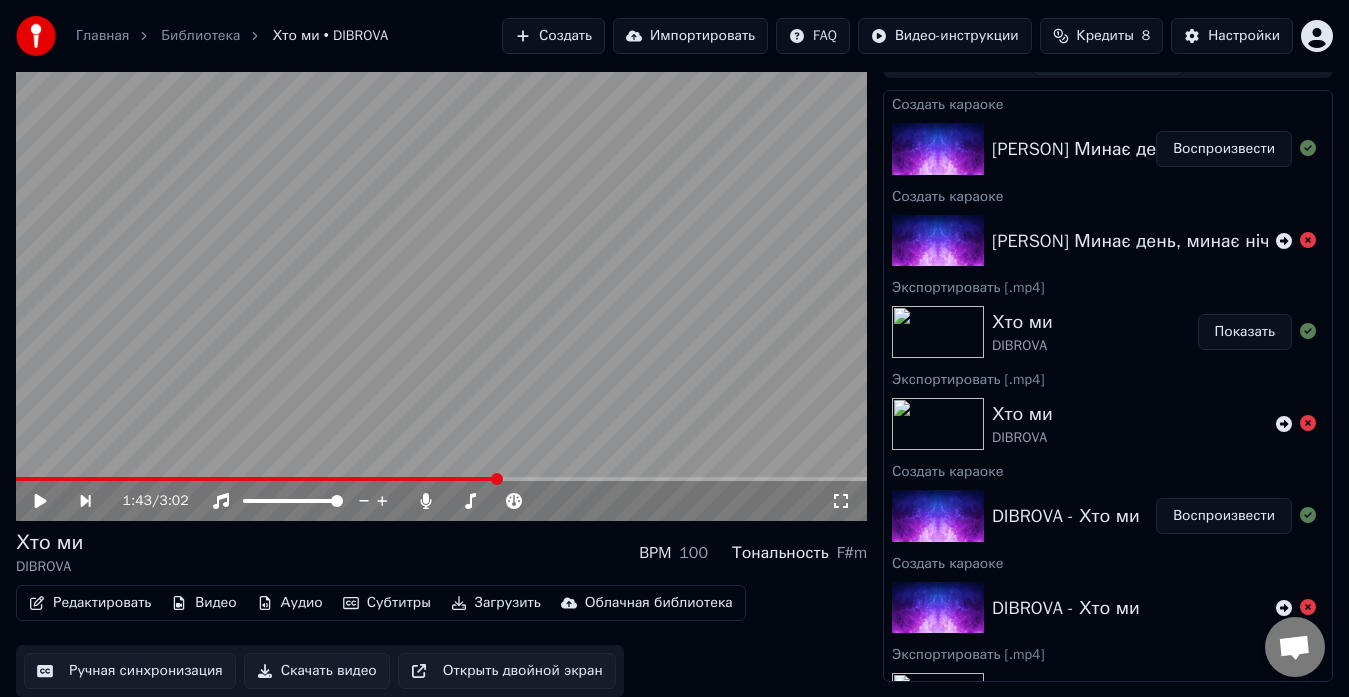 click on "Воспроизвести" at bounding box center (1224, 149) 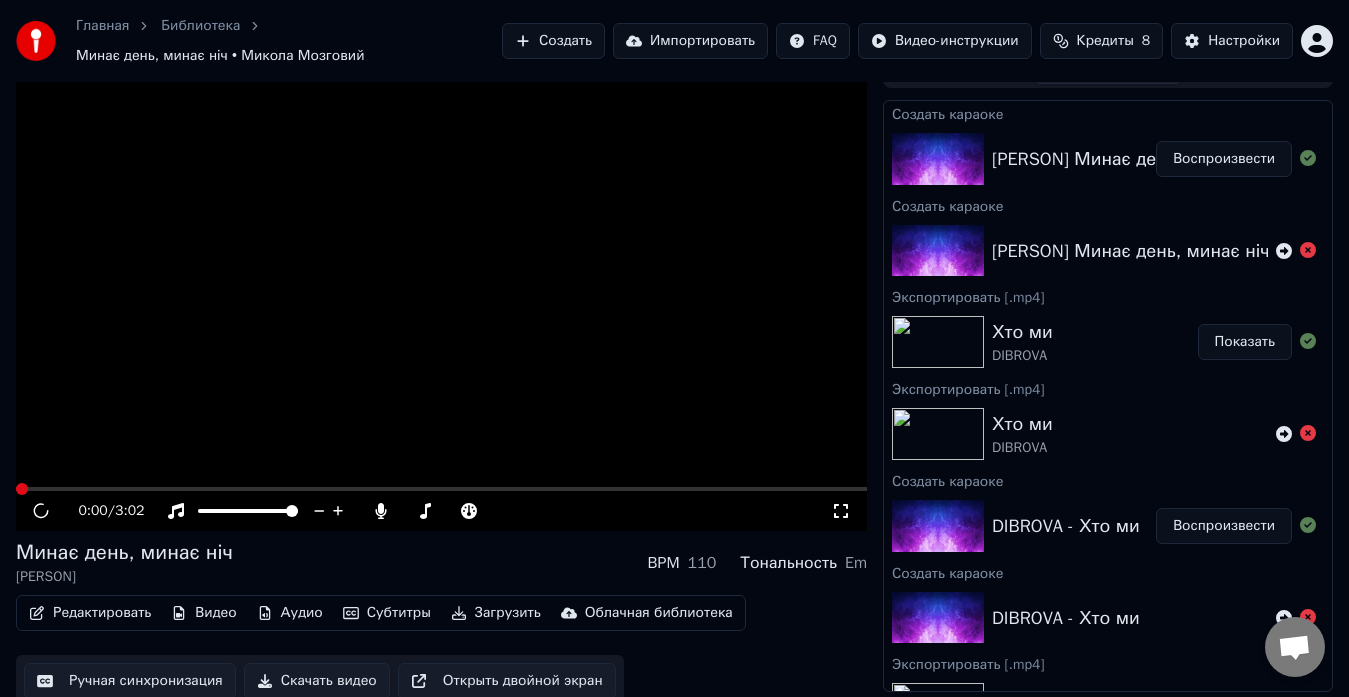 scroll, scrollTop: 40, scrollLeft: 0, axis: vertical 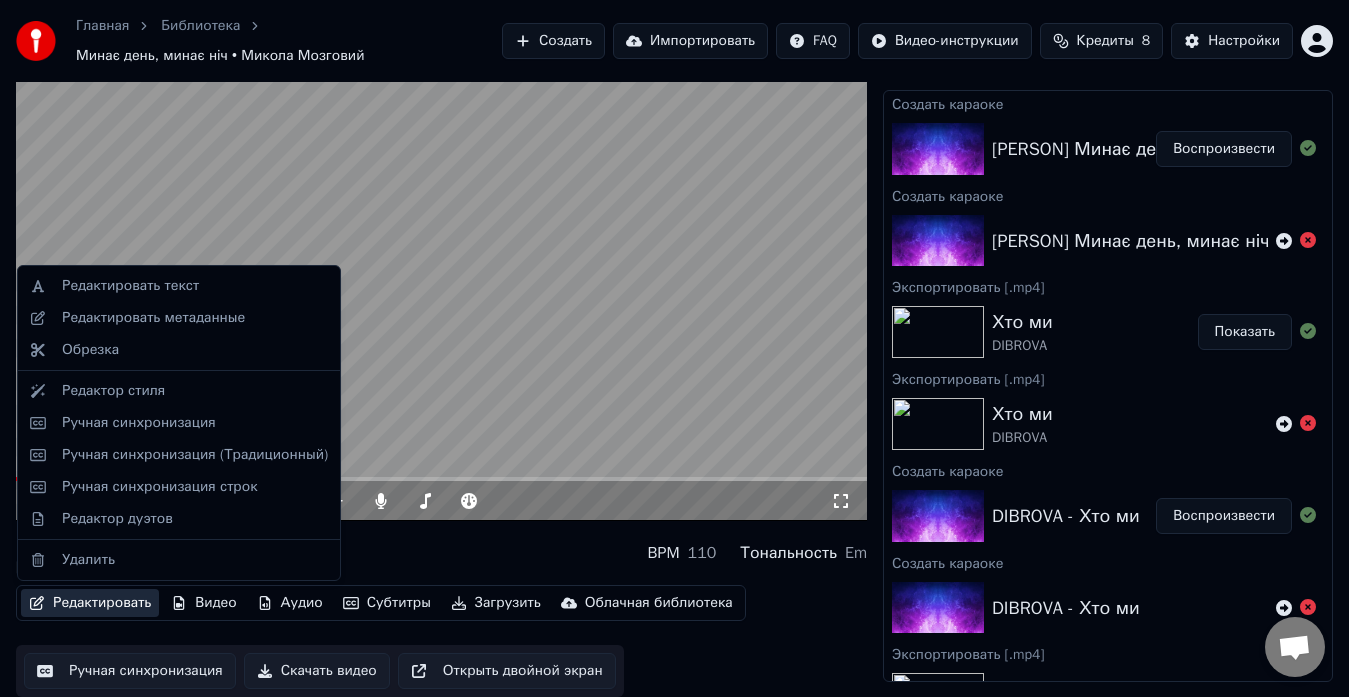 click on "Редактировать" at bounding box center (90, 603) 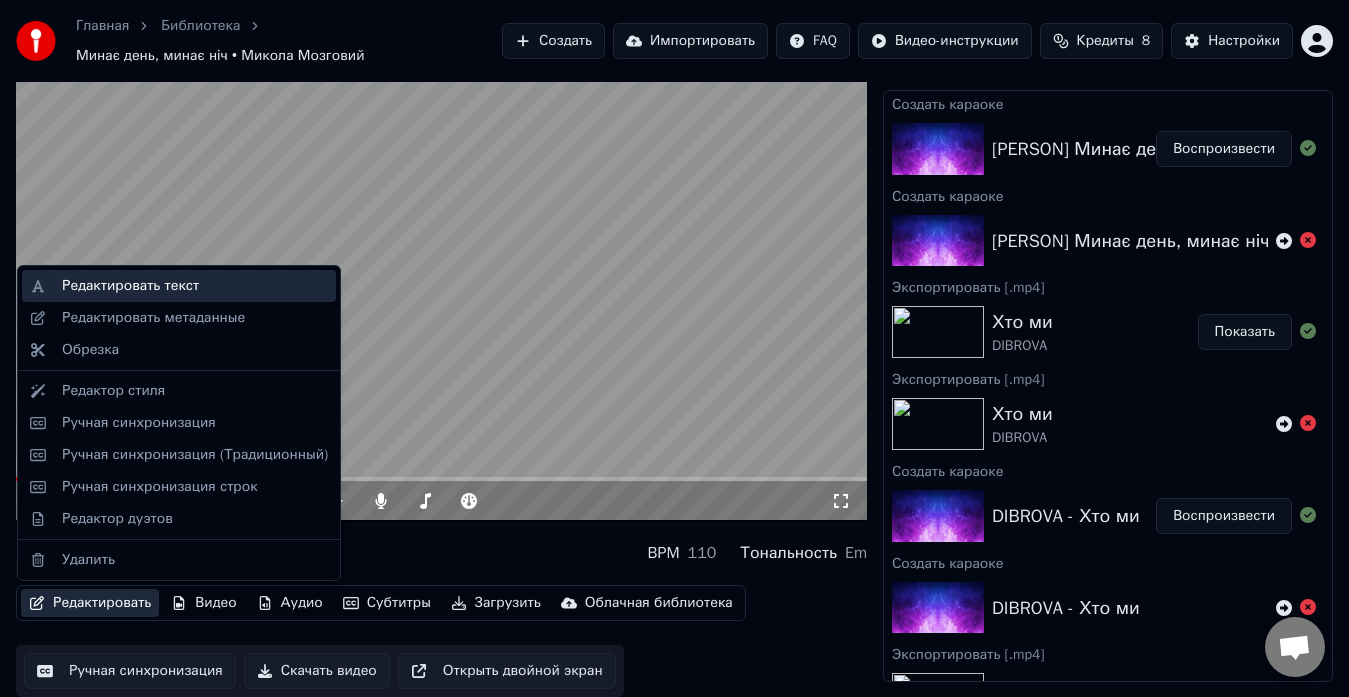 click on "Редактировать текст" at bounding box center [130, 286] 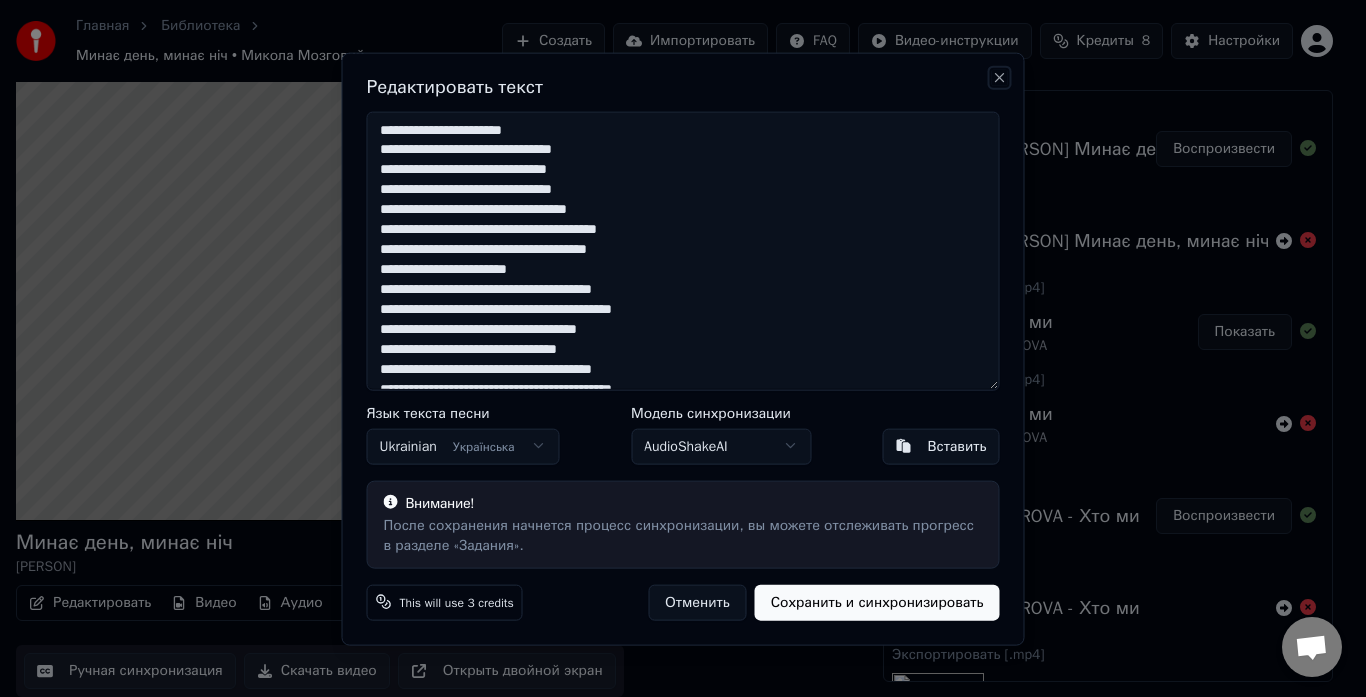 click on "Close" at bounding box center (1000, 77) 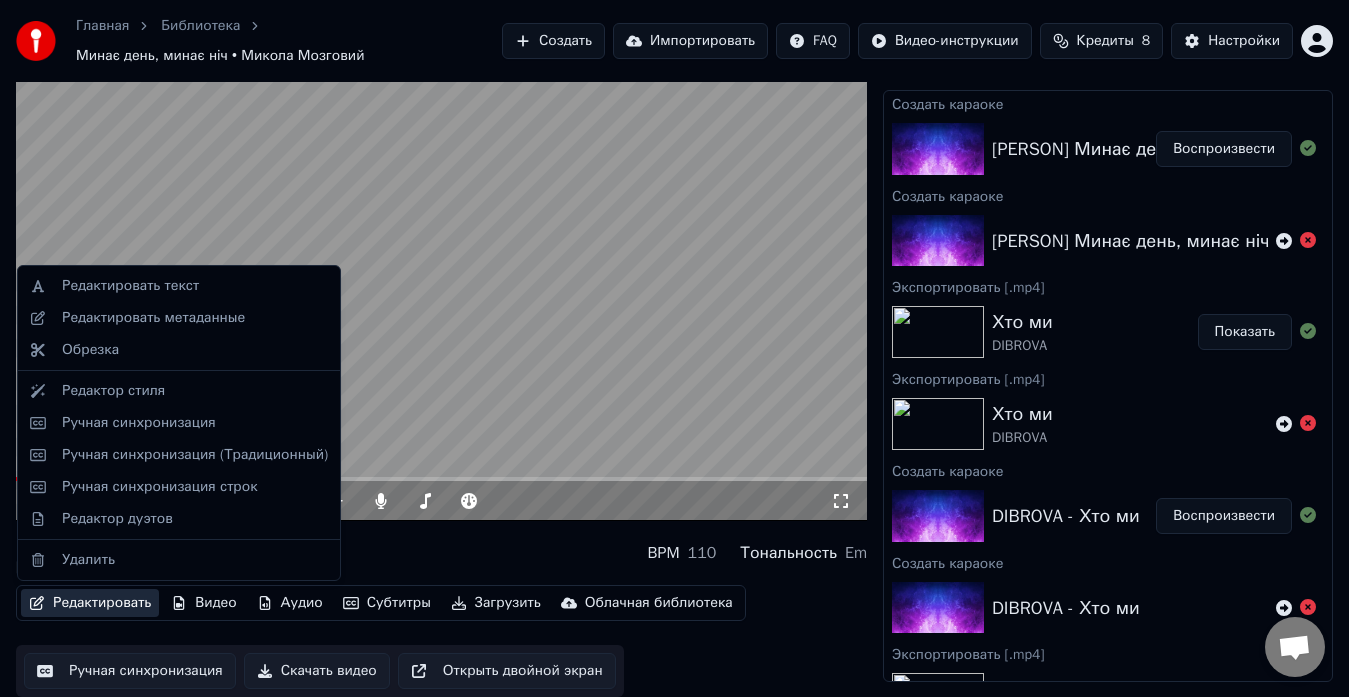 click on "Редактировать" at bounding box center (90, 603) 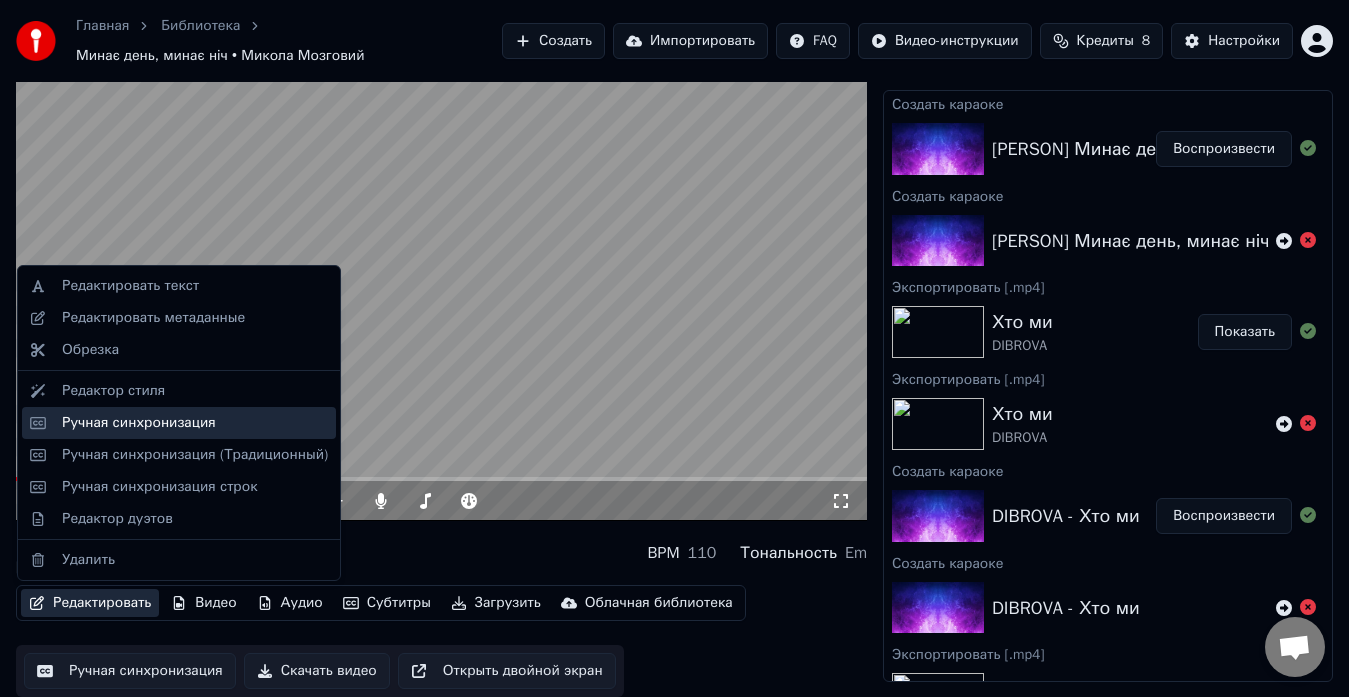 click on "Ручная синхронизация" at bounding box center (139, 423) 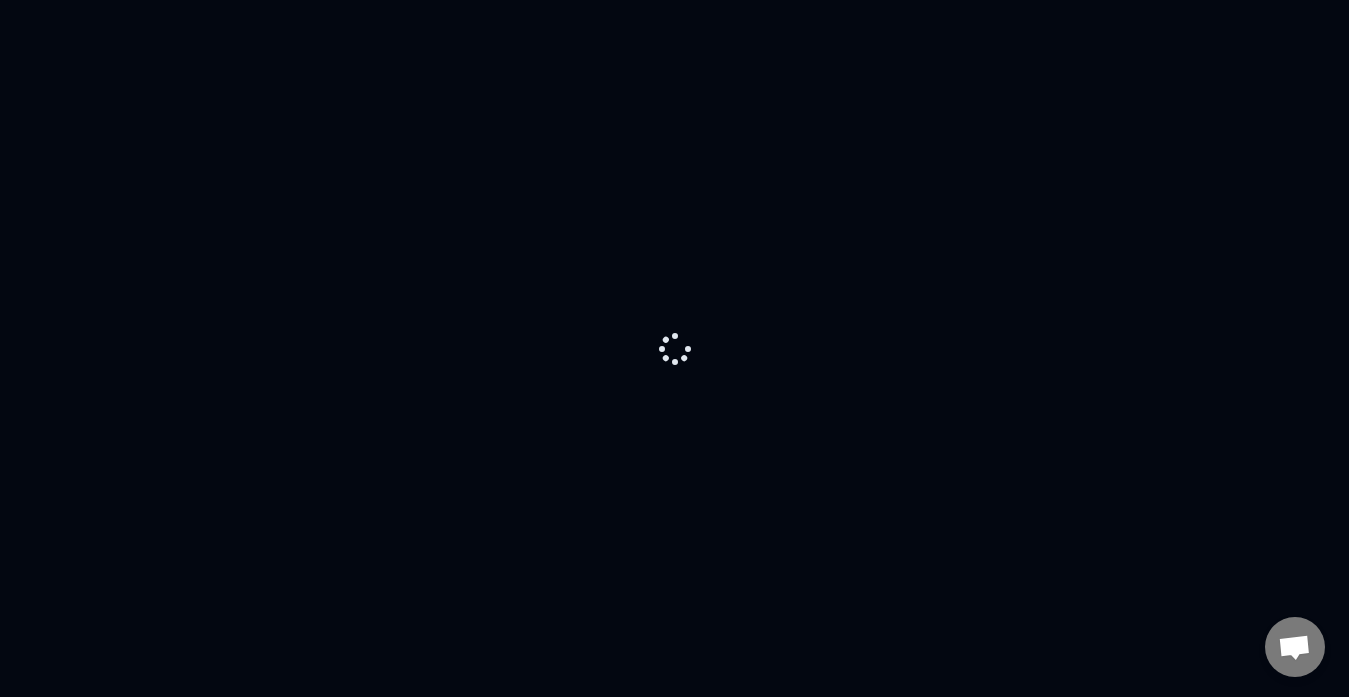 scroll, scrollTop: 0, scrollLeft: 0, axis: both 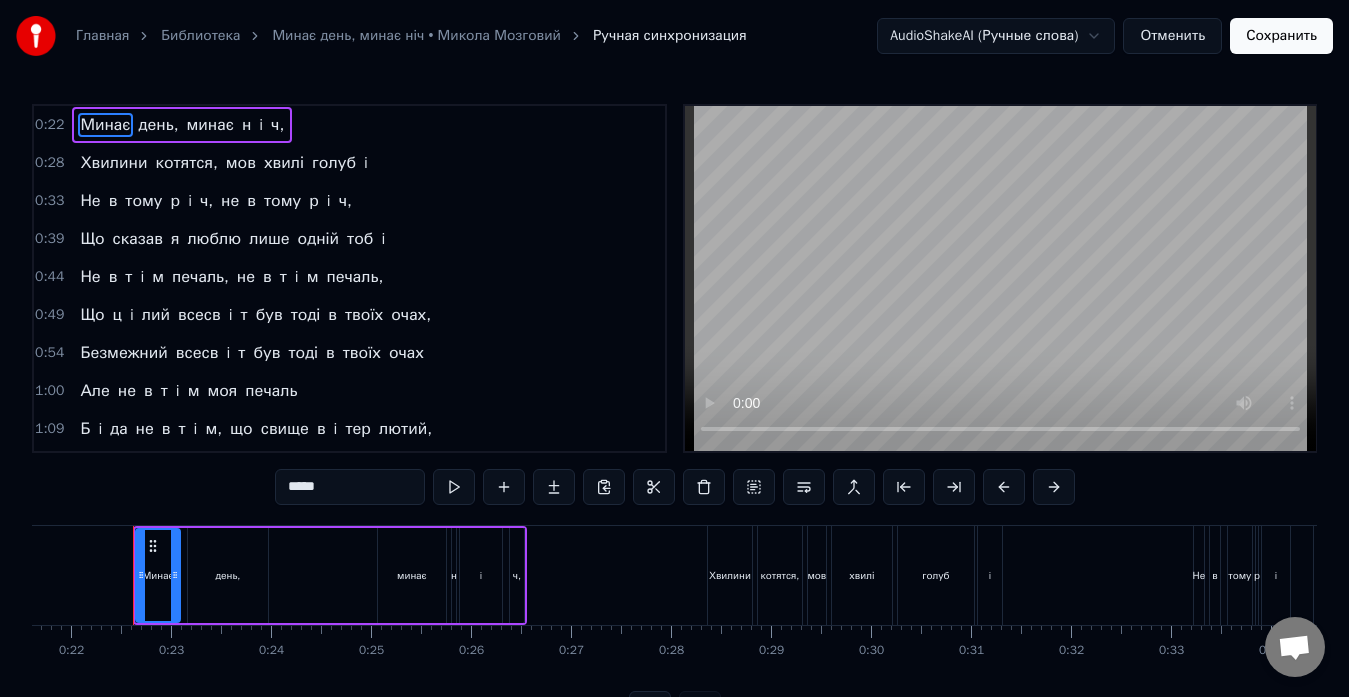 click at bounding box center (14093, 575) 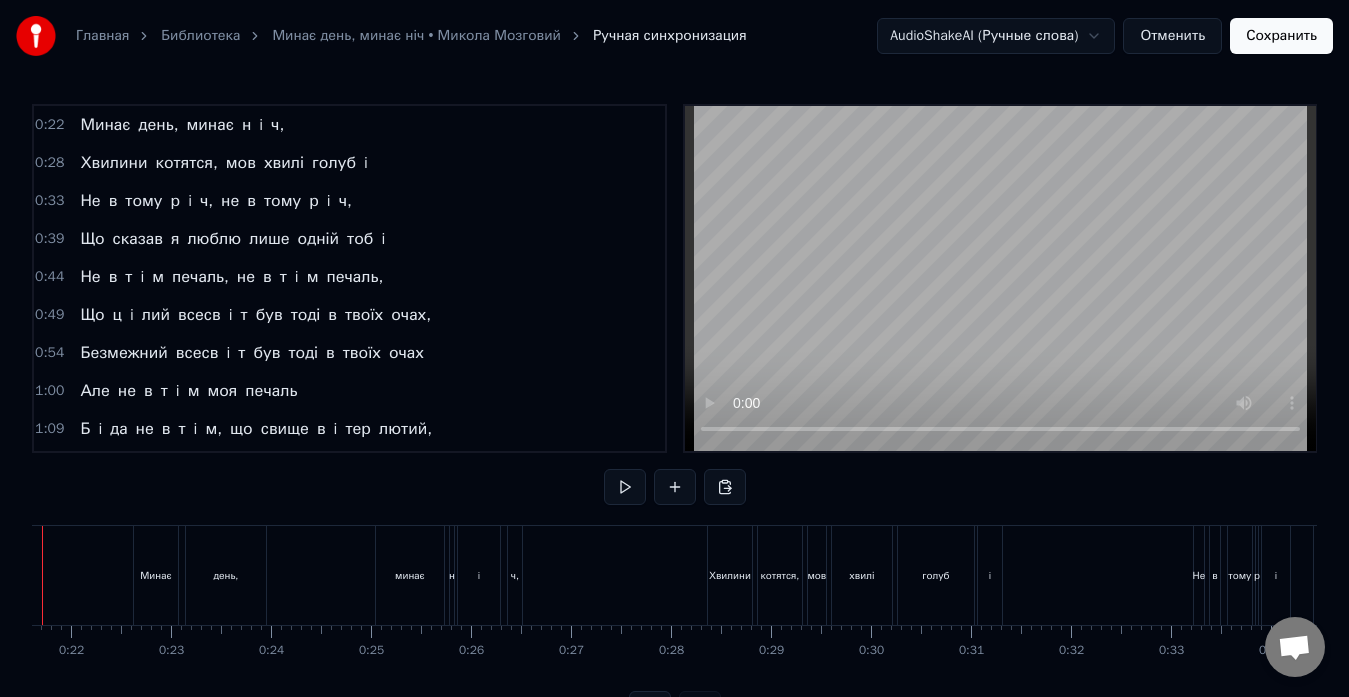 scroll, scrollTop: 0, scrollLeft: 2071, axis: horizontal 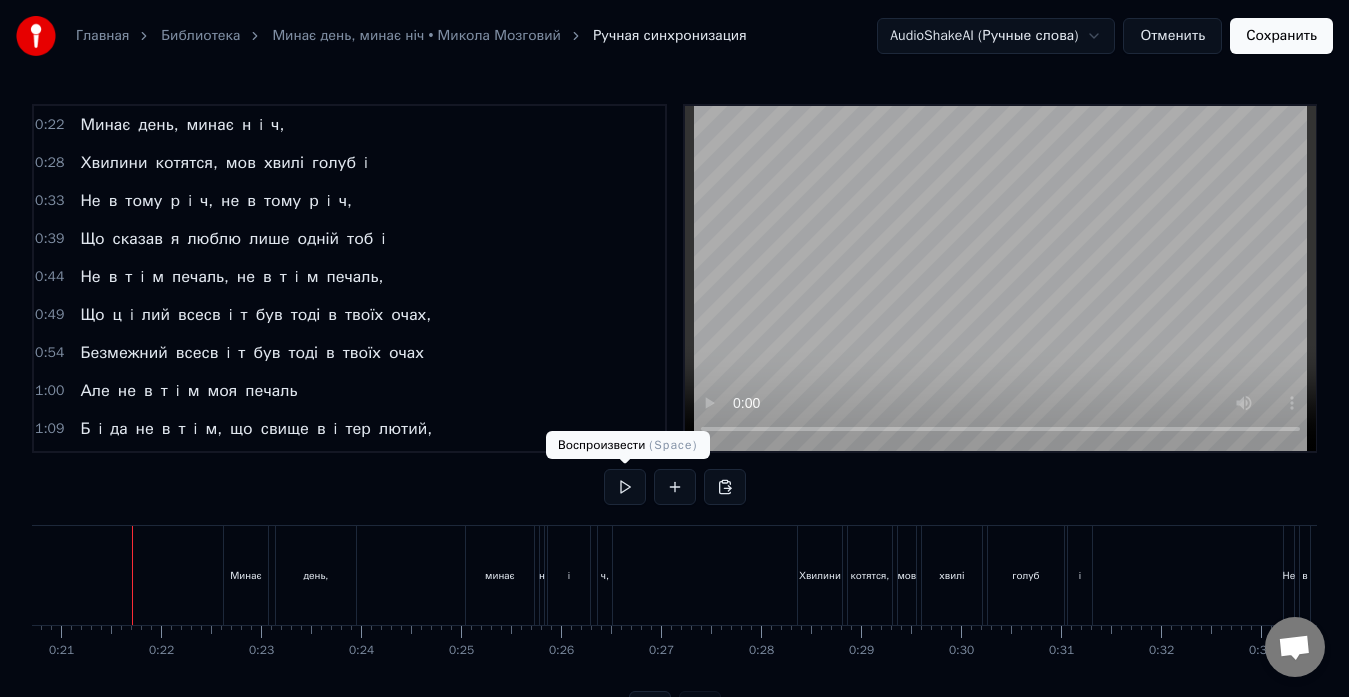 click at bounding box center [625, 487] 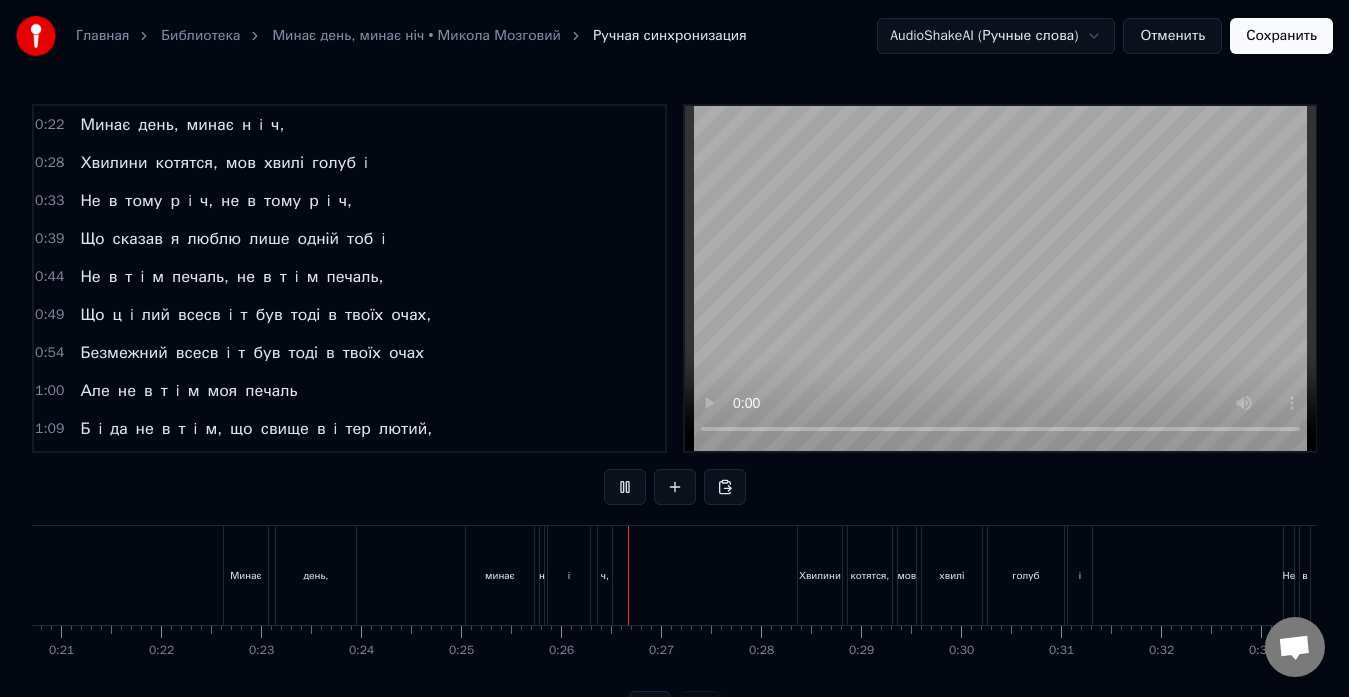 click at bounding box center (625, 487) 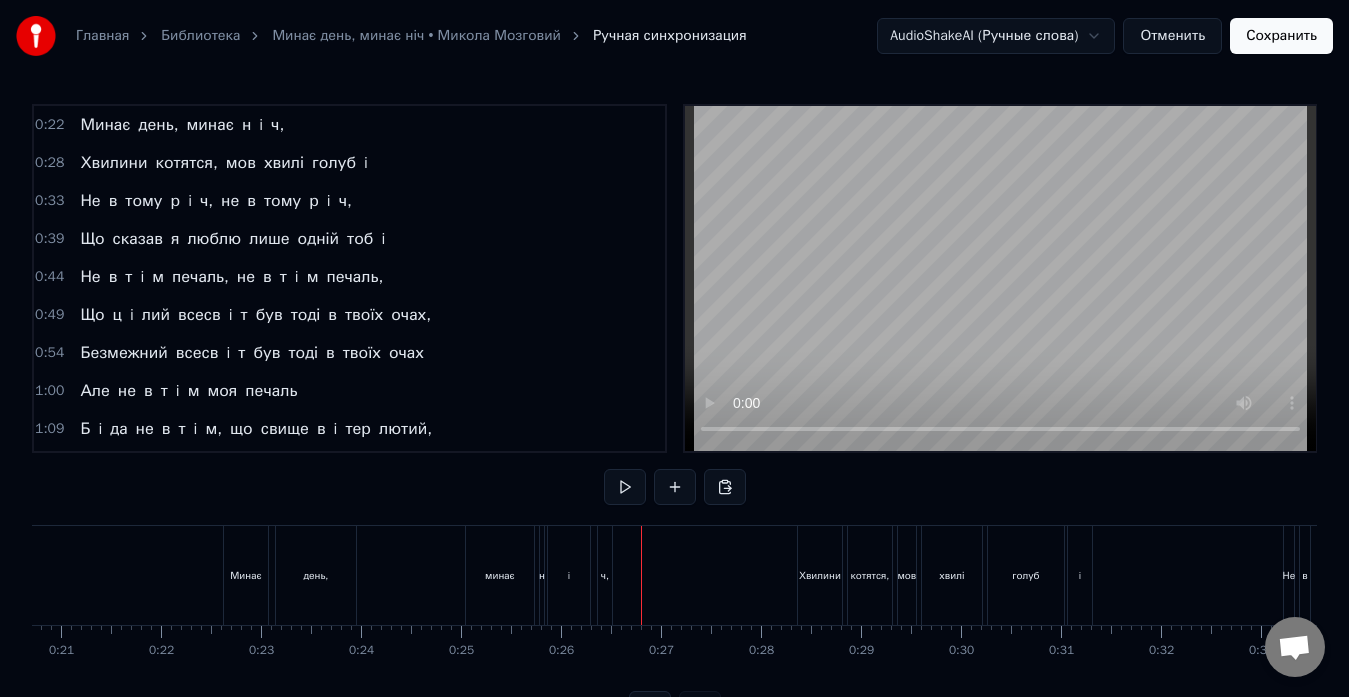 click on "Минає день, минає н i ч," at bounding box center [420, 575] 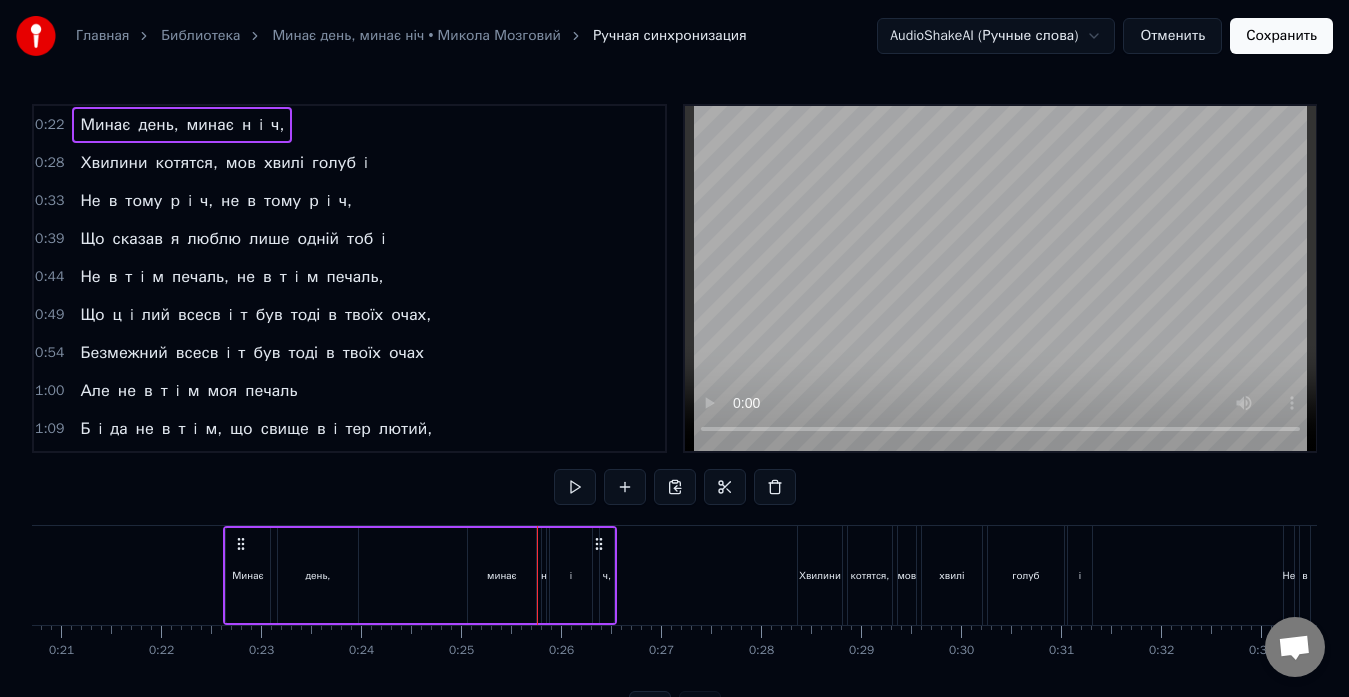 click on "н" at bounding box center (544, 575) 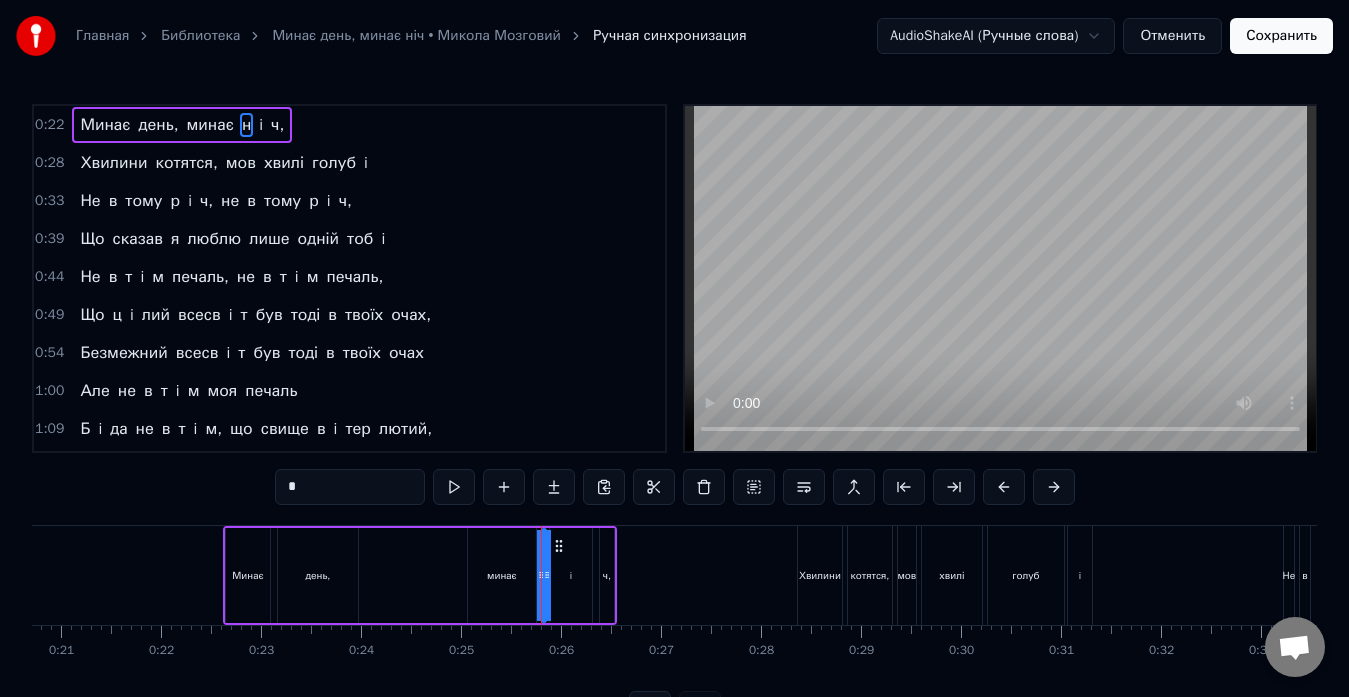 click on "i" at bounding box center (571, 575) 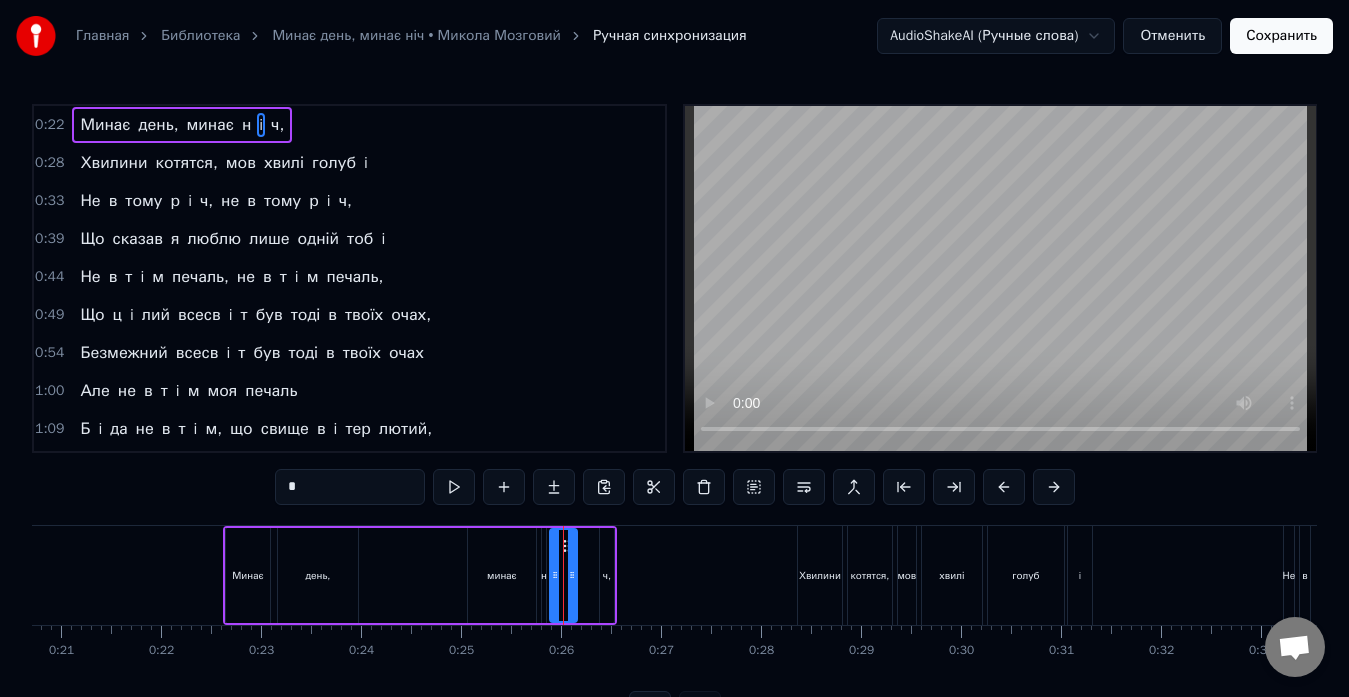 drag, startPoint x: 587, startPoint y: 553, endPoint x: 572, endPoint y: 553, distance: 15 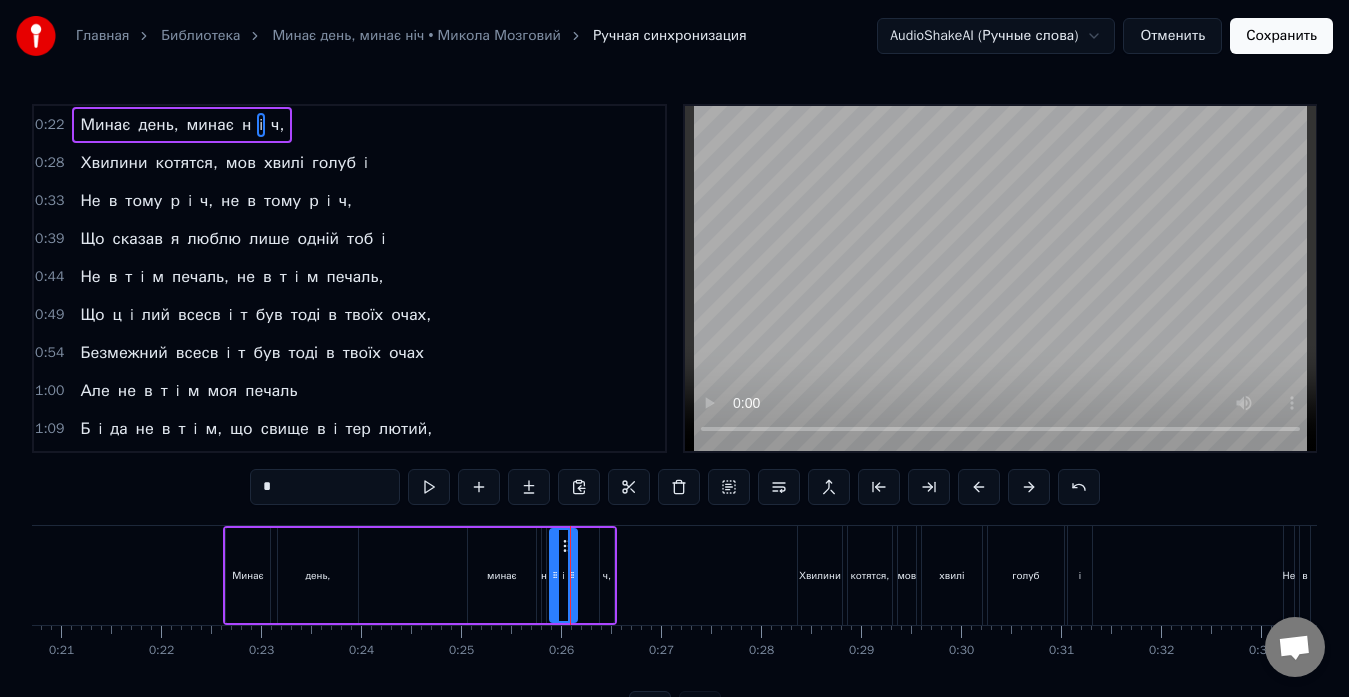 click on "ч," at bounding box center [607, 575] 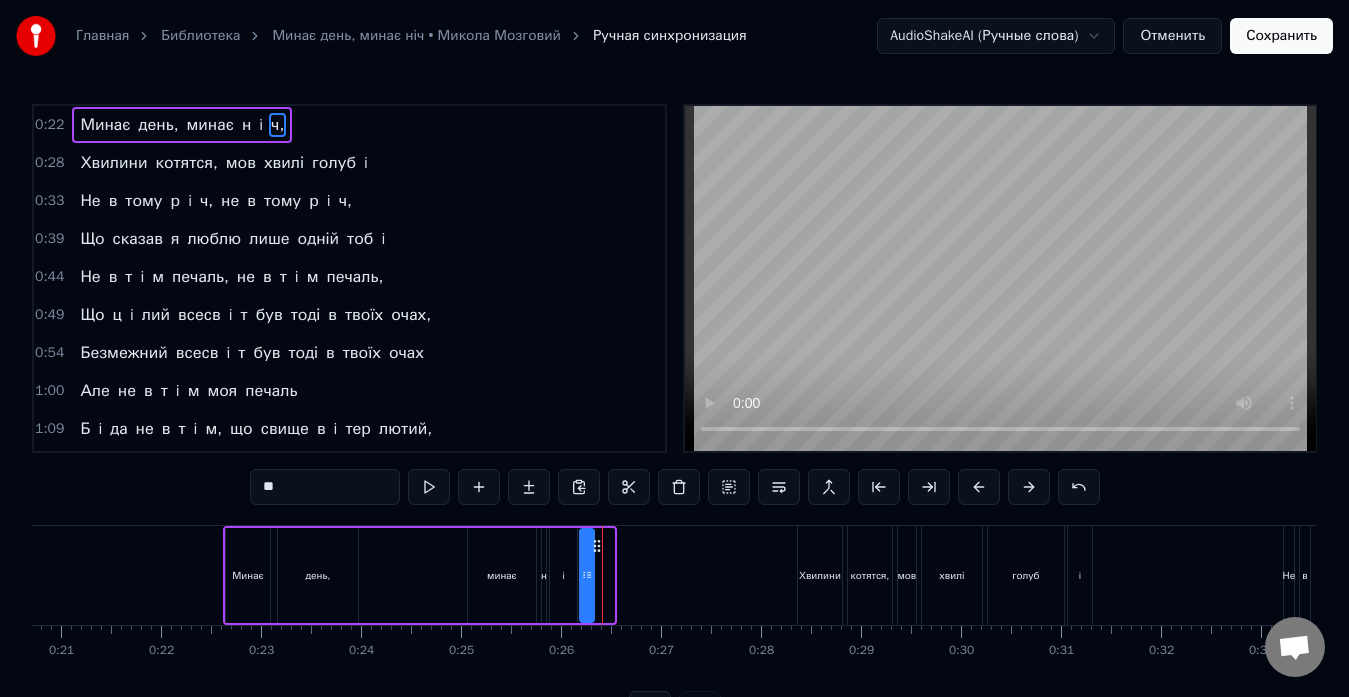 drag, startPoint x: 616, startPoint y: 546, endPoint x: 596, endPoint y: 550, distance: 20.396078 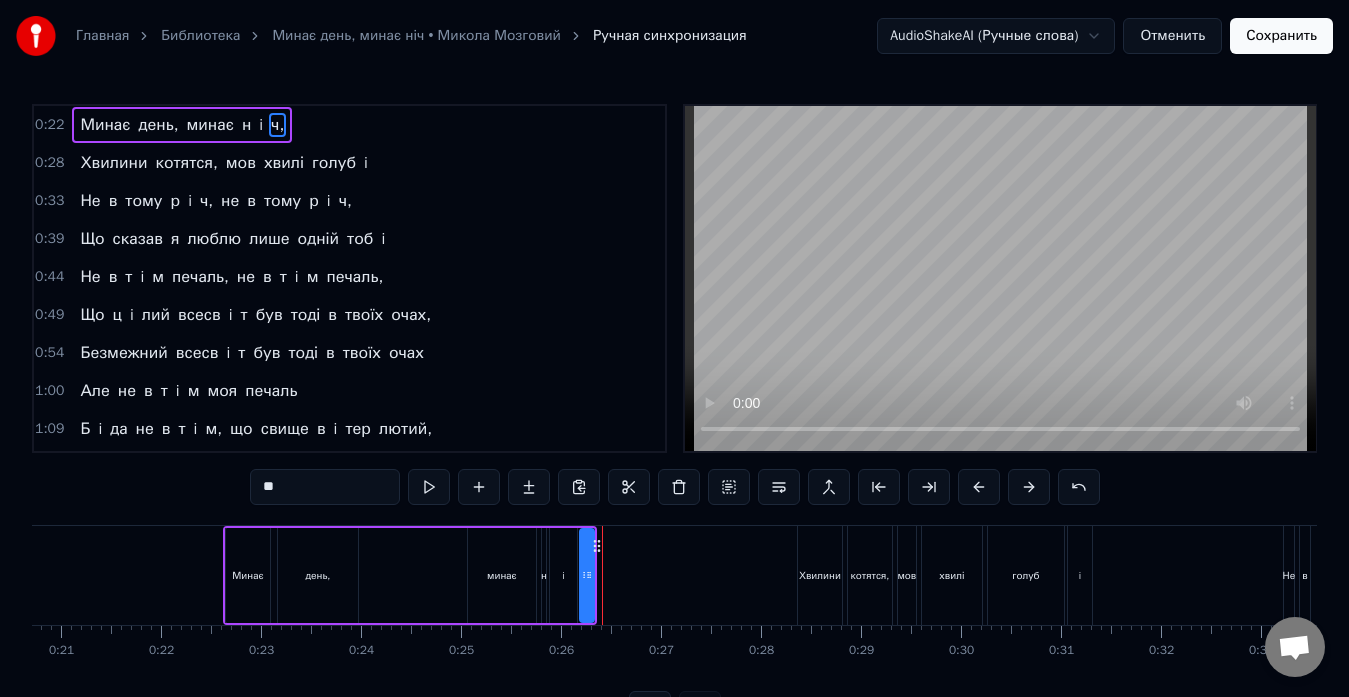 click on "i" at bounding box center (563, 575) 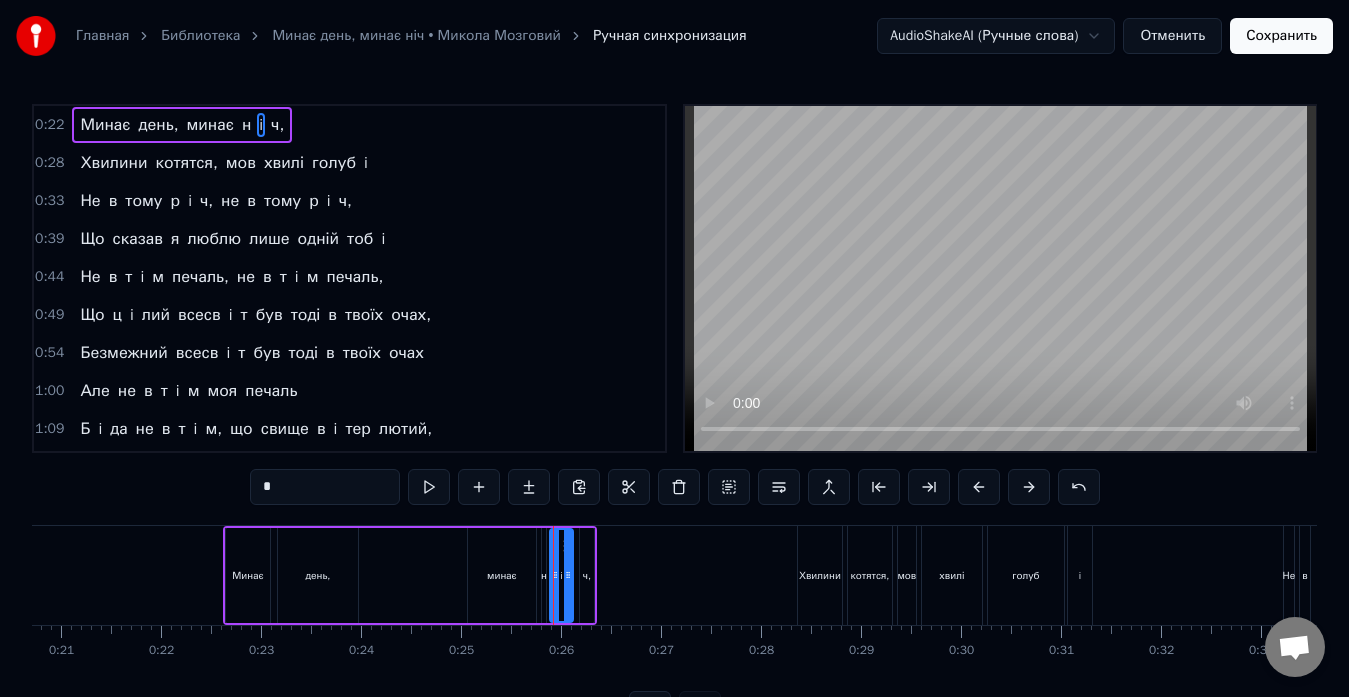 click 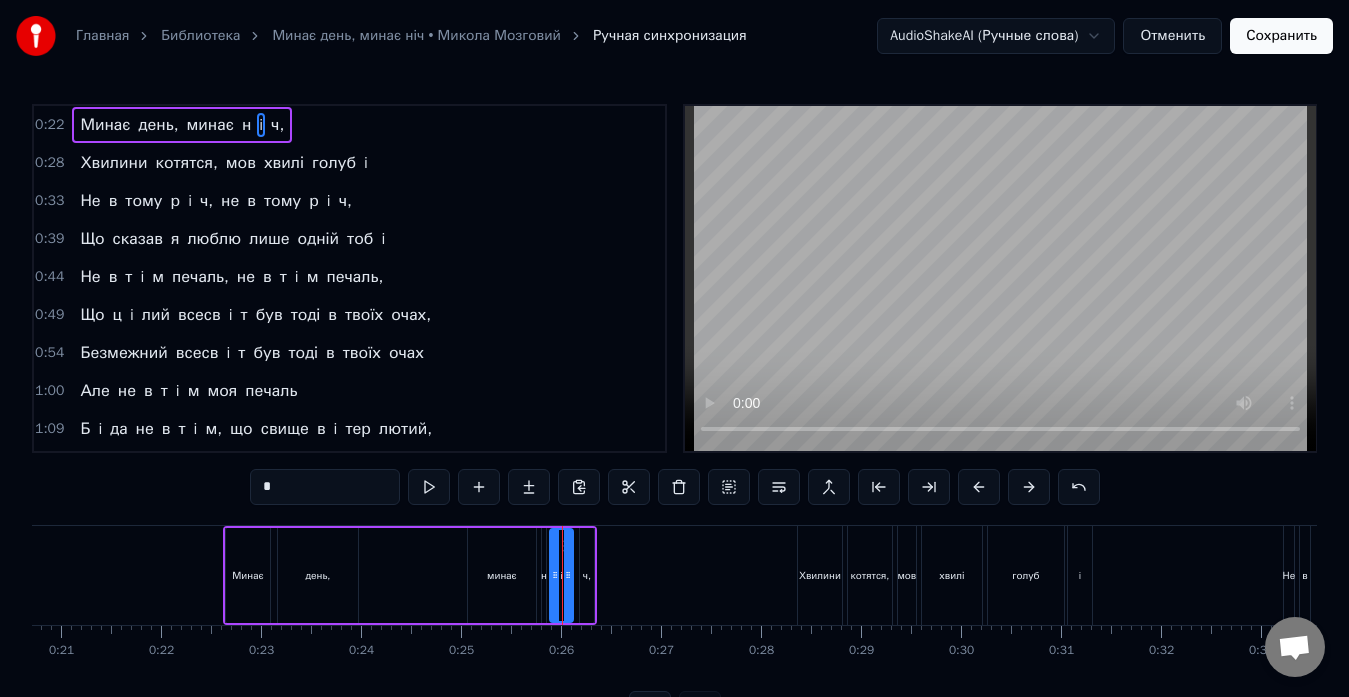 click on "ч," at bounding box center [587, 575] 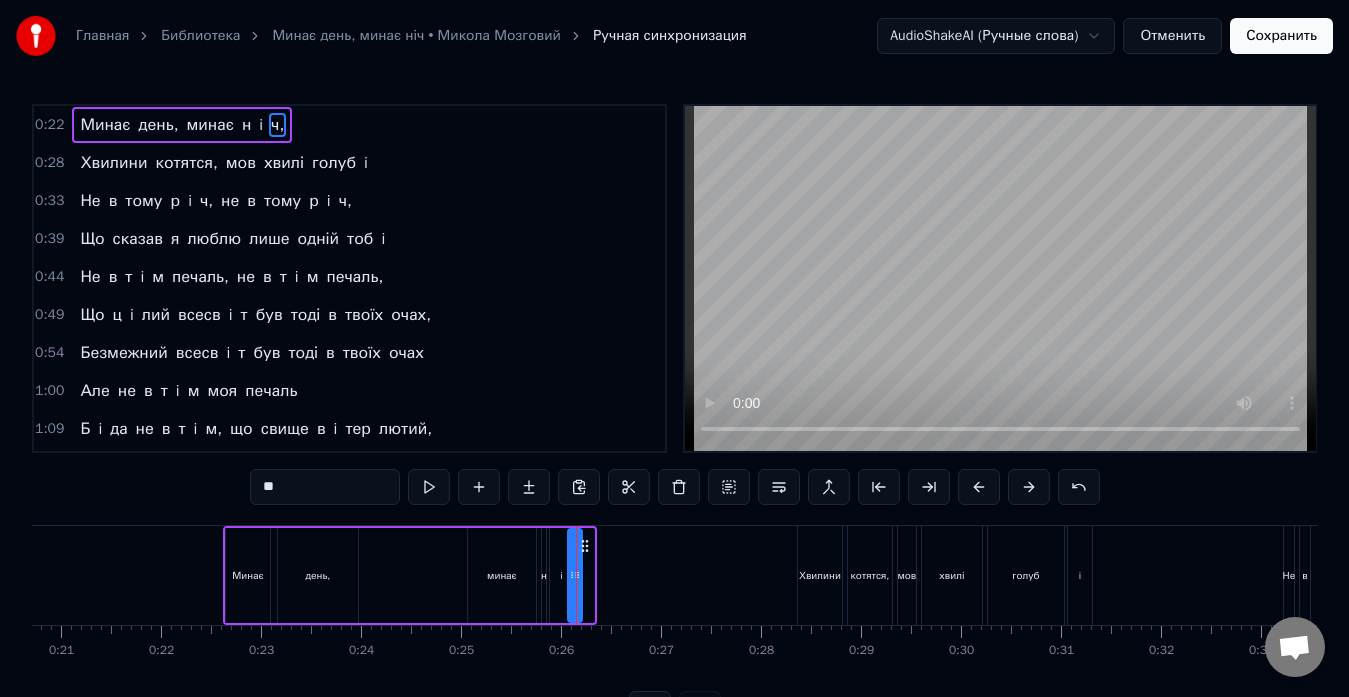 drag, startPoint x: 598, startPoint y: 543, endPoint x: 586, endPoint y: 543, distance: 12 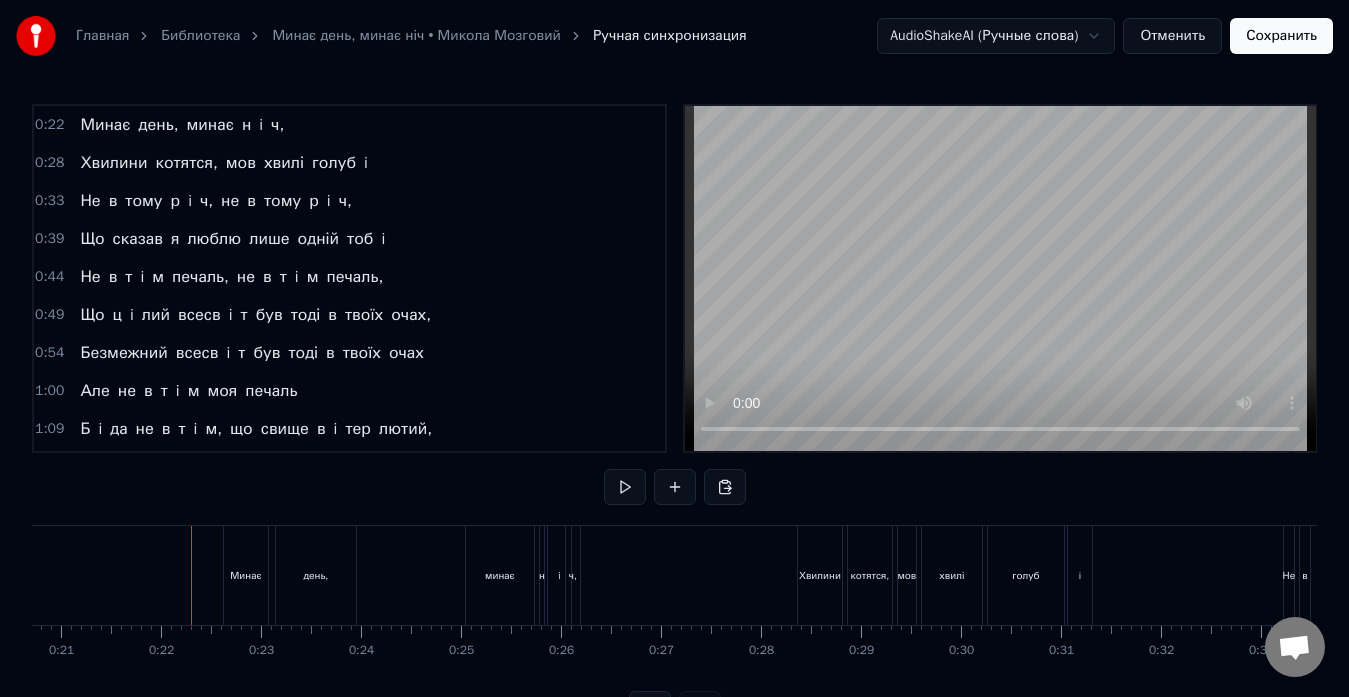 click at bounding box center [625, 487] 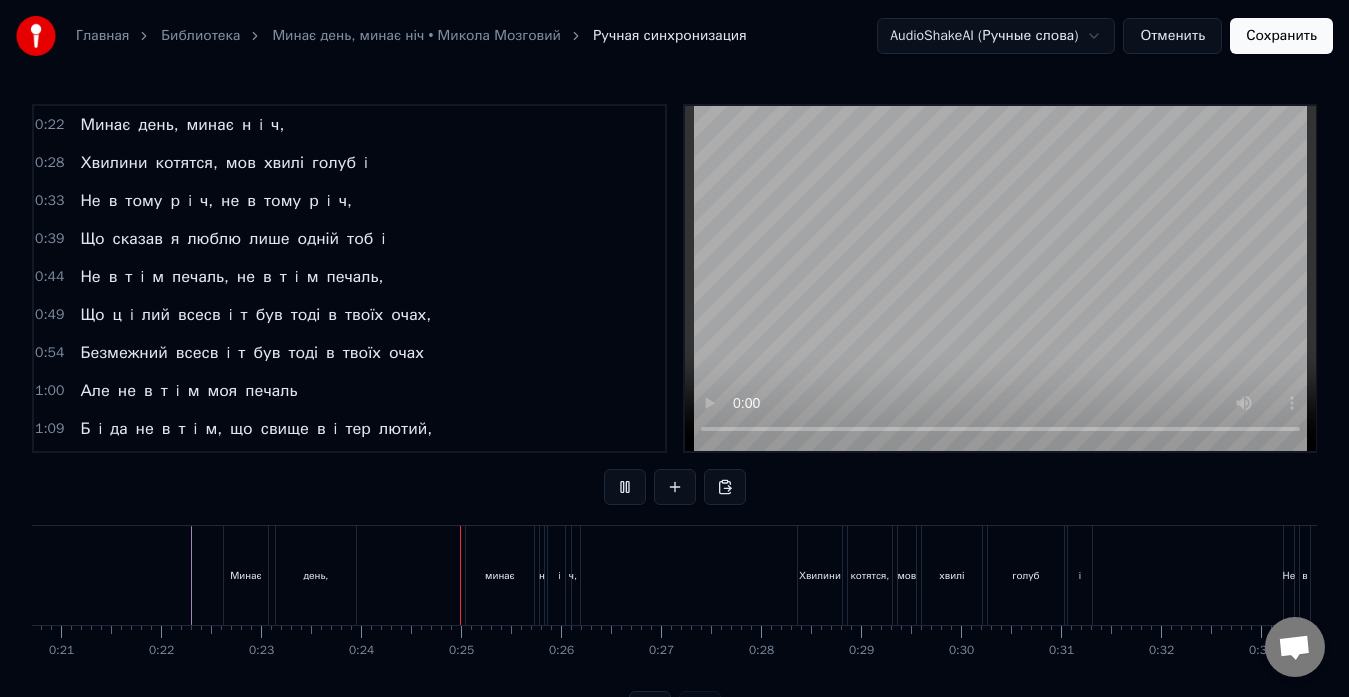 click at bounding box center (625, 487) 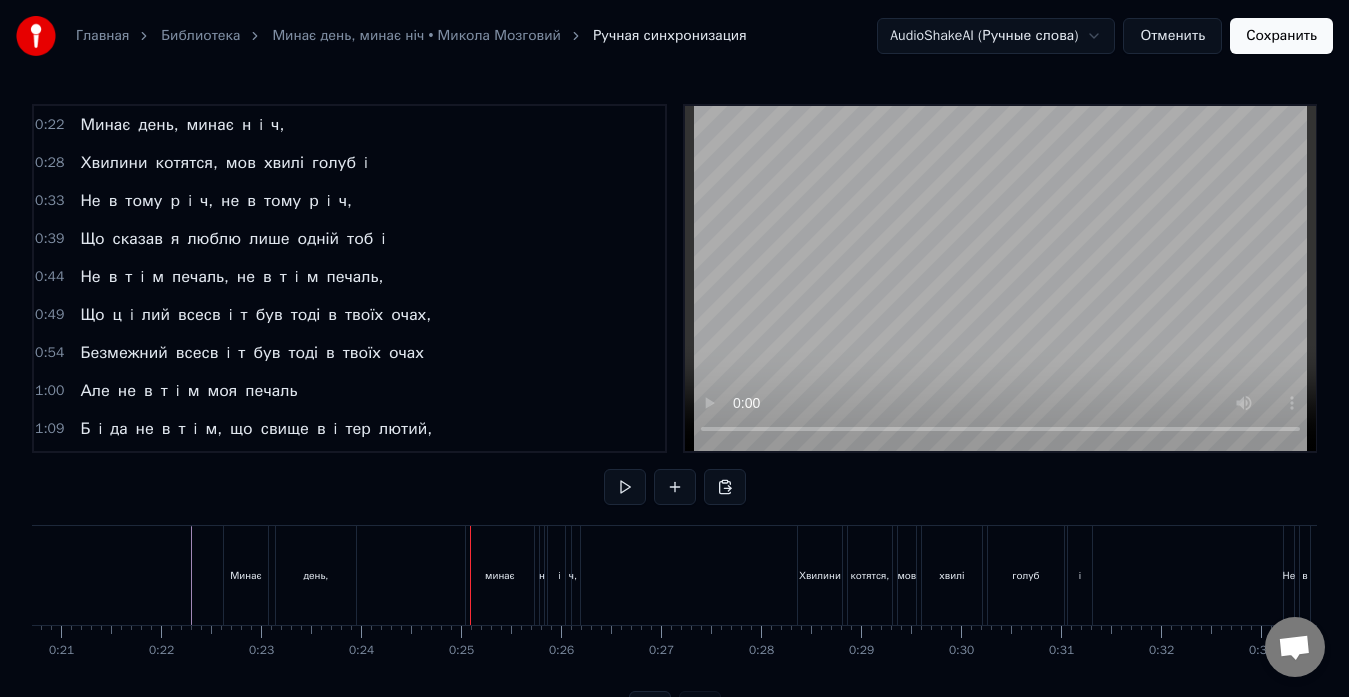 click on "день," at bounding box center (159, 125) 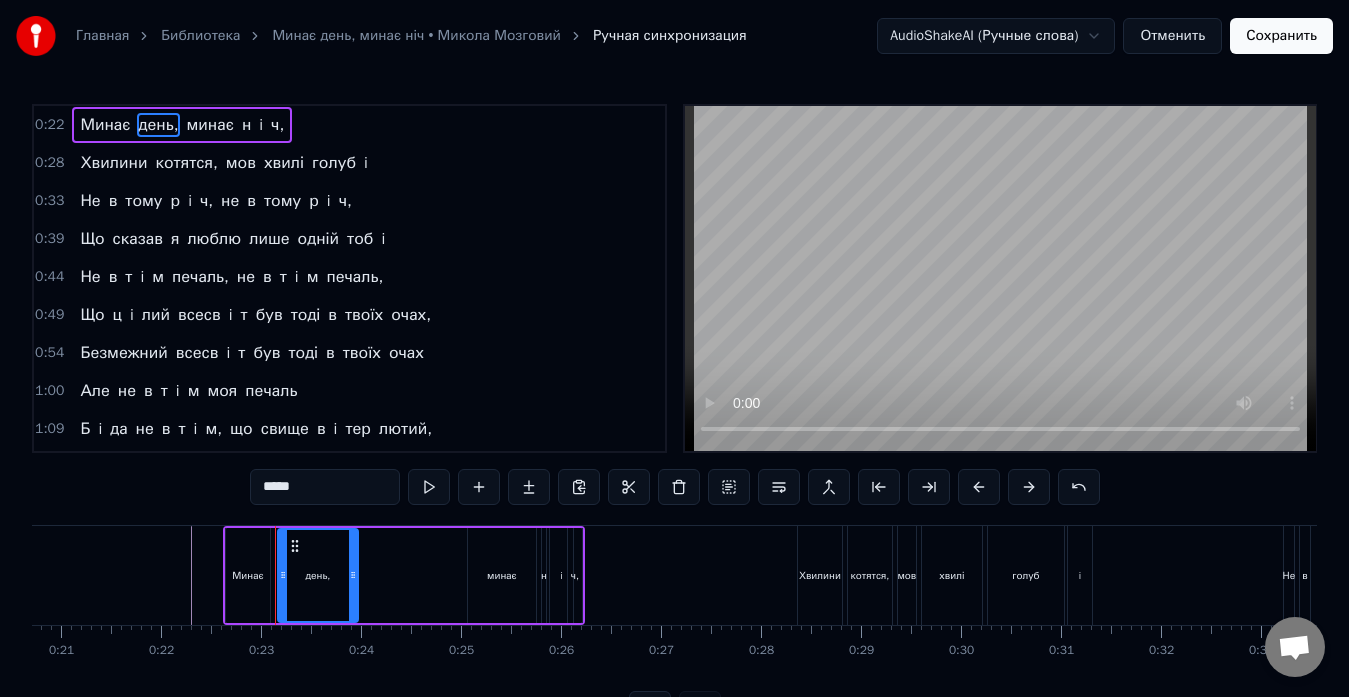 click on "Минає день, минає н i ч," at bounding box center [182, 125] 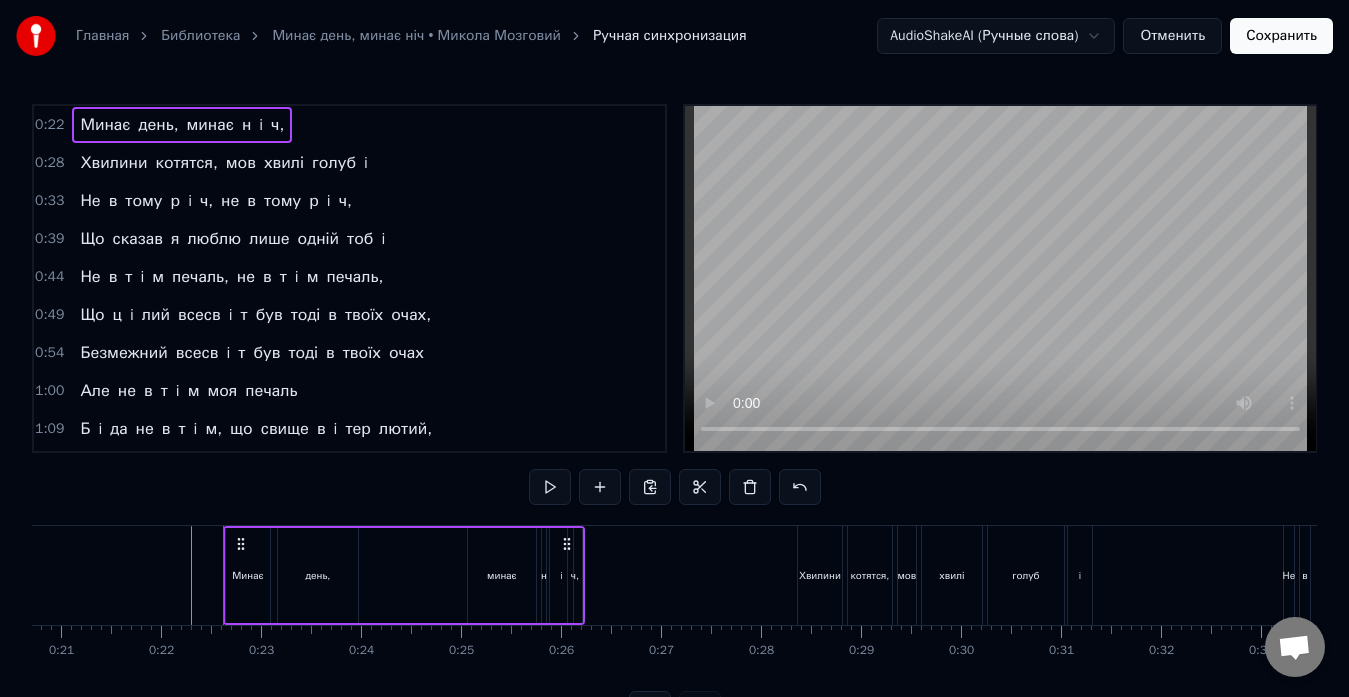 click on "i" at bounding box center (261, 125) 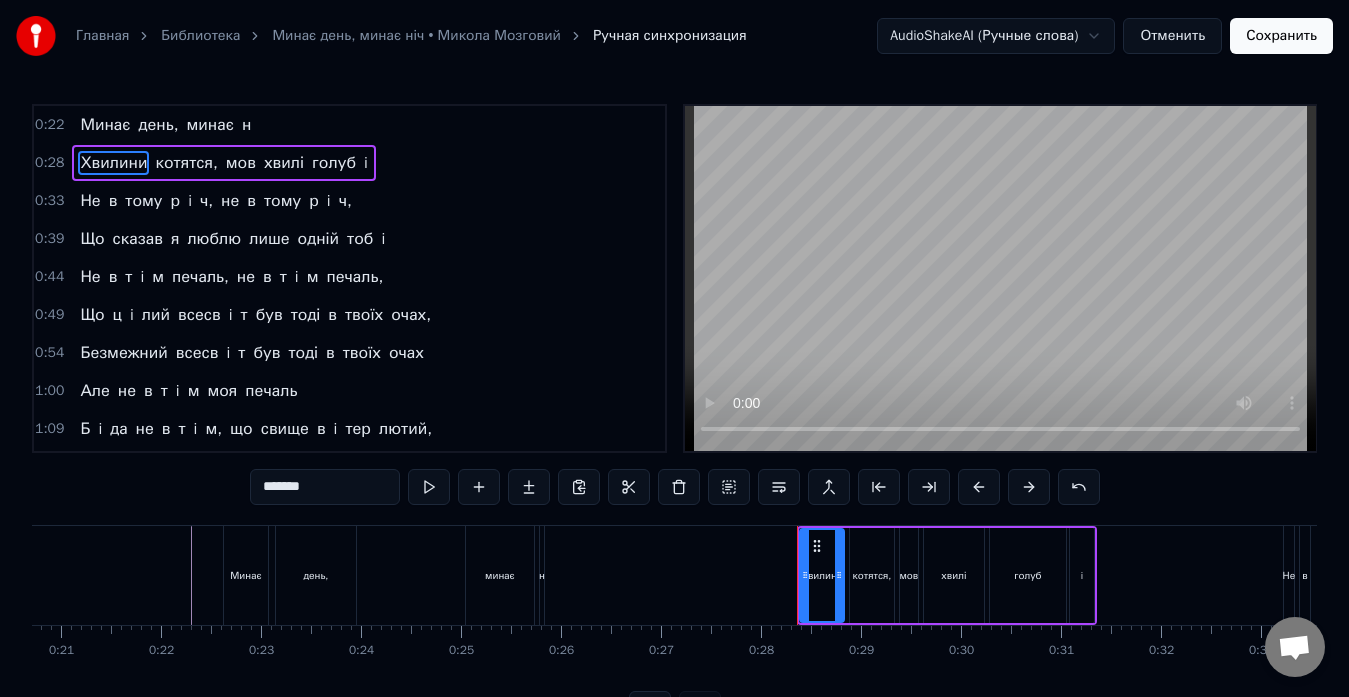 click on "н" at bounding box center (246, 125) 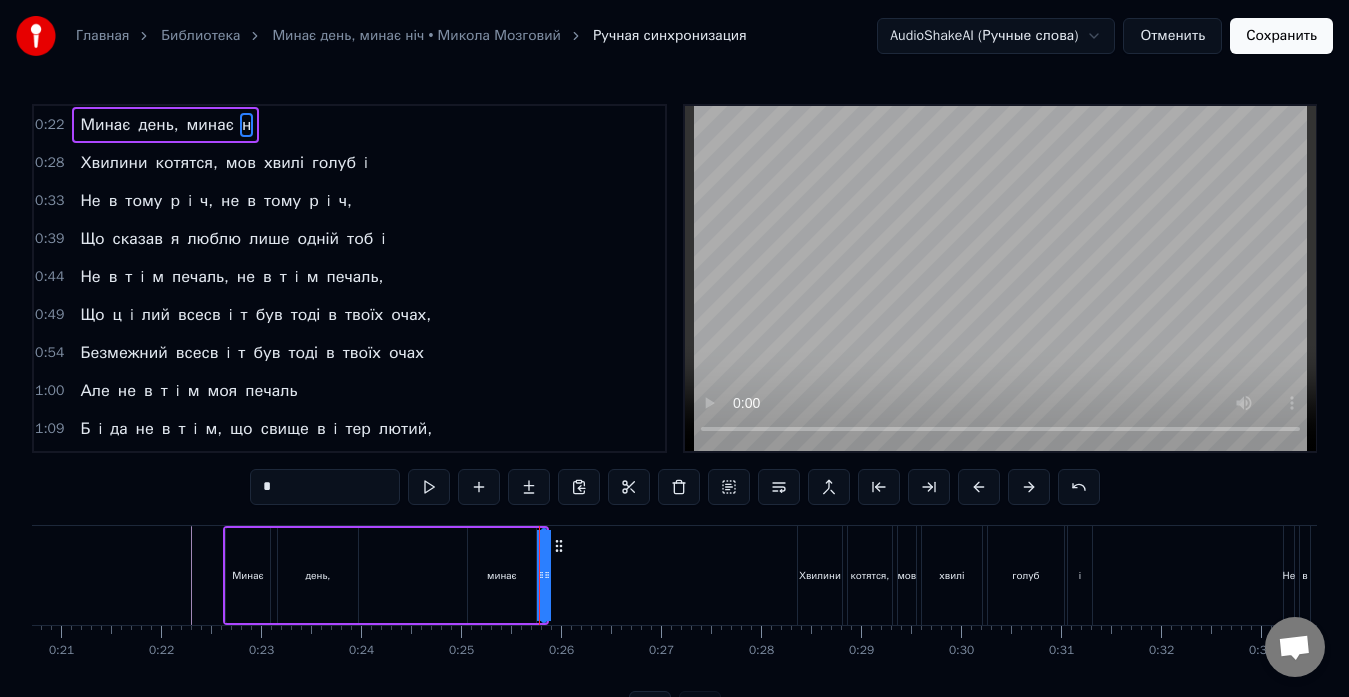 click on "*" at bounding box center [325, 487] 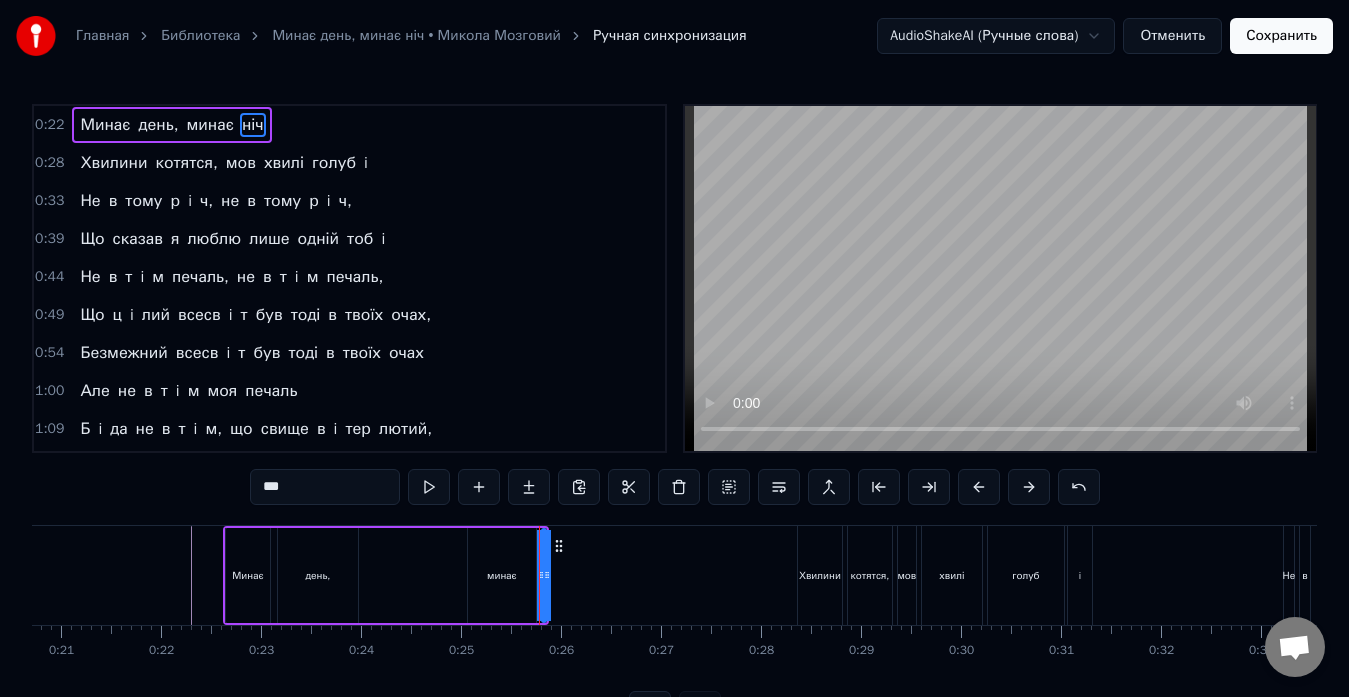 type on "***" 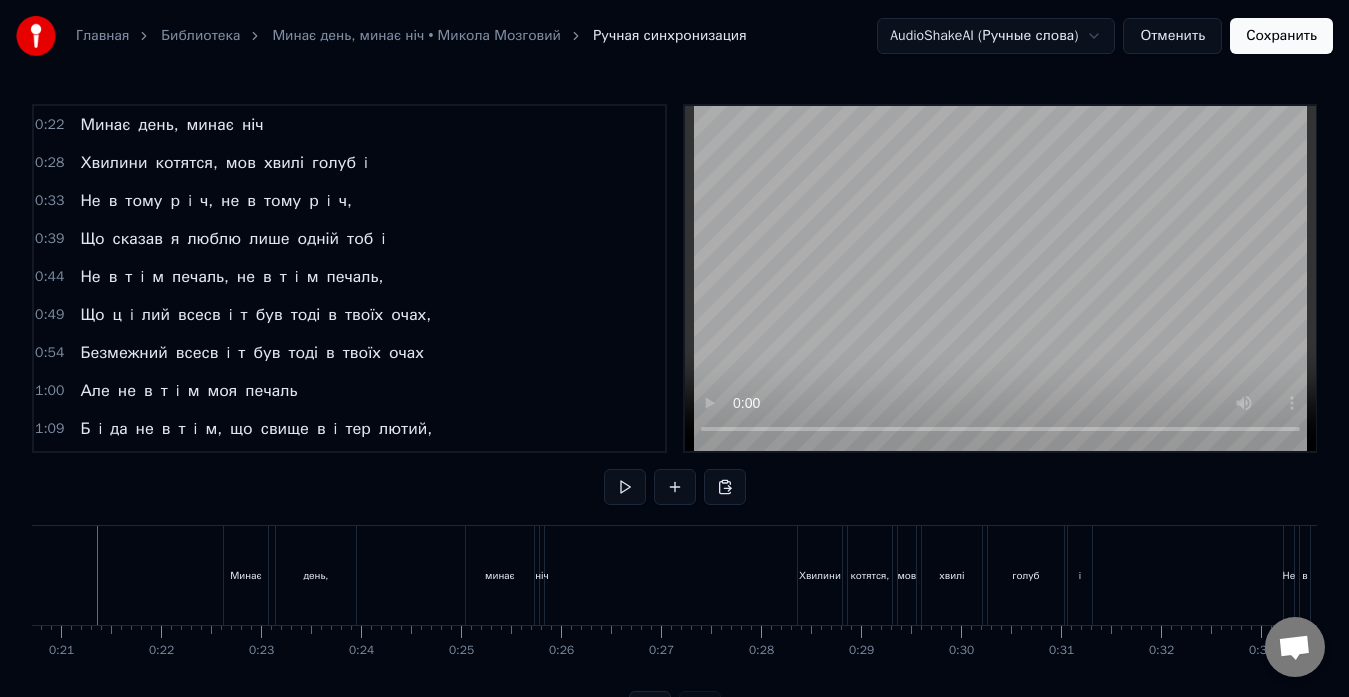 scroll, scrollTop: 0, scrollLeft: 2036, axis: horizontal 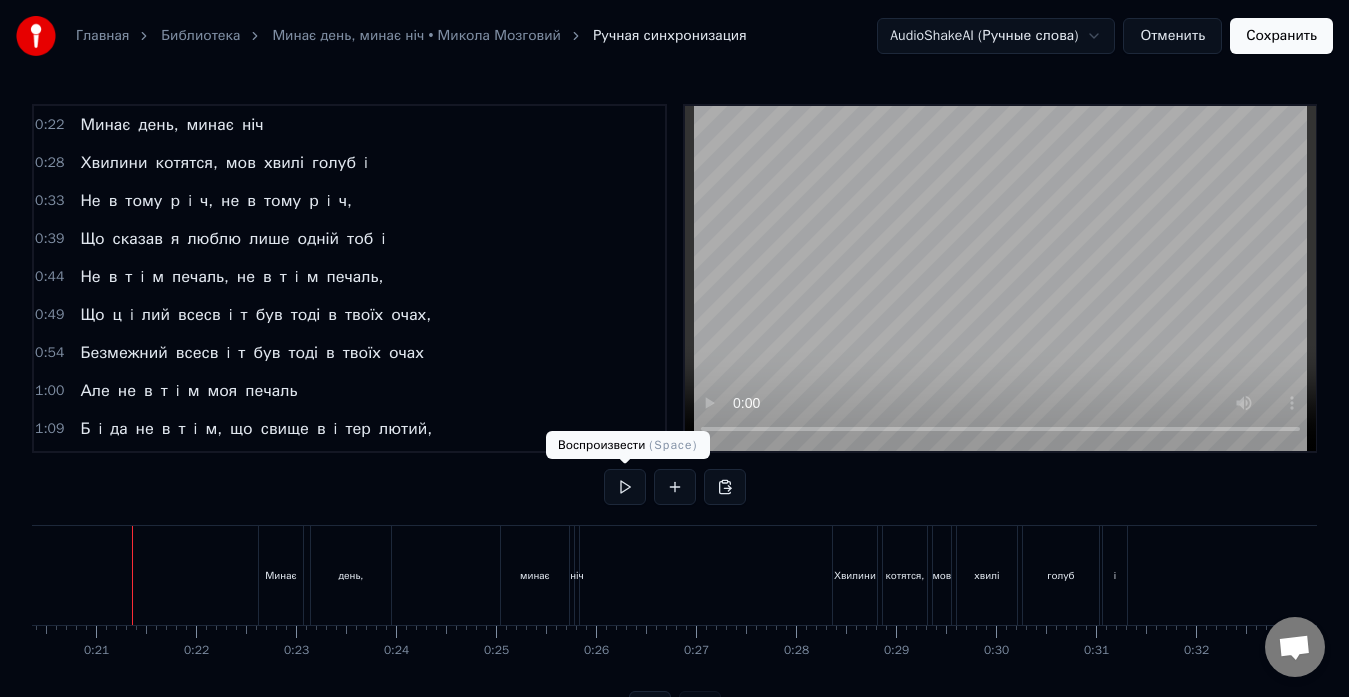 click at bounding box center [625, 487] 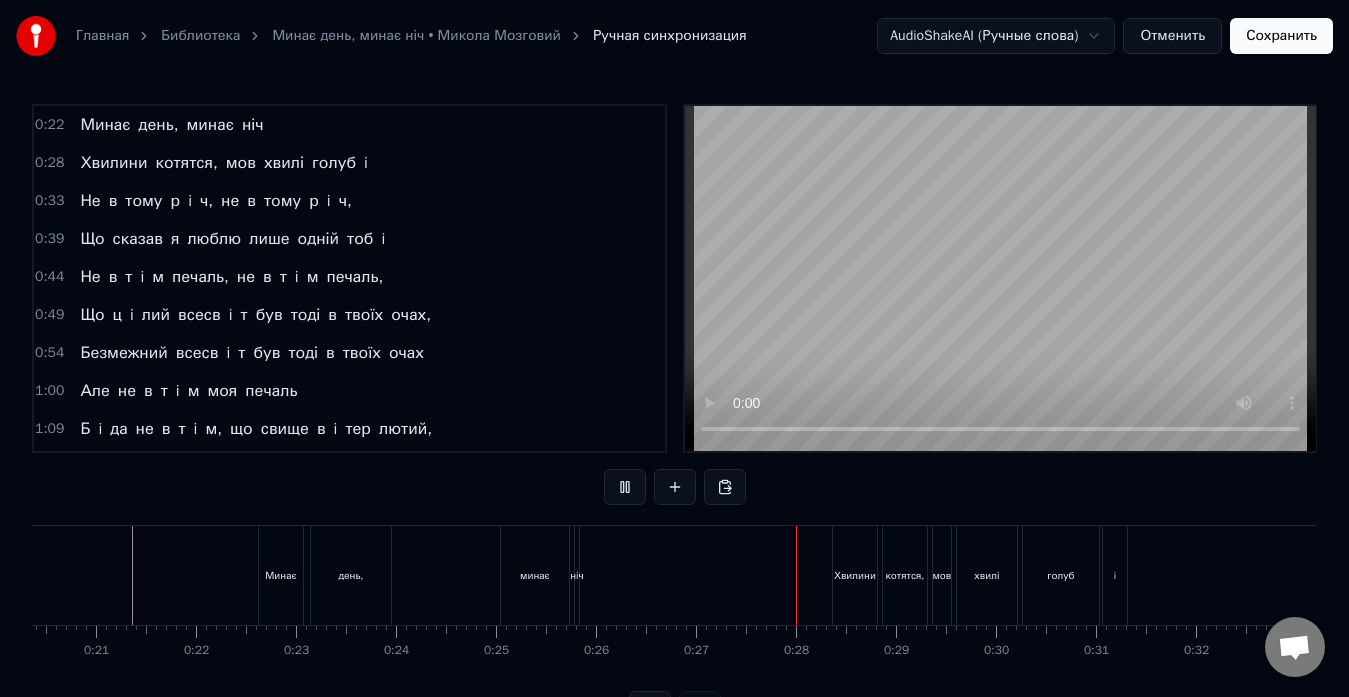 click at bounding box center (625, 487) 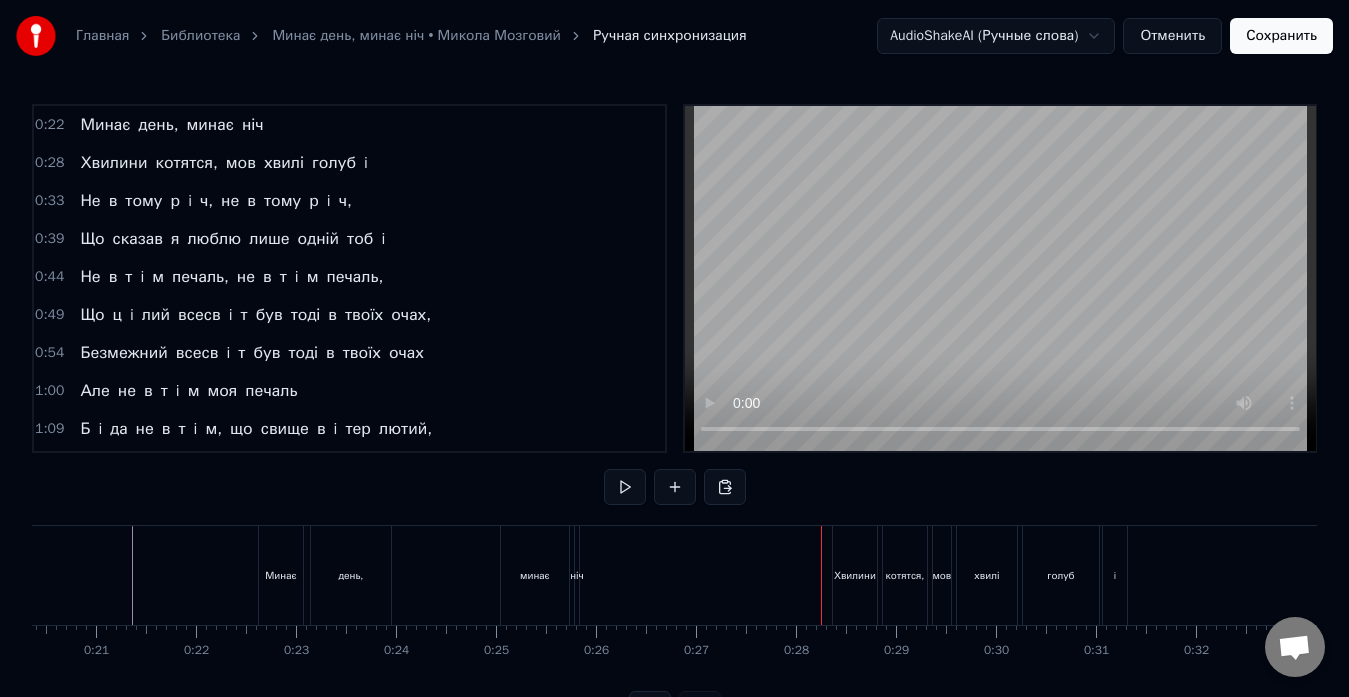 click on "ніч" at bounding box center (577, 575) 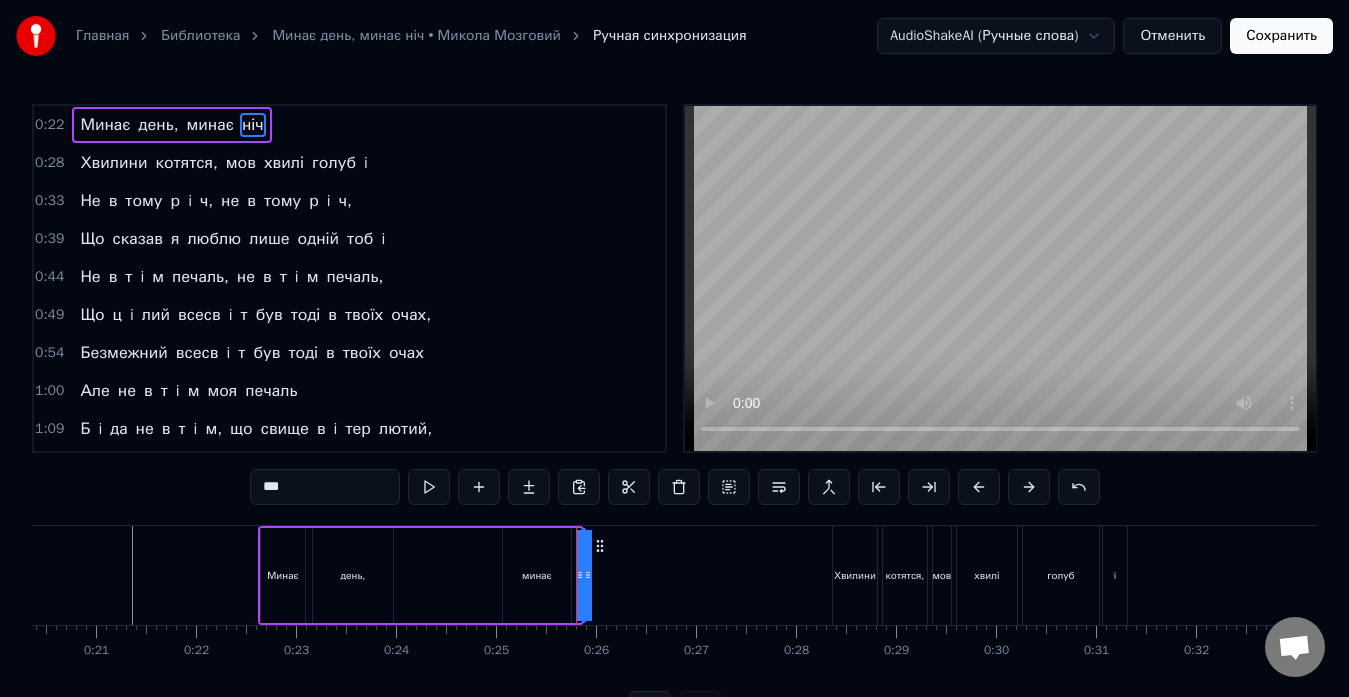 click on "Минає день, минає ніч Хвилини котятся, мов хвилі голуб i Не в тому р i ч, не в тому р i ч, Що сказав я люблю лише одній тоб i Не в т i м печаль, не в т i м печаль, Що ц i лий всесв i т був тоді в твоїх очах, Безмежний всесв i т був тоді в твоїх очах Але не в т i м моя печаль Б i да не в т i м, що свище в i тер лютий, Що с i чень на в i кн i малює мертв i кв i ти, Б i да не в т i м, що ти мене не любиш, Б i да, що я тебе не можу розлюбити Б i да не в т i м, що свище в i тер лютий, Що с i чень на в i кн i малює мертв i кв i ти, Б i да не в т i м, що ти мене не любиш, Б i да, що я тебе не можу розлюбити Минає день, минає" at bounding box center [14218, 575] 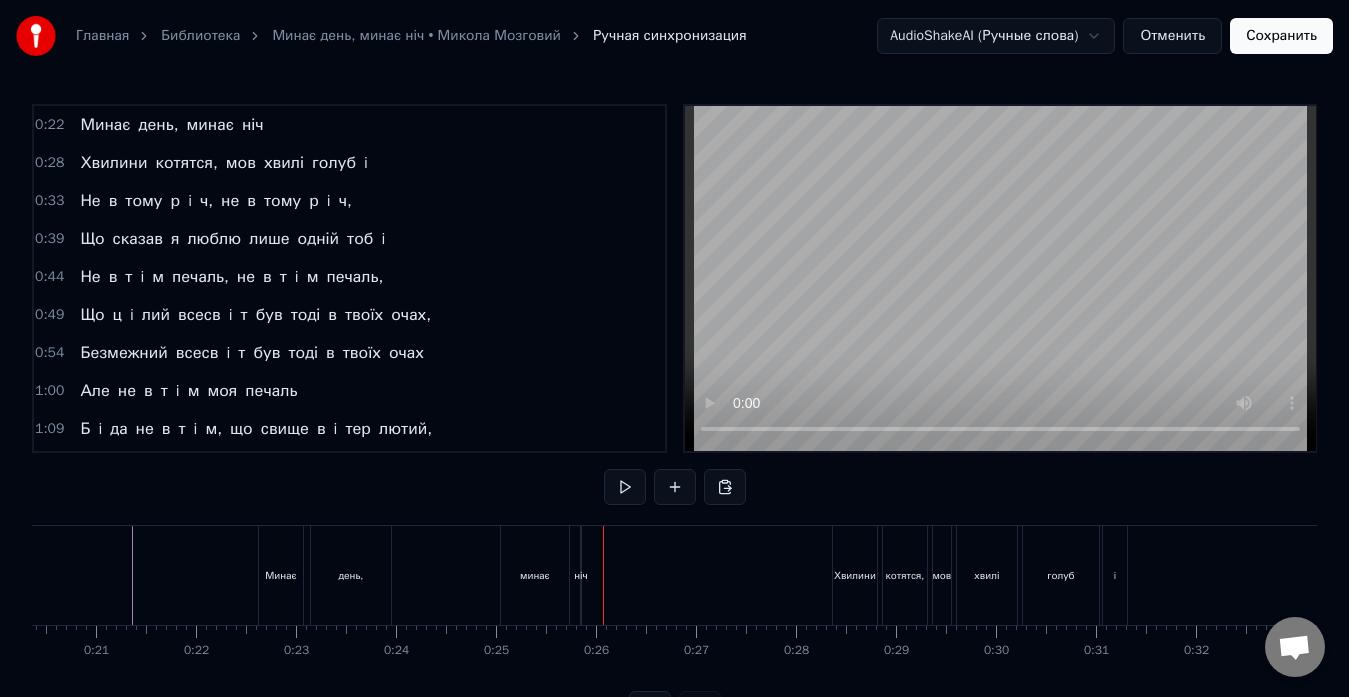 click on "ніч" at bounding box center [581, 575] 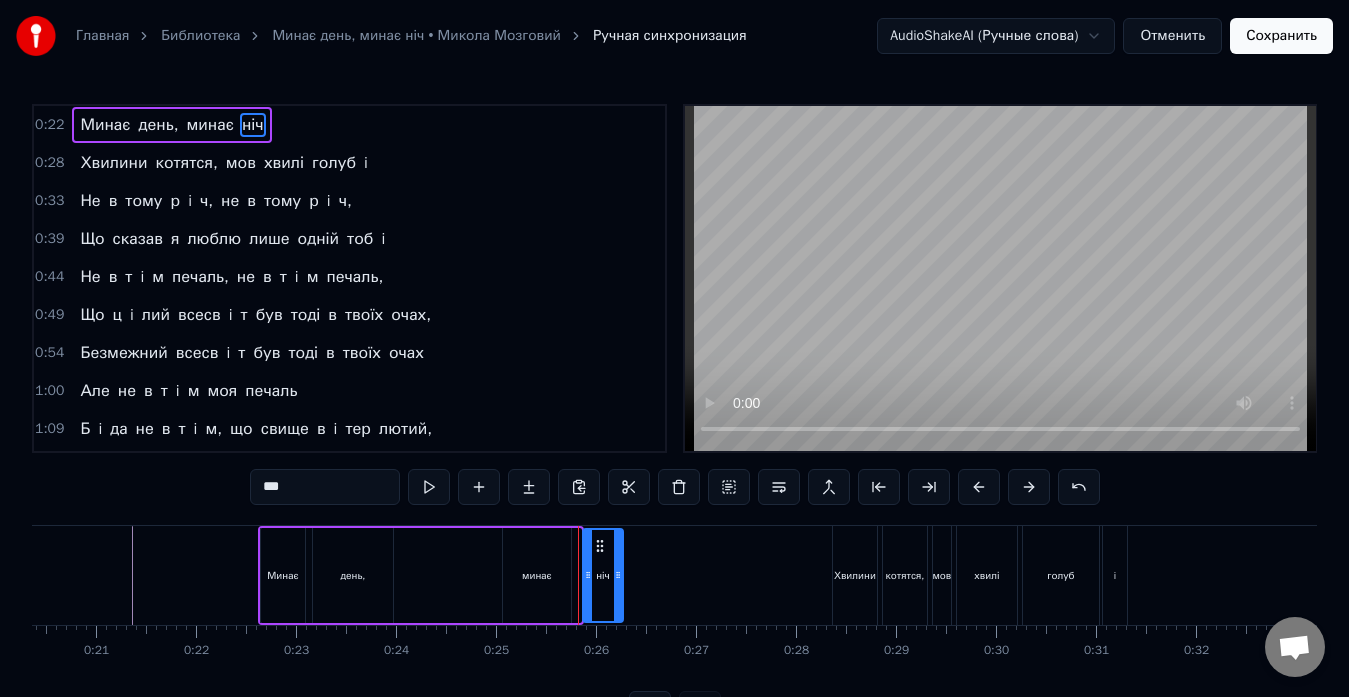 drag, startPoint x: 577, startPoint y: 577, endPoint x: 619, endPoint y: 585, distance: 42.755116 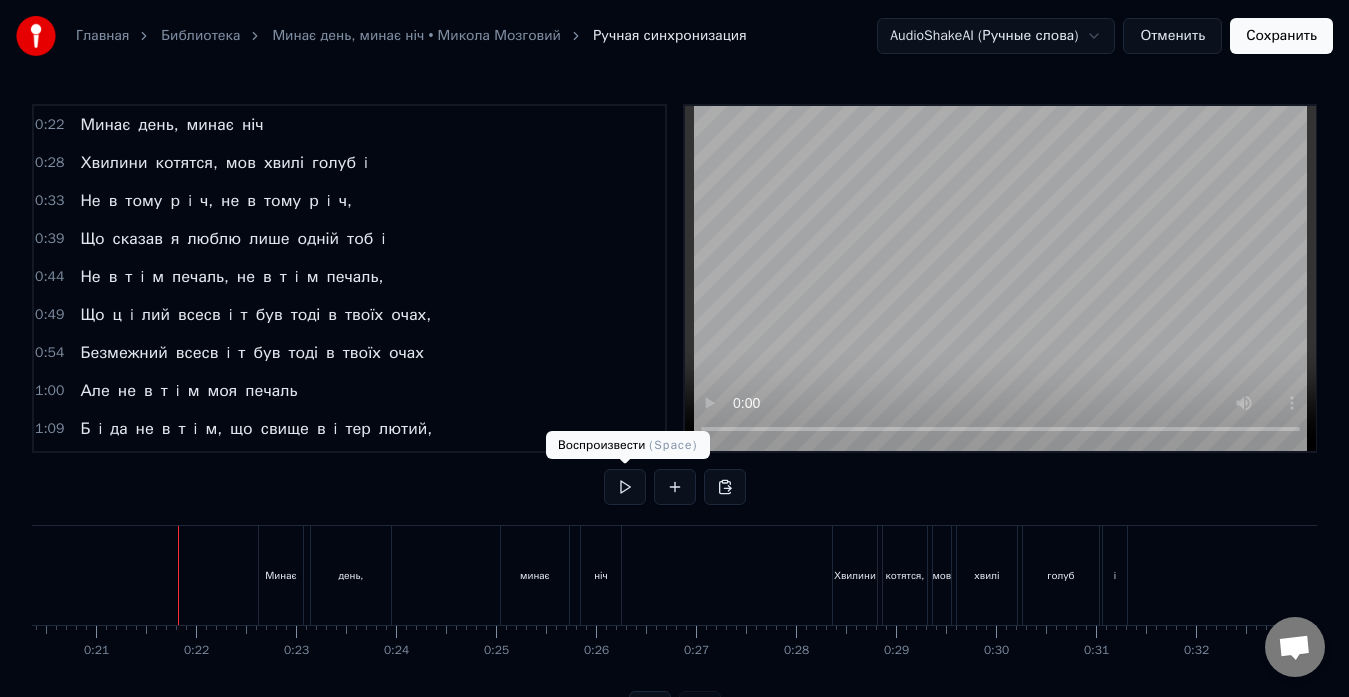 click at bounding box center (625, 487) 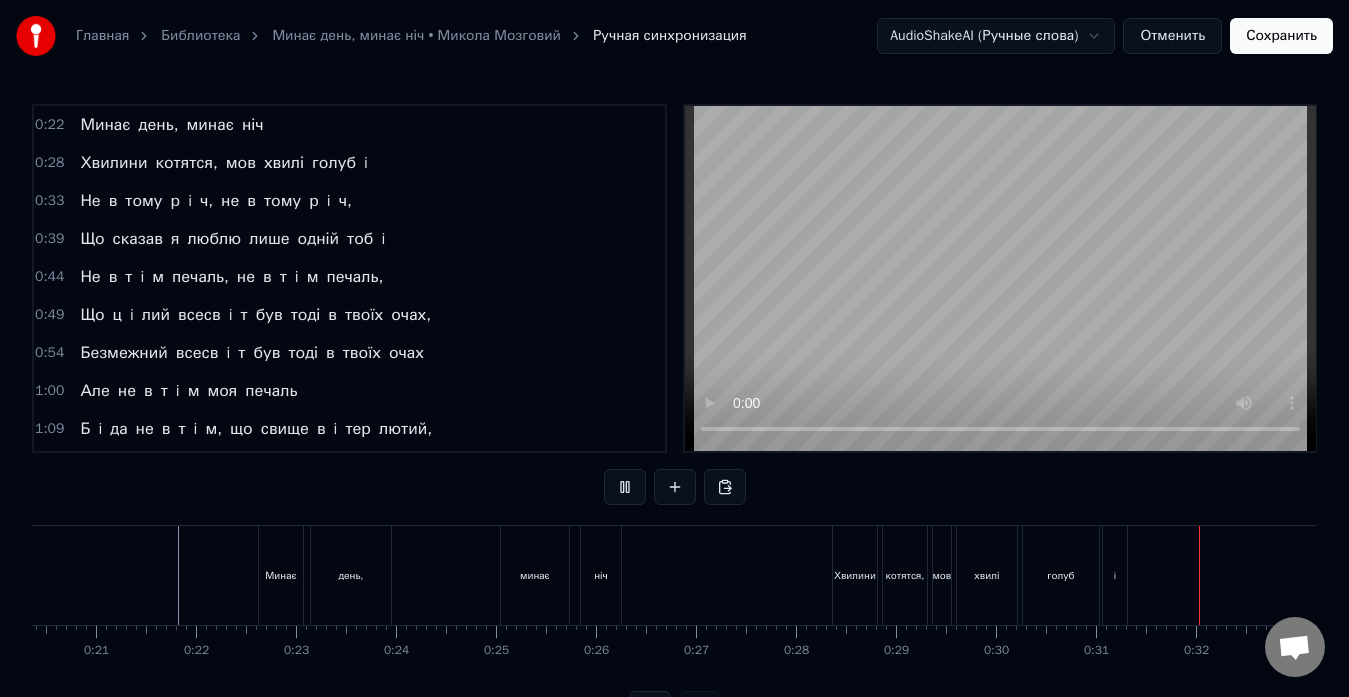 click at bounding box center [625, 487] 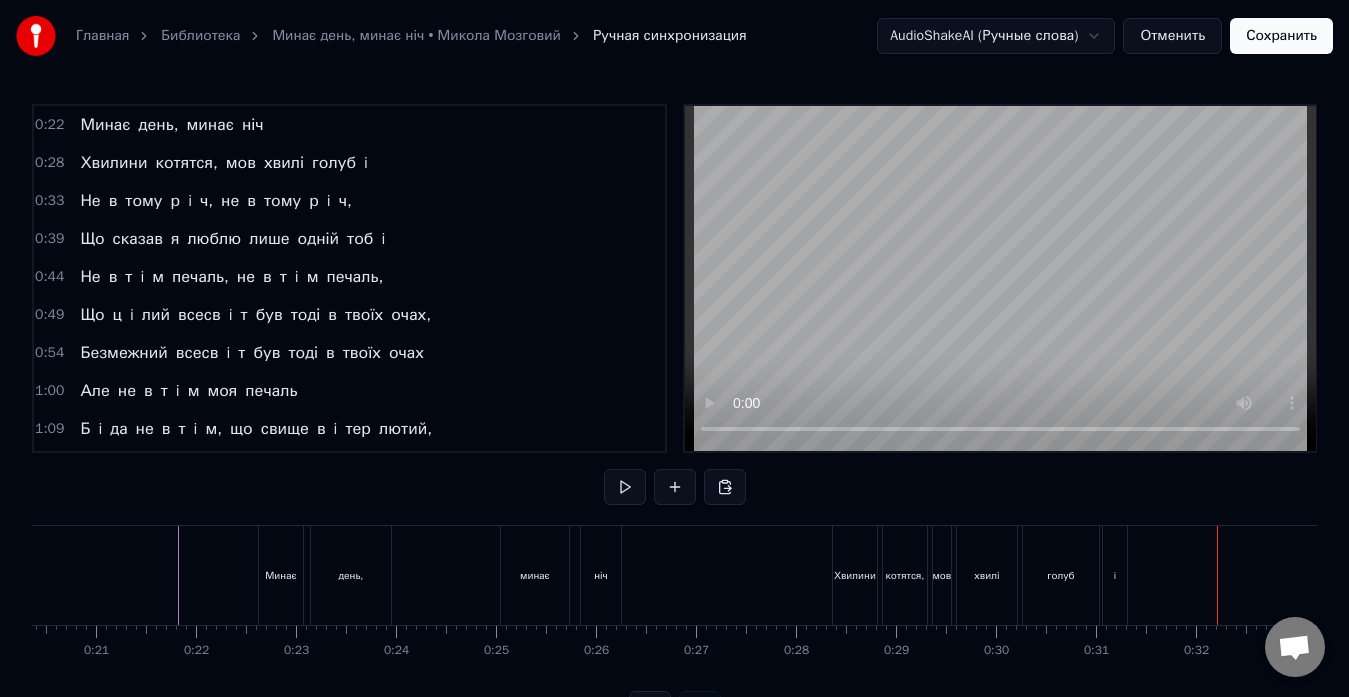 click on "голуб" at bounding box center (334, 163) 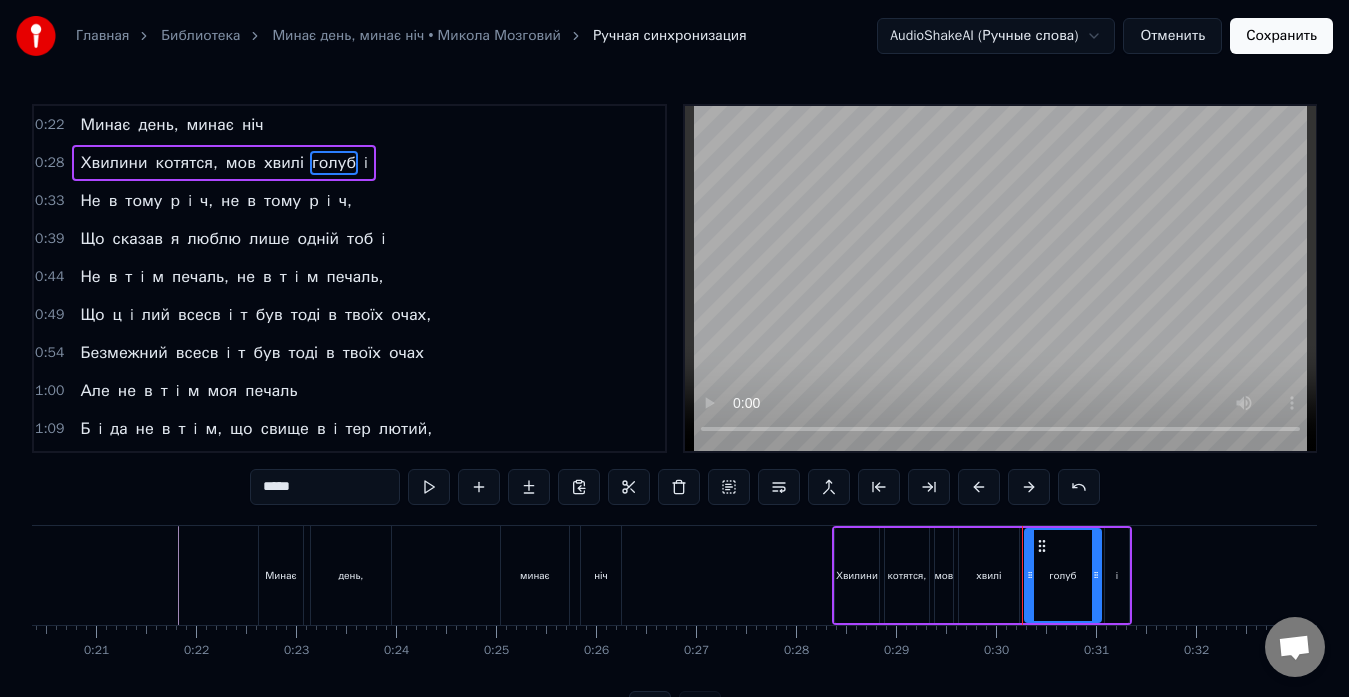 click on "i" at bounding box center (366, 163) 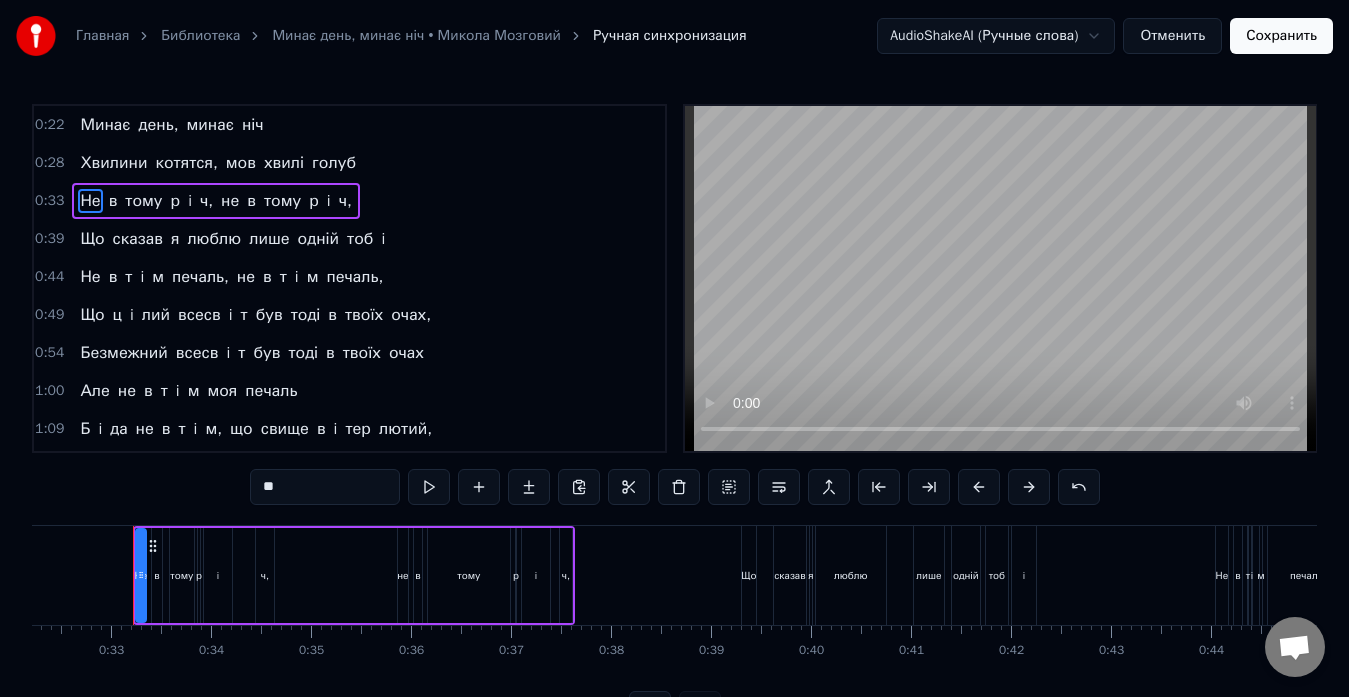 click on "голуб" at bounding box center (334, 163) 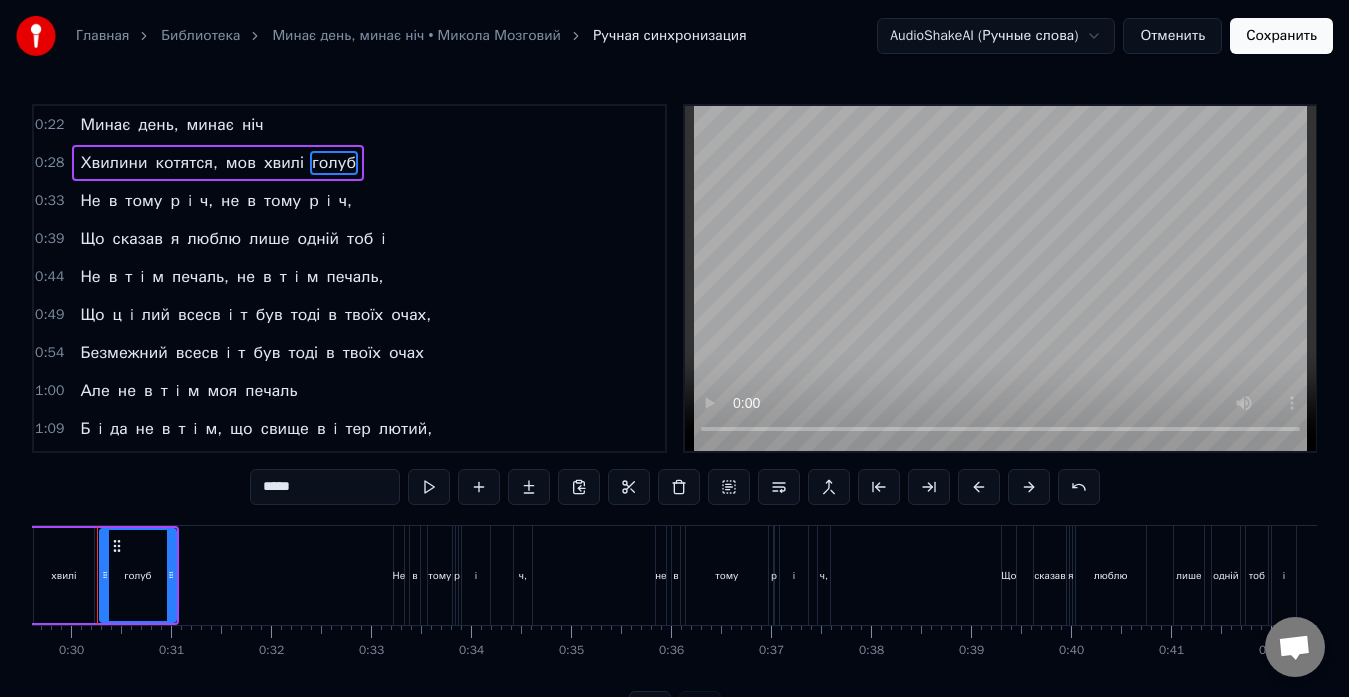 scroll, scrollTop: 0, scrollLeft: 2925, axis: horizontal 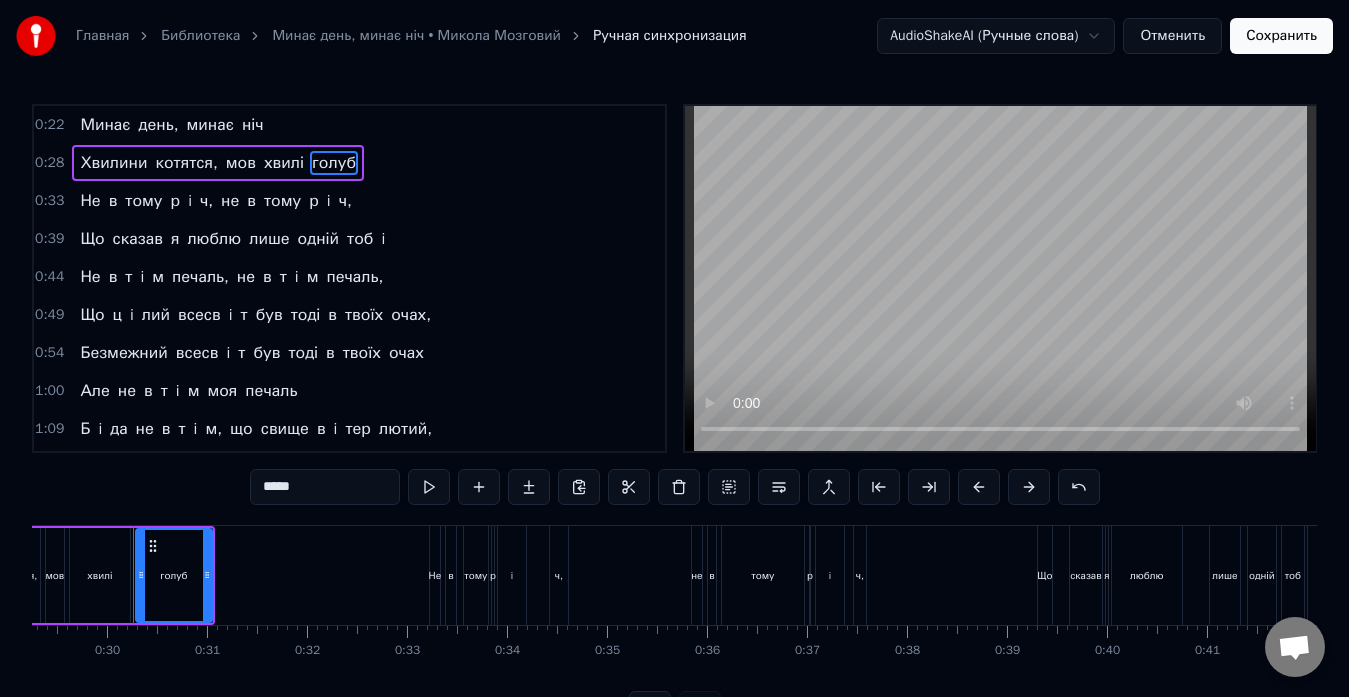 click on "*****" at bounding box center (325, 487) 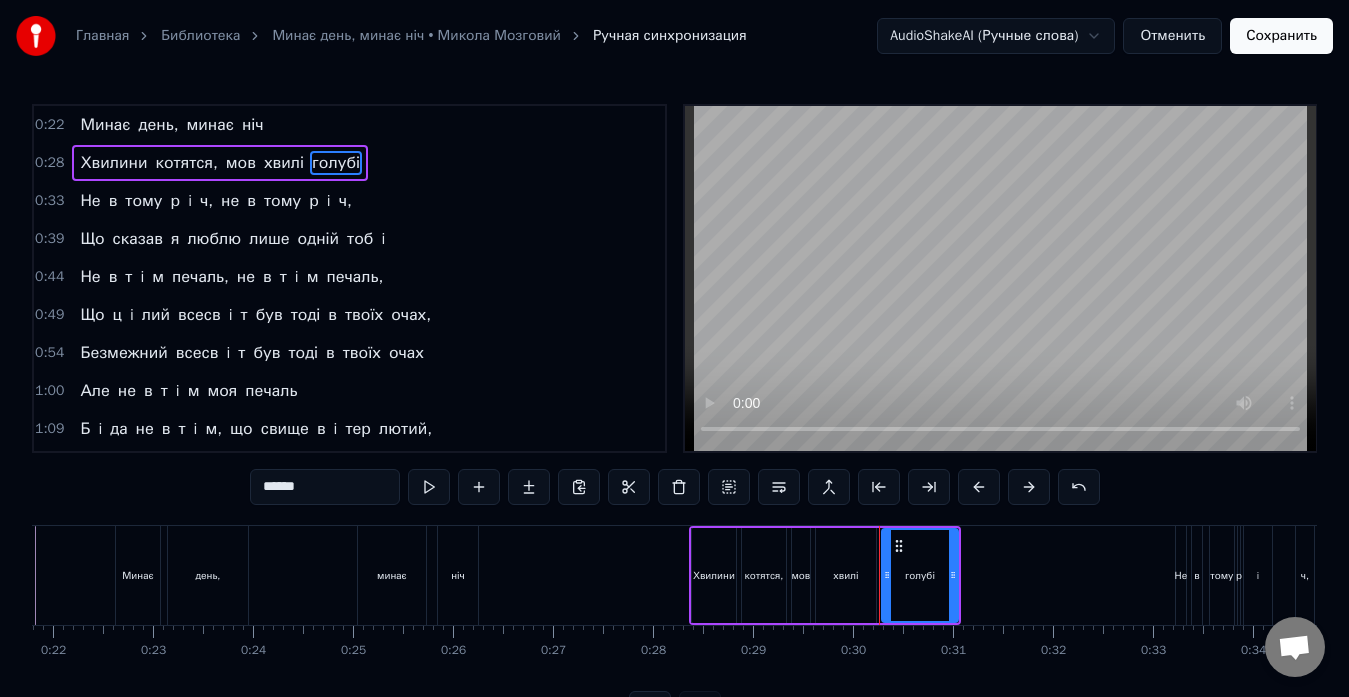 scroll, scrollTop: 0, scrollLeft: 2283, axis: horizontal 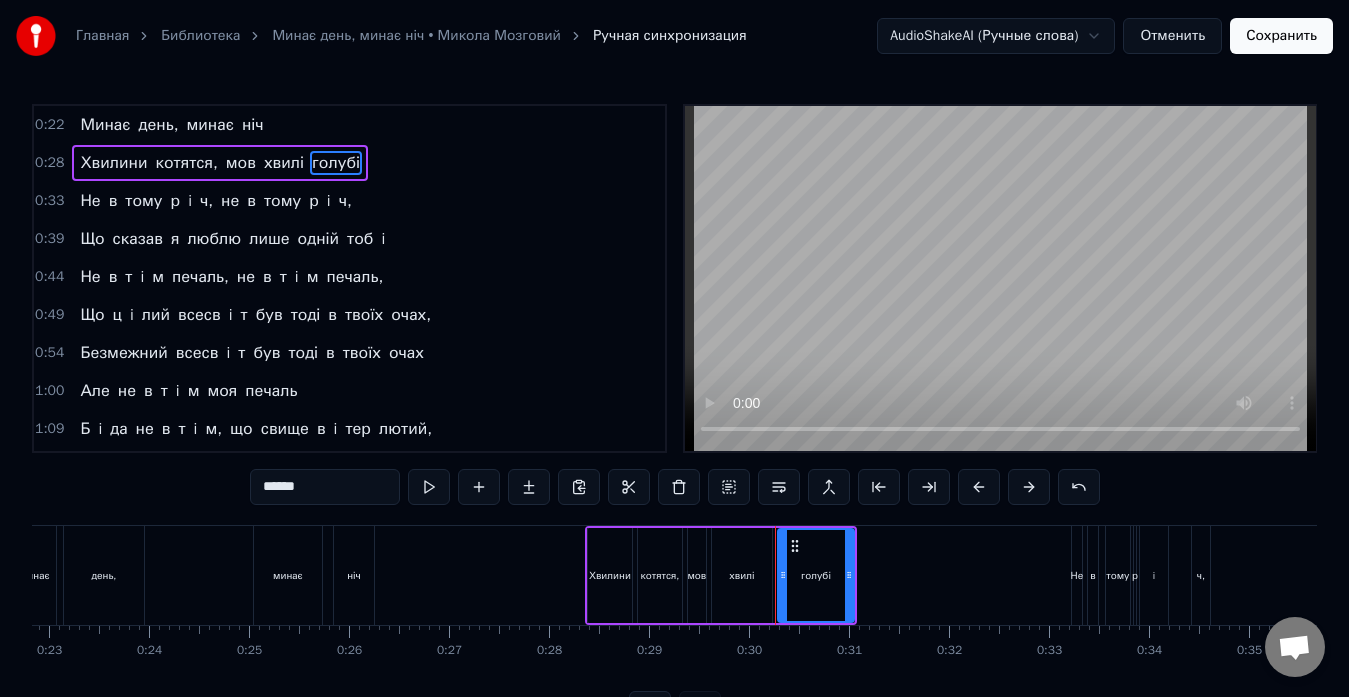 type on "******" 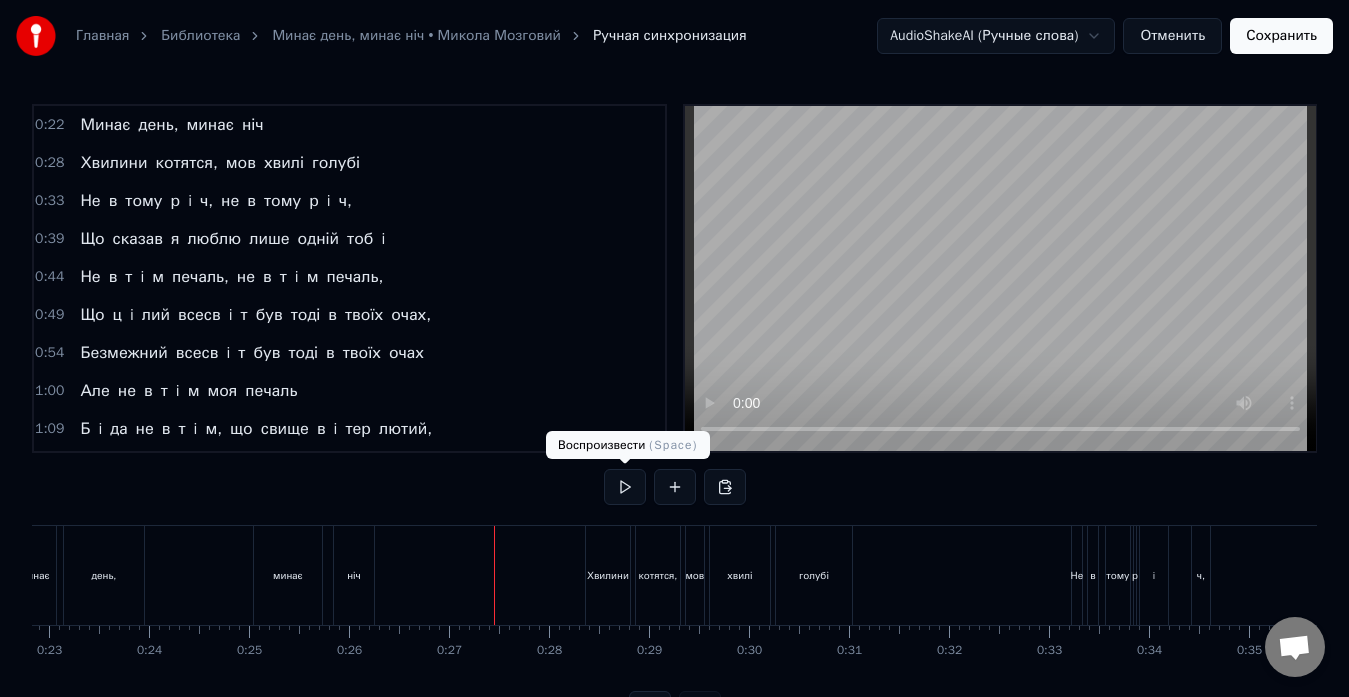 click at bounding box center (625, 487) 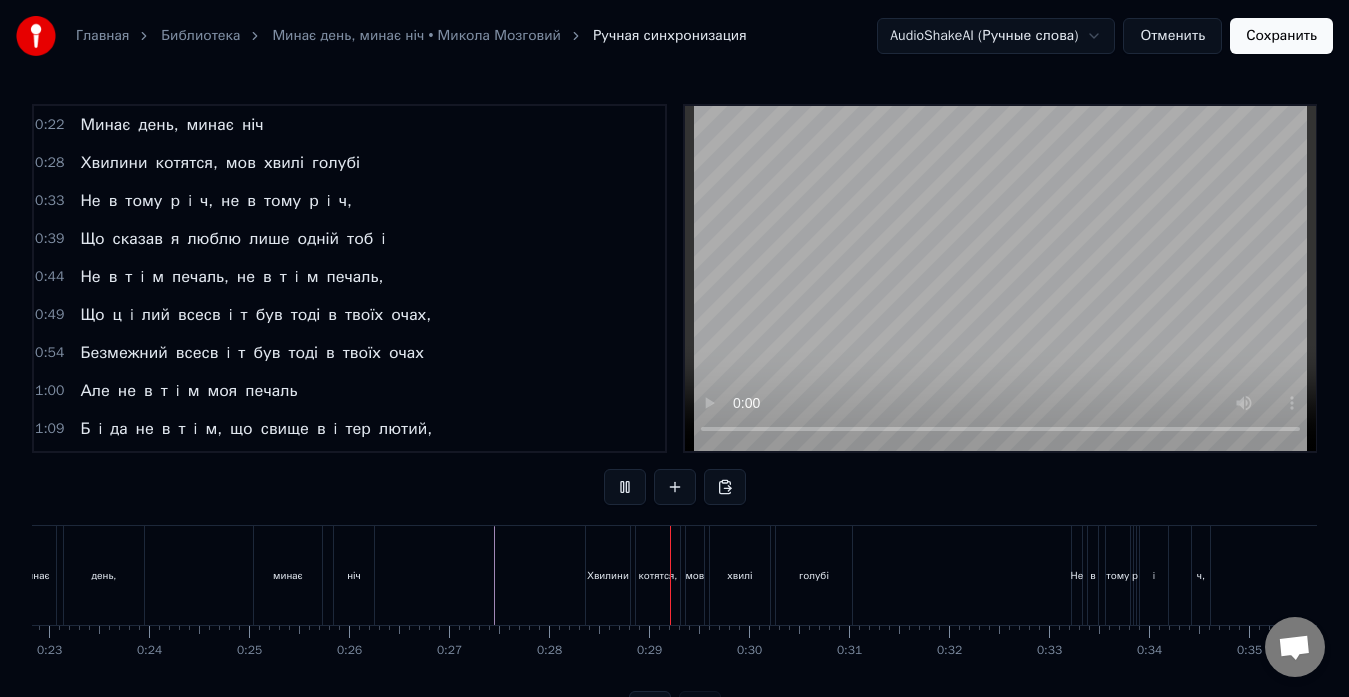 click at bounding box center (625, 487) 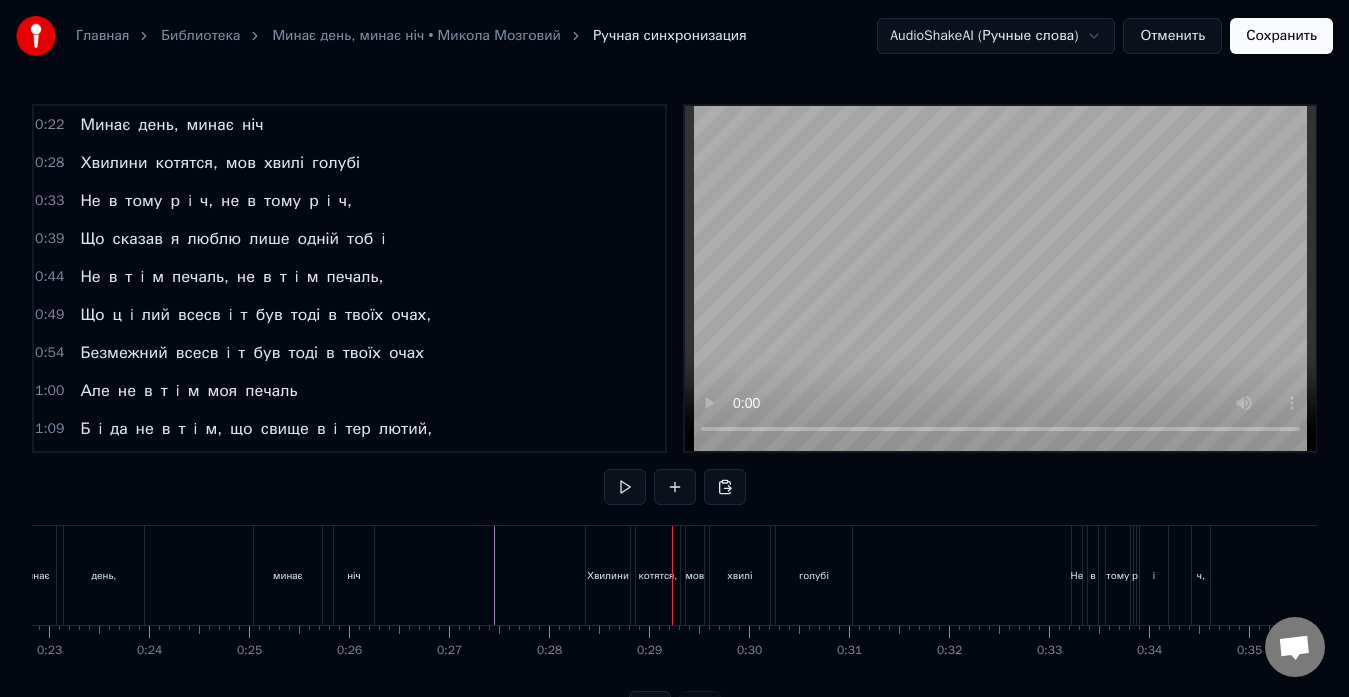 click on "i" at bounding box center [190, 201] 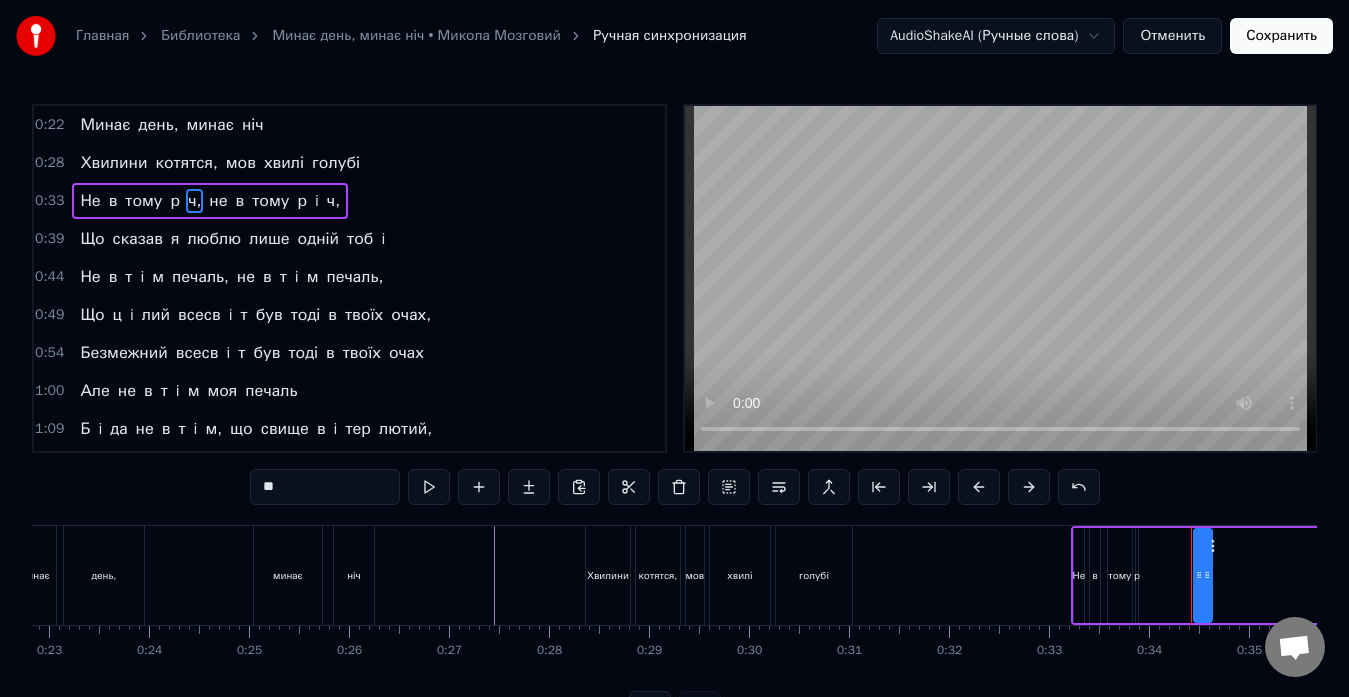 click on "ч," at bounding box center (194, 201) 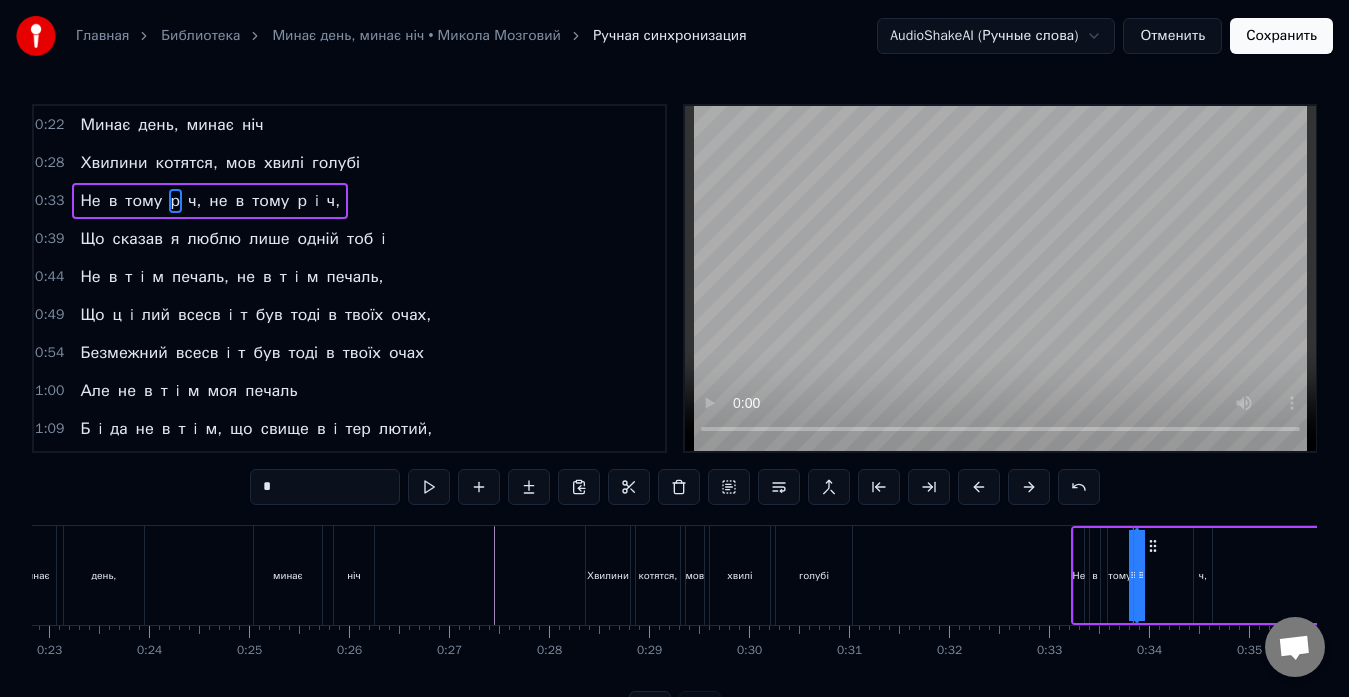 click on "*" at bounding box center (325, 487) 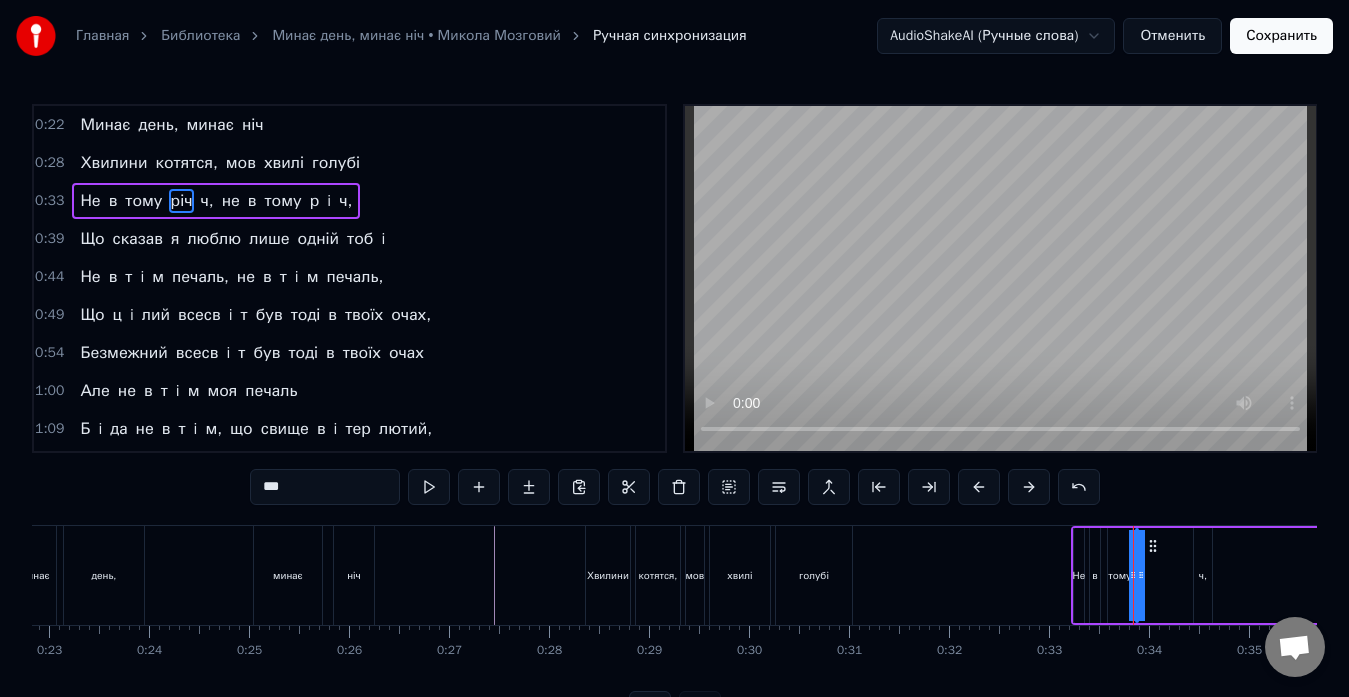 click on "ч," at bounding box center (206, 201) 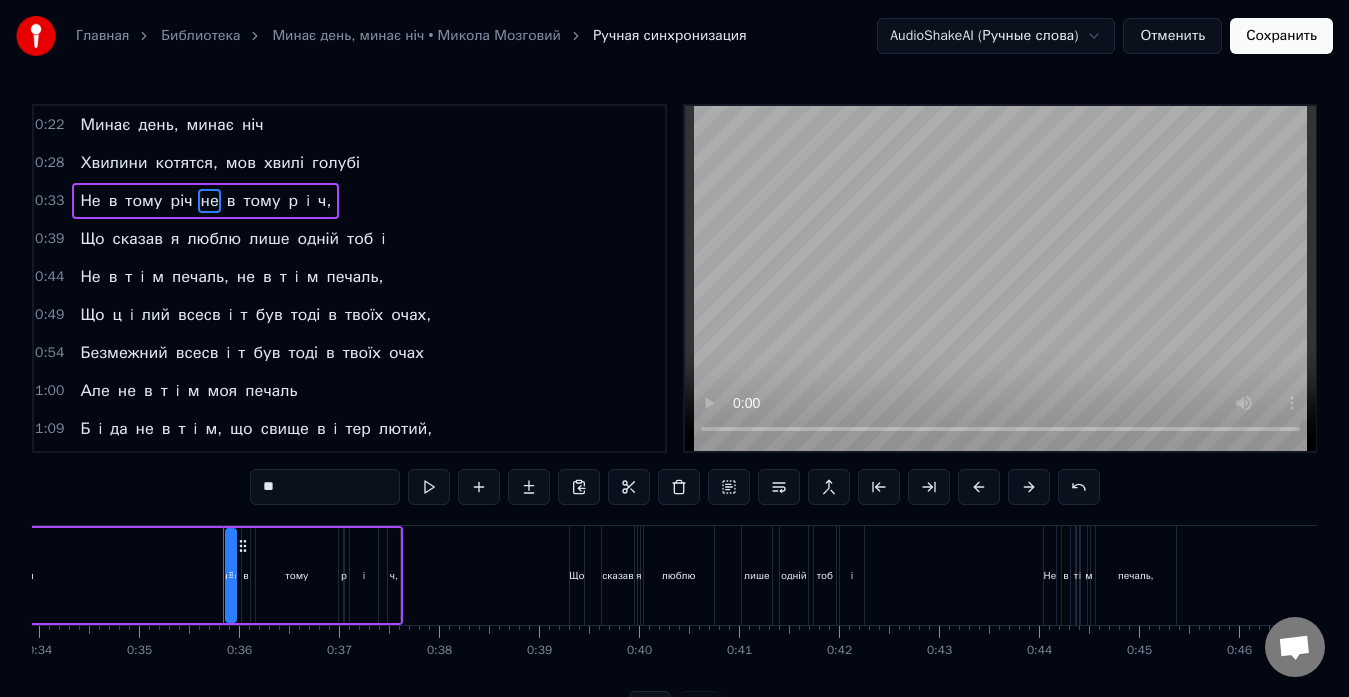 scroll, scrollTop: 0, scrollLeft: 3483, axis: horizontal 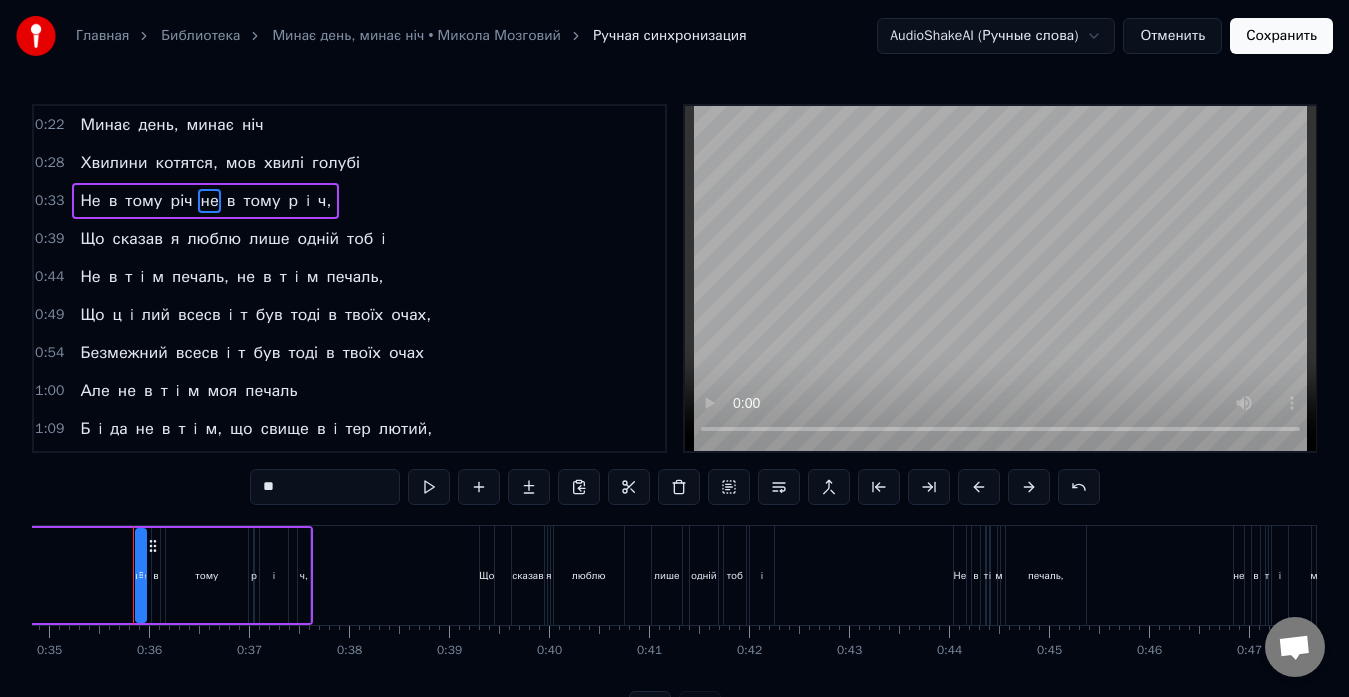 click on "р" at bounding box center (294, 201) 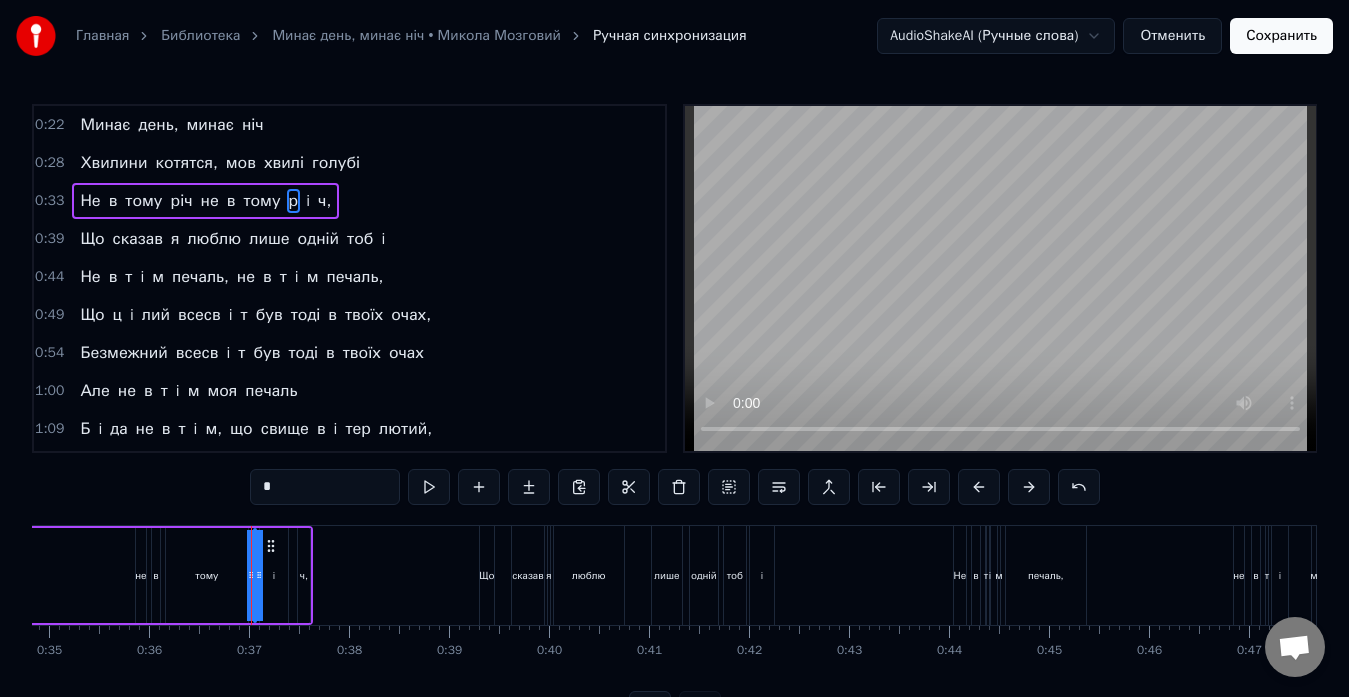 click on "*" at bounding box center [325, 487] 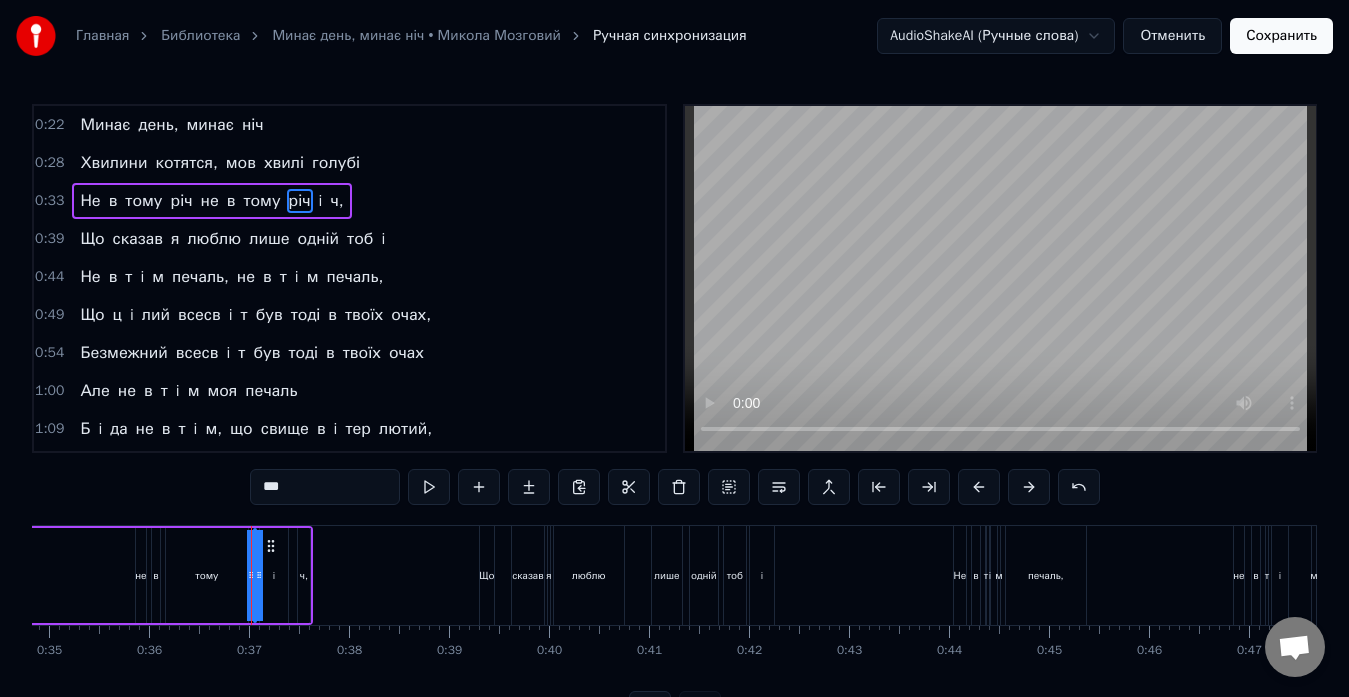 click on "ч," at bounding box center [336, 201] 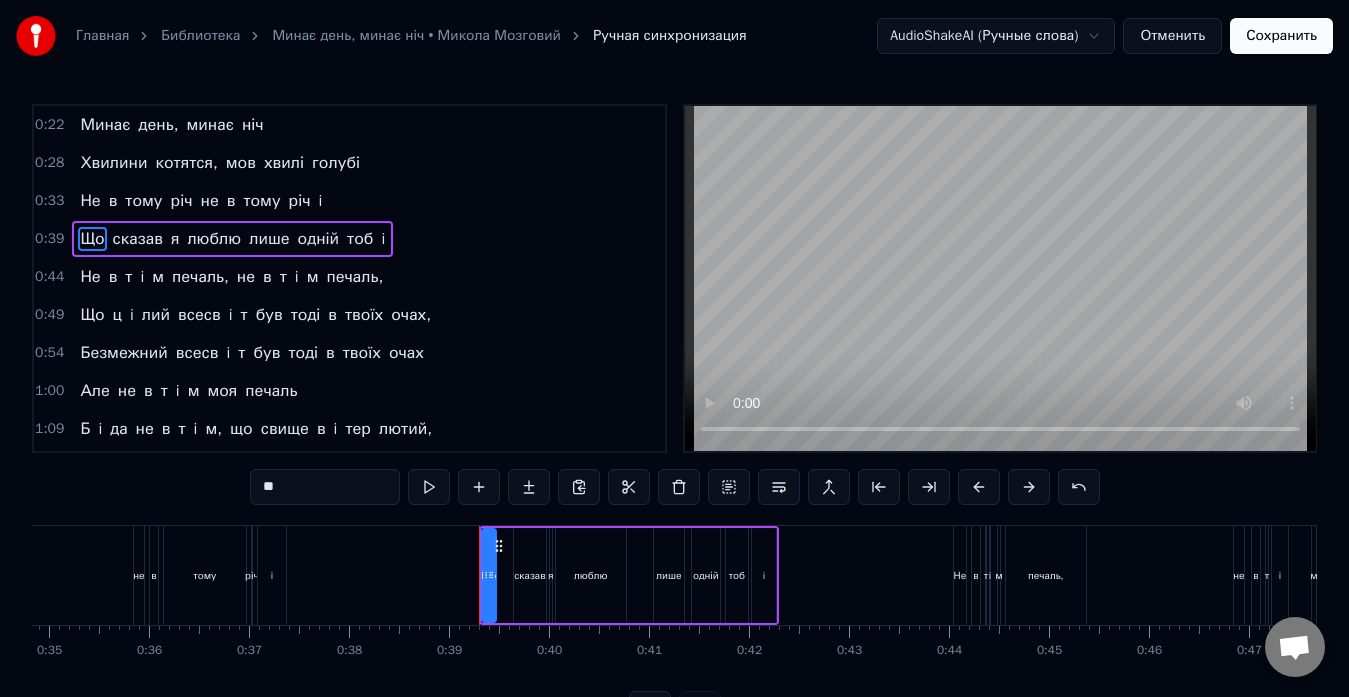 click on "i" at bounding box center (321, 201) 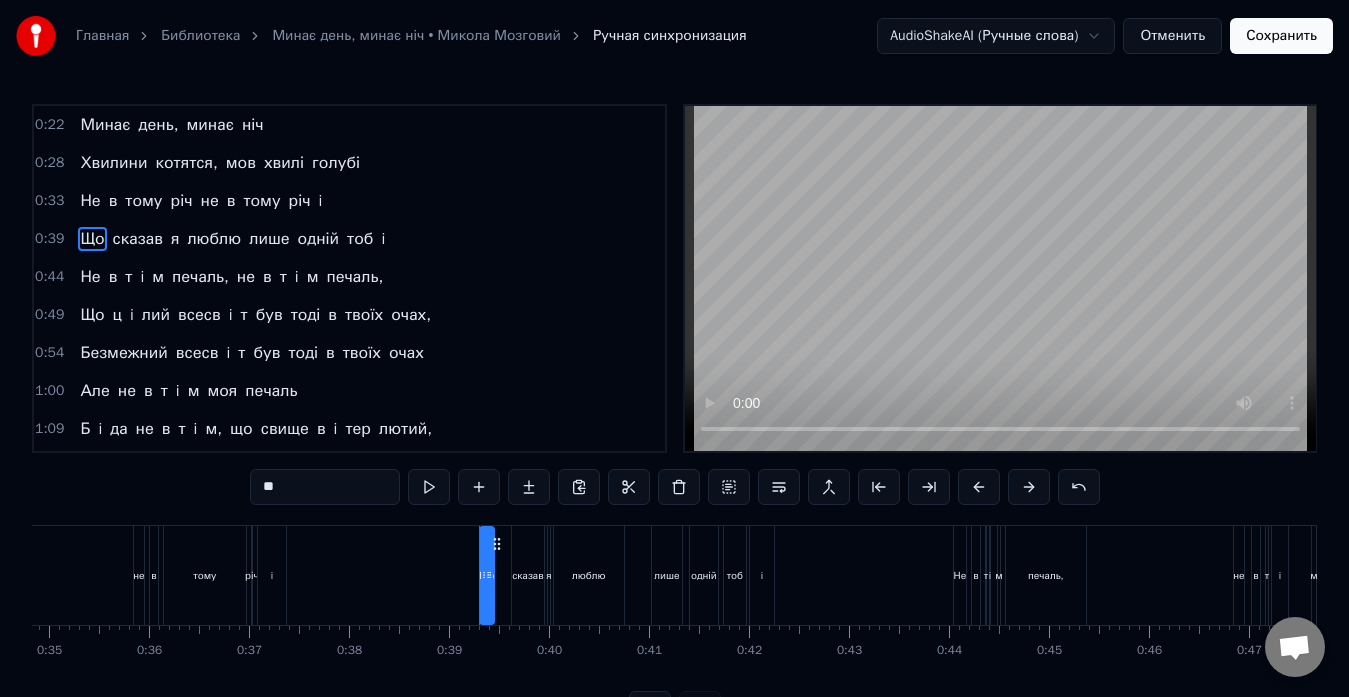 click on "i" at bounding box center [321, 201] 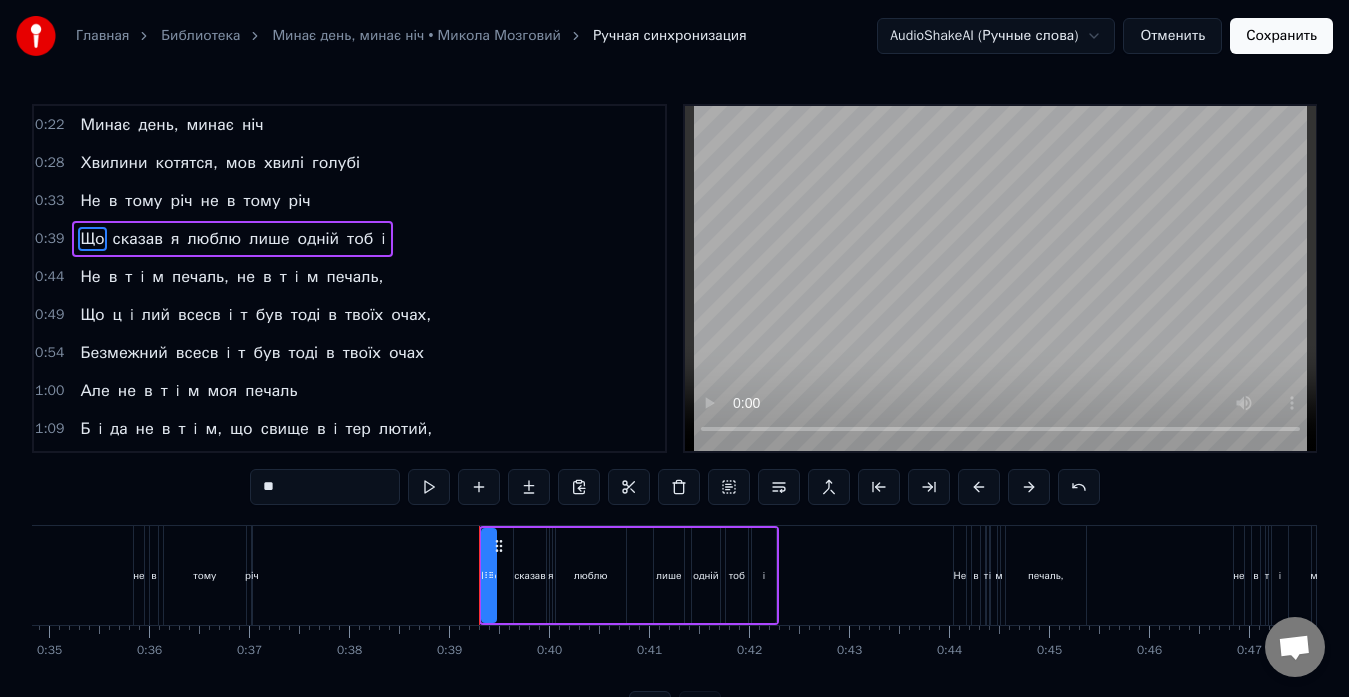 click on "i" at bounding box center (383, 239) 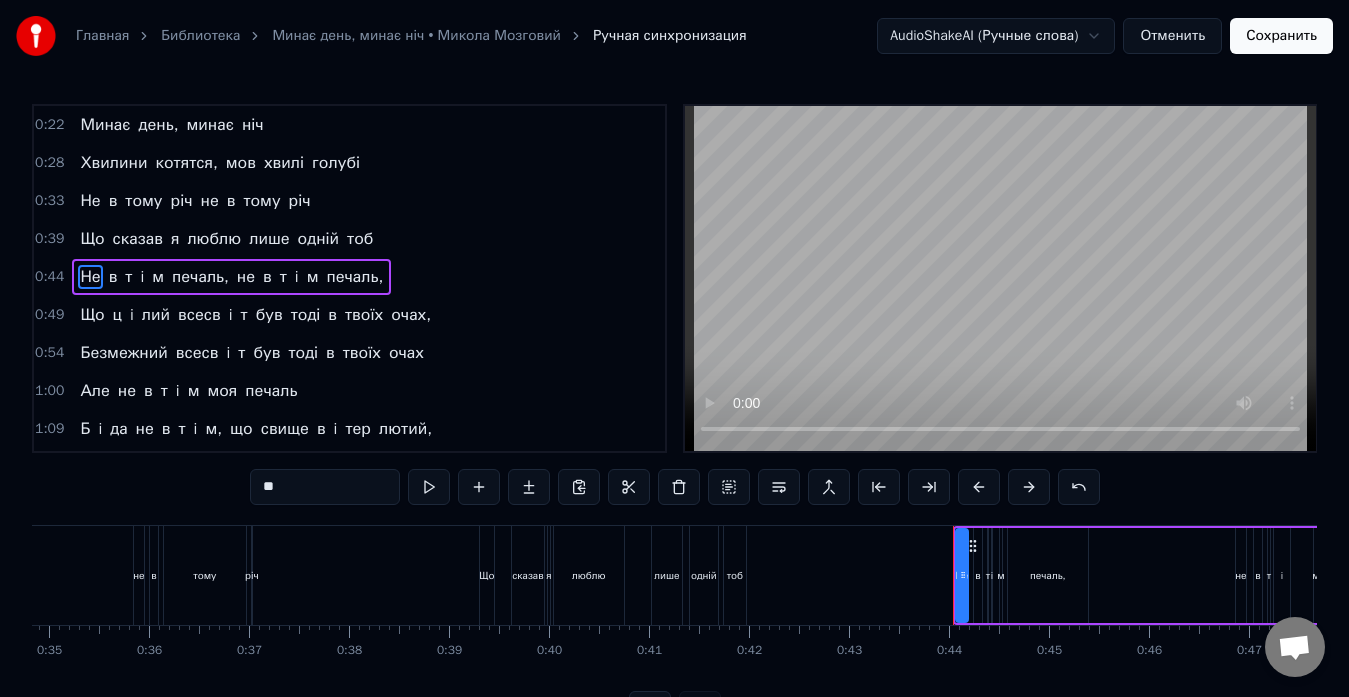 click on "тоб" at bounding box center (360, 239) 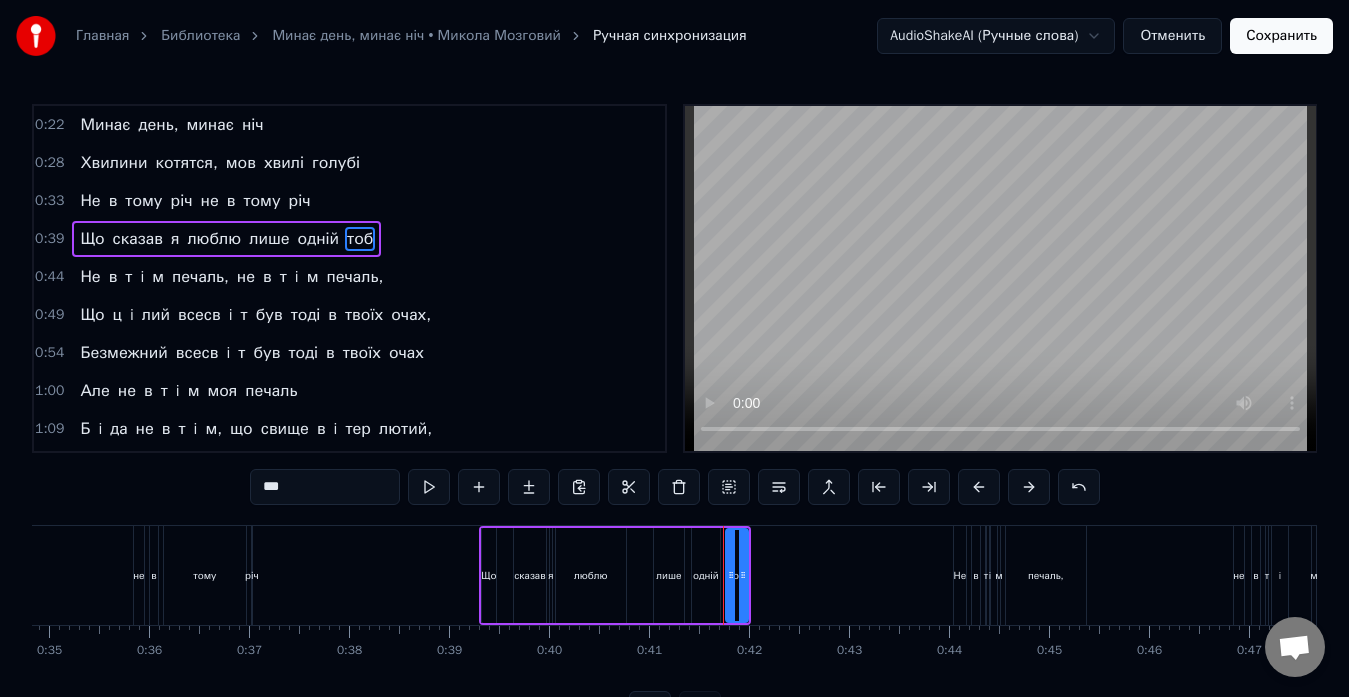 click on "***" at bounding box center [325, 487] 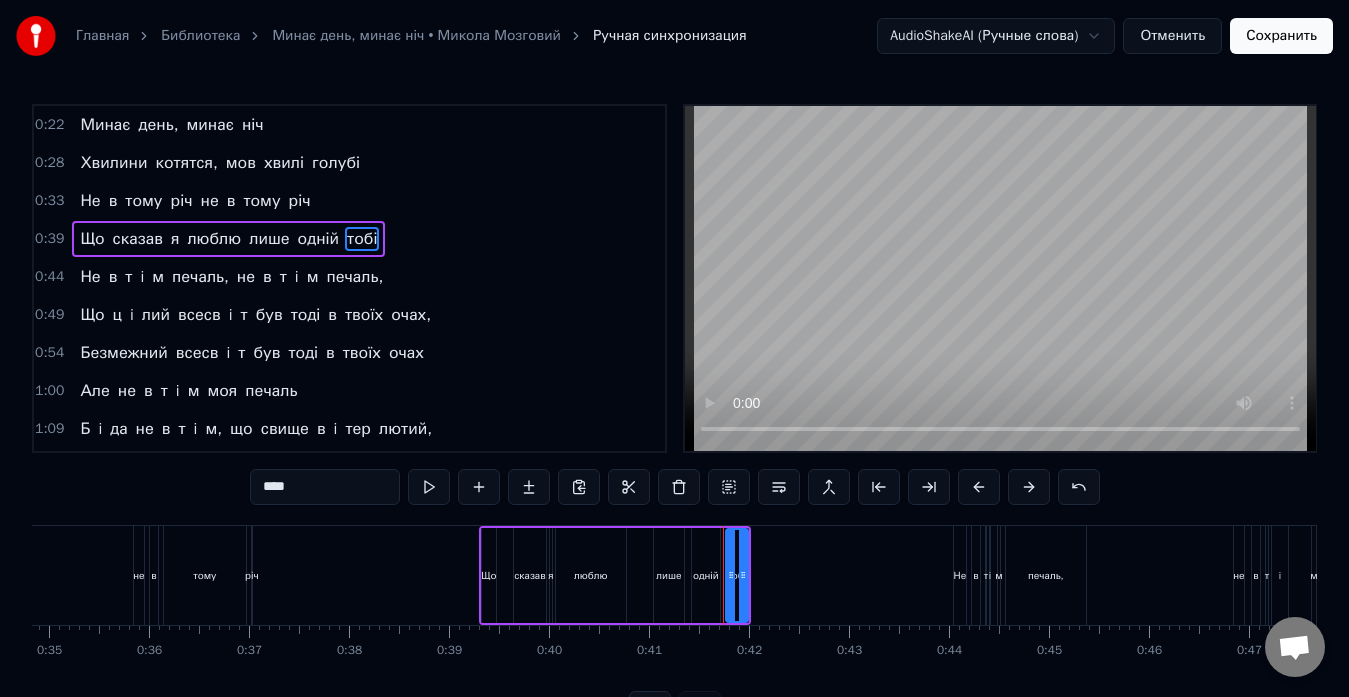 type on "****" 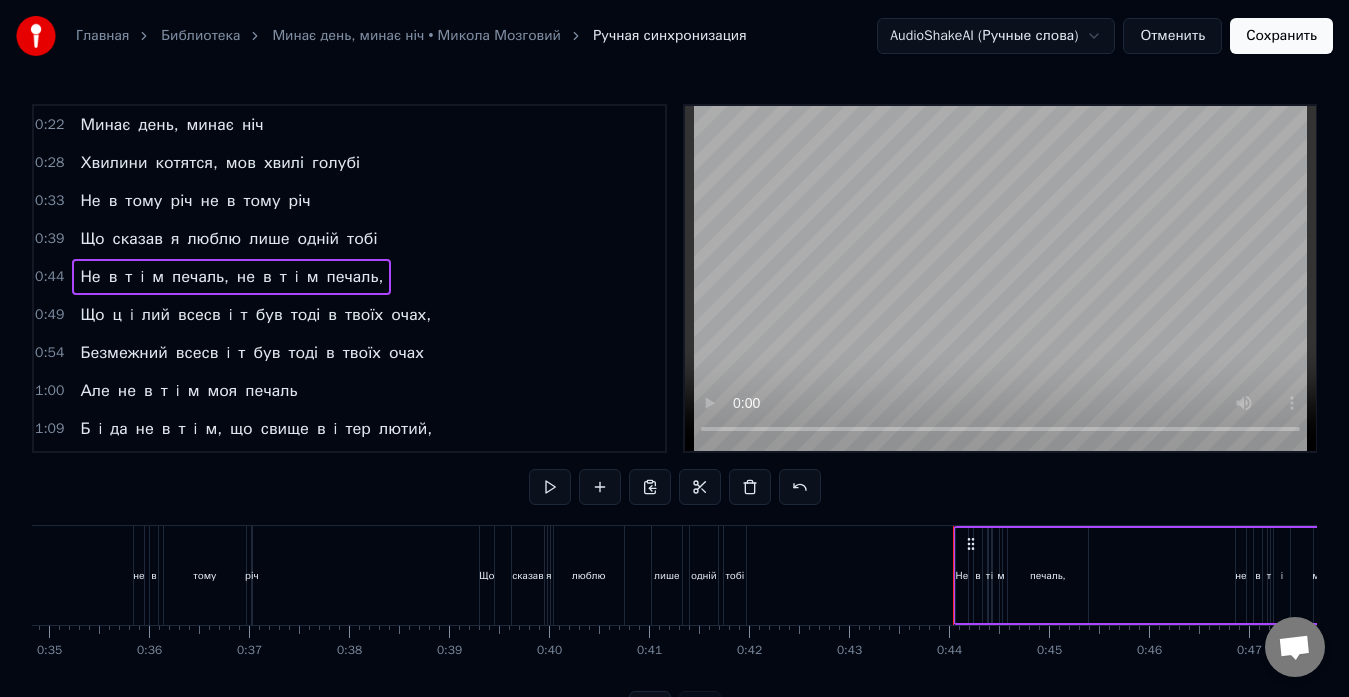 click on "Не в т i м печаль, не в т i м печаль," at bounding box center [231, 277] 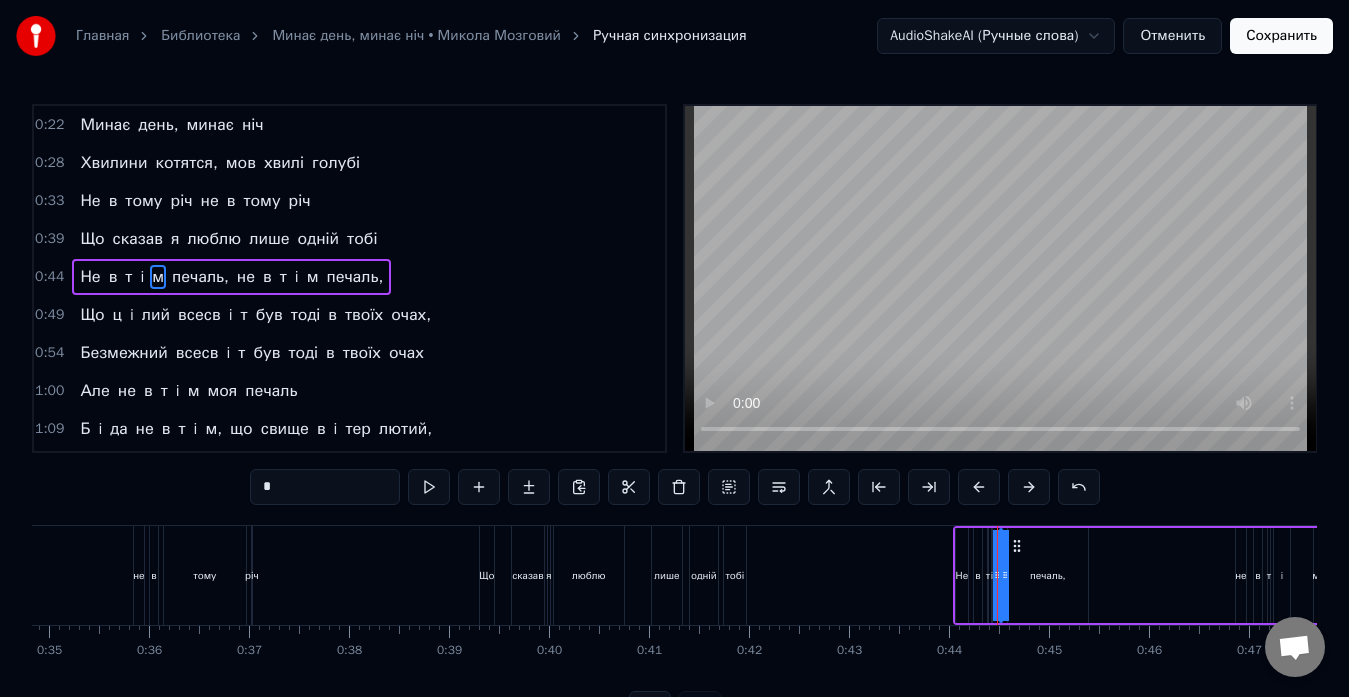 click on "т" at bounding box center (128, 277) 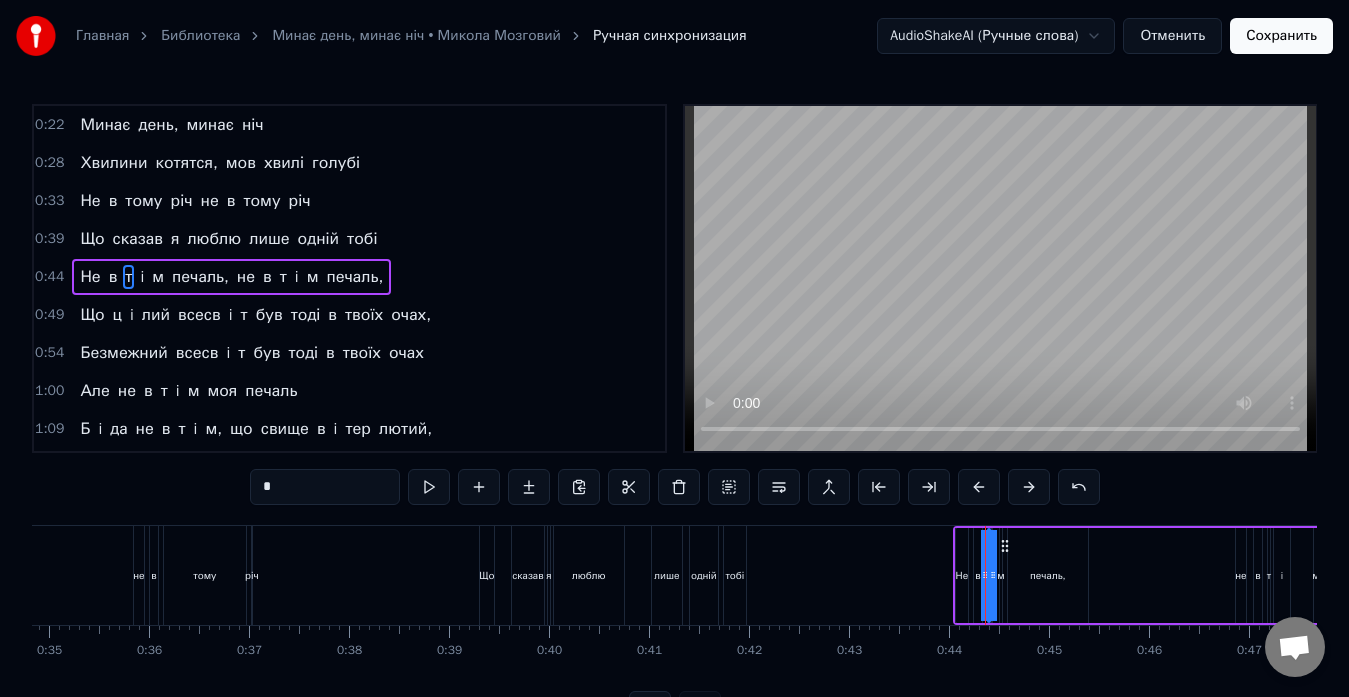 click on "*" at bounding box center (325, 487) 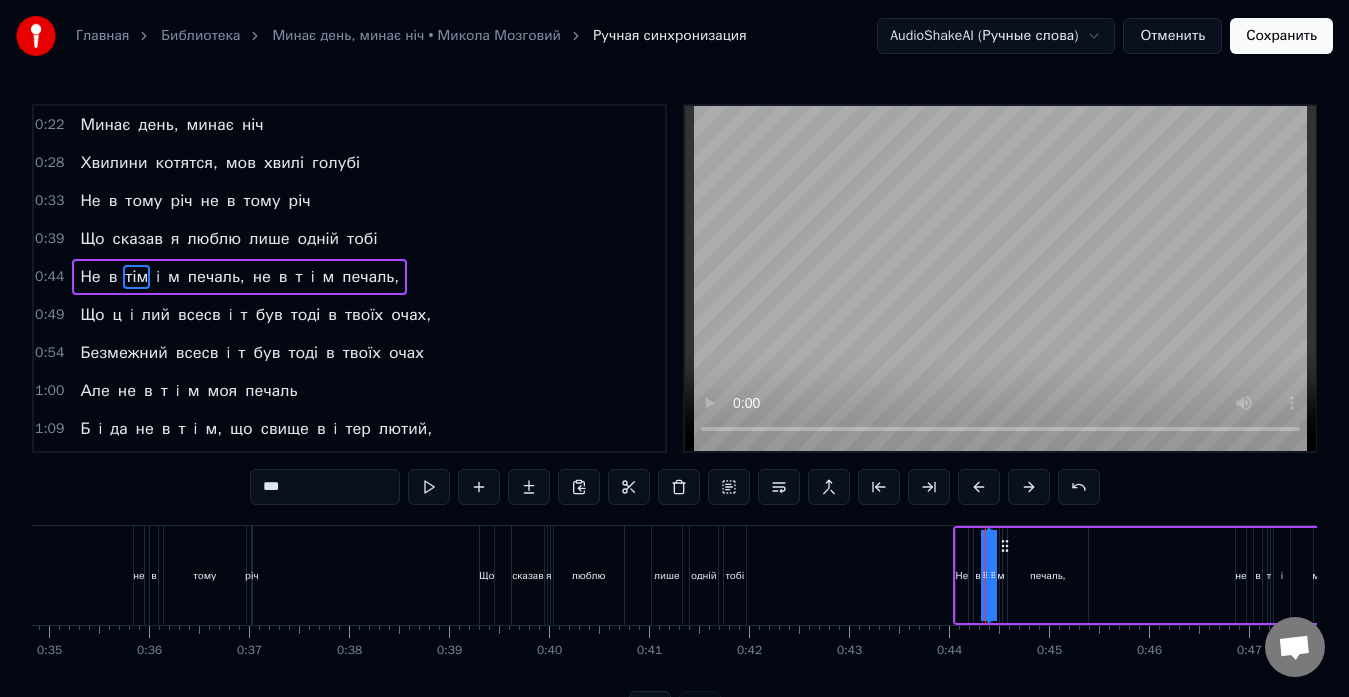 click on "м" at bounding box center (174, 277) 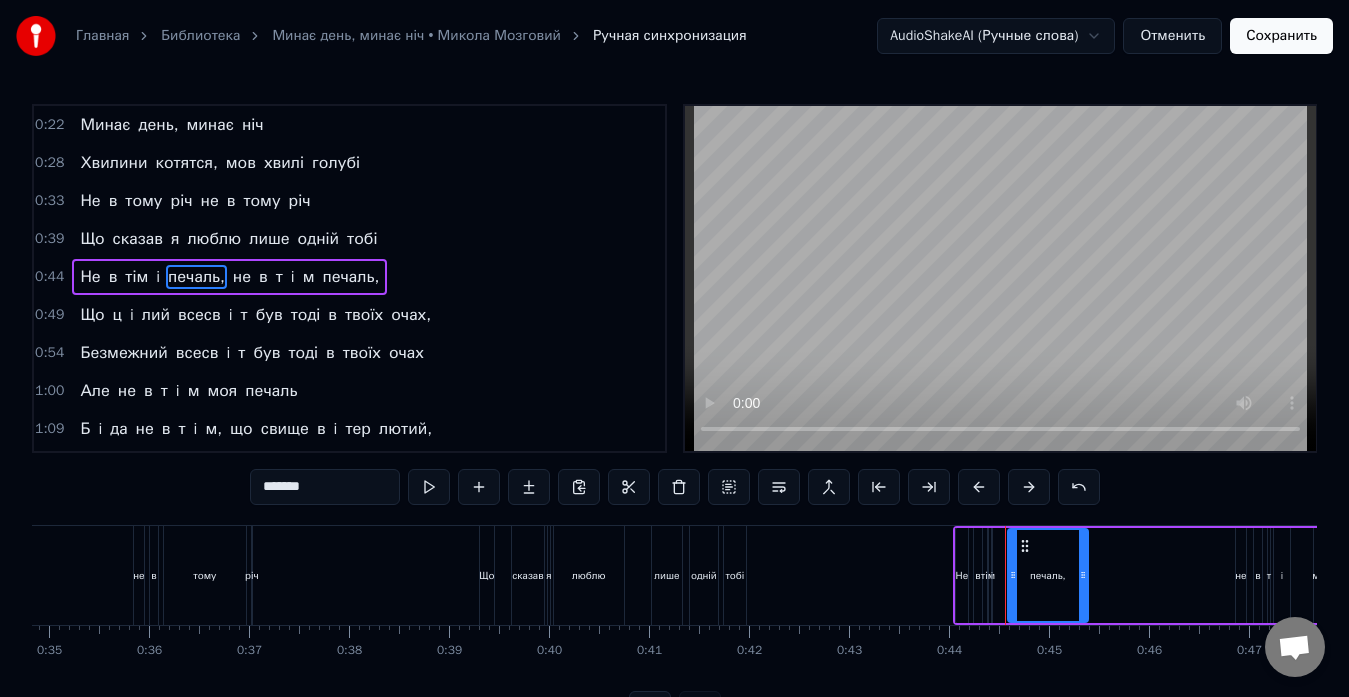 click on "i" at bounding box center (158, 277) 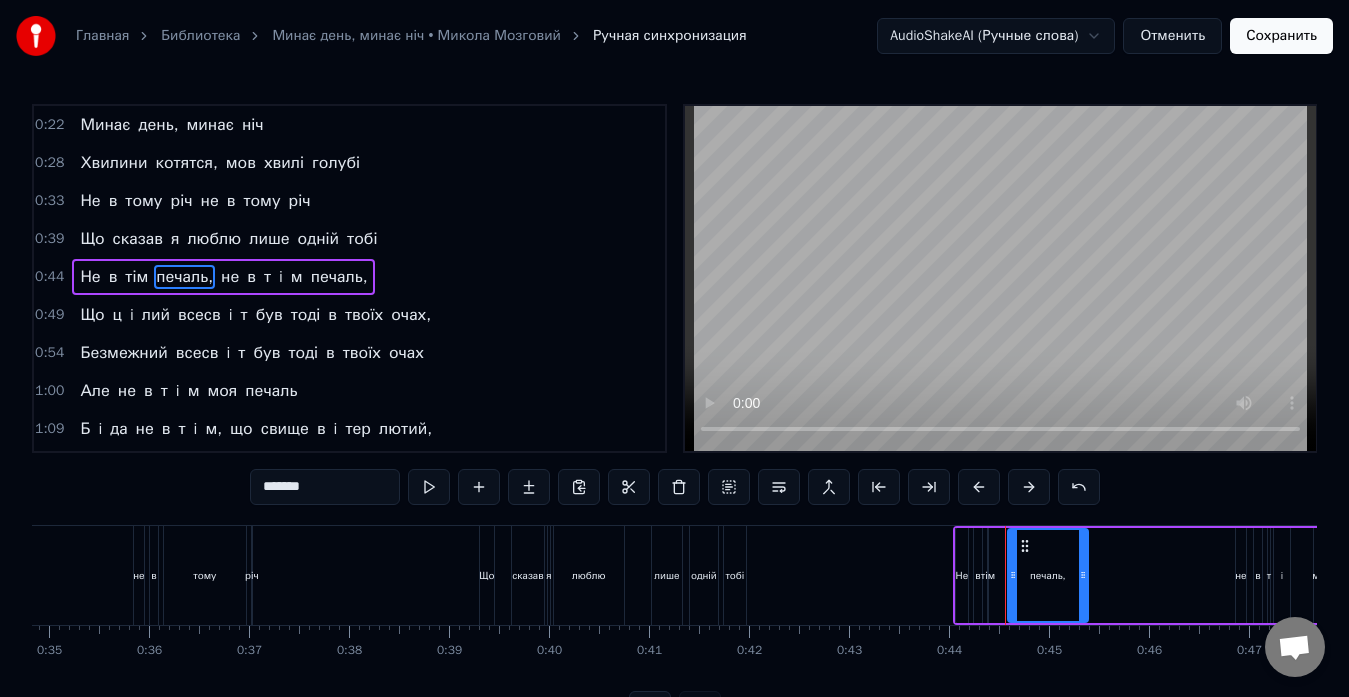 click on "т" at bounding box center [267, 277] 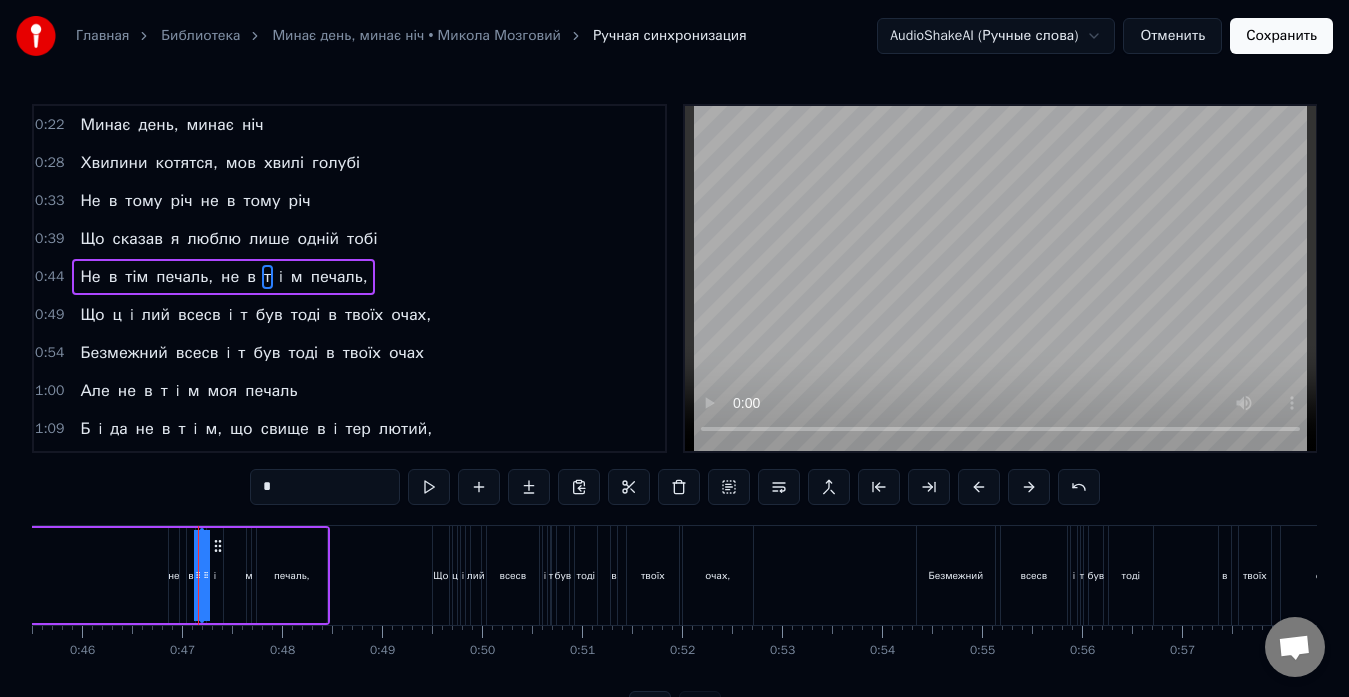 scroll, scrollTop: 0, scrollLeft: 4615, axis: horizontal 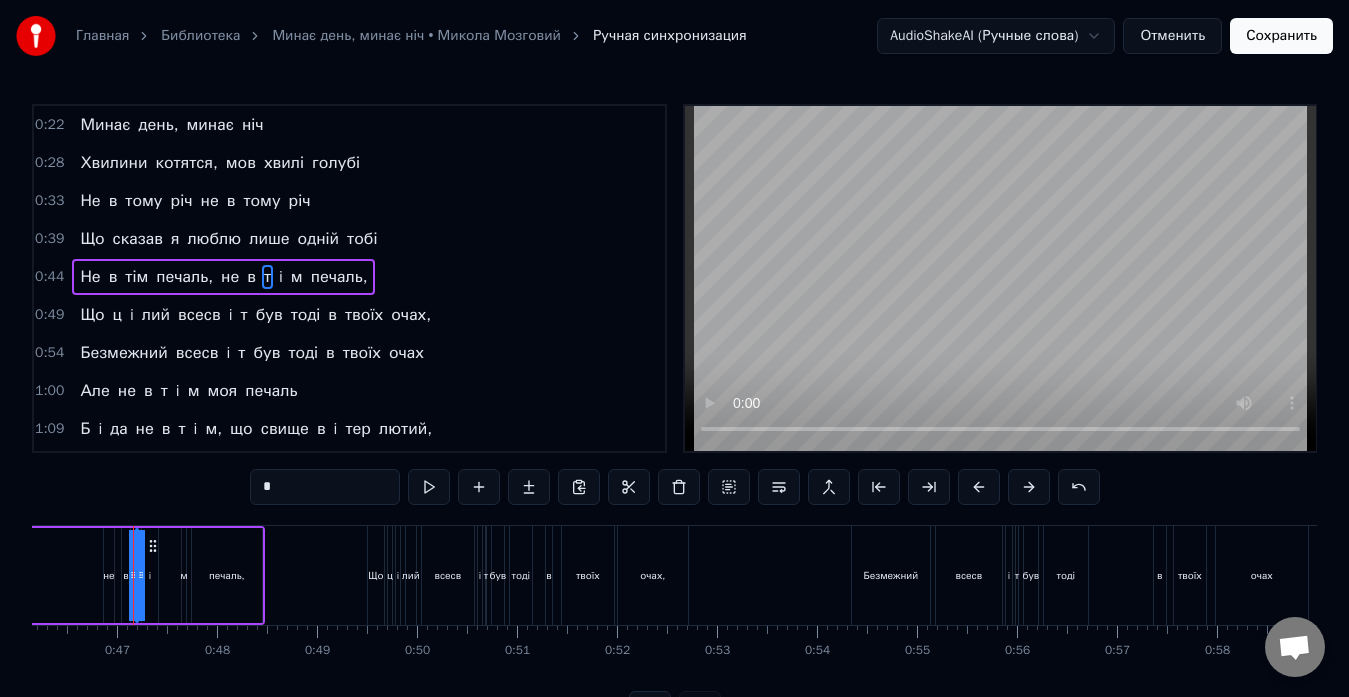 click on "*" at bounding box center (325, 487) 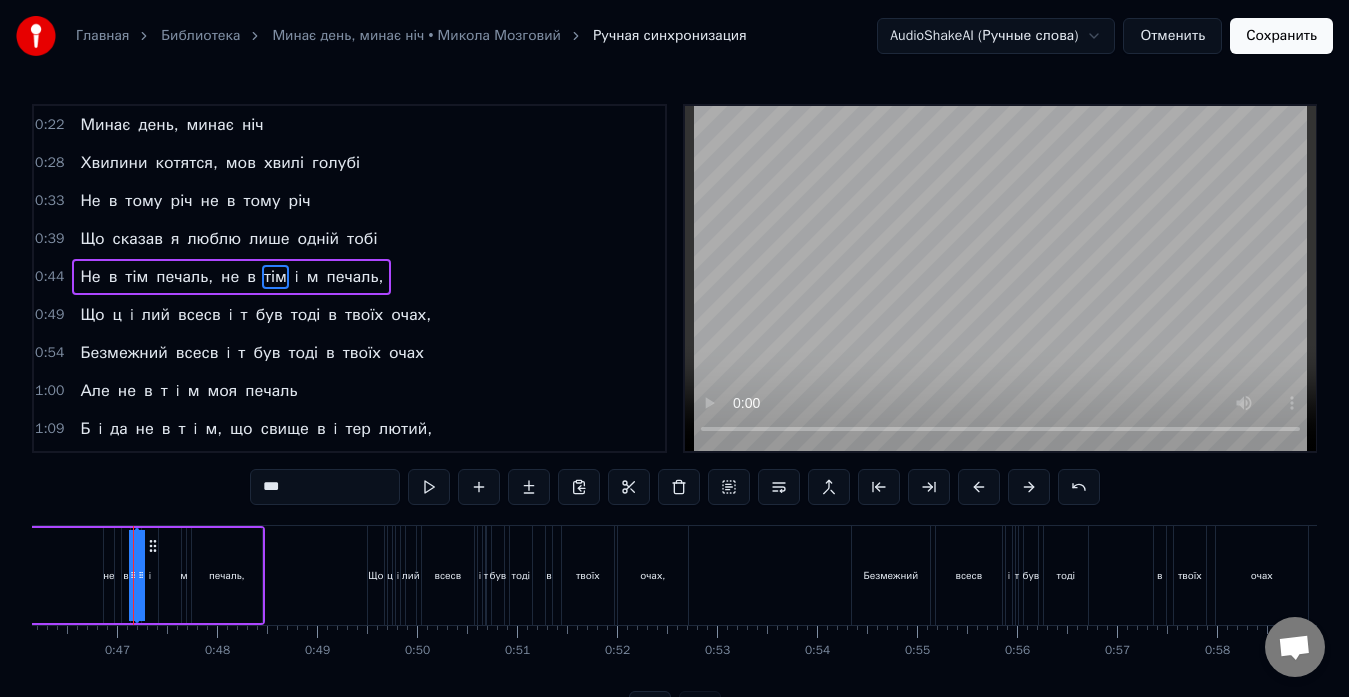 click on "м" at bounding box center (313, 277) 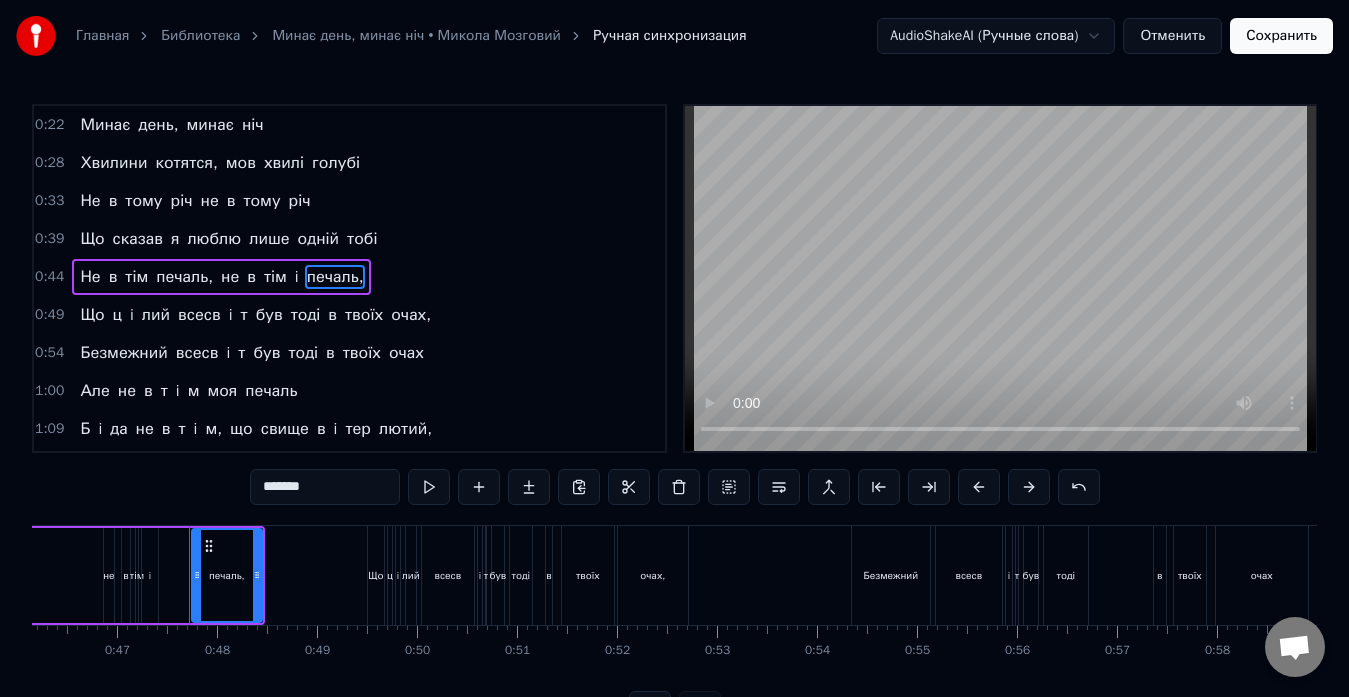 click on "i" at bounding box center (297, 277) 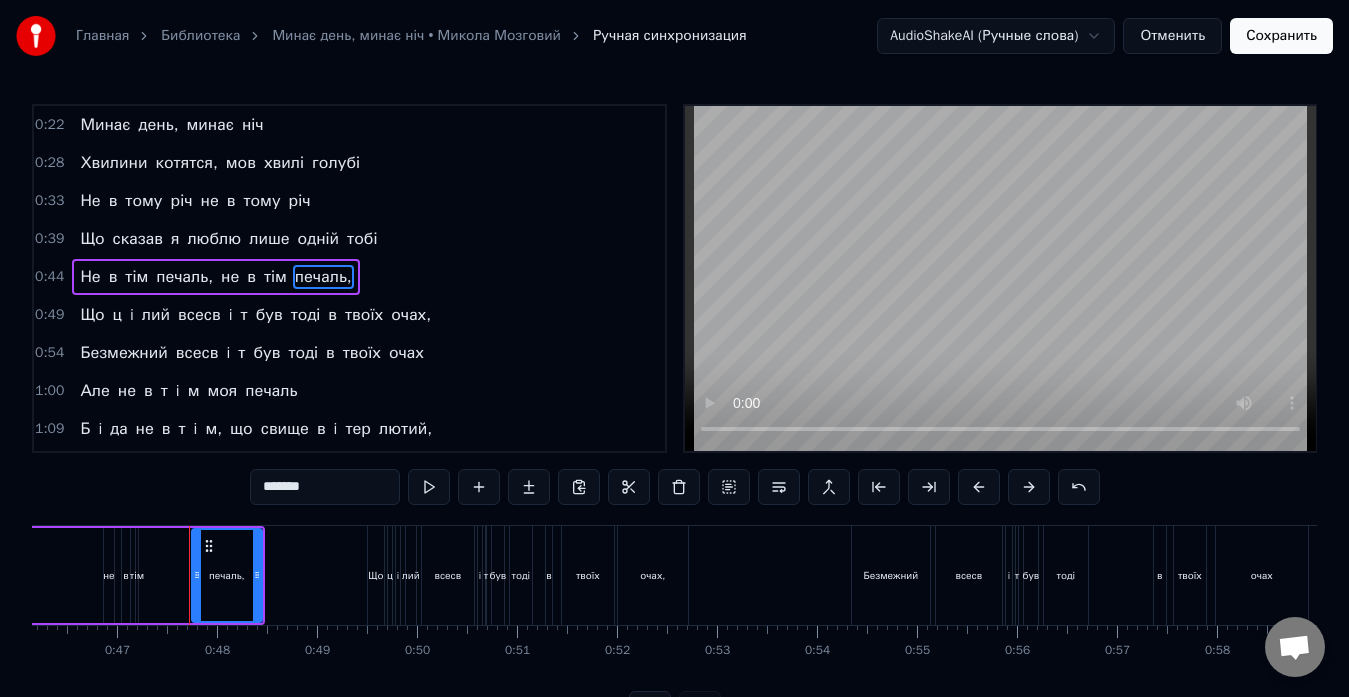 click on "лий" at bounding box center (156, 315) 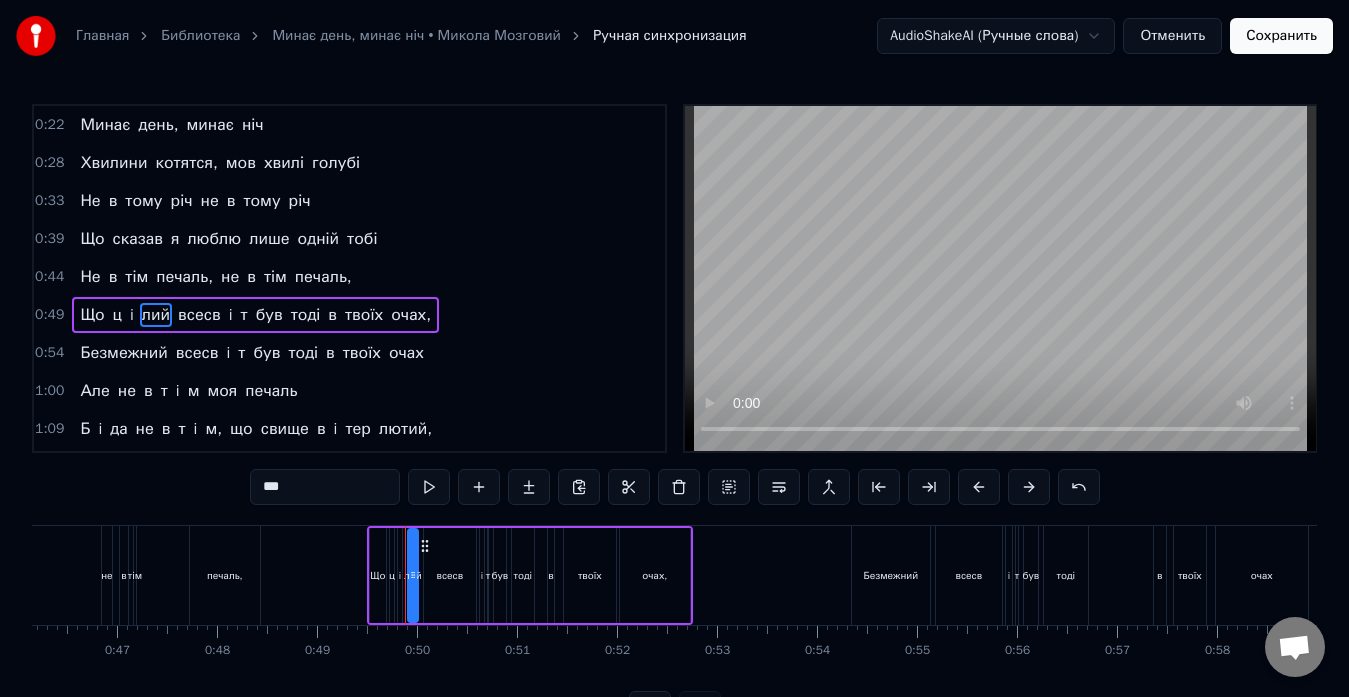 scroll, scrollTop: 36, scrollLeft: 0, axis: vertical 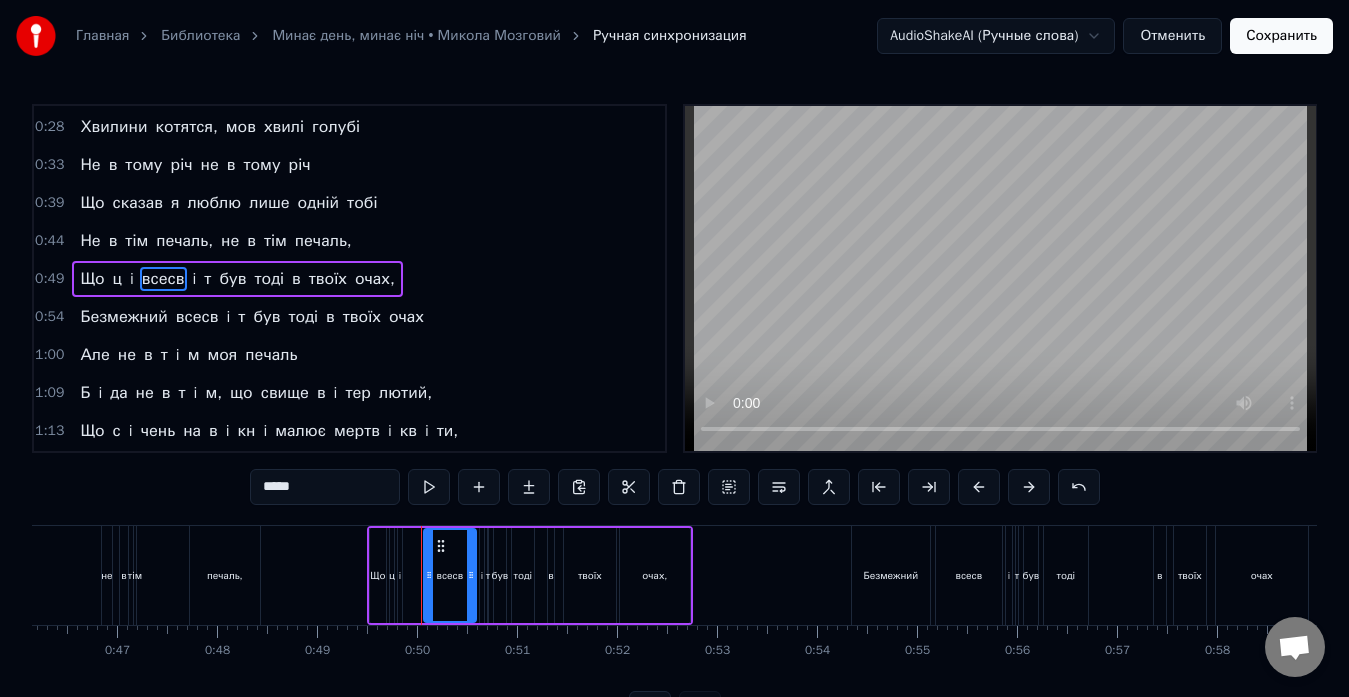 click on "i" at bounding box center (132, 279) 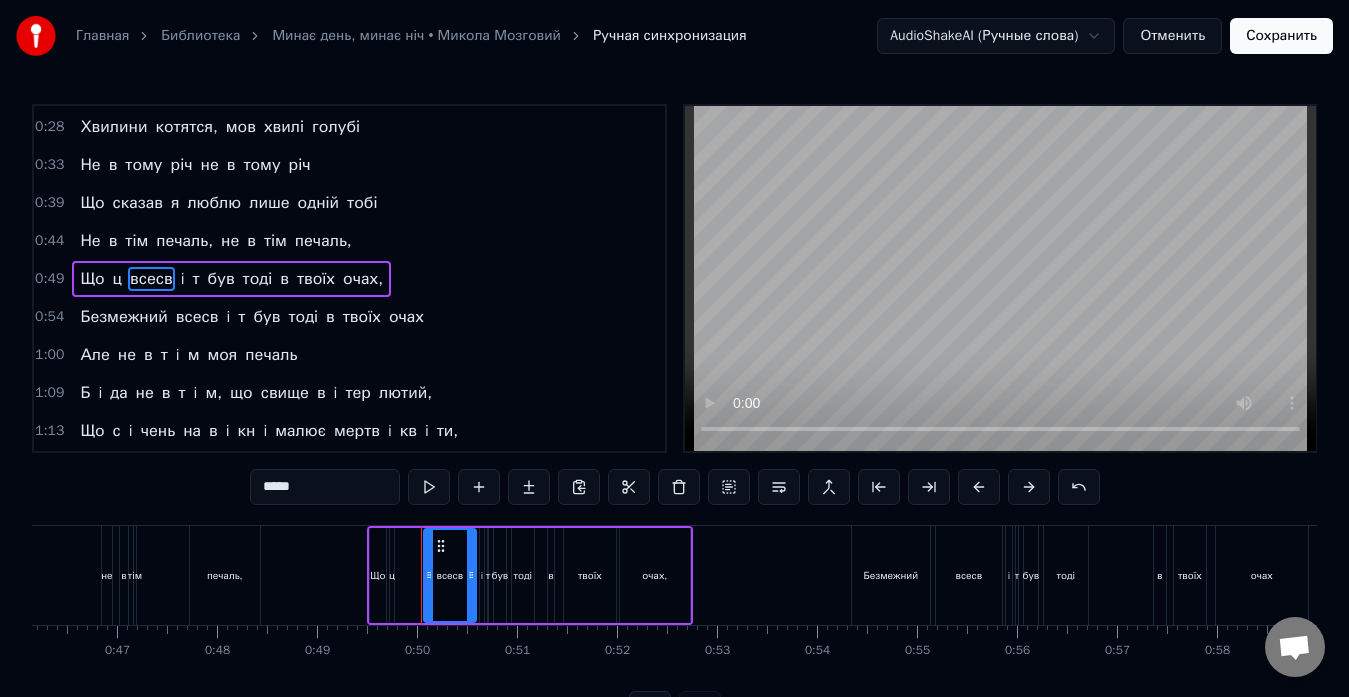 click on "ц" at bounding box center (117, 279) 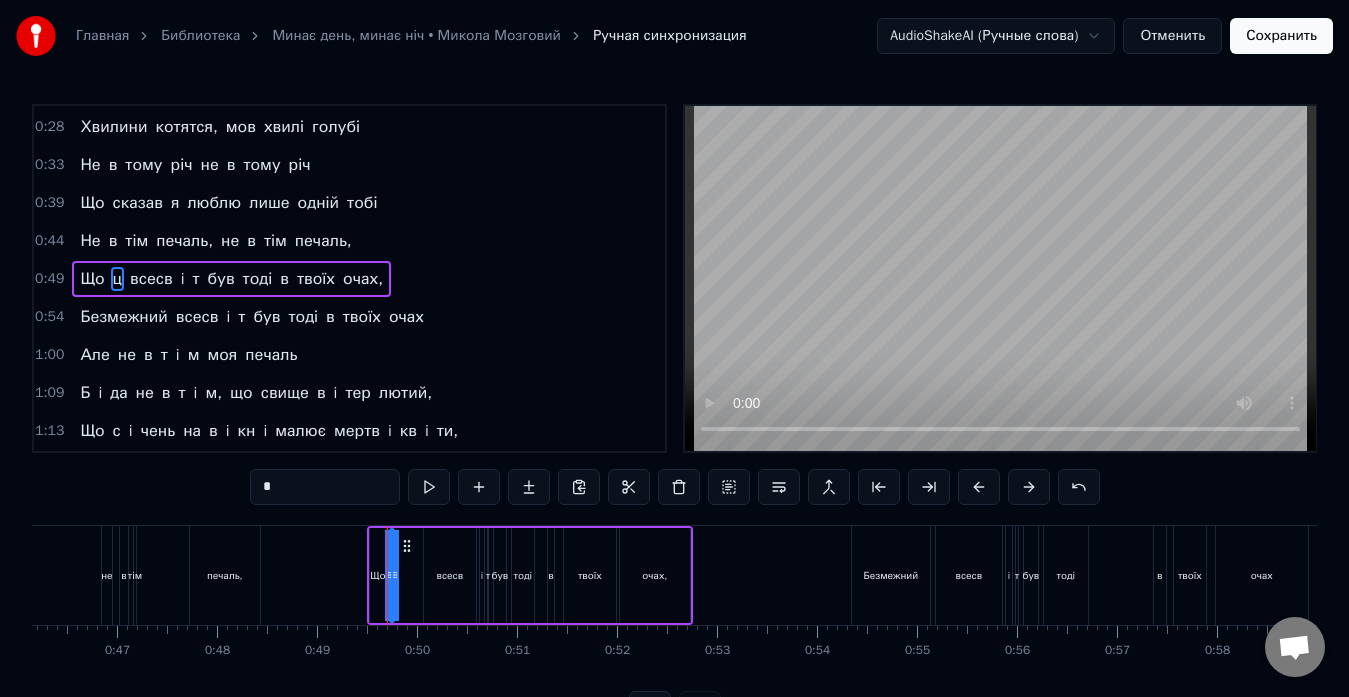 click on "*" at bounding box center [325, 487] 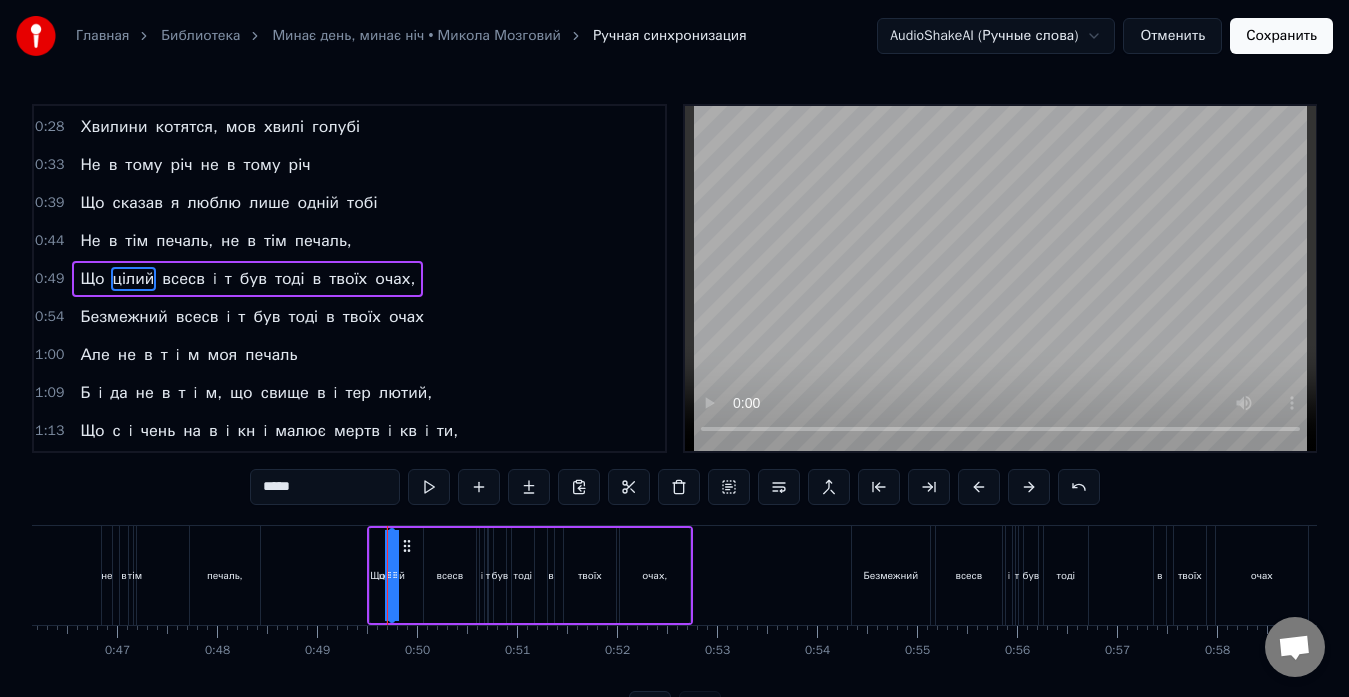 click on "т" at bounding box center [228, 279] 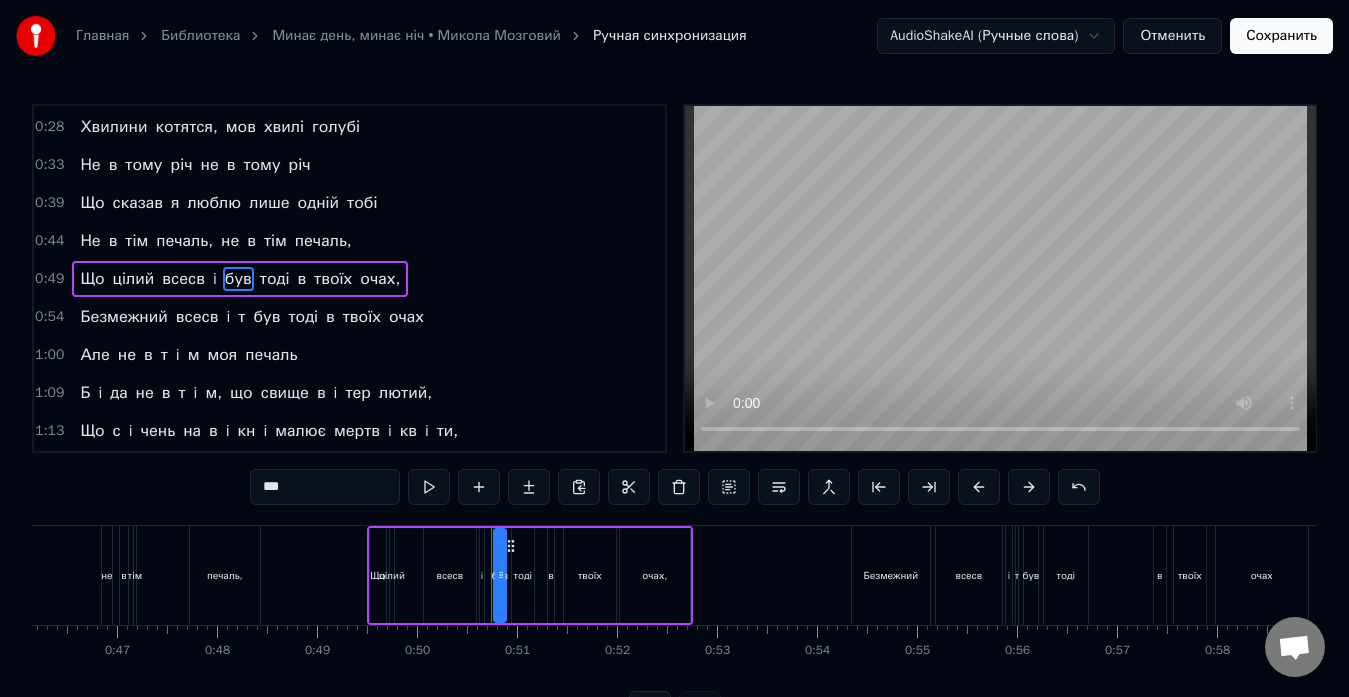 click on "i" at bounding box center (215, 279) 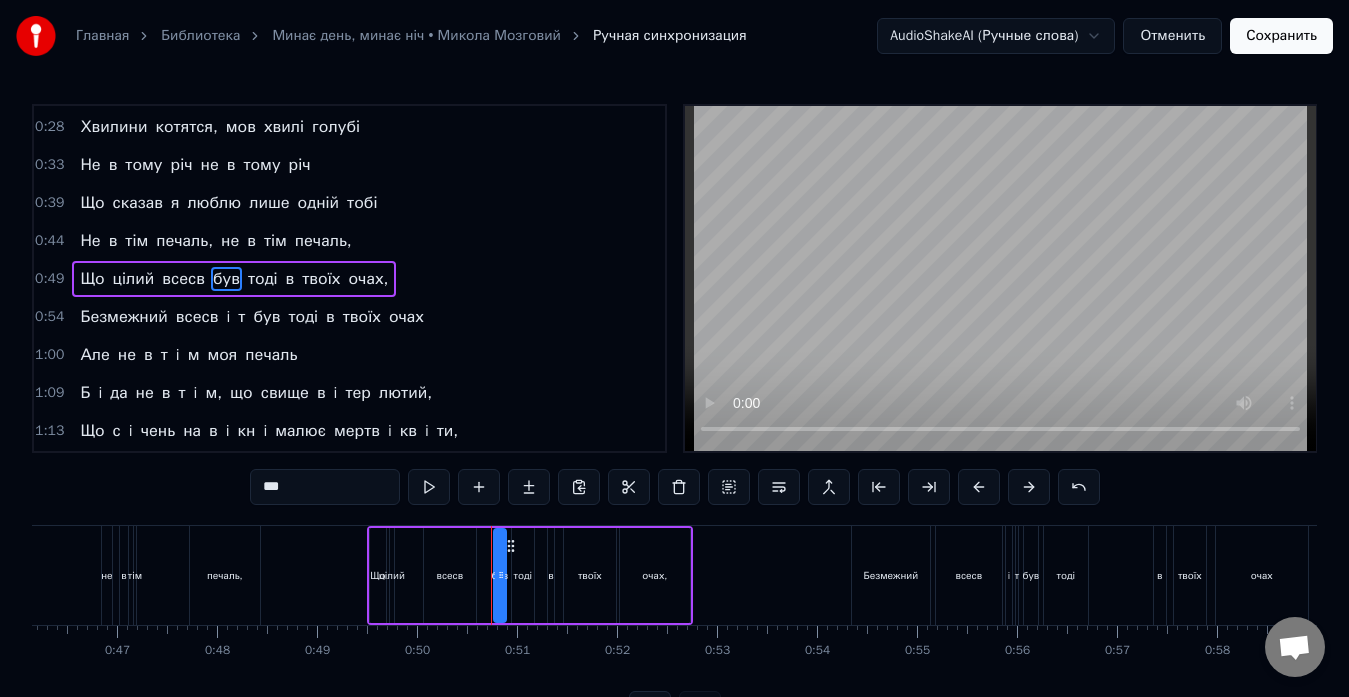 click on "всесв" at bounding box center [183, 279] 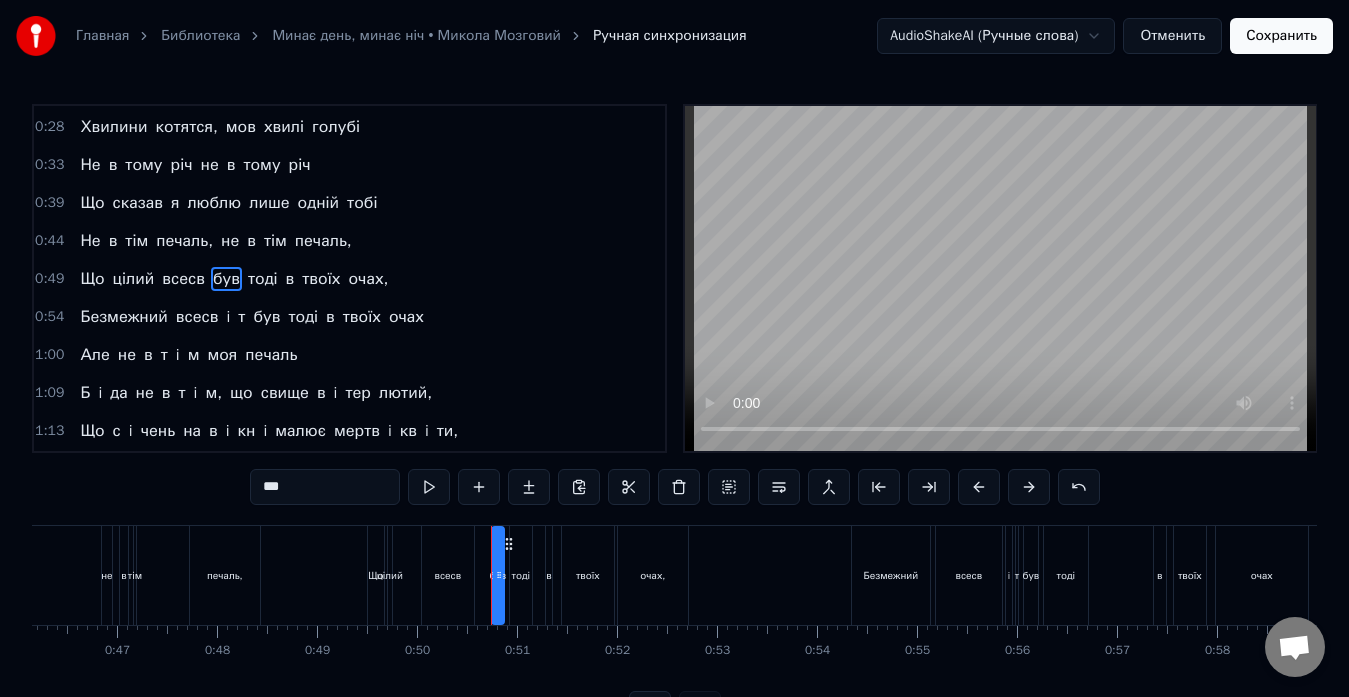click on "всесв" at bounding box center [183, 279] 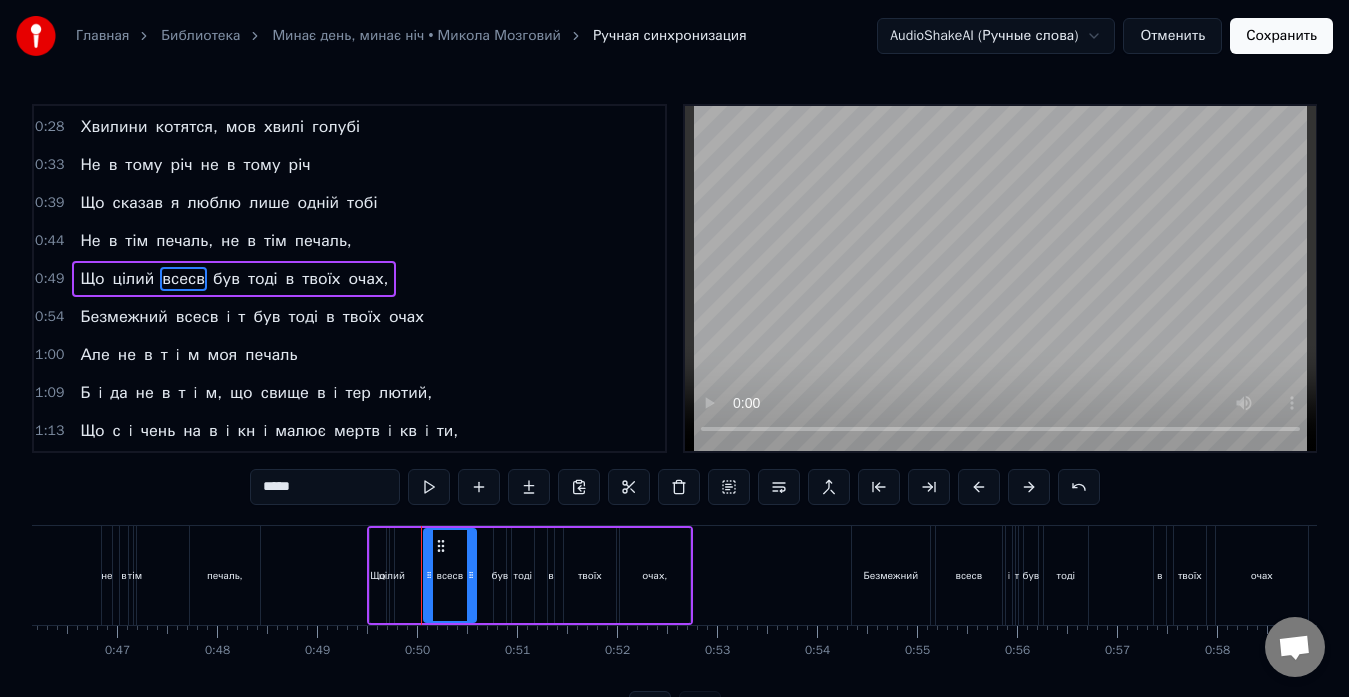 click on "*****" at bounding box center [325, 487] 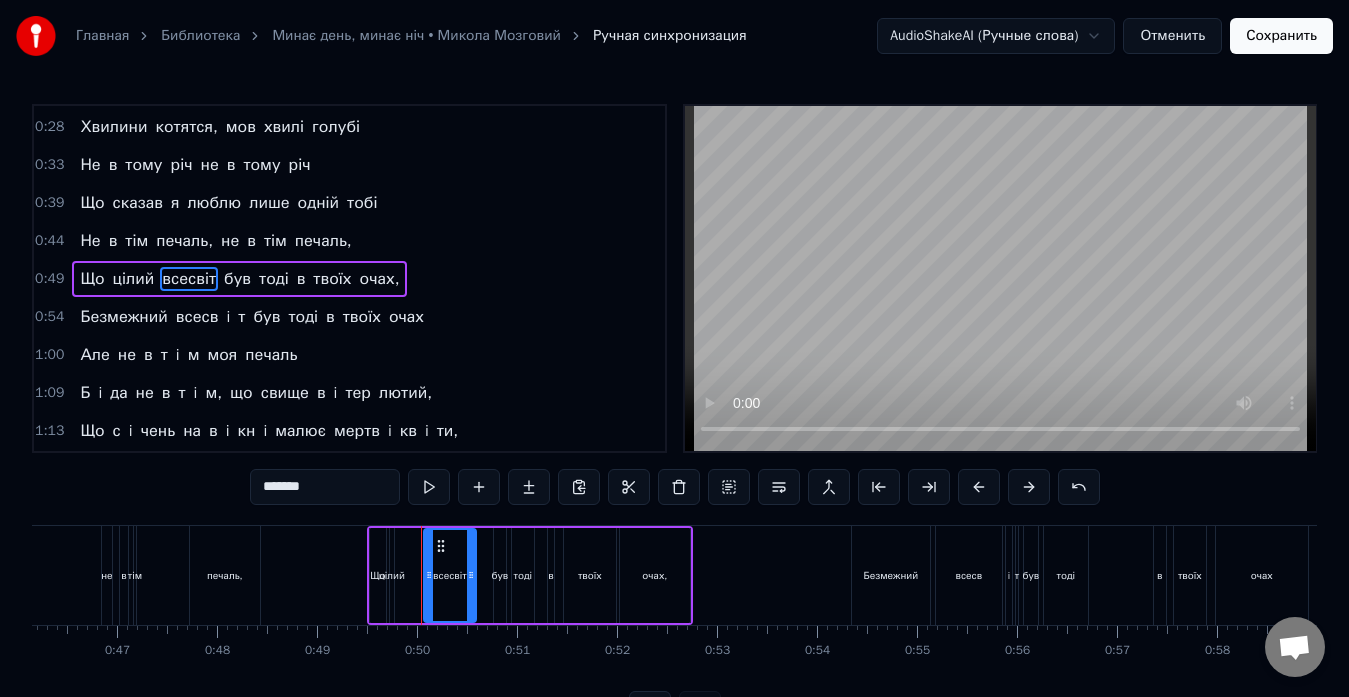click on "т" at bounding box center [241, 317] 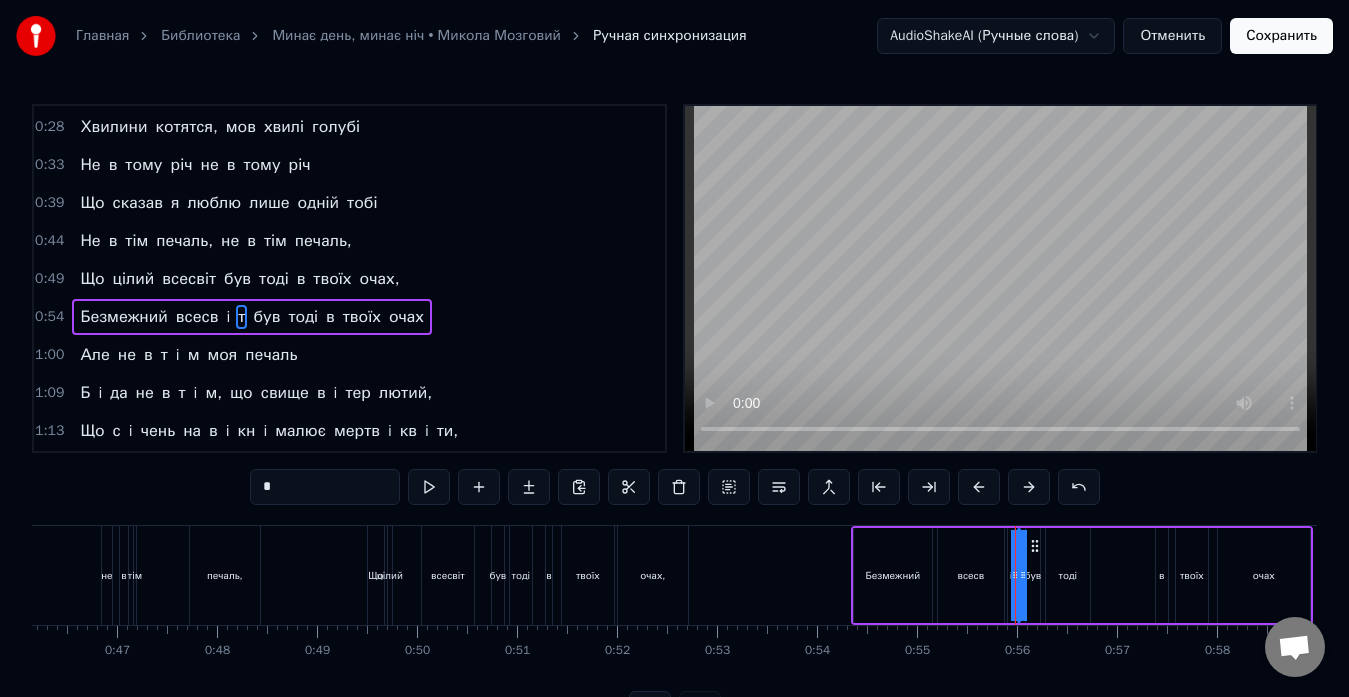 scroll, scrollTop: 74, scrollLeft: 0, axis: vertical 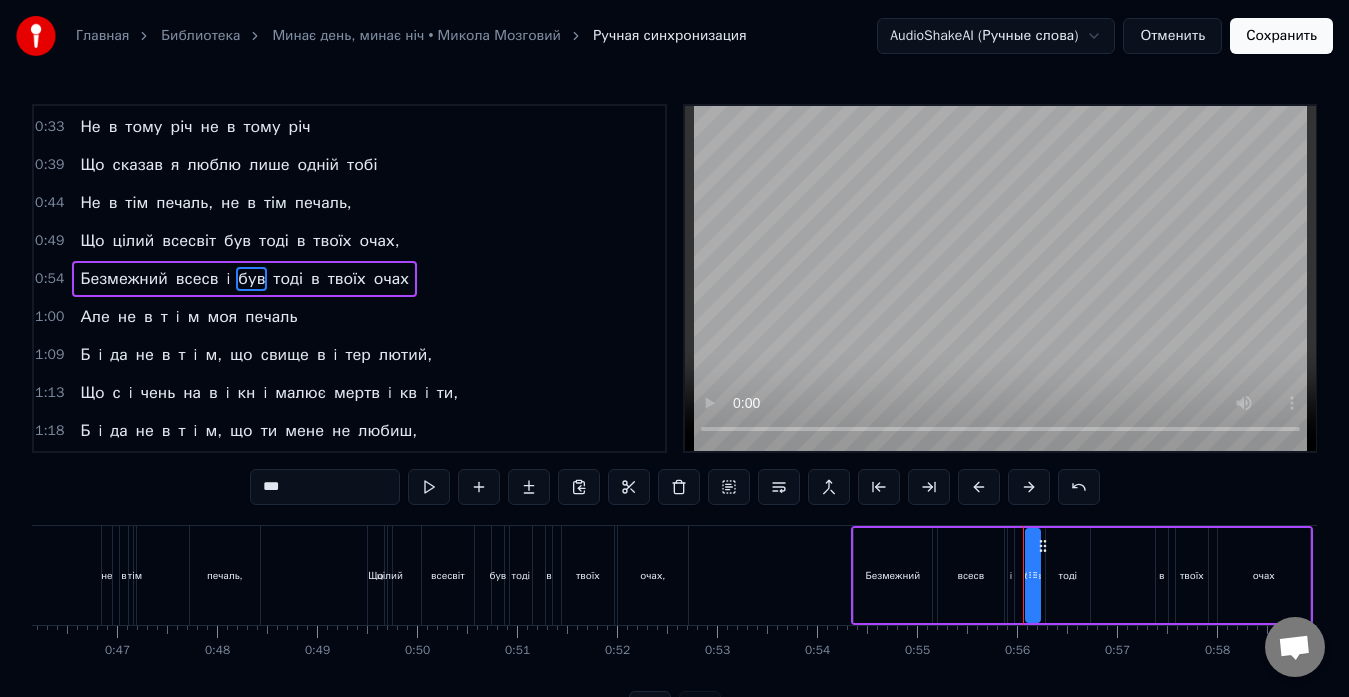 click on "i" at bounding box center (229, 279) 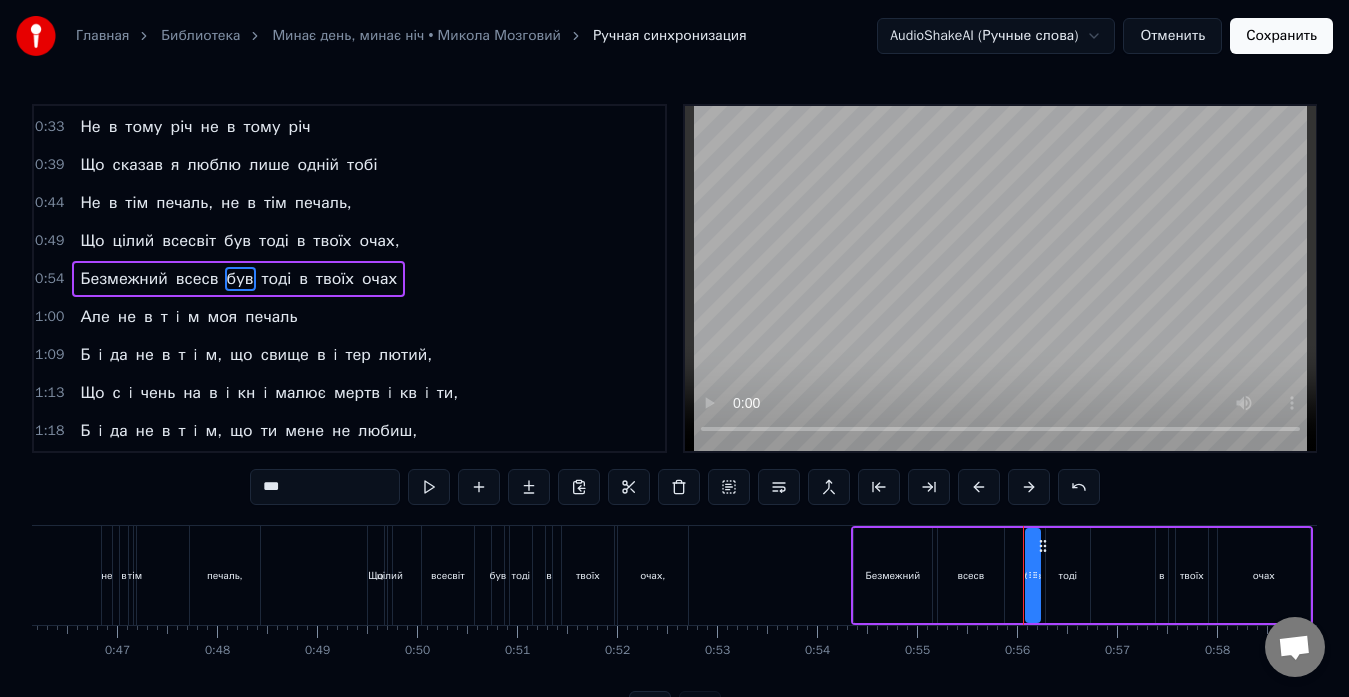 click on "всесв" at bounding box center [197, 279] 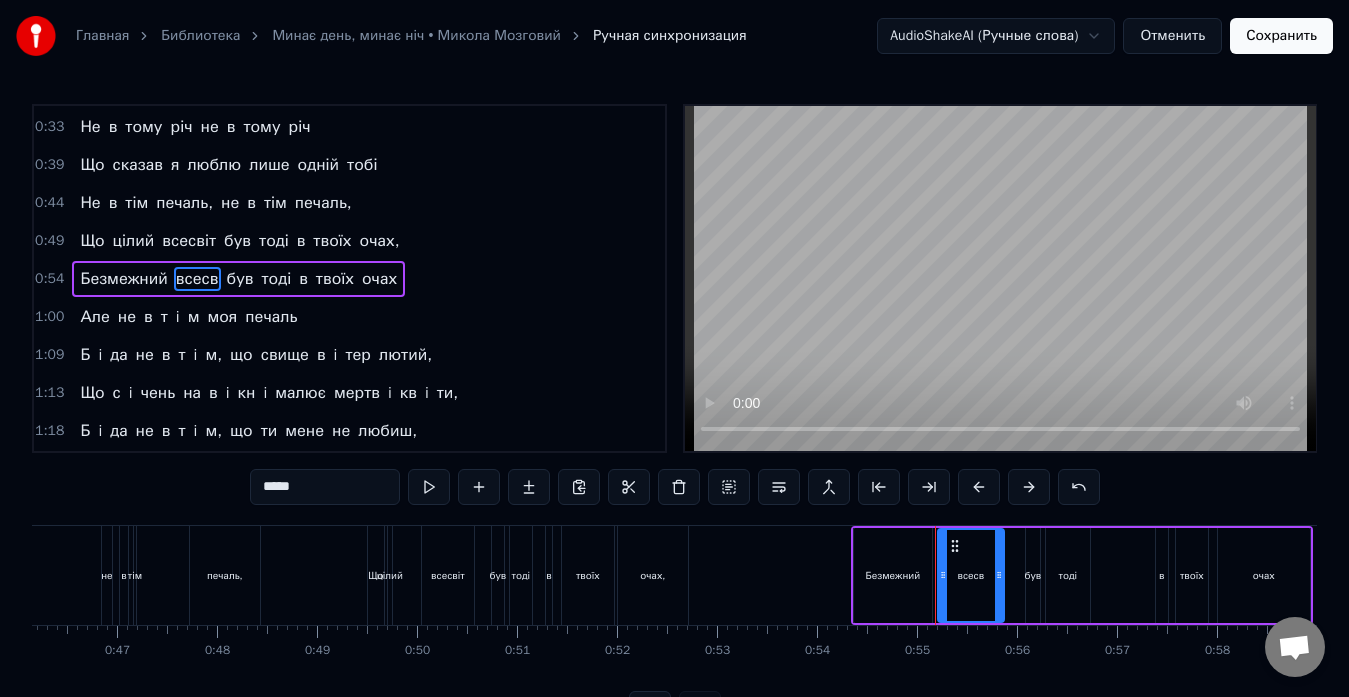click on "*****" at bounding box center (325, 487) 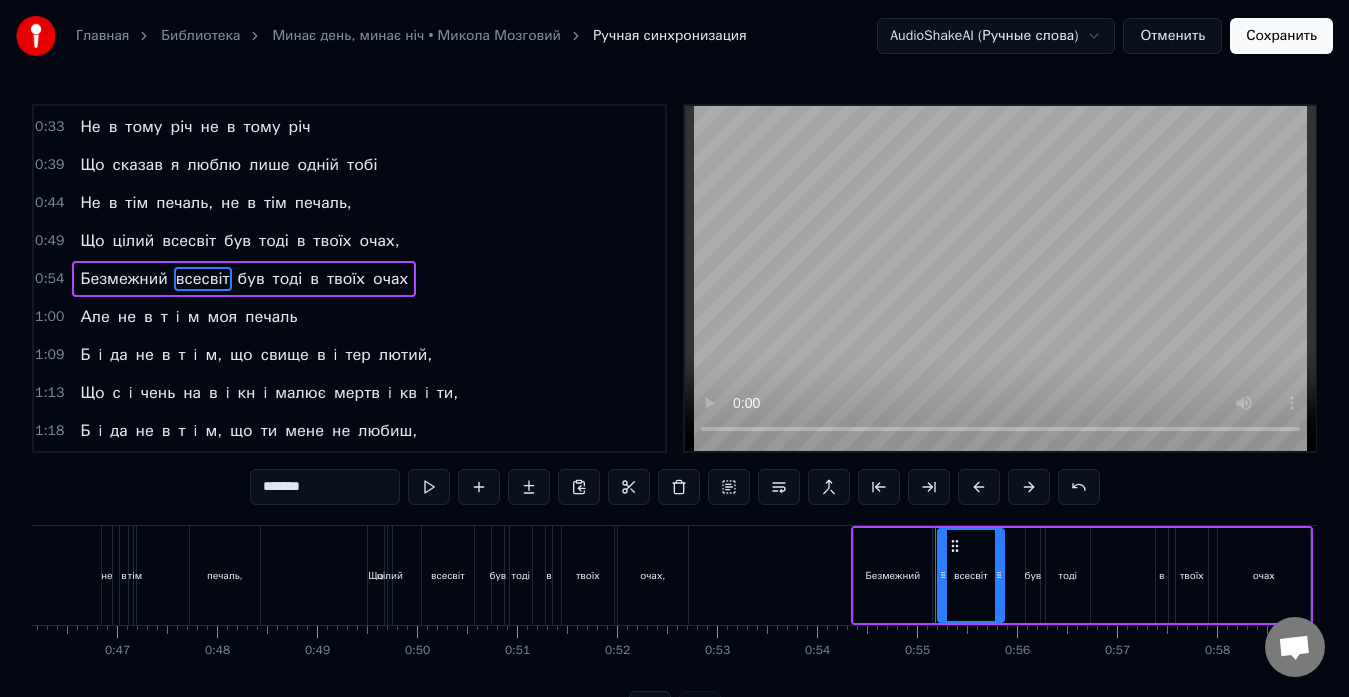 click on "м" at bounding box center [194, 317] 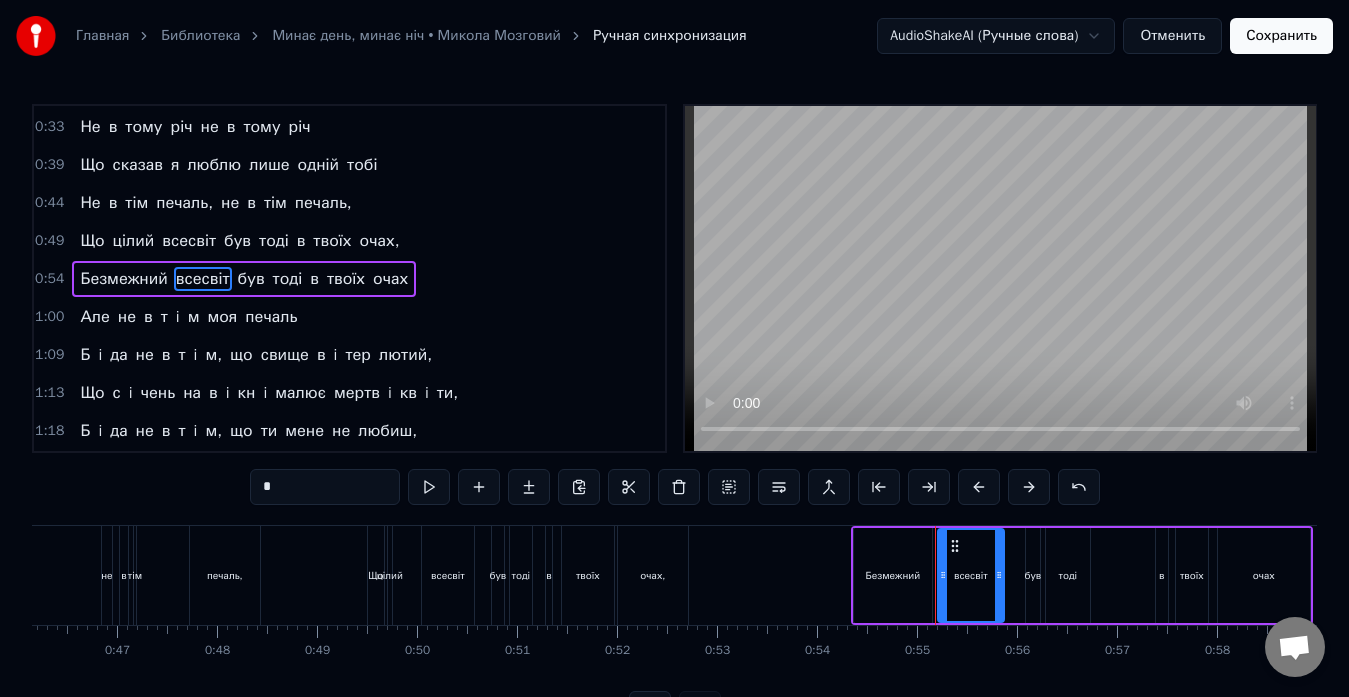 scroll, scrollTop: 76, scrollLeft: 0, axis: vertical 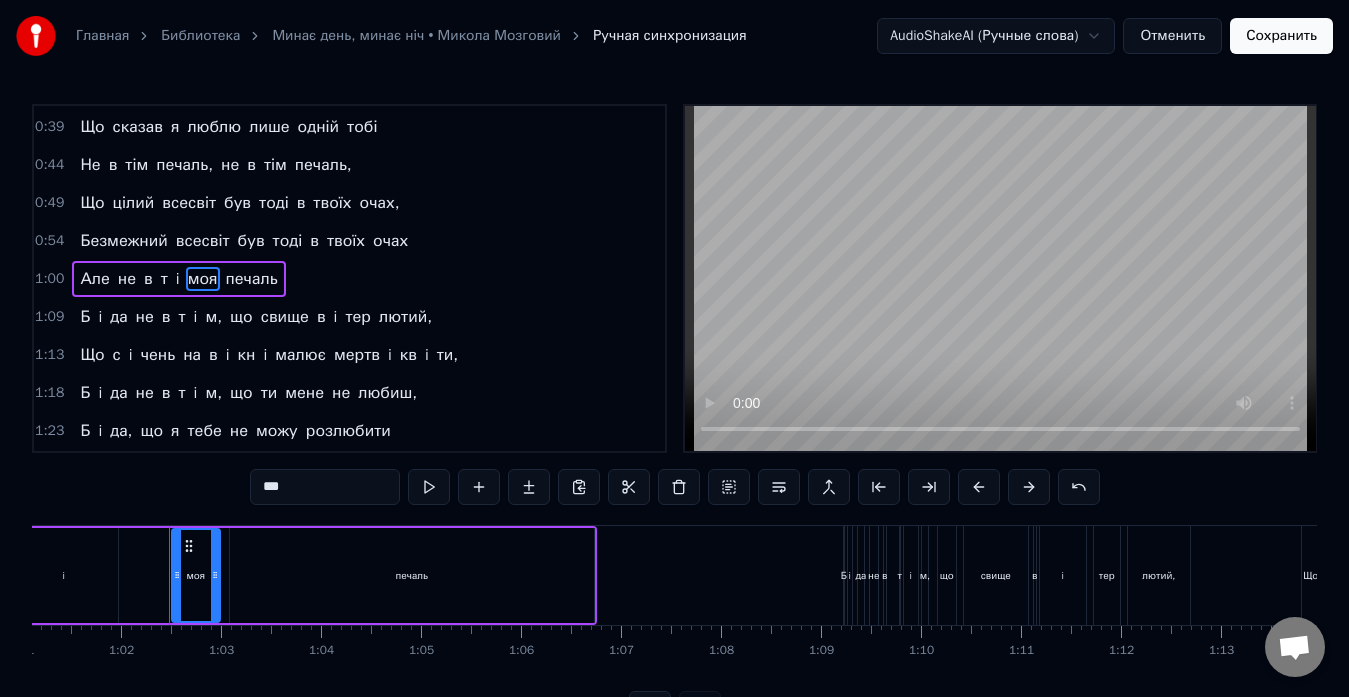 click on "i" at bounding box center [178, 279] 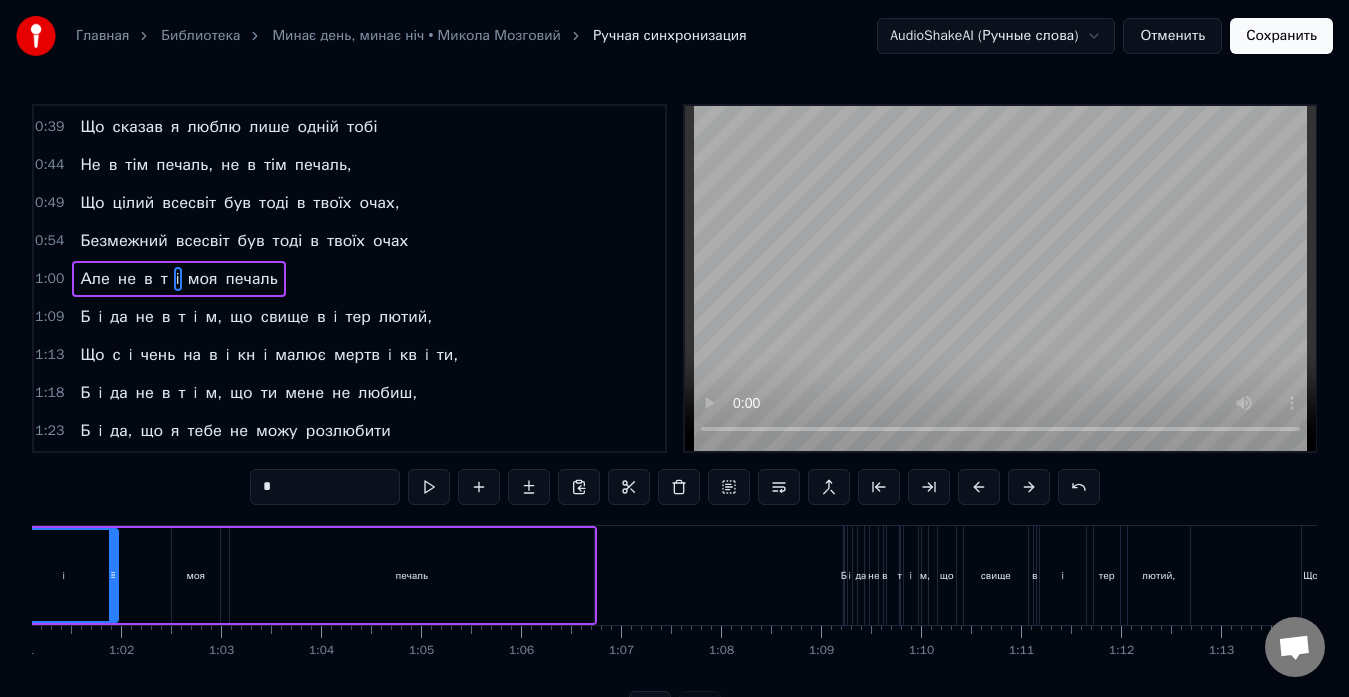 scroll, scrollTop: 0, scrollLeft: 5985, axis: horizontal 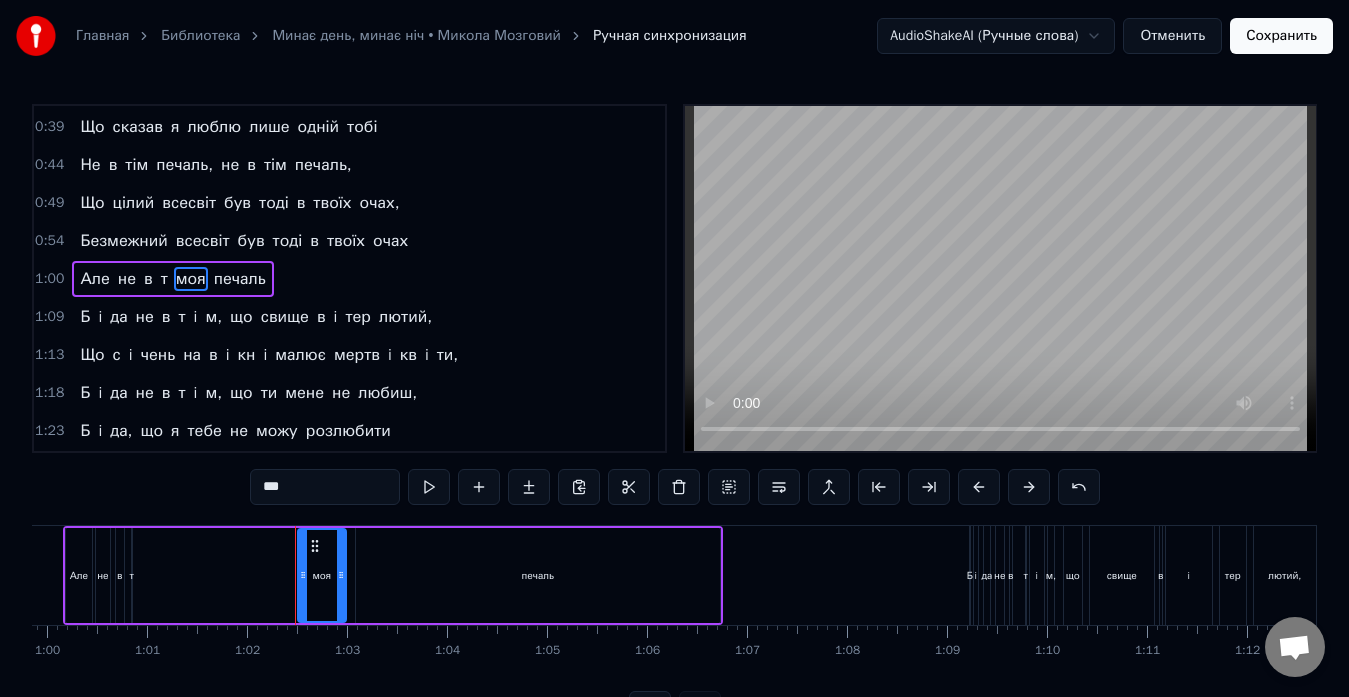 click on "т" at bounding box center [164, 279] 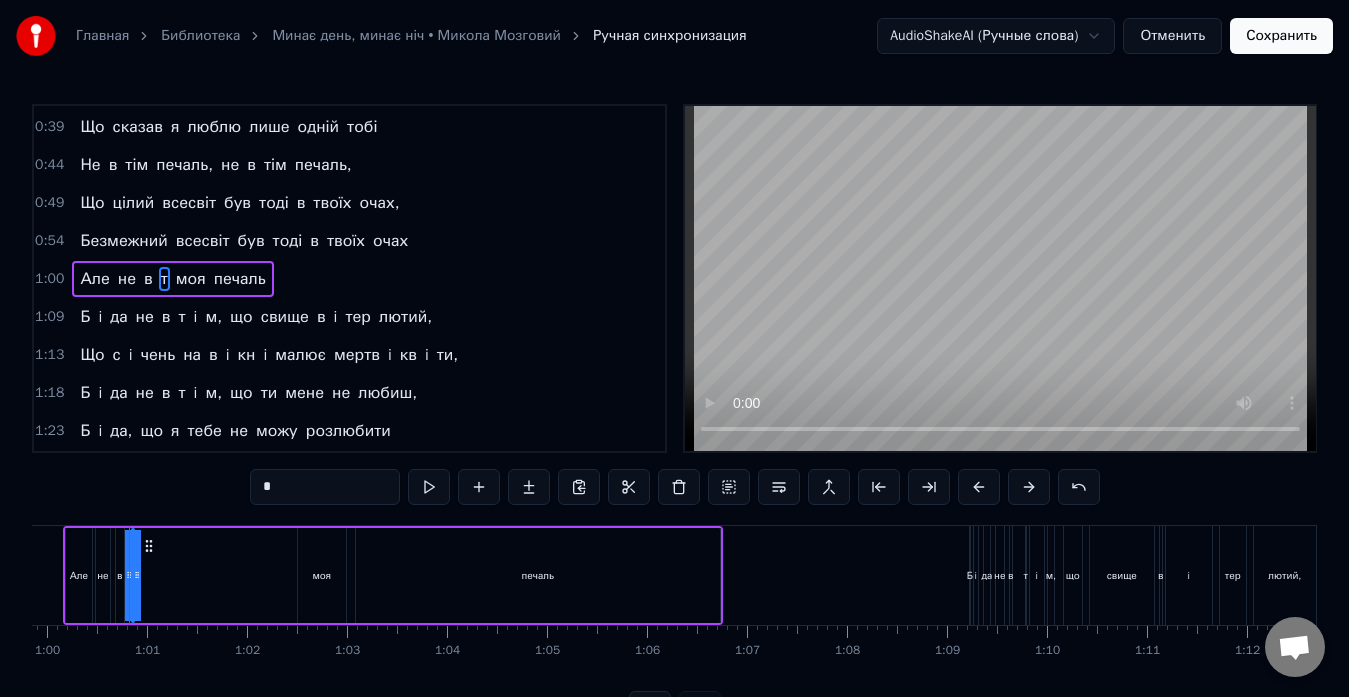scroll, scrollTop: 0, scrollLeft: 5981, axis: horizontal 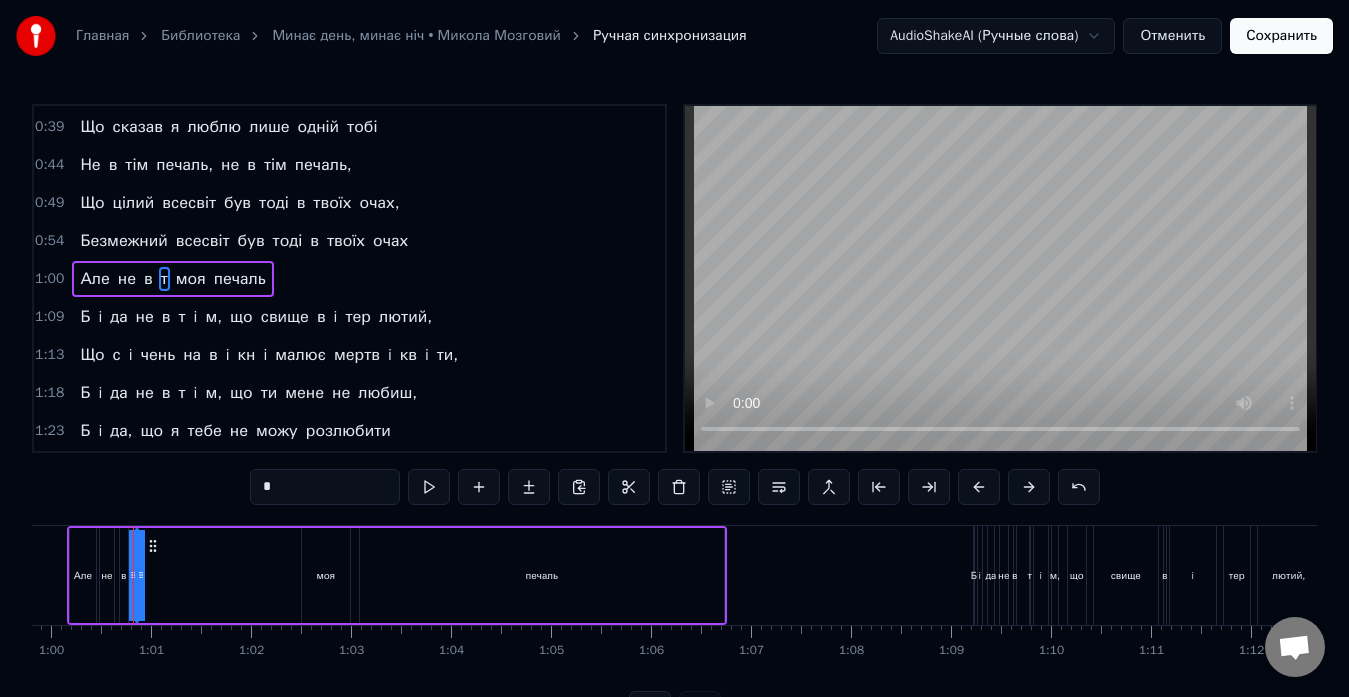 click on "*" at bounding box center [325, 487] 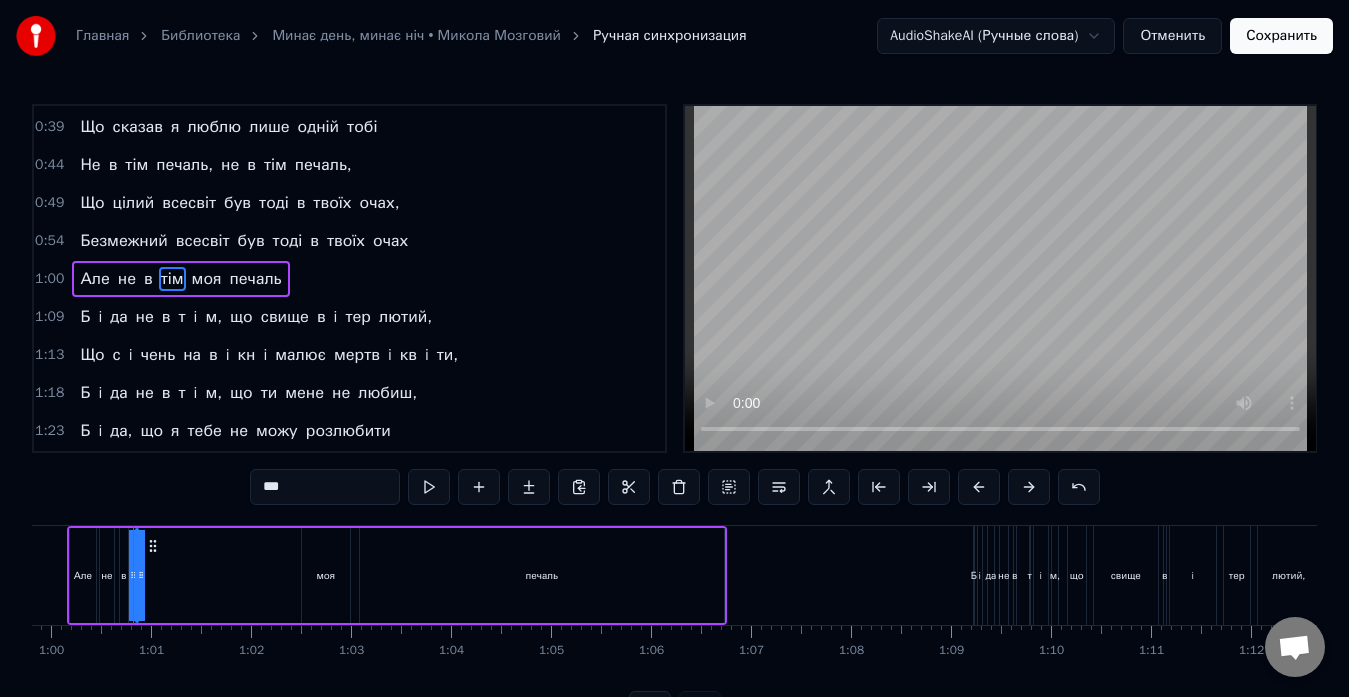 click on "да" at bounding box center [118, 317] 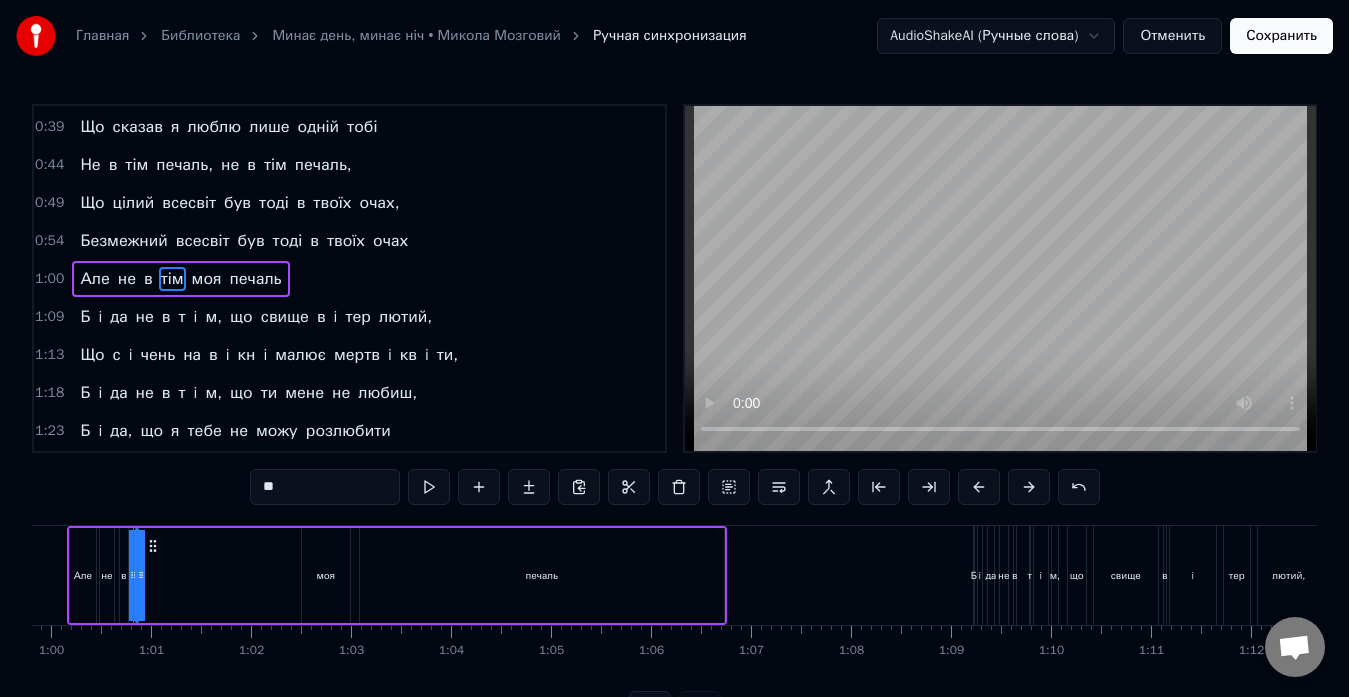 scroll, scrollTop: 150, scrollLeft: 0, axis: vertical 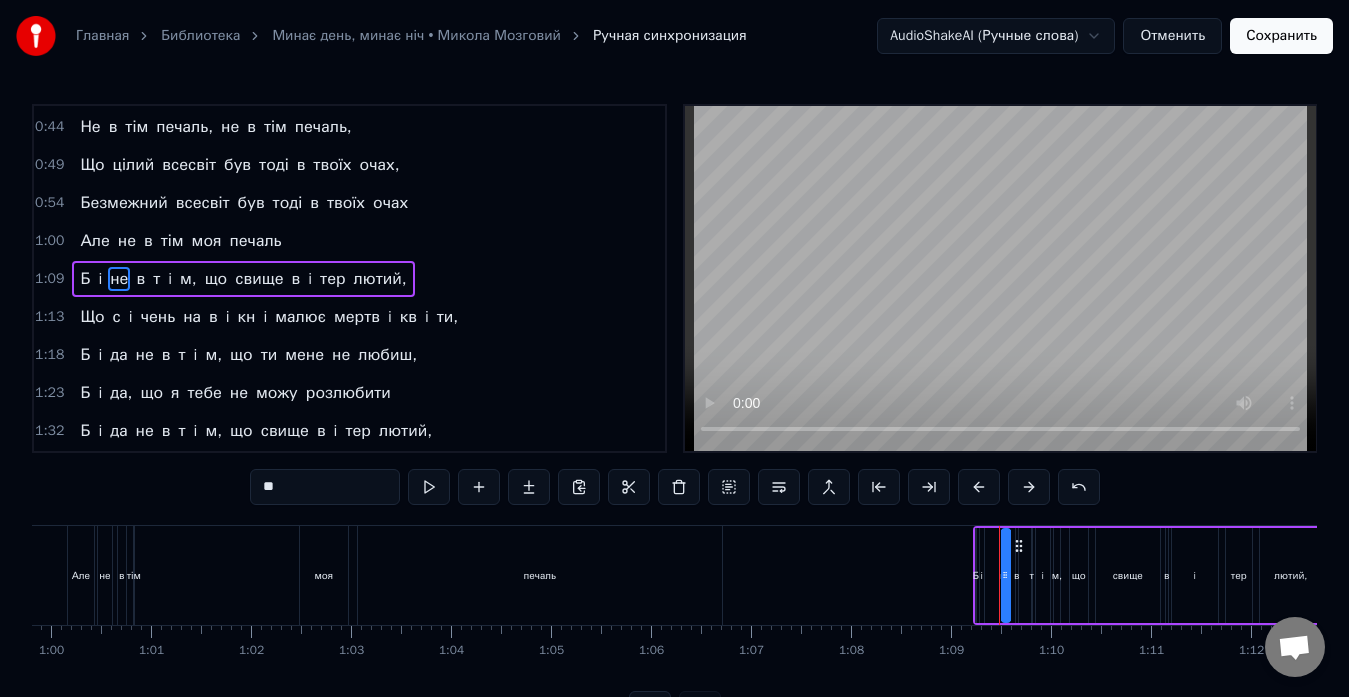 click on "i" at bounding box center [100, 279] 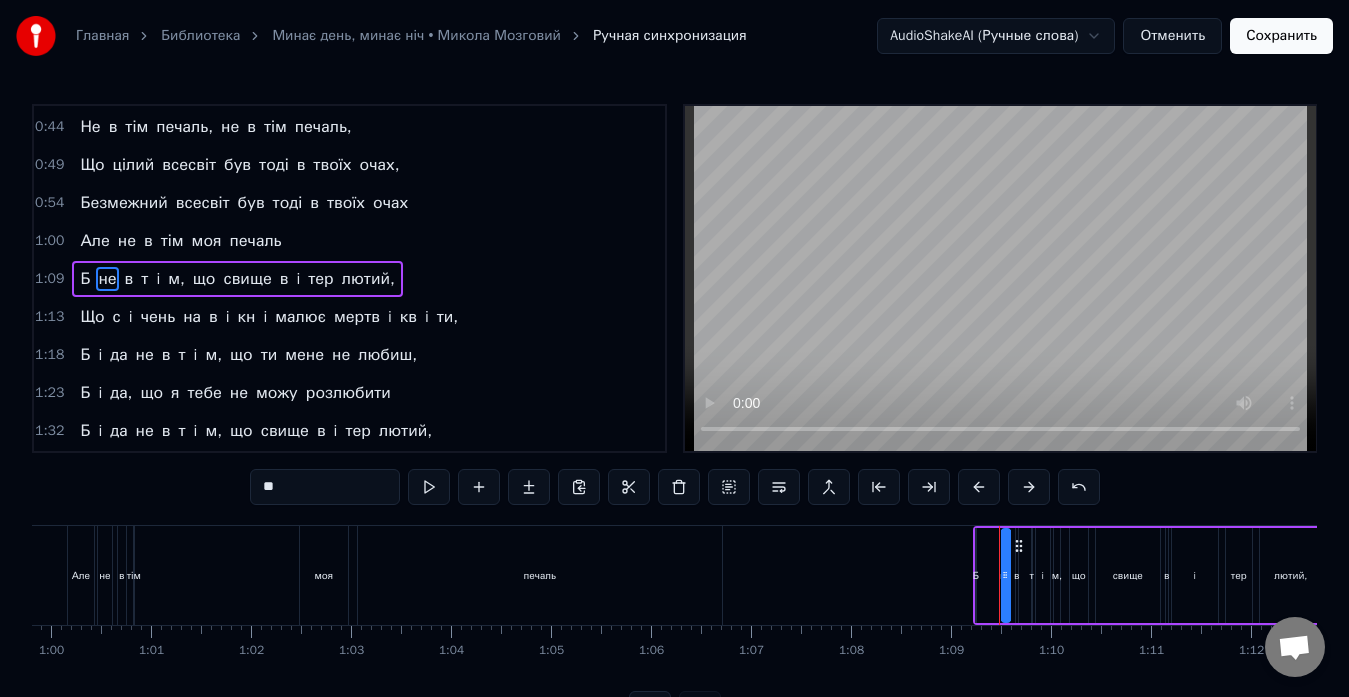 click on "Б" at bounding box center [85, 279] 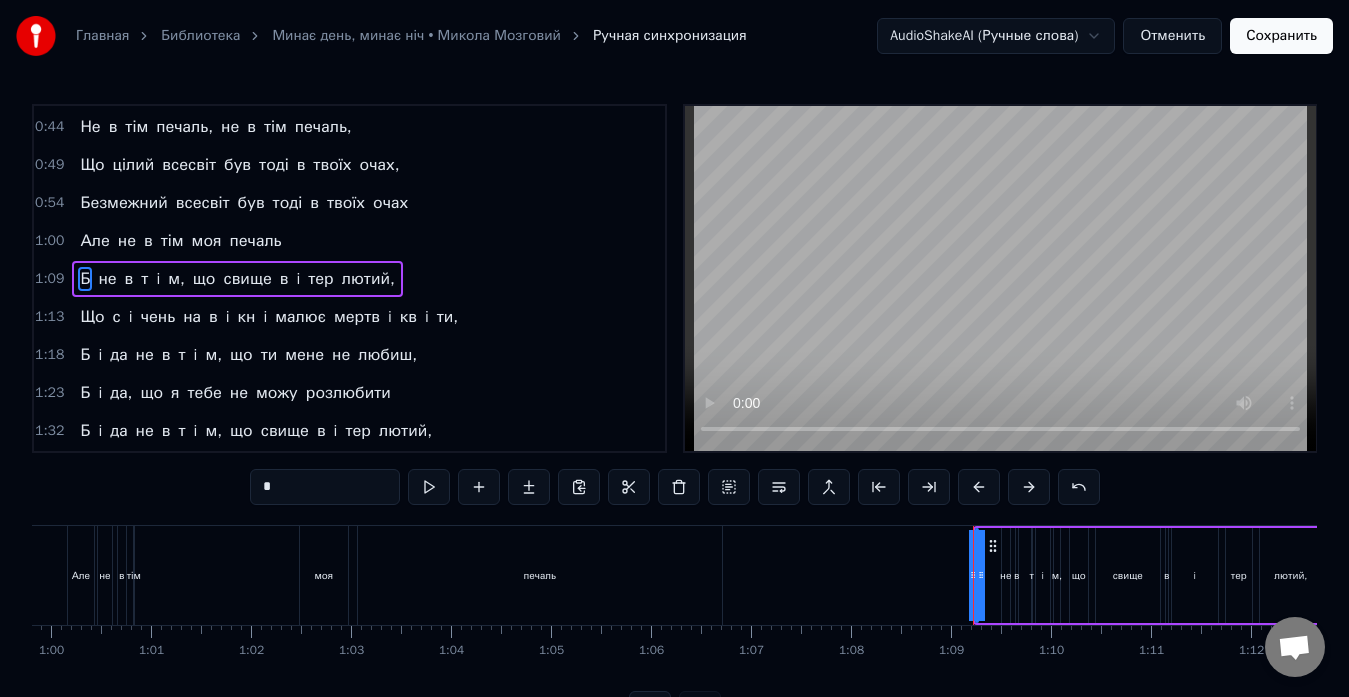 click on "*" at bounding box center [325, 487] 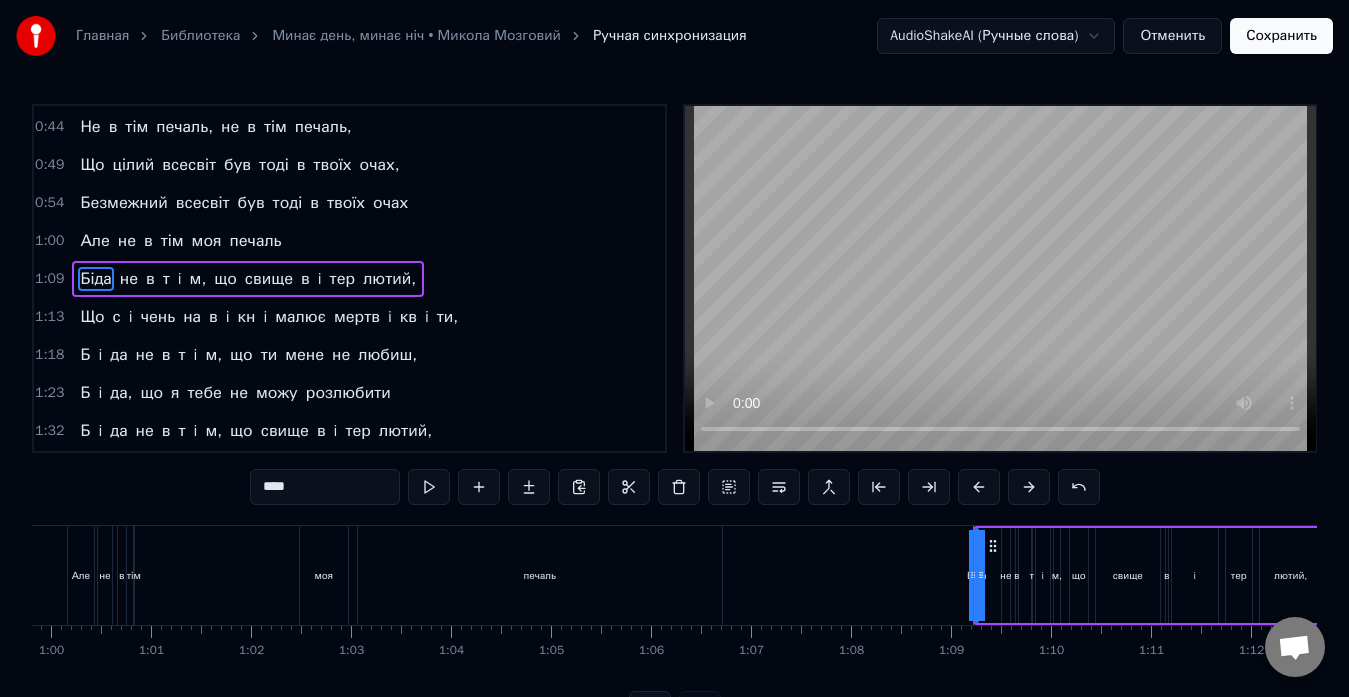 click on "можу" at bounding box center [277, 393] 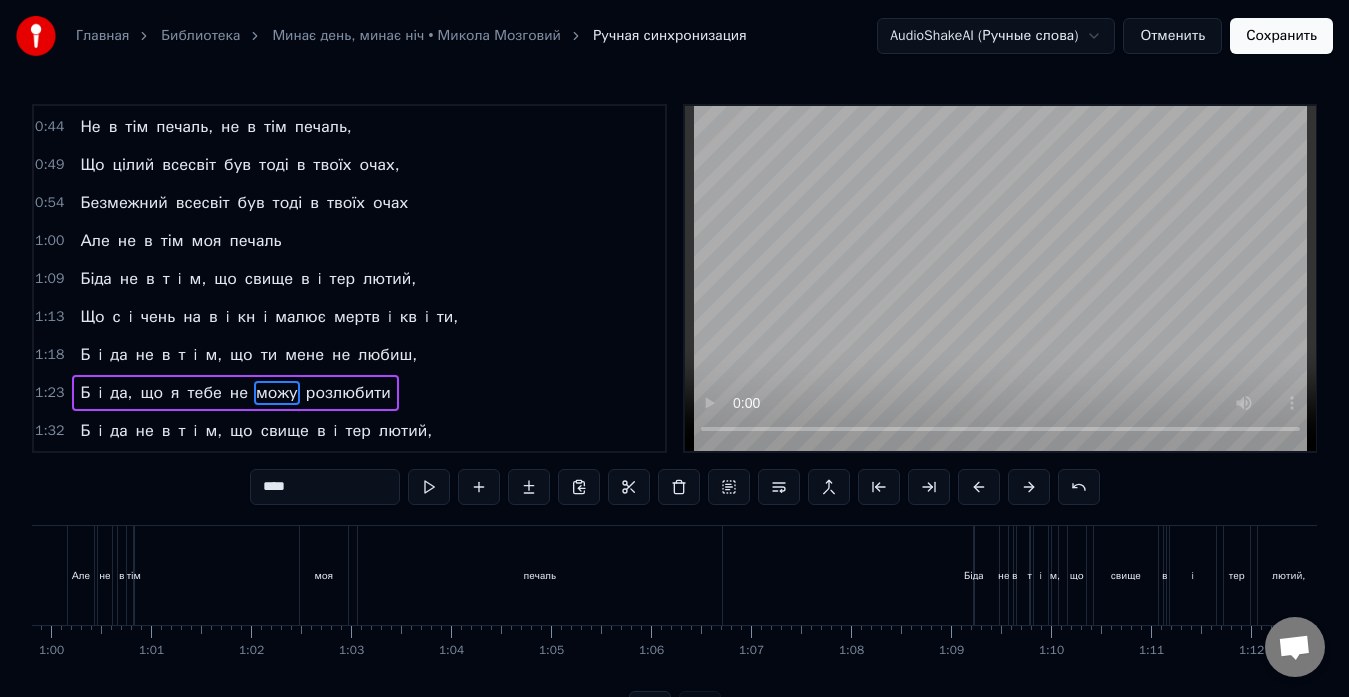 scroll, scrollTop: 183, scrollLeft: 0, axis: vertical 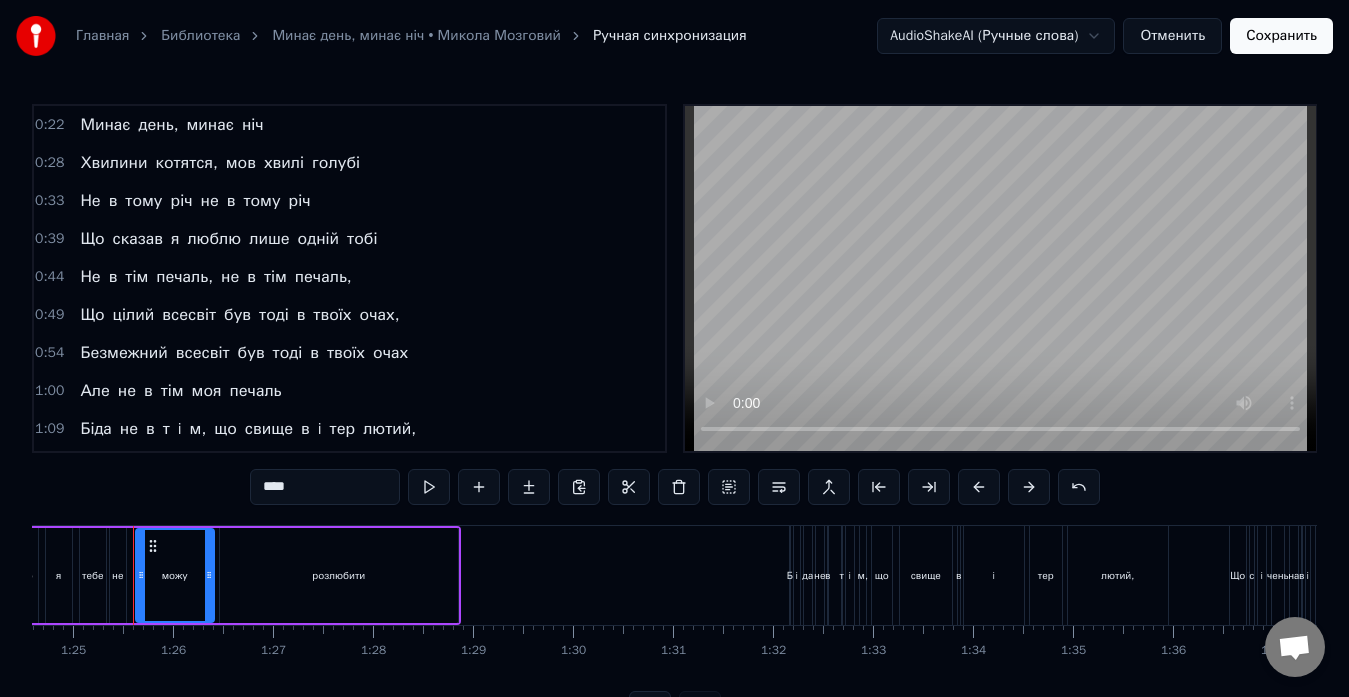 drag, startPoint x: 644, startPoint y: 148, endPoint x: 655, endPoint y: 147, distance: 11.045361 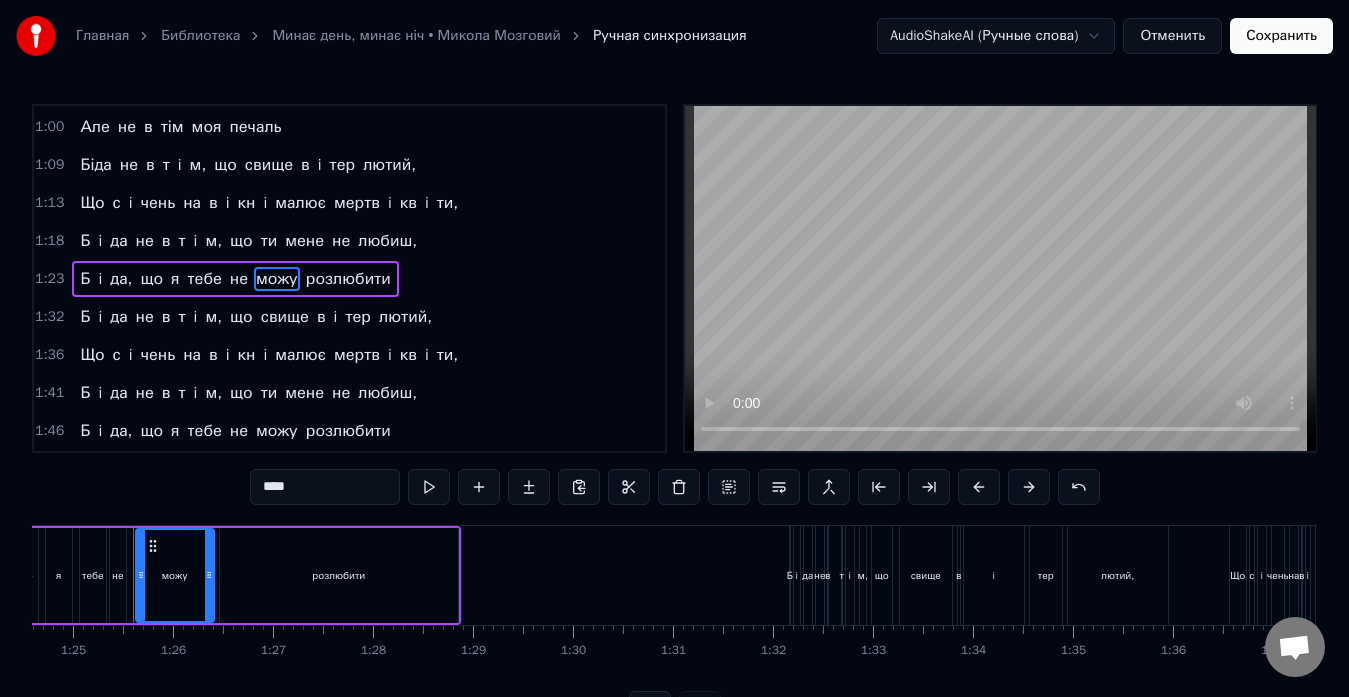 scroll, scrollTop: 284, scrollLeft: 0, axis: vertical 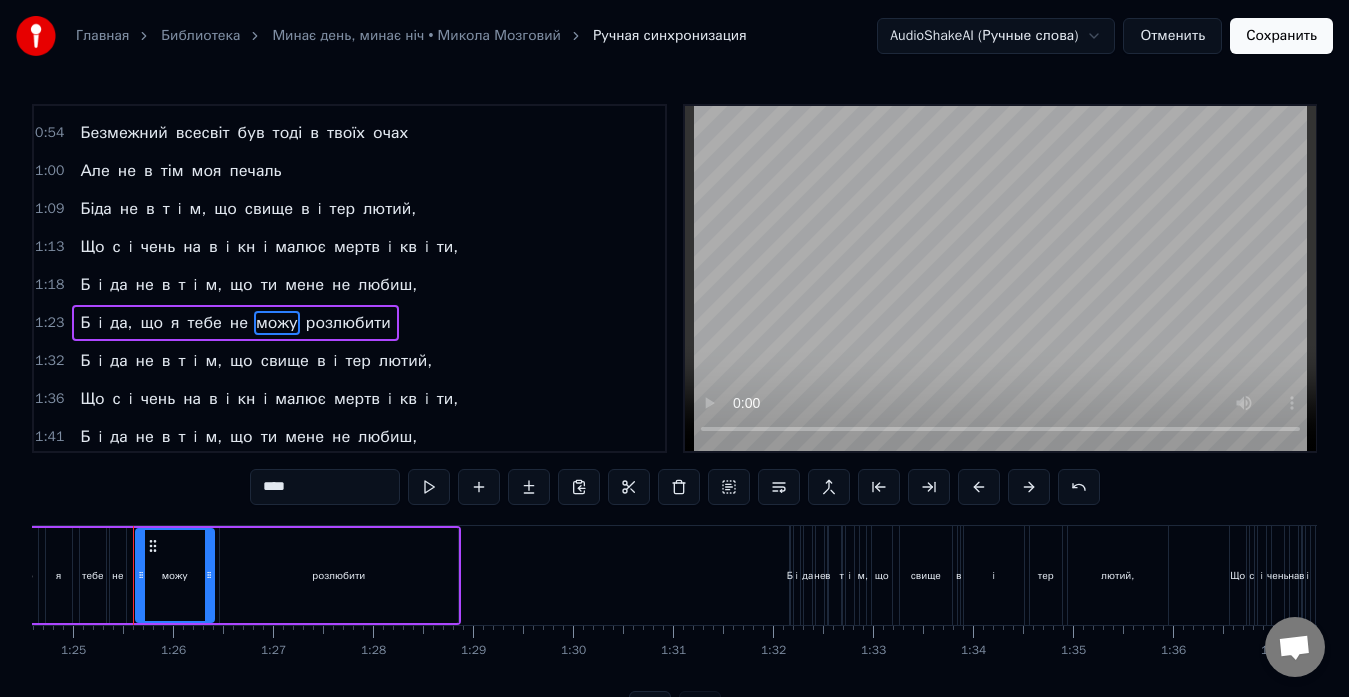 click on "Сохранить" at bounding box center (1281, 36) 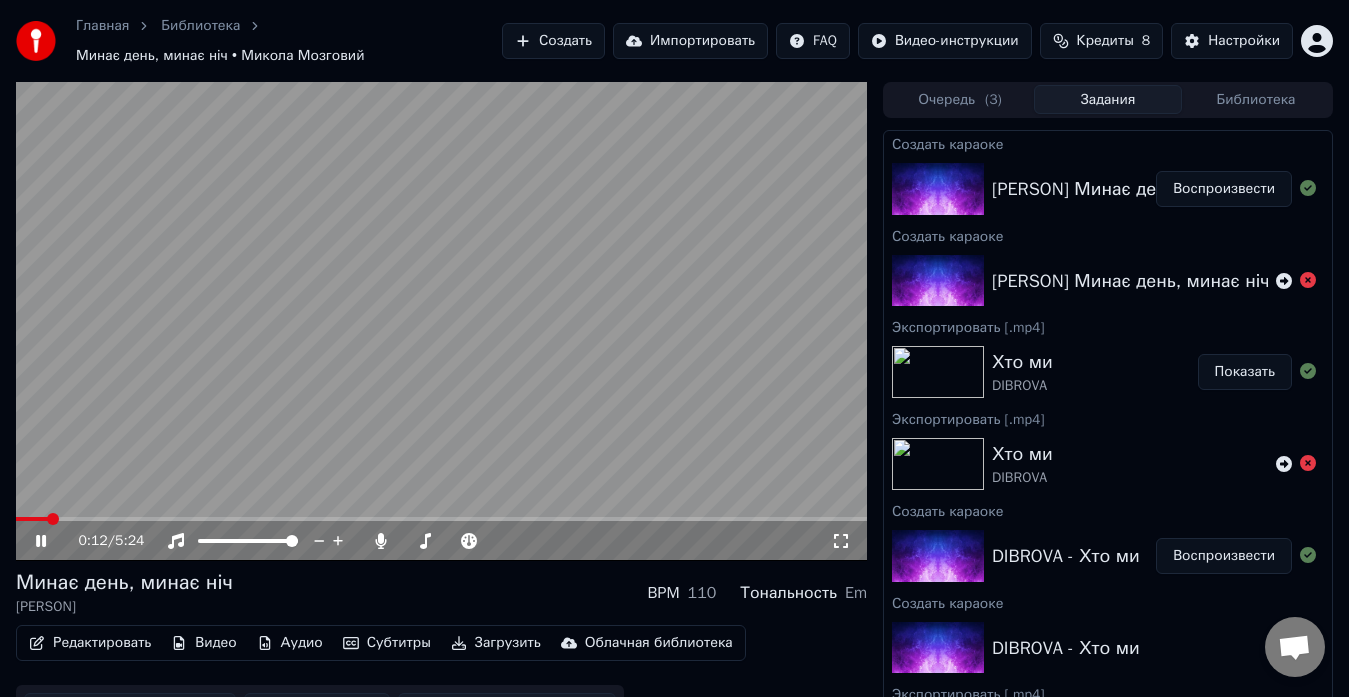 click at bounding box center [441, 321] 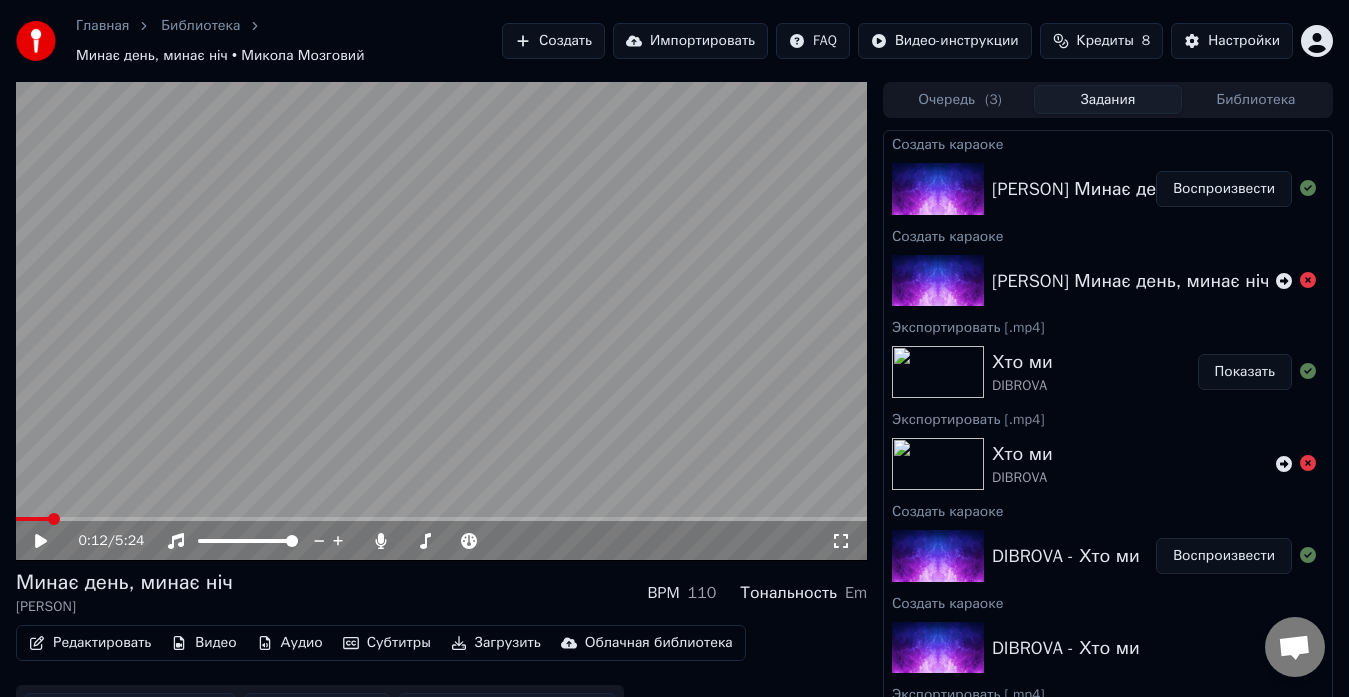 click on "Редактировать" at bounding box center (90, 643) 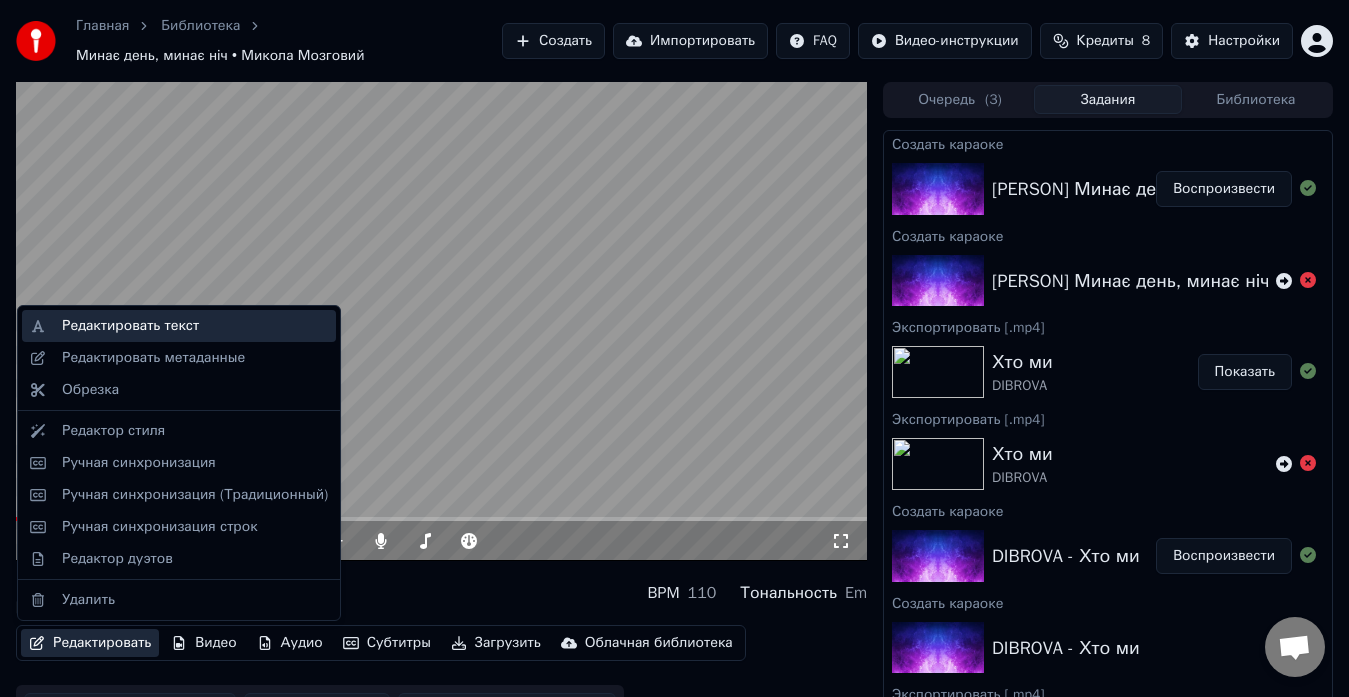 click on "Редактировать текст" at bounding box center (179, 326) 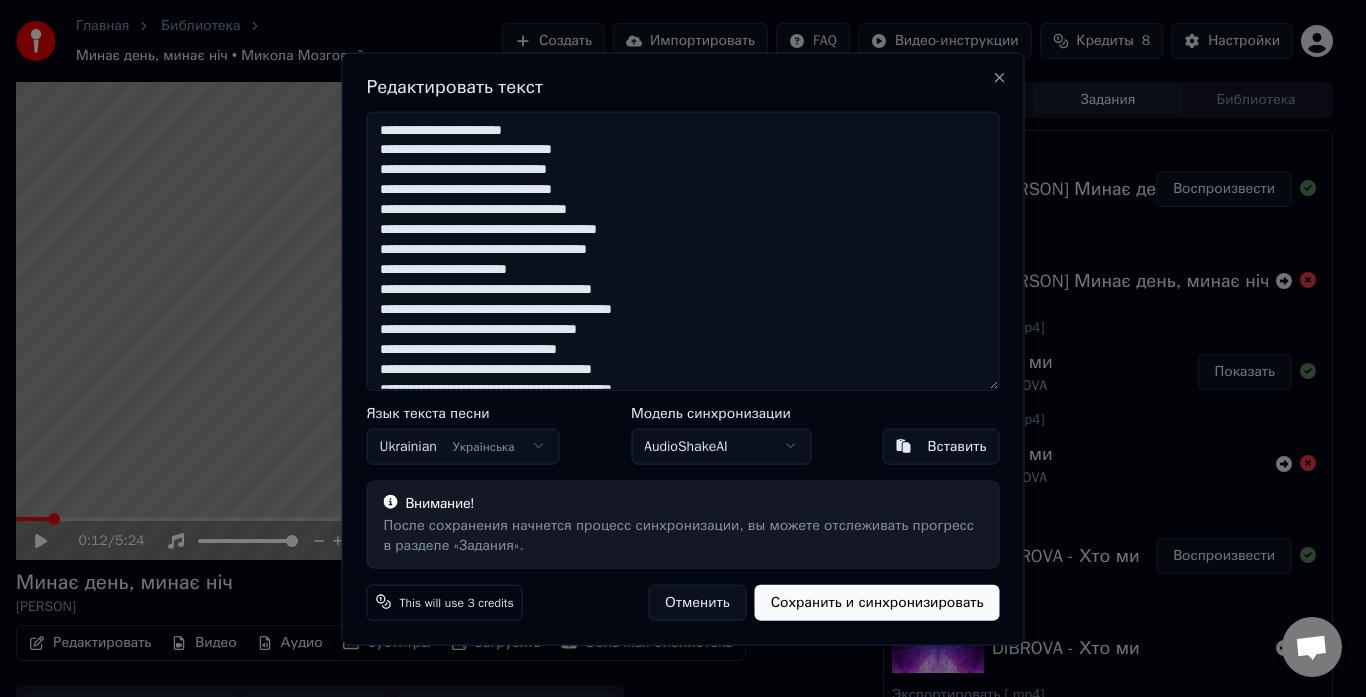 click at bounding box center [683, 250] 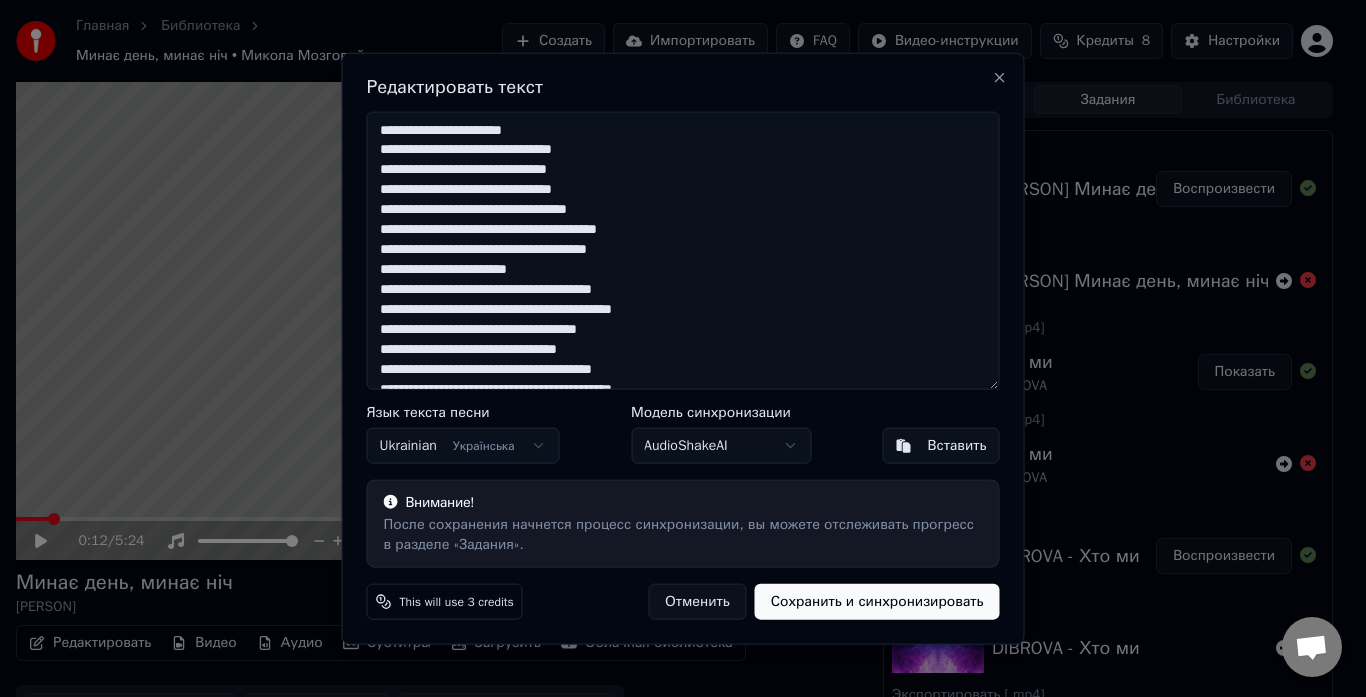 click at bounding box center (683, 250) 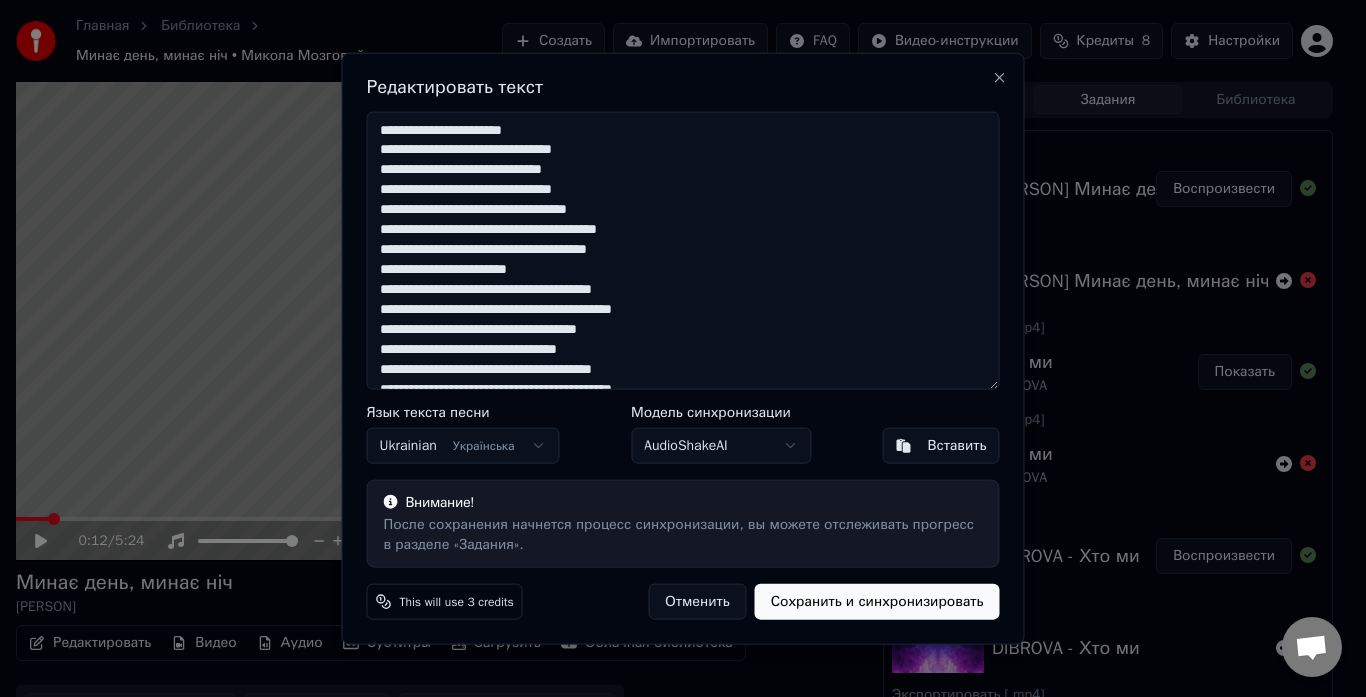 click at bounding box center [683, 250] 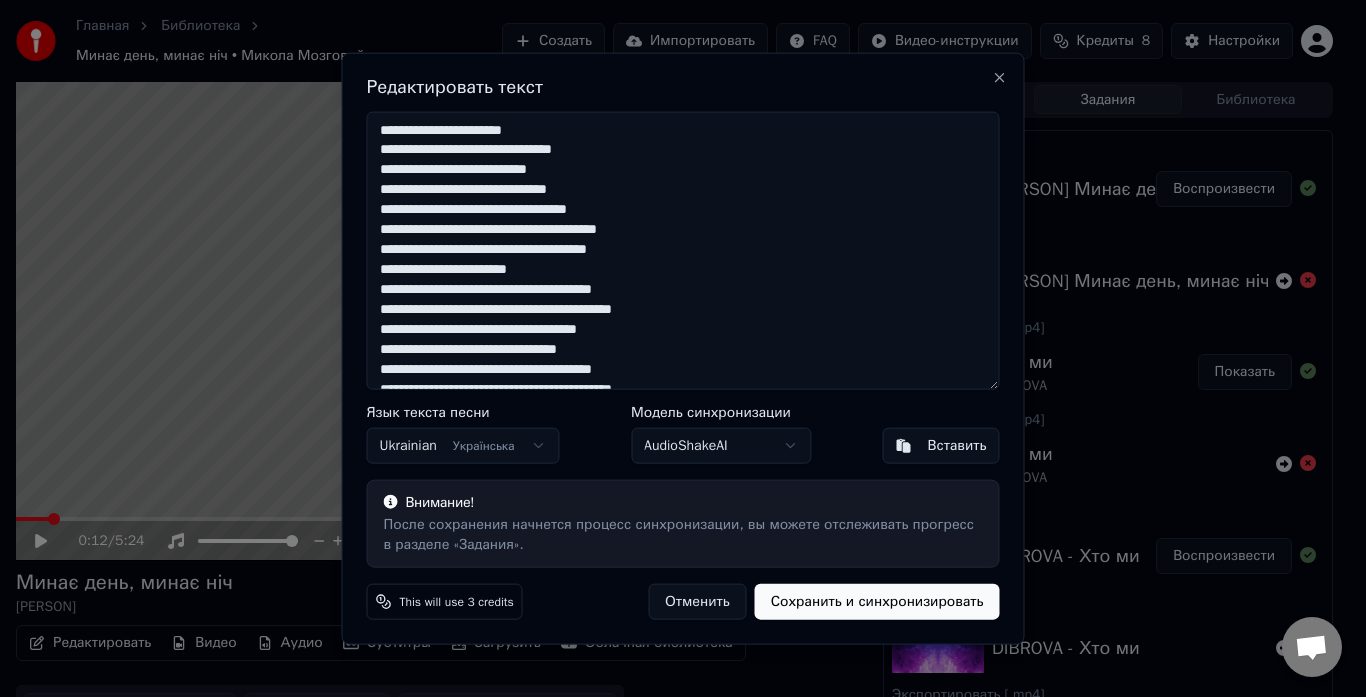click at bounding box center (683, 250) 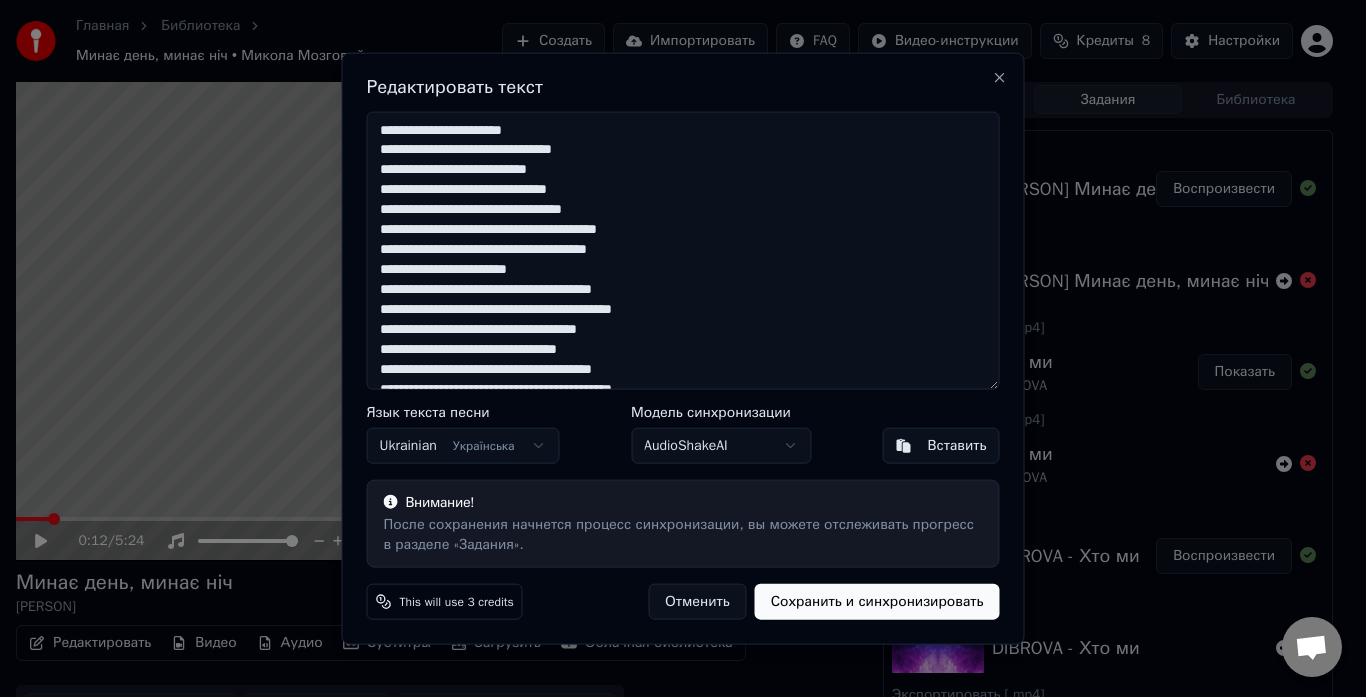 click at bounding box center (683, 250) 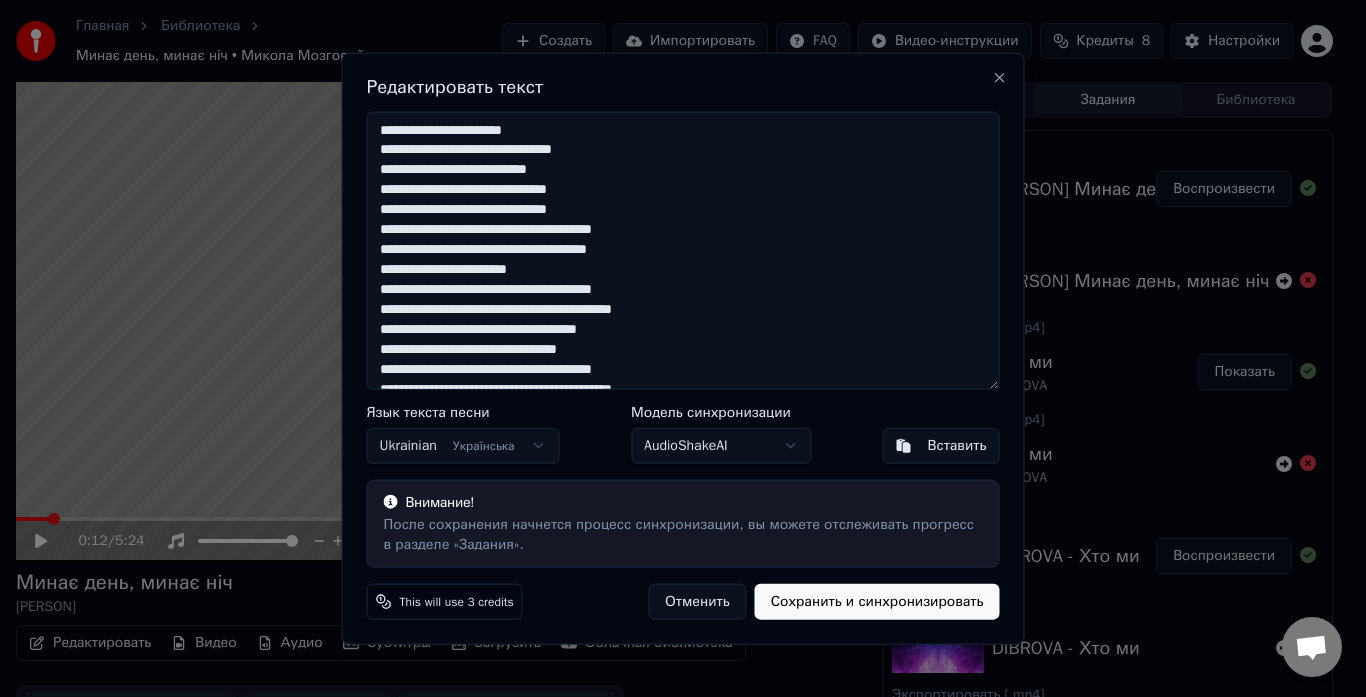 click at bounding box center [683, 250] 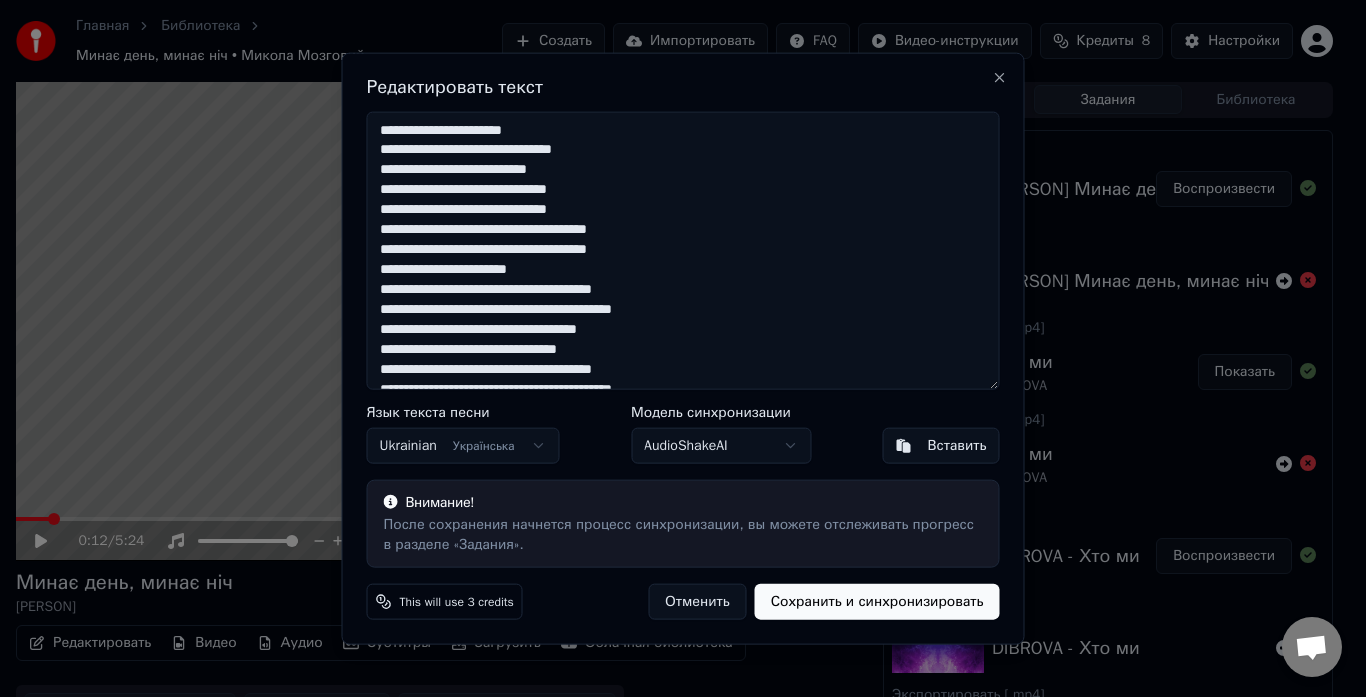 click at bounding box center (683, 250) 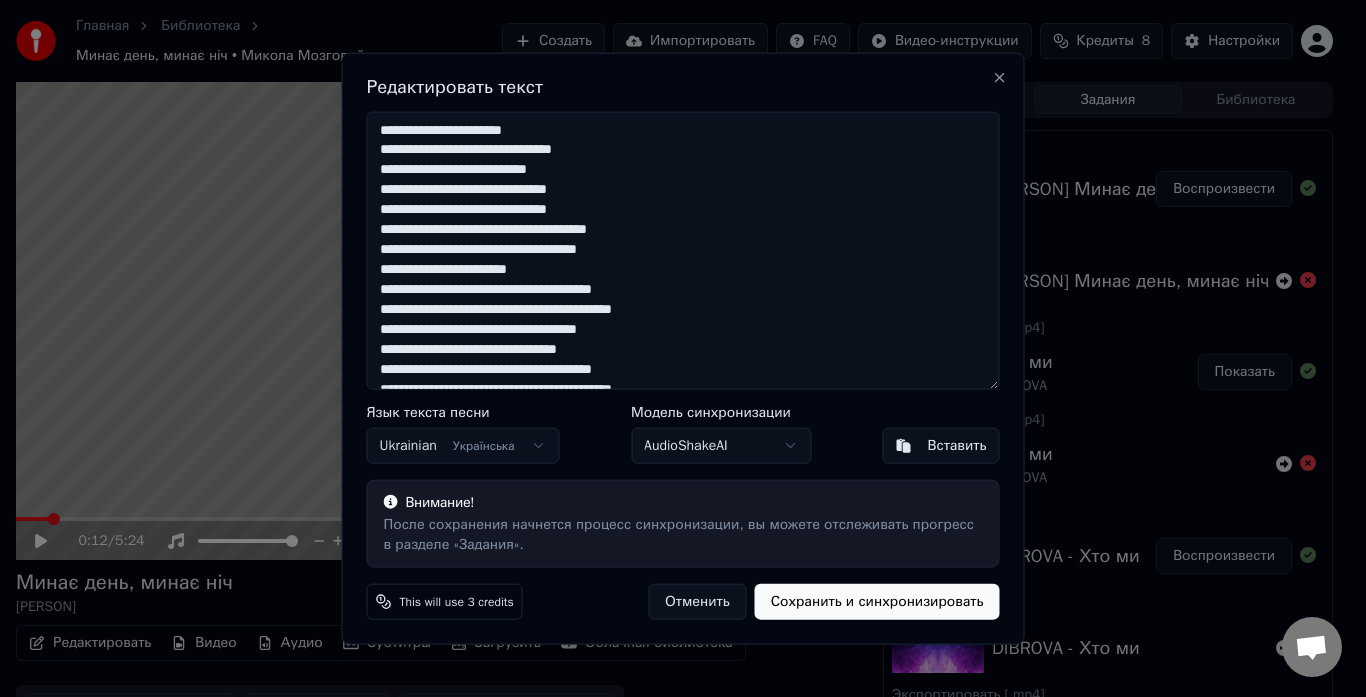 click at bounding box center (683, 250) 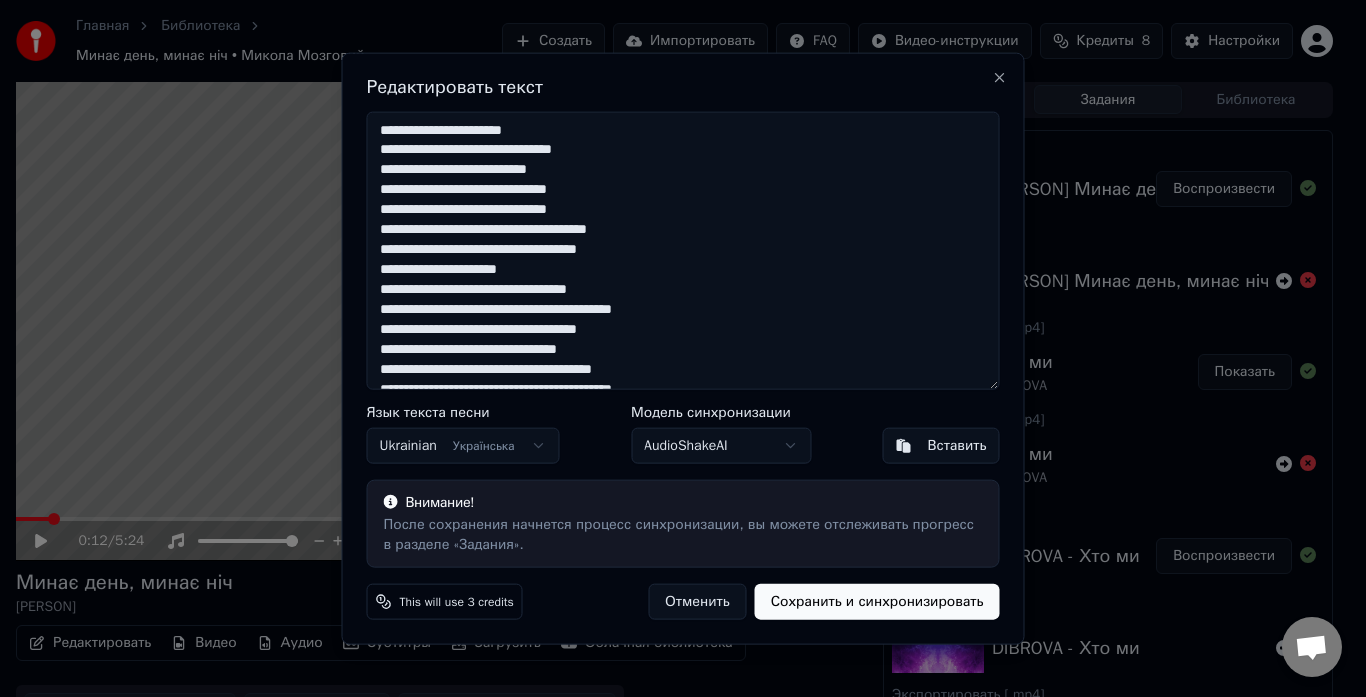 click at bounding box center (683, 250) 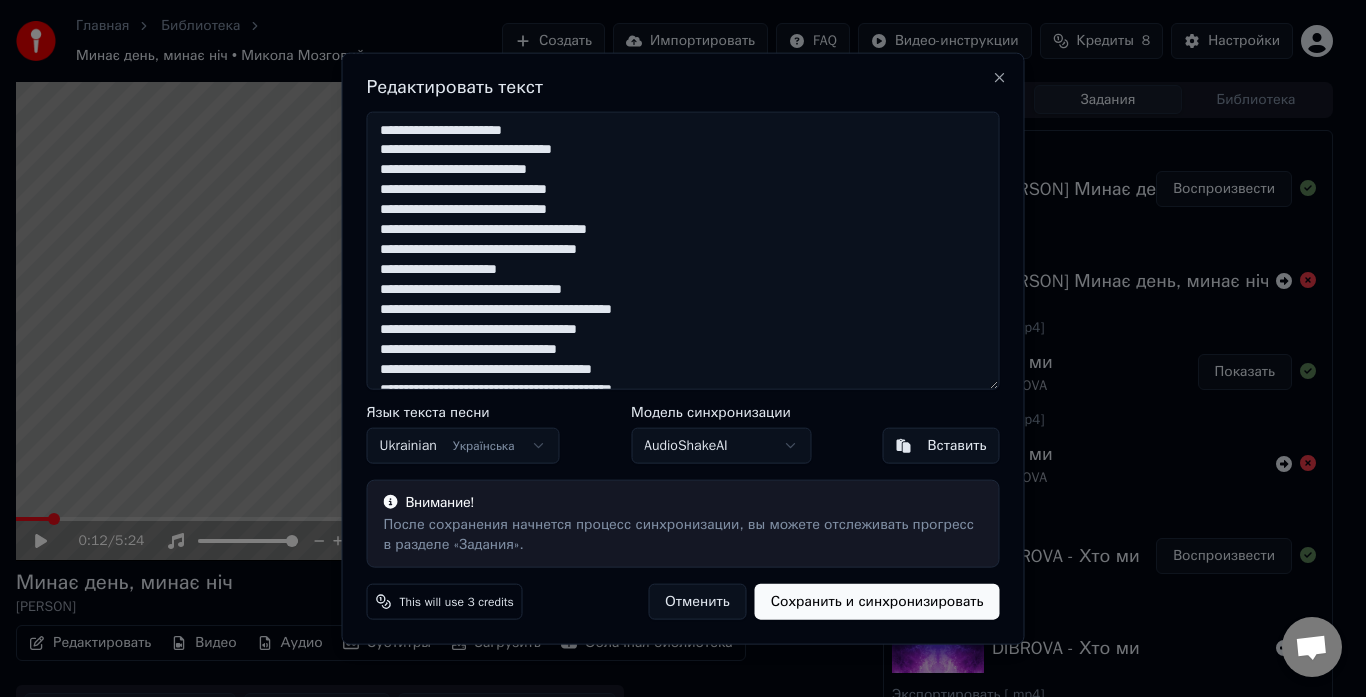 click at bounding box center (683, 250) 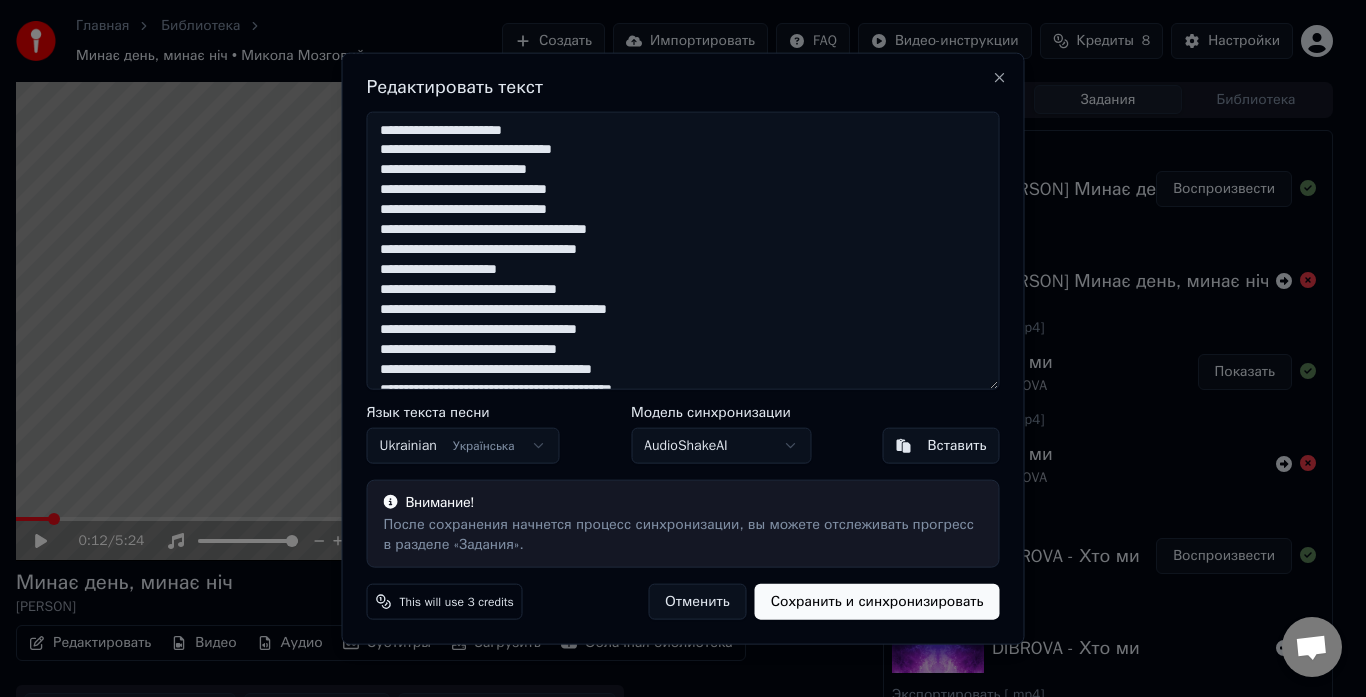 click at bounding box center (683, 250) 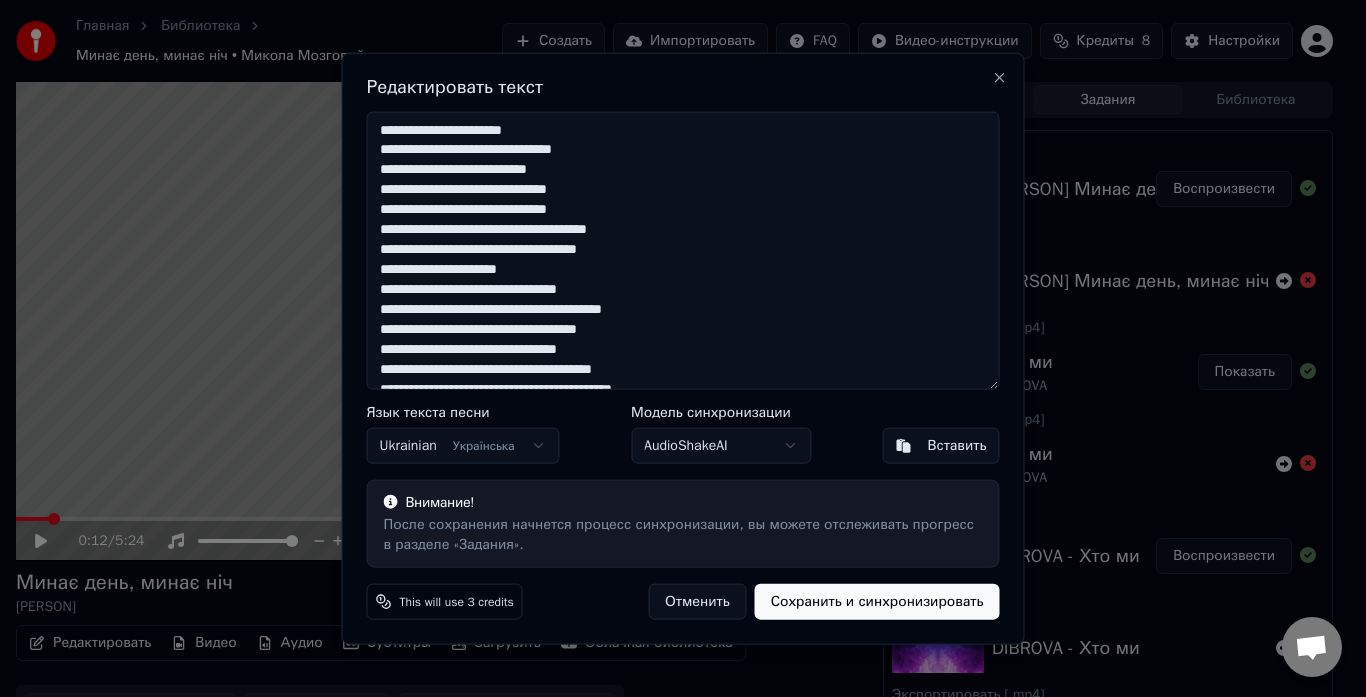 click at bounding box center [683, 250] 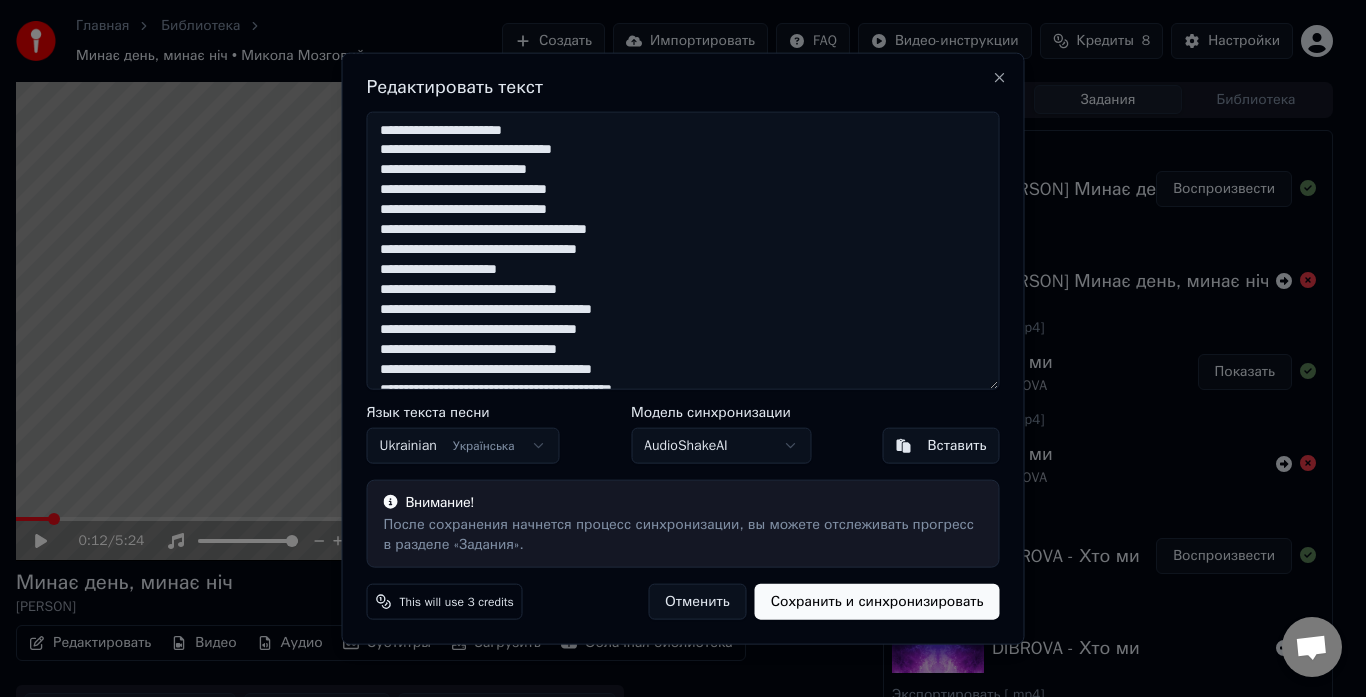 click at bounding box center (683, 250) 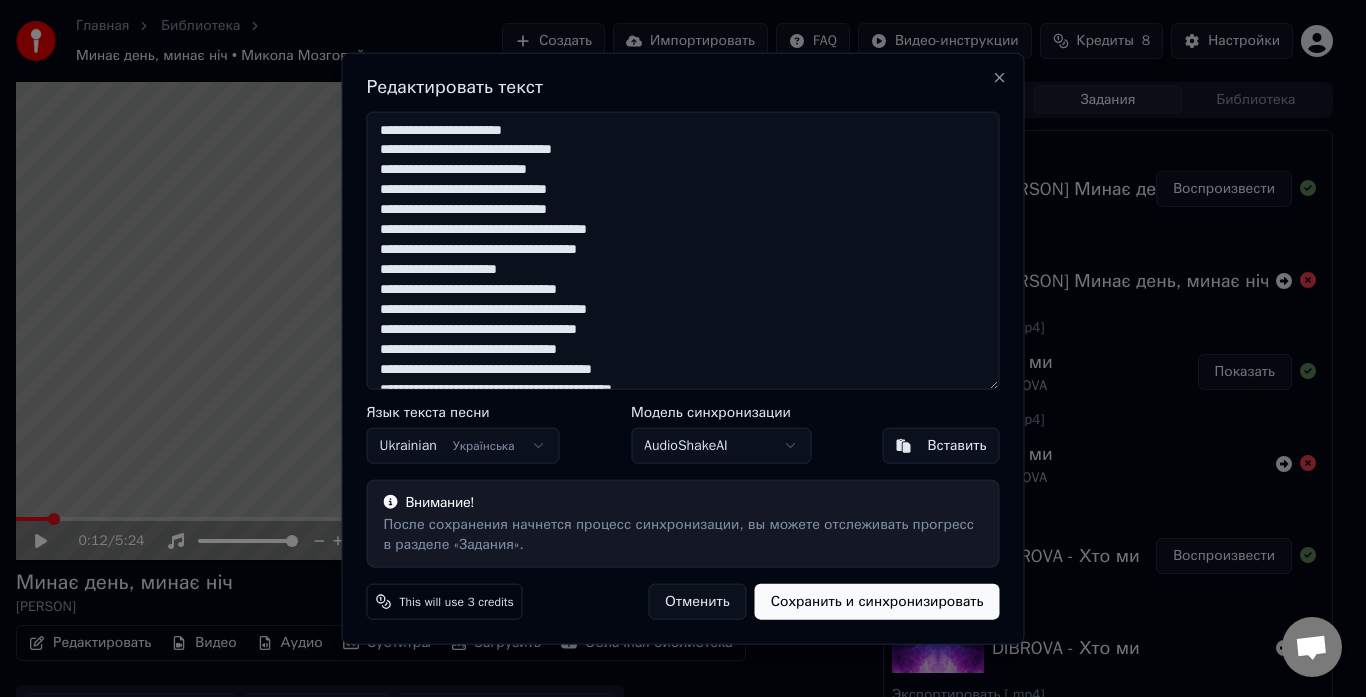 click at bounding box center [683, 250] 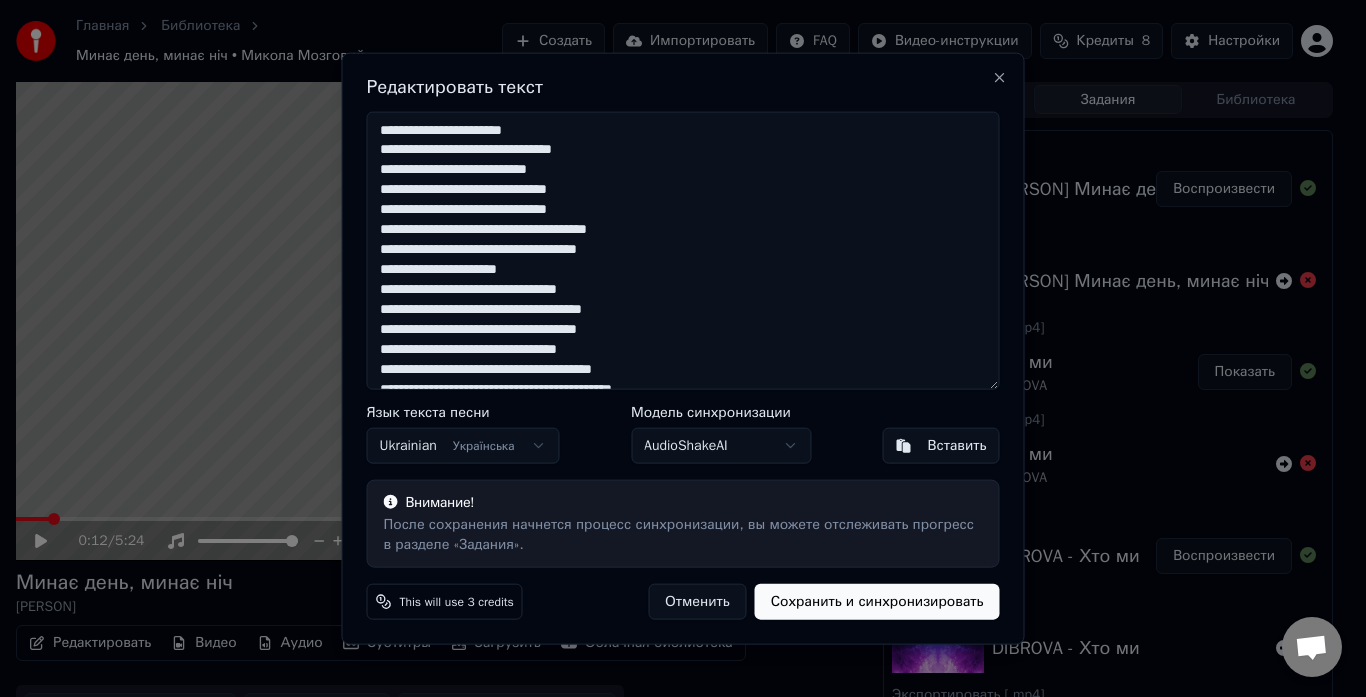 click at bounding box center (683, 250) 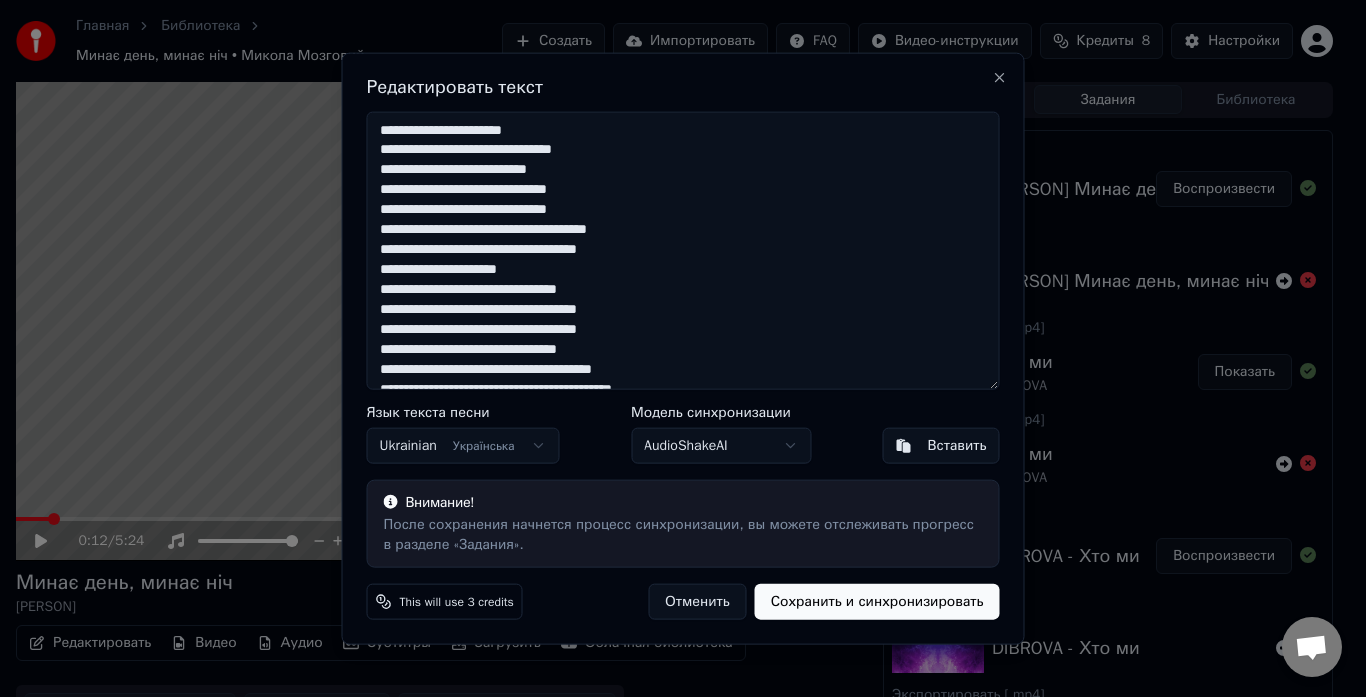 click at bounding box center (683, 250) 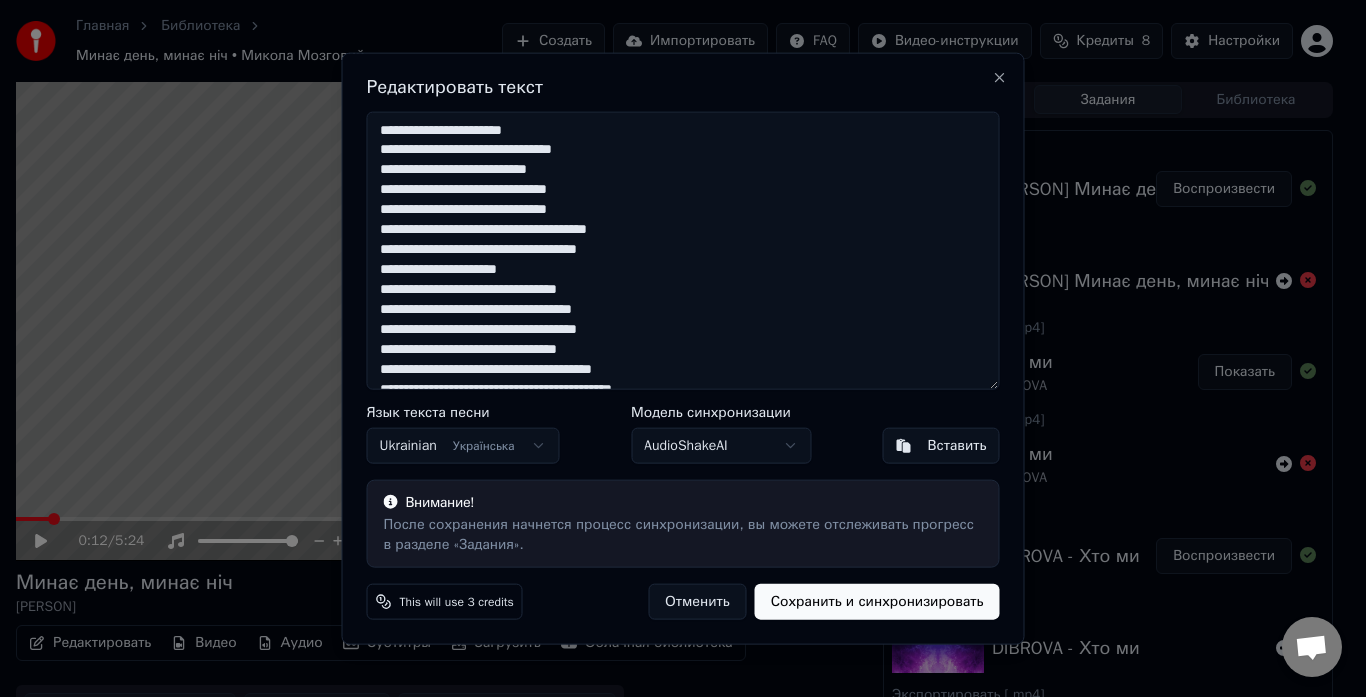 click at bounding box center (683, 250) 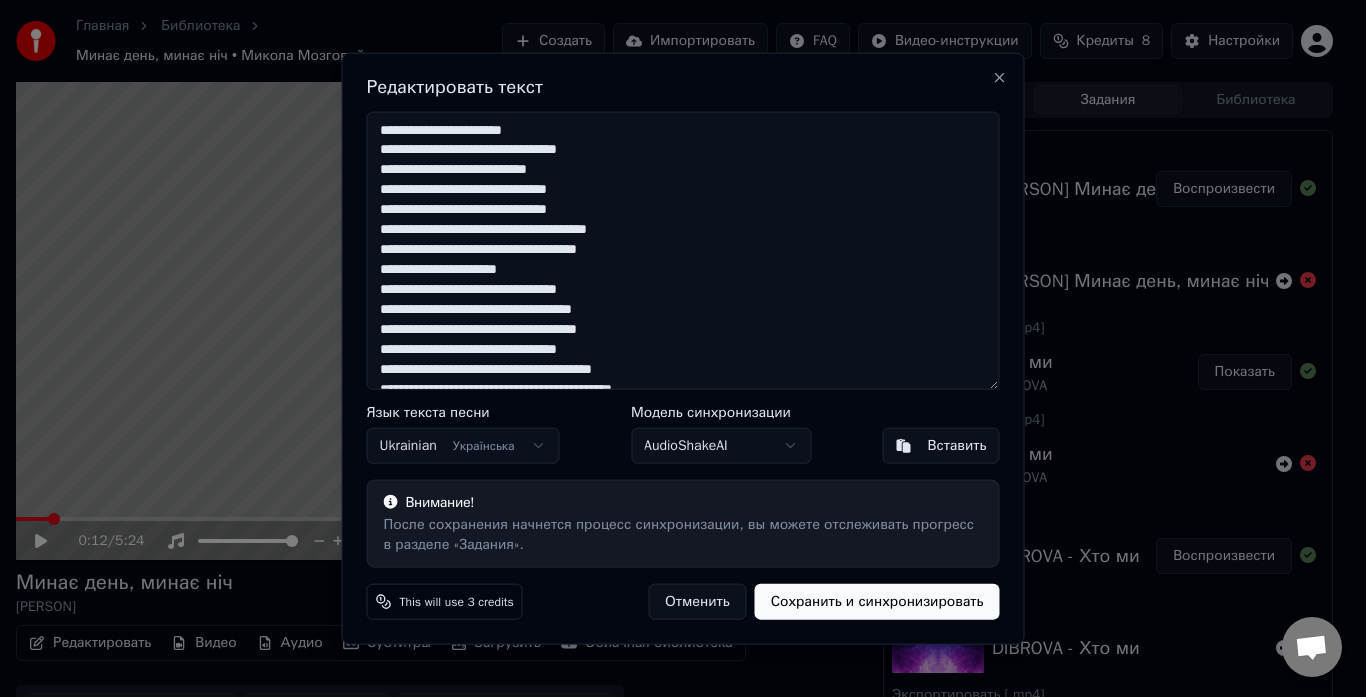 click at bounding box center (683, 250) 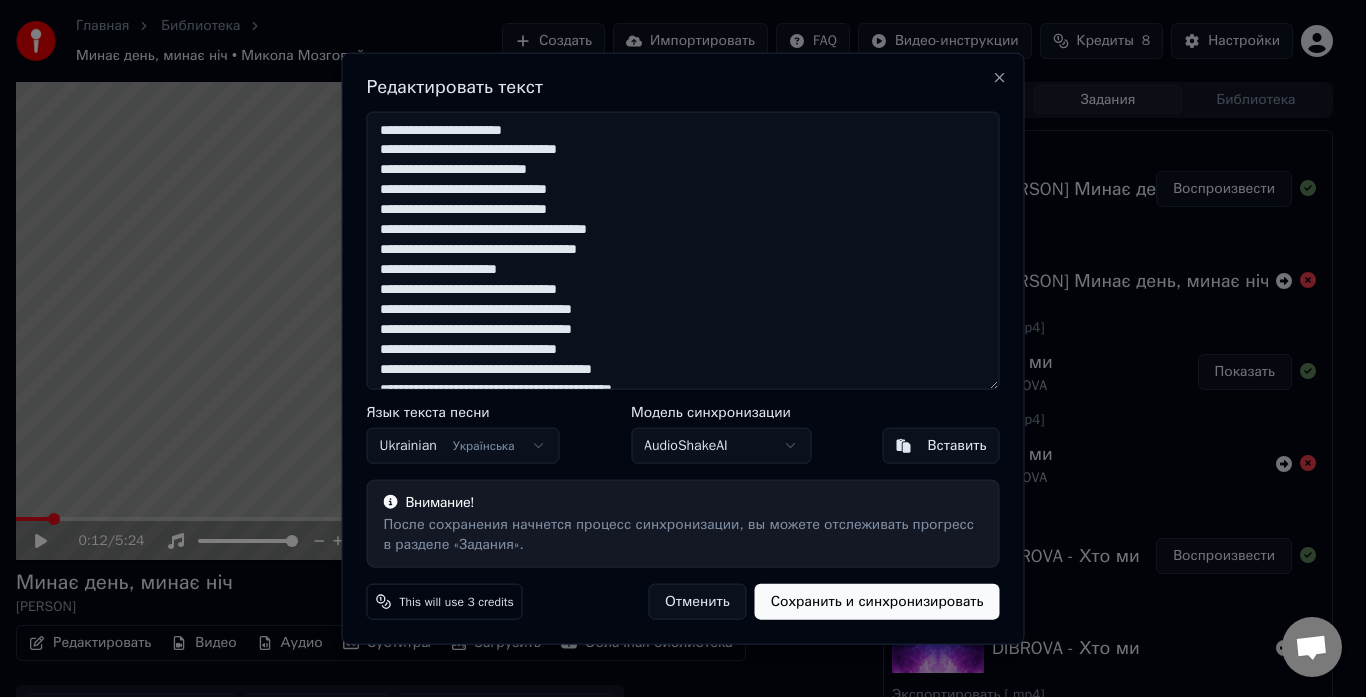 click at bounding box center (683, 250) 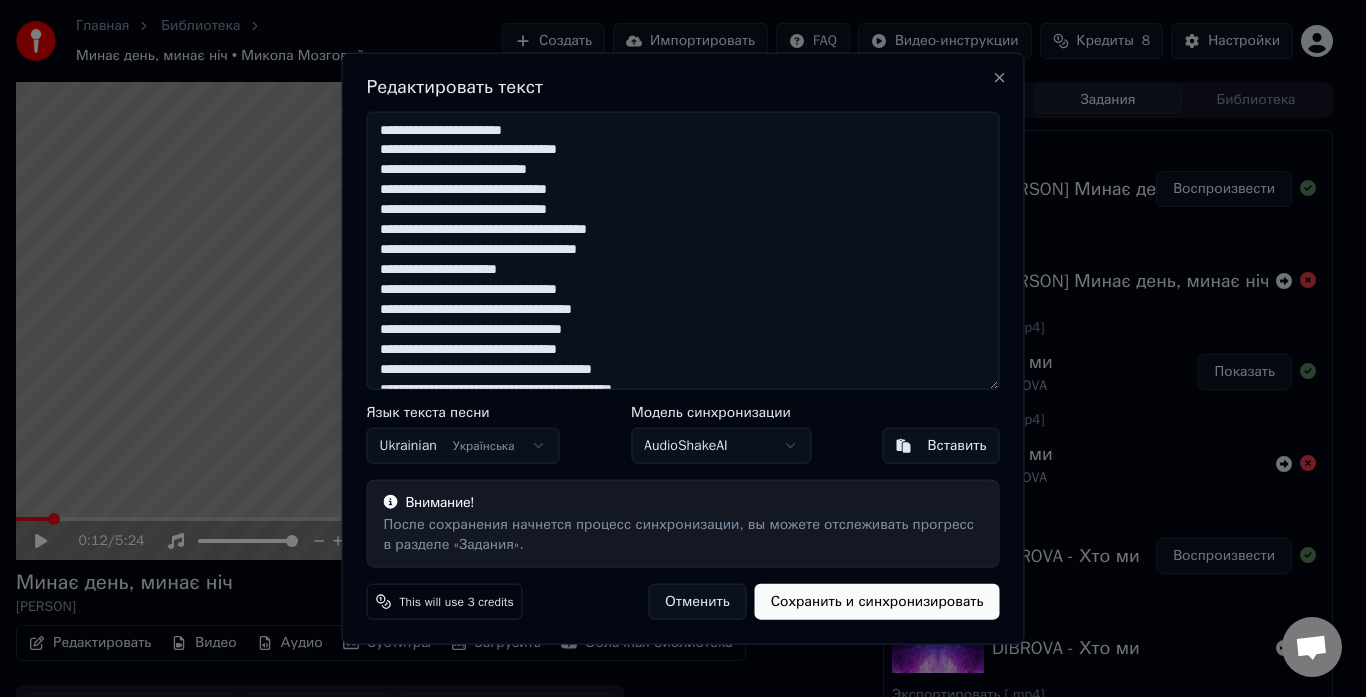 click at bounding box center (683, 250) 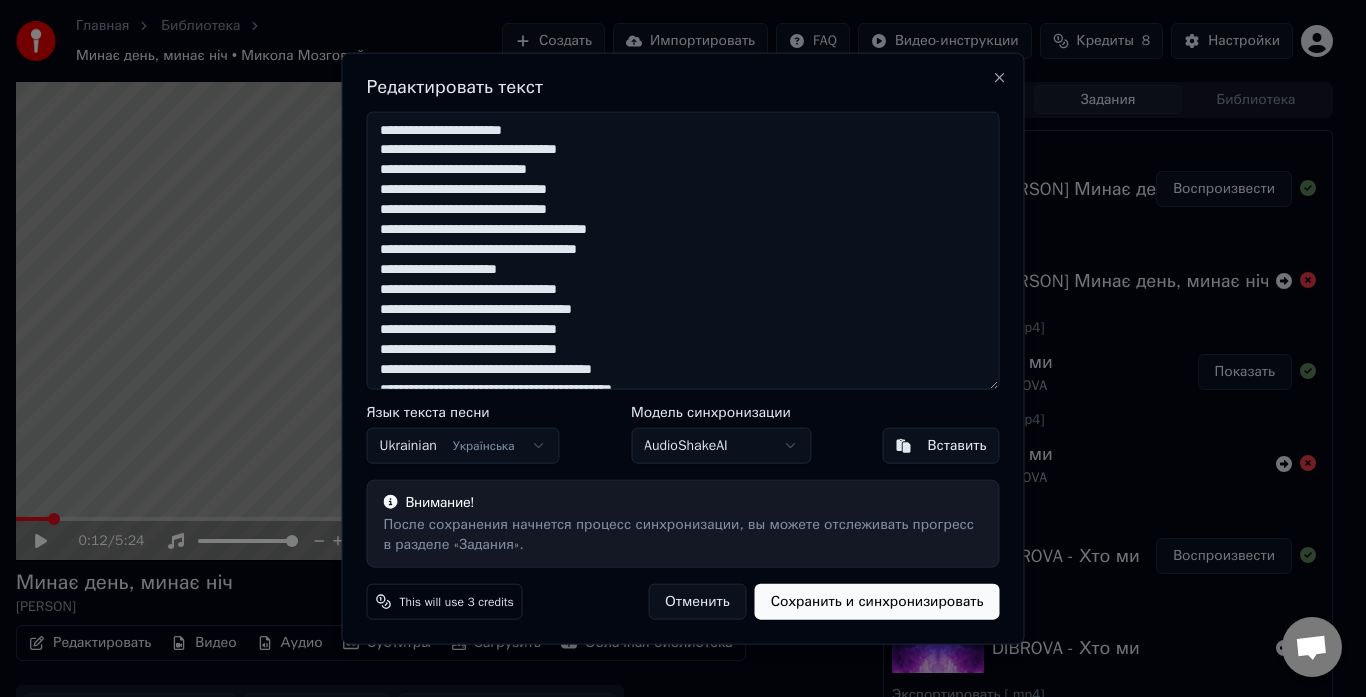 click at bounding box center (683, 250) 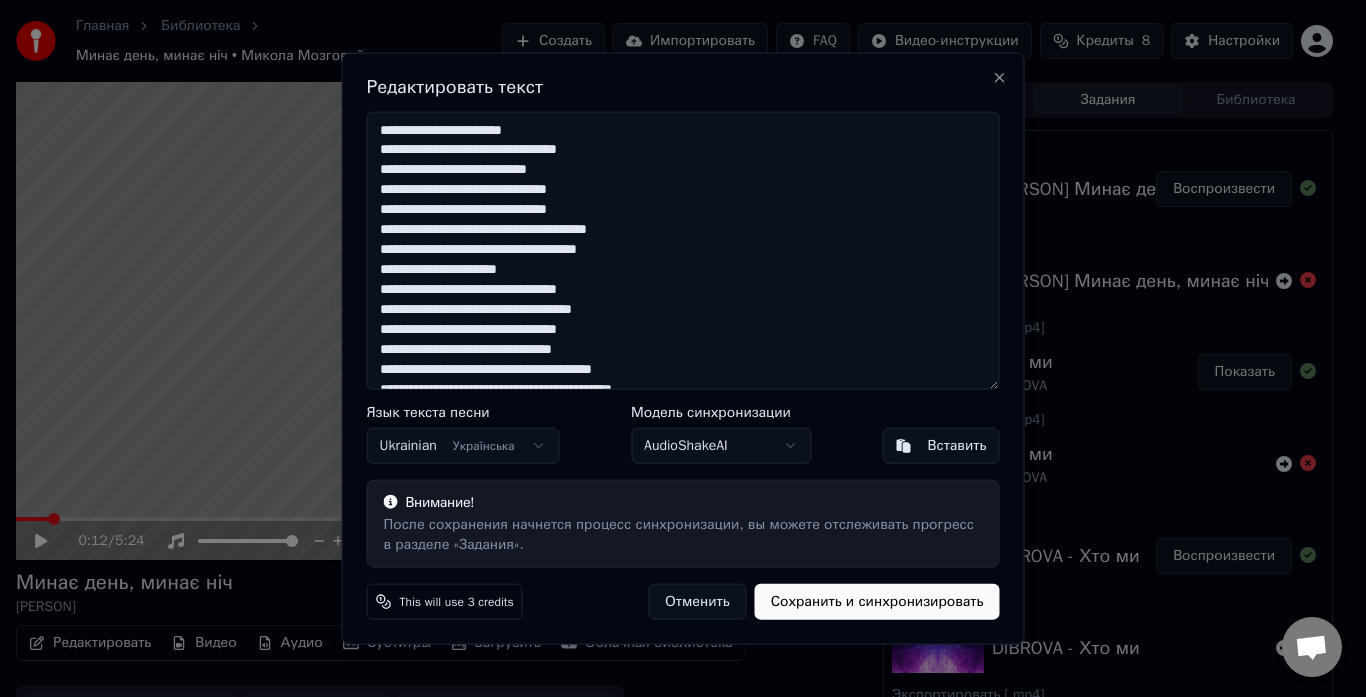 click at bounding box center (683, 250) 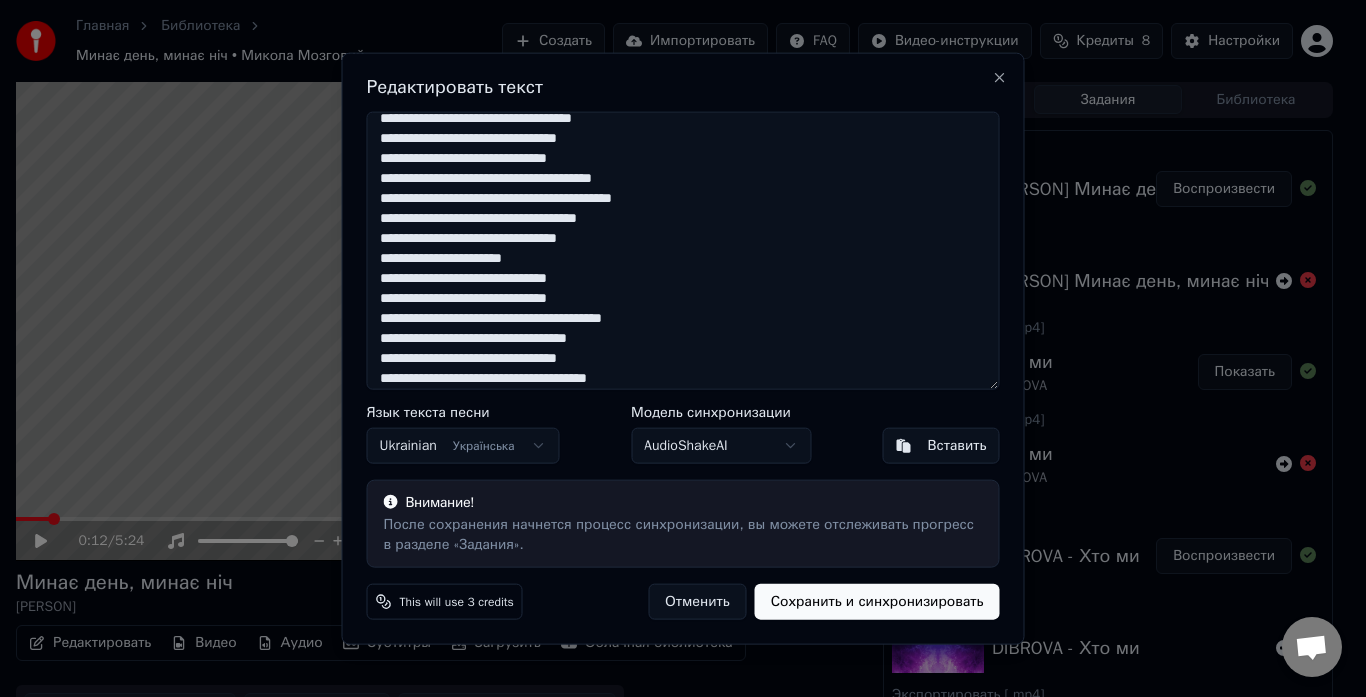scroll, scrollTop: 195, scrollLeft: 0, axis: vertical 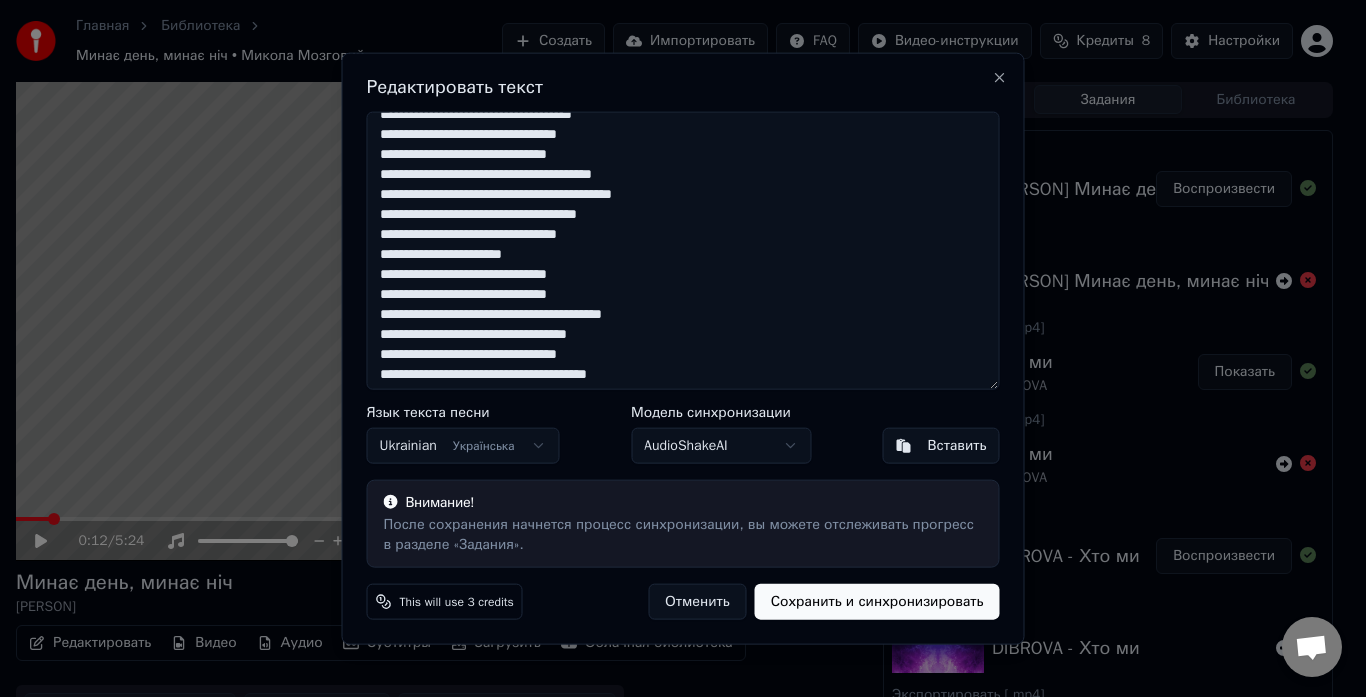 click at bounding box center [683, 250] 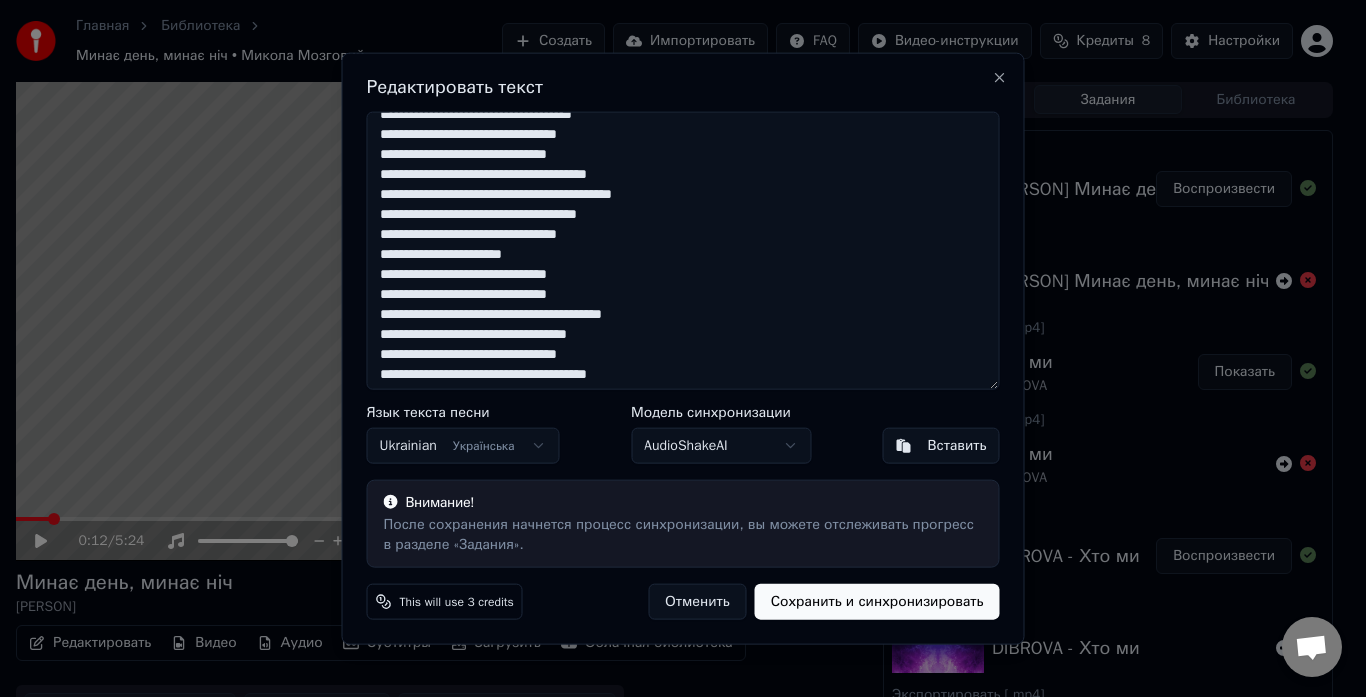 click at bounding box center [683, 250] 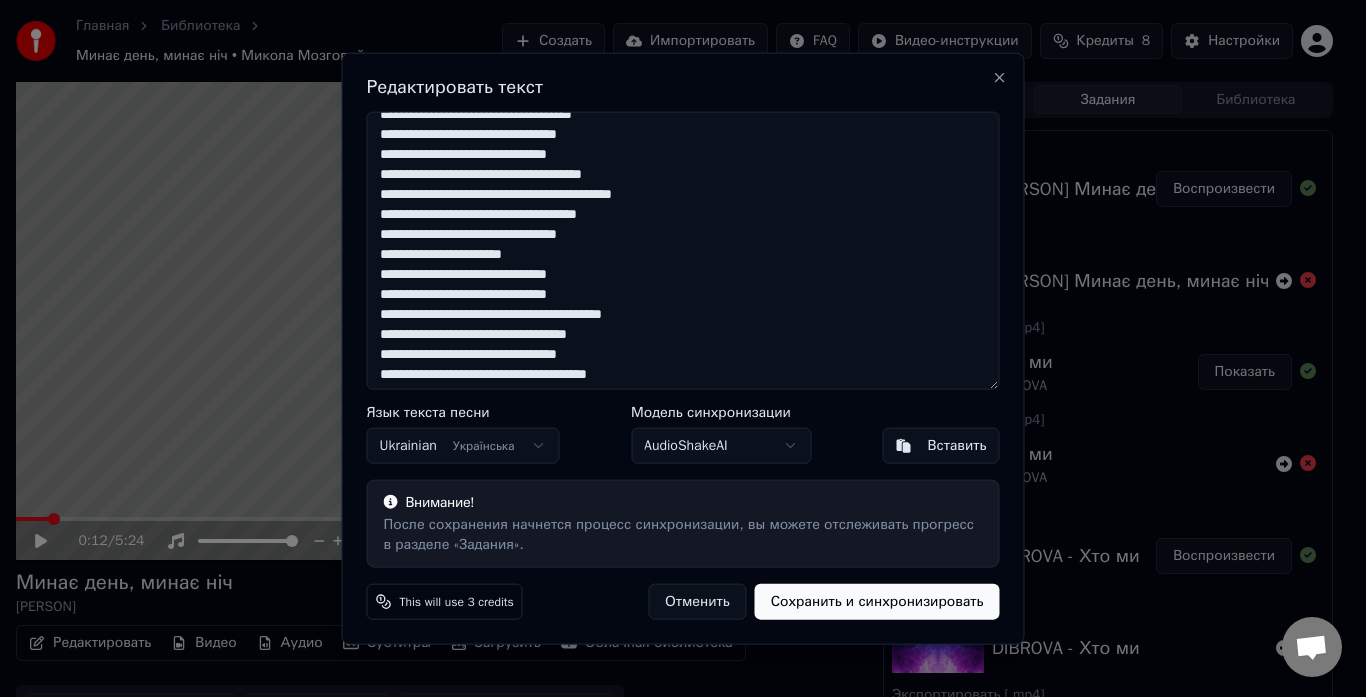 click at bounding box center [683, 250] 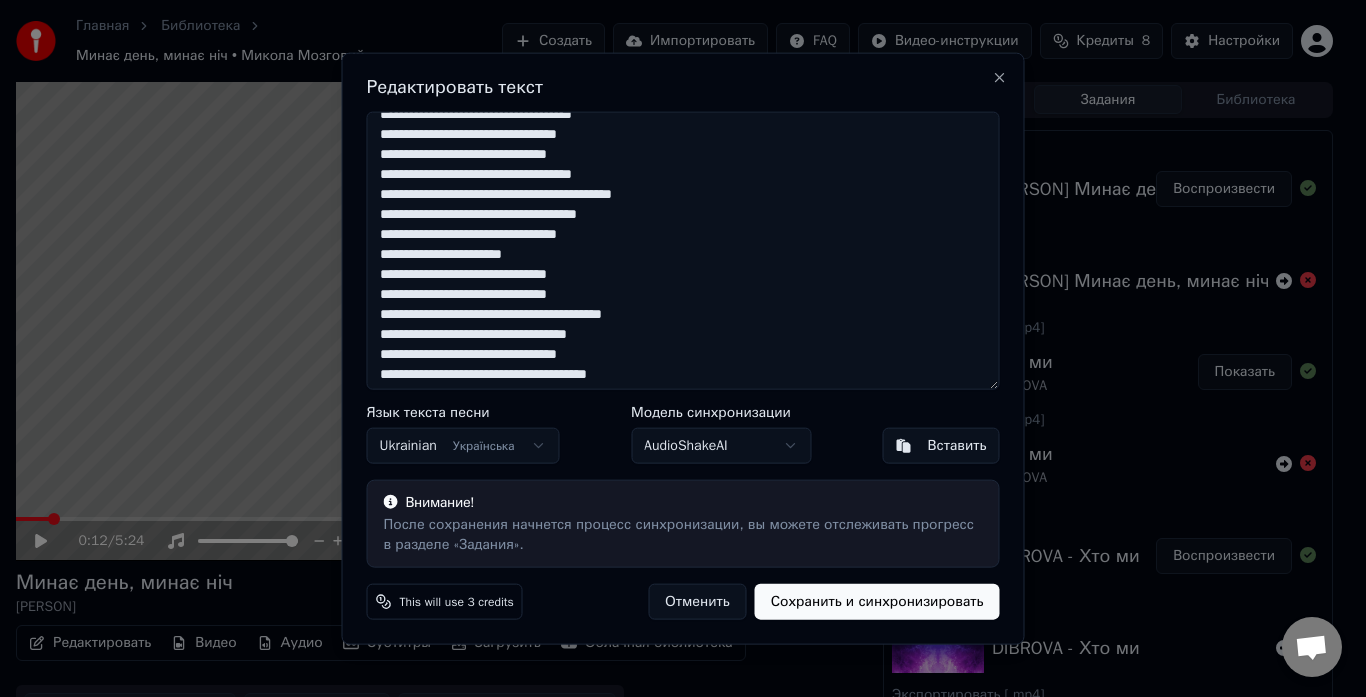 click at bounding box center (683, 250) 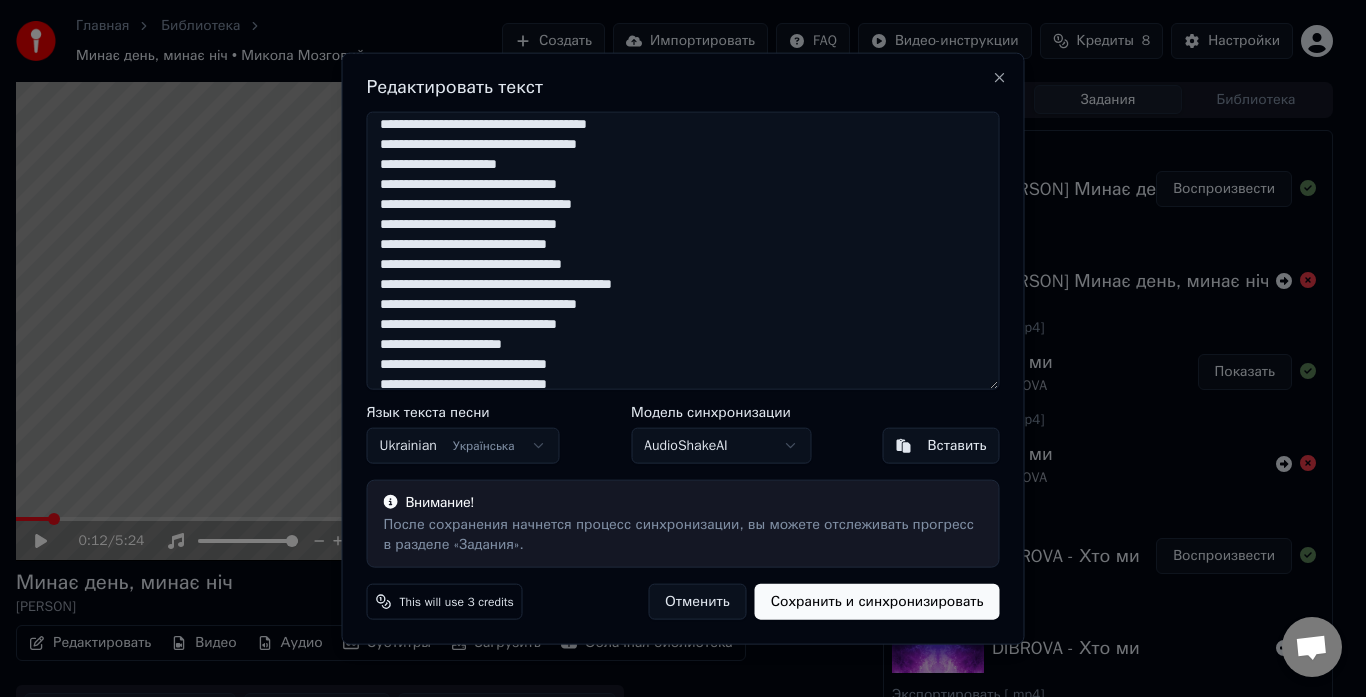 scroll, scrollTop: 538, scrollLeft: 0, axis: vertical 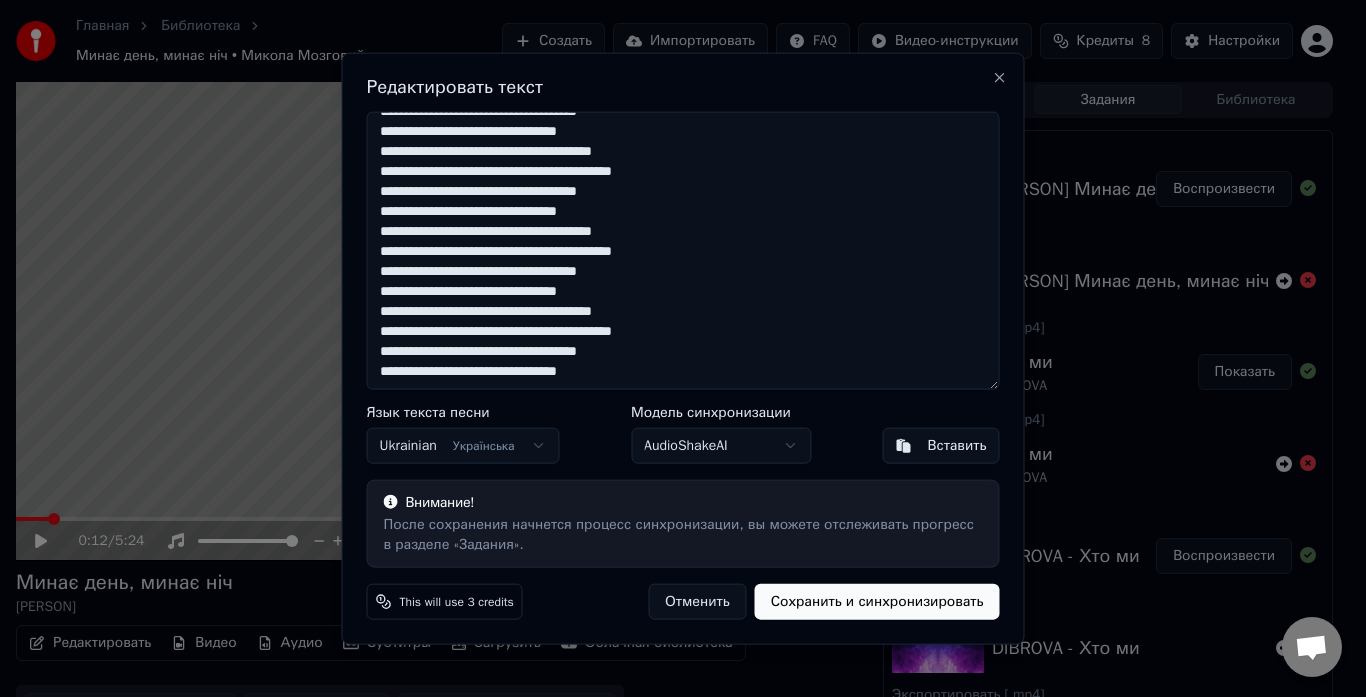 drag, startPoint x: 379, startPoint y: 134, endPoint x: 608, endPoint y: 499, distance: 430.88977 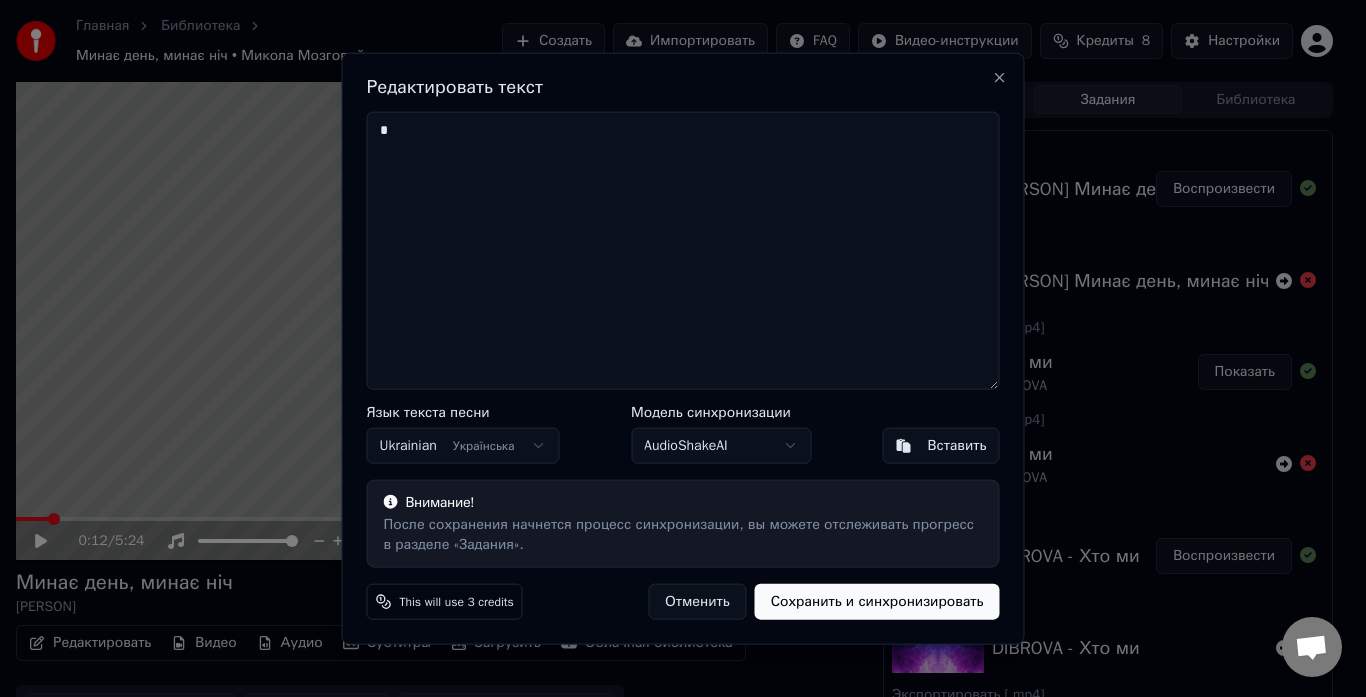 scroll, scrollTop: 0, scrollLeft: 0, axis: both 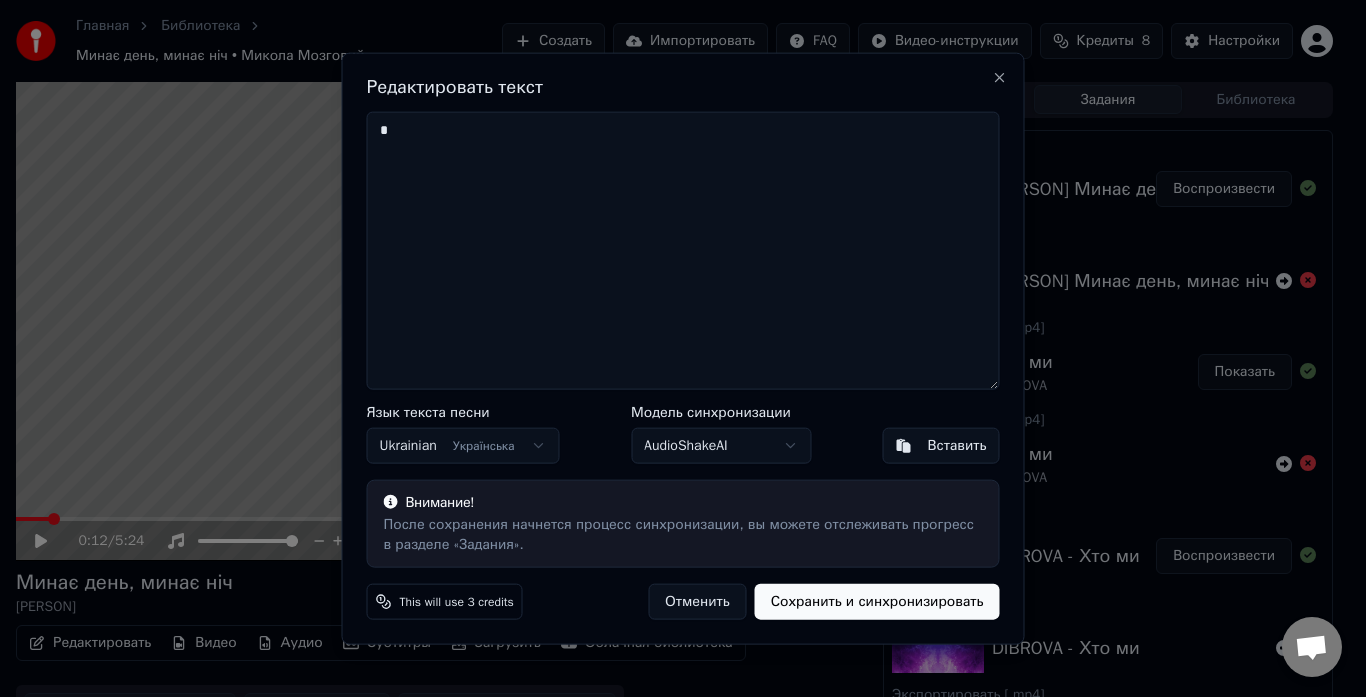 click on "Вставить" at bounding box center [941, 446] 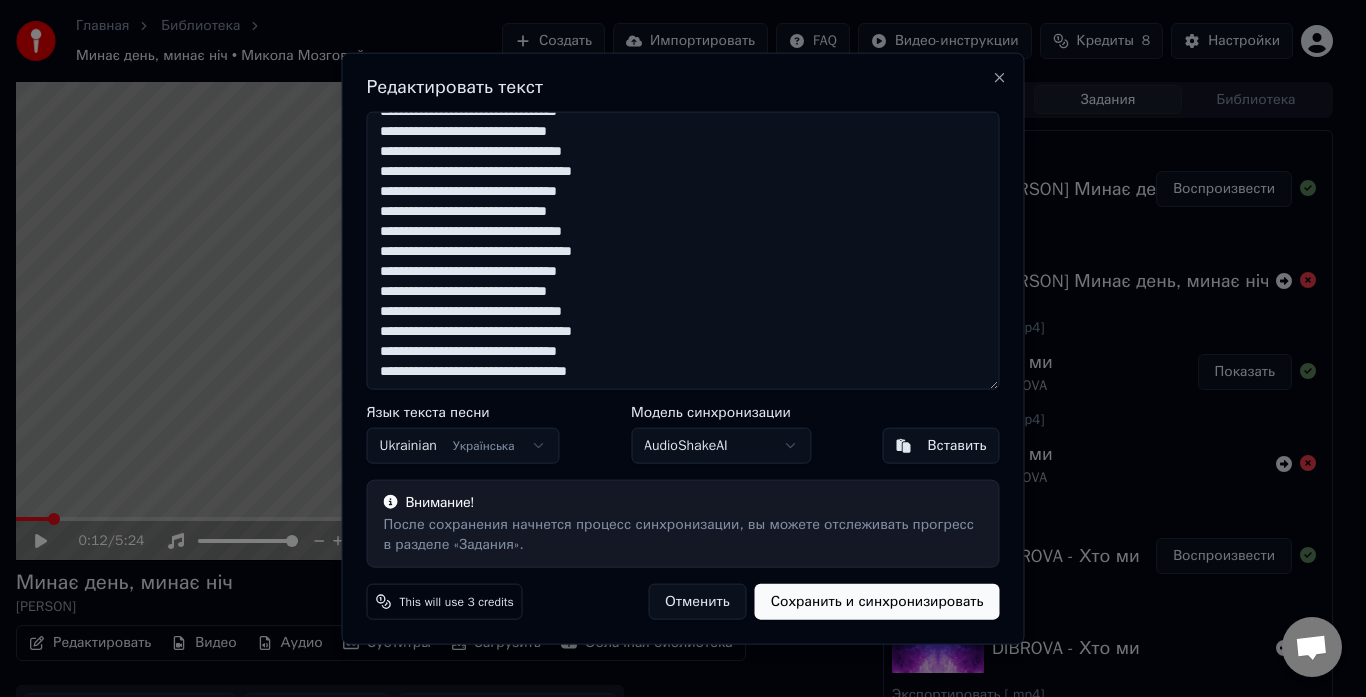 scroll, scrollTop: 618, scrollLeft: 0, axis: vertical 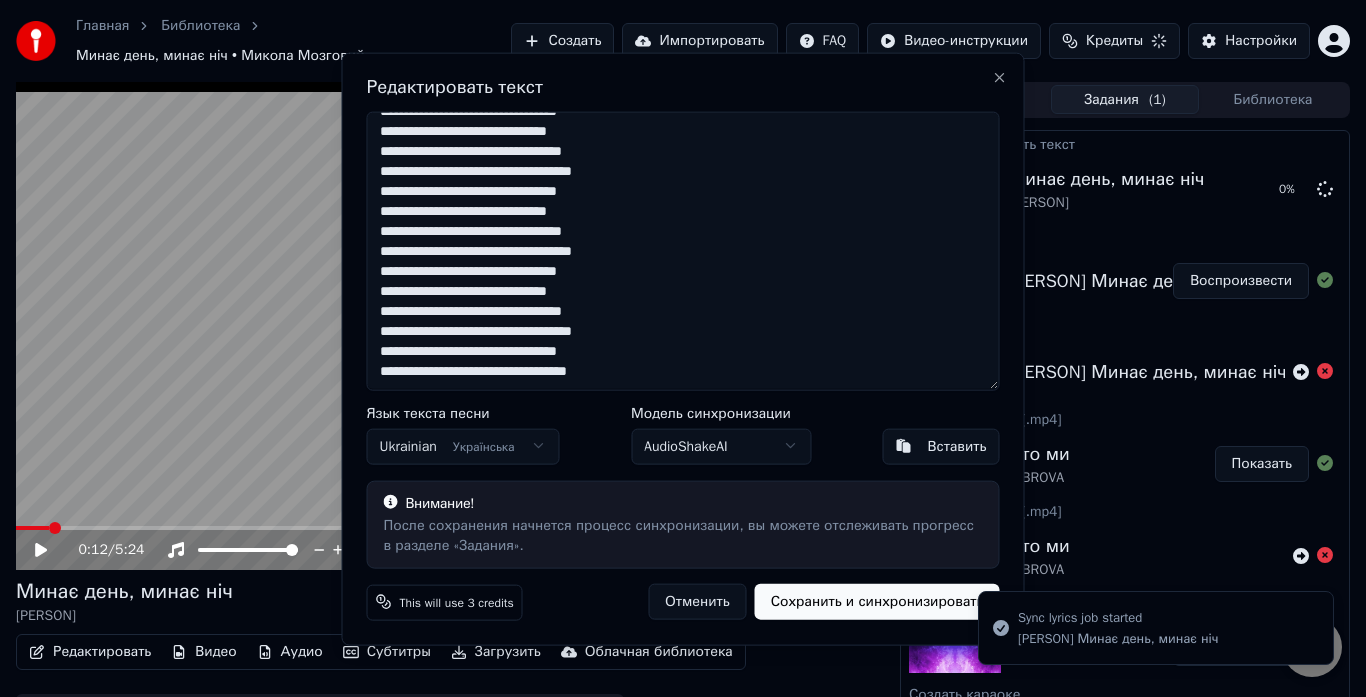 type on "**********" 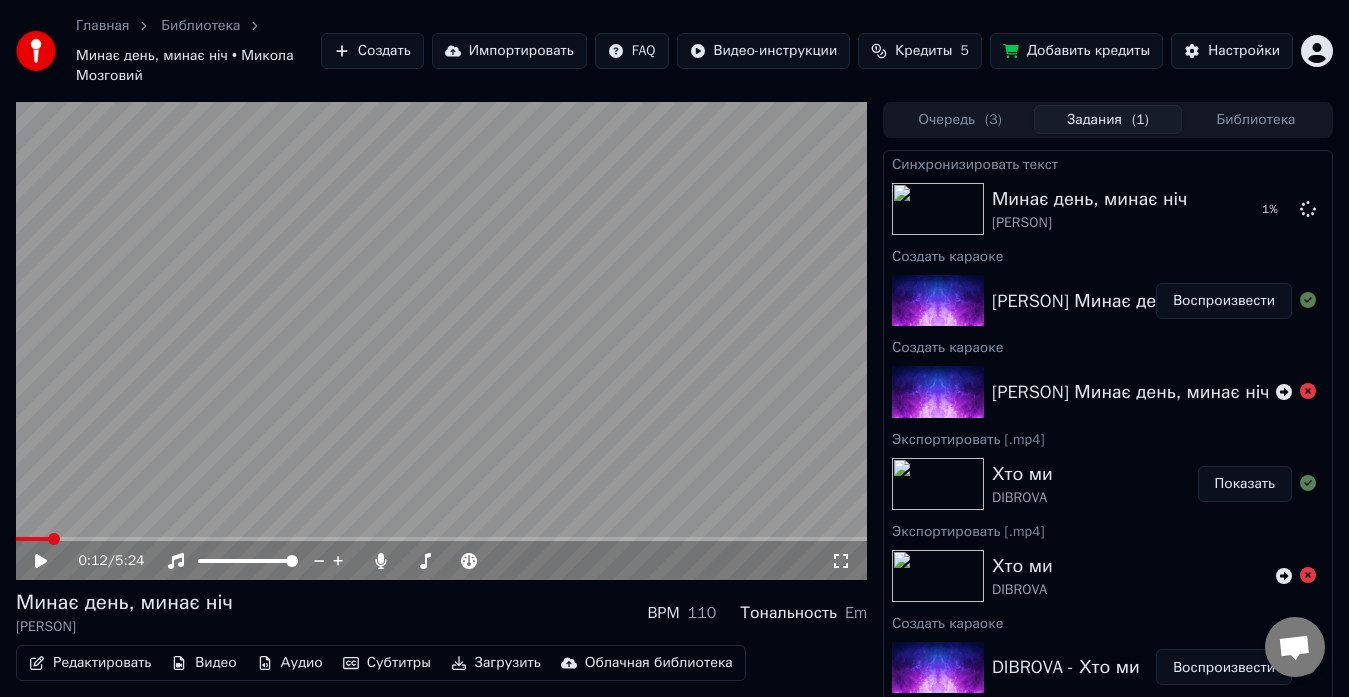 click 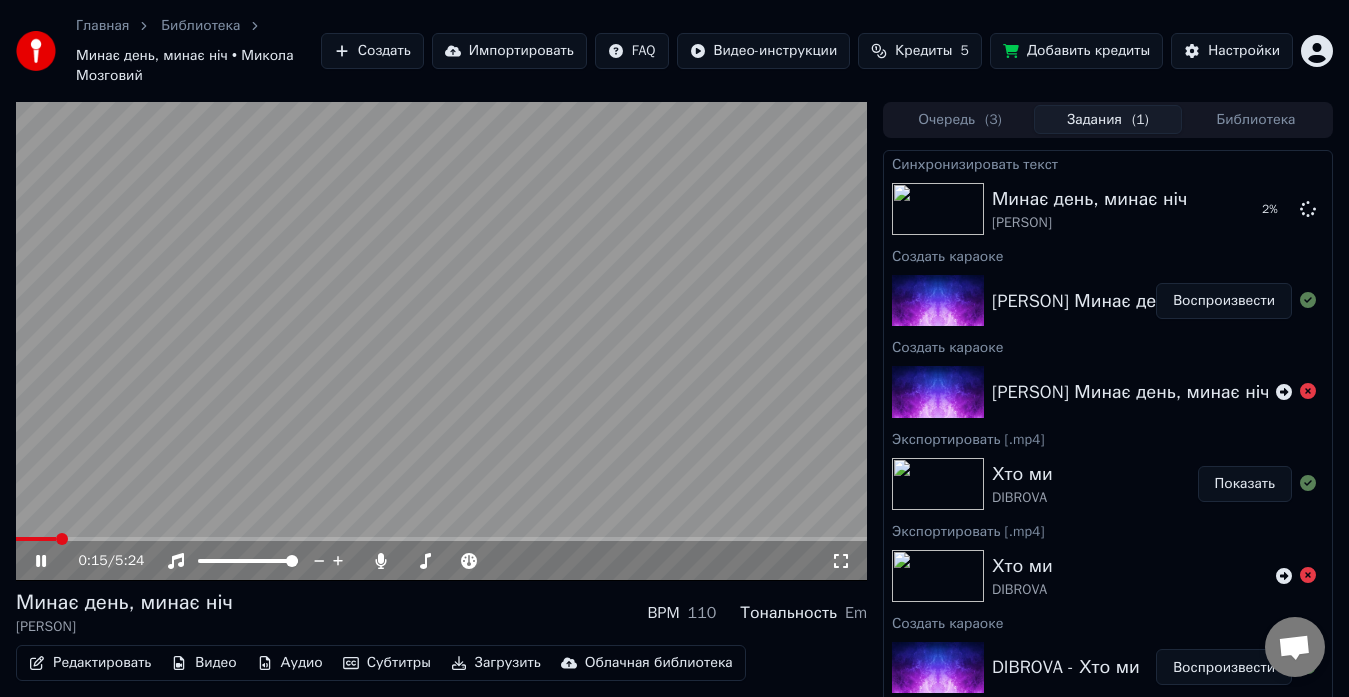 click 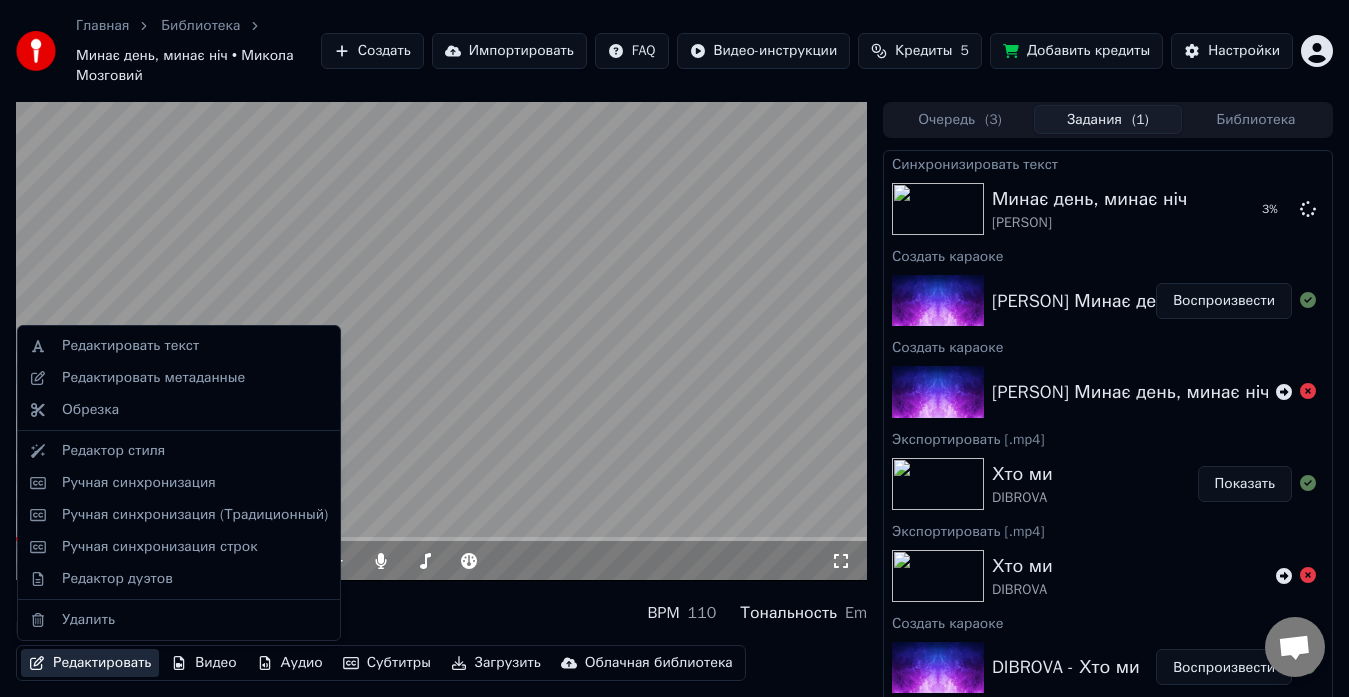 click on "Редактировать" at bounding box center (90, 663) 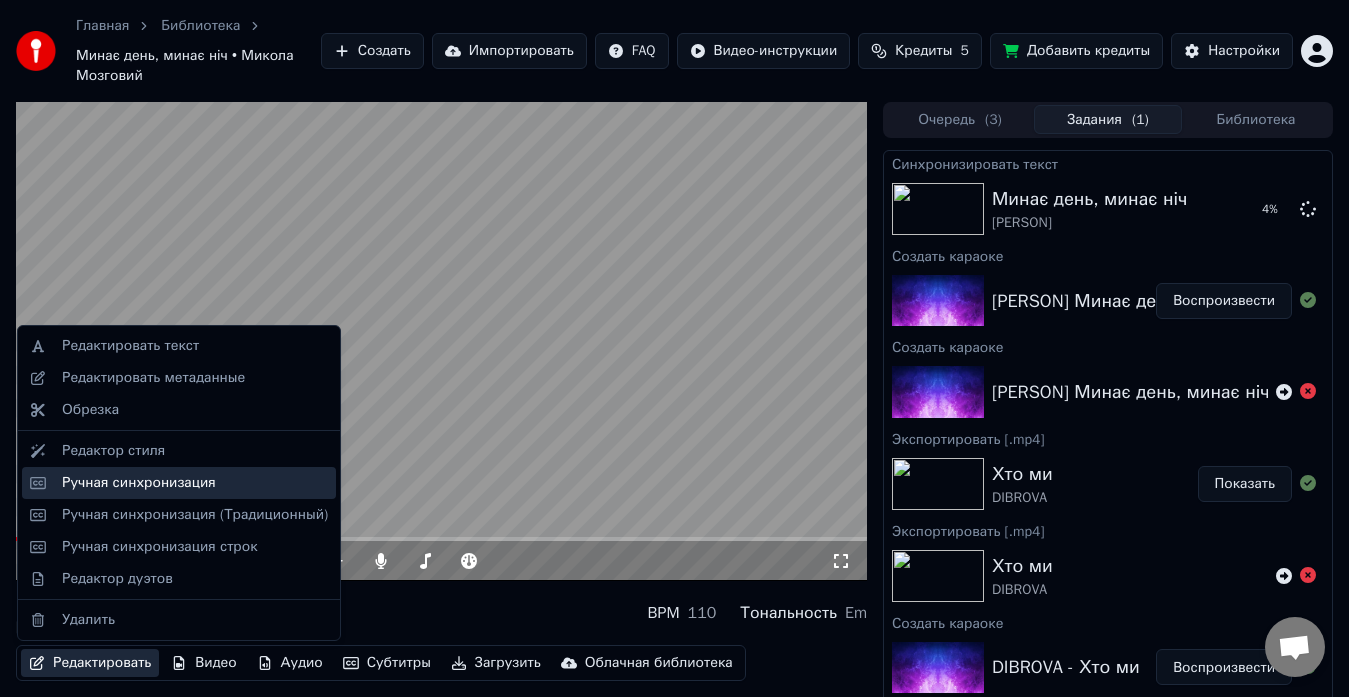 click on "Ручная синхронизация" at bounding box center (139, 483) 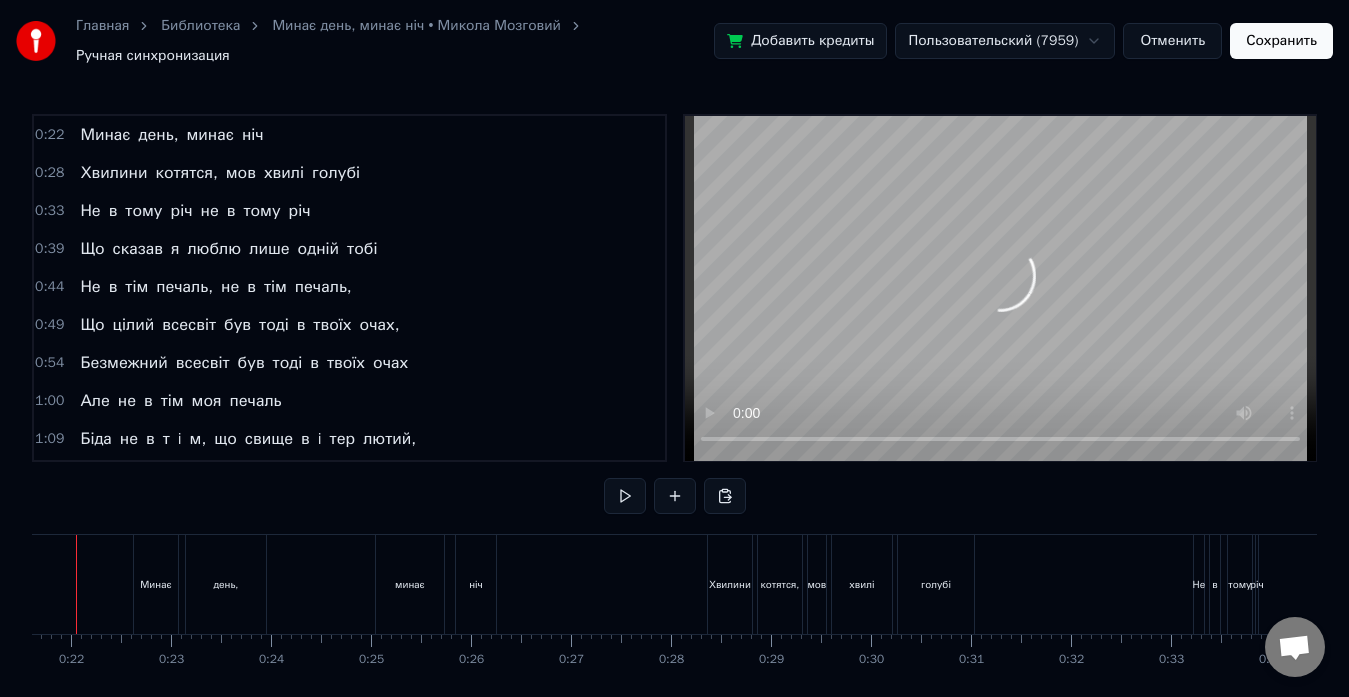 scroll, scrollTop: 0, scrollLeft: 2105, axis: horizontal 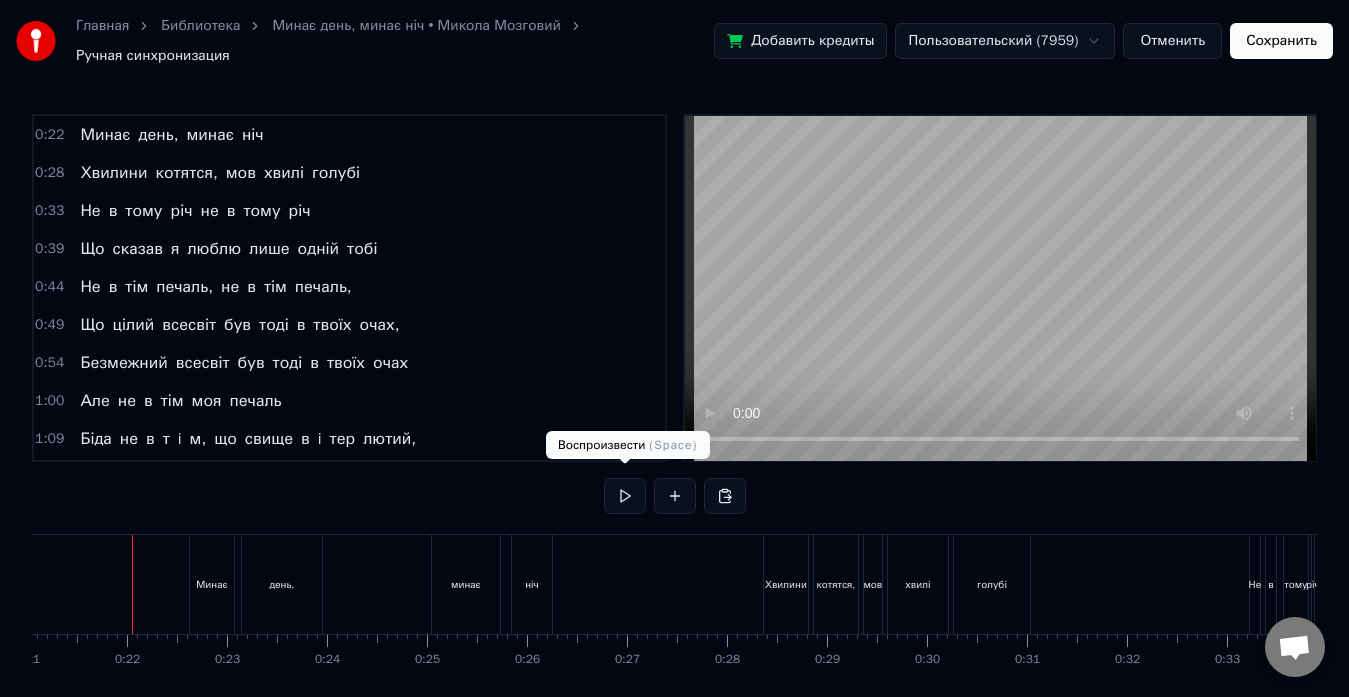 click at bounding box center (625, 496) 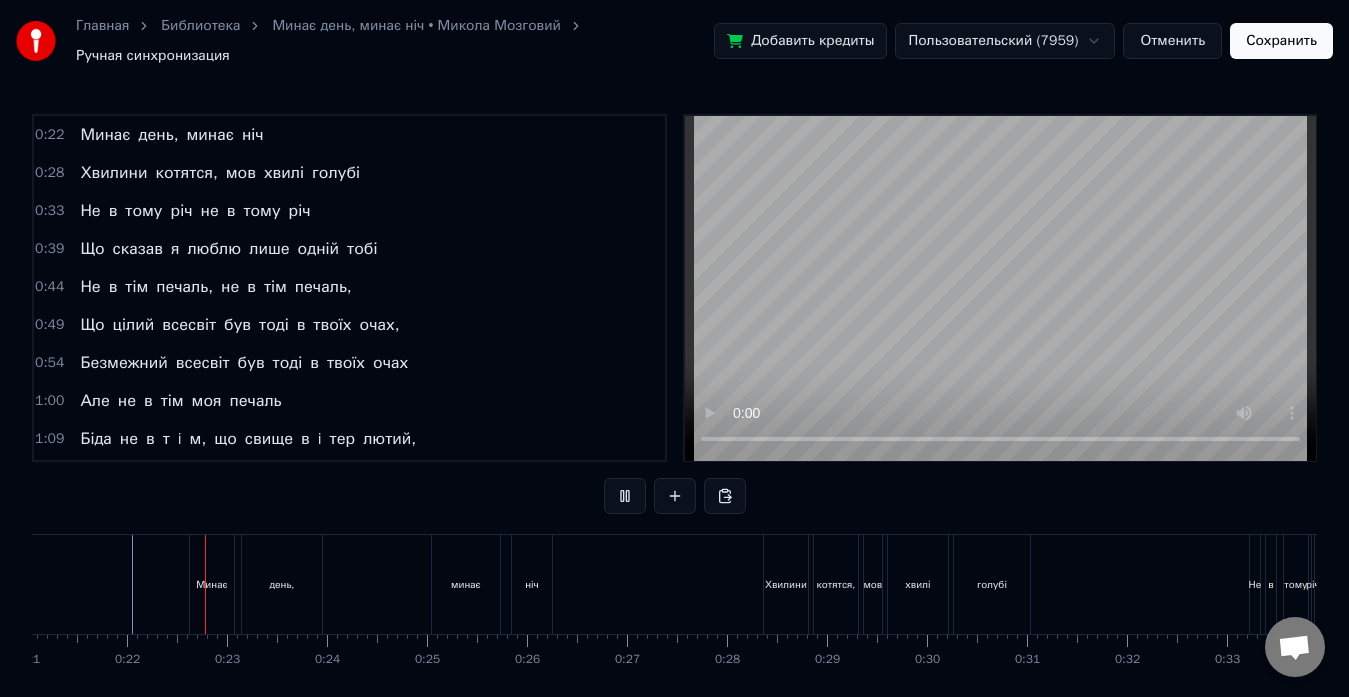 type 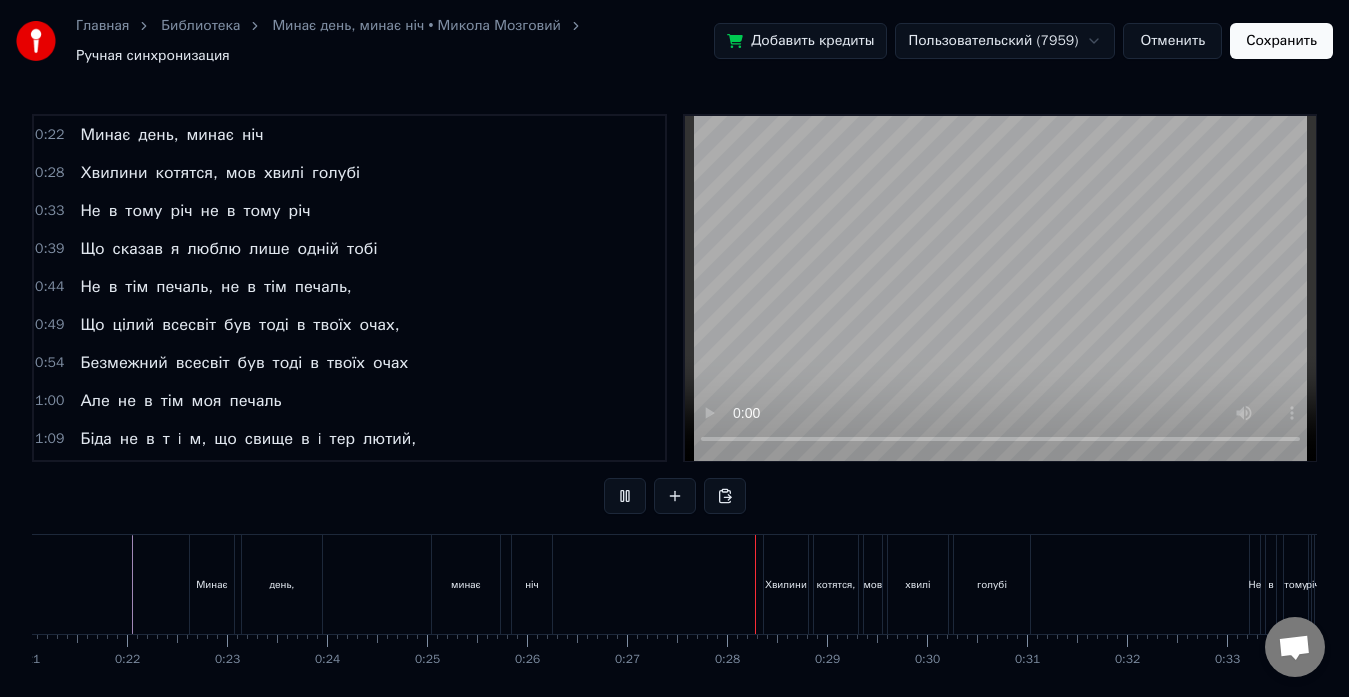 click at bounding box center [625, 496] 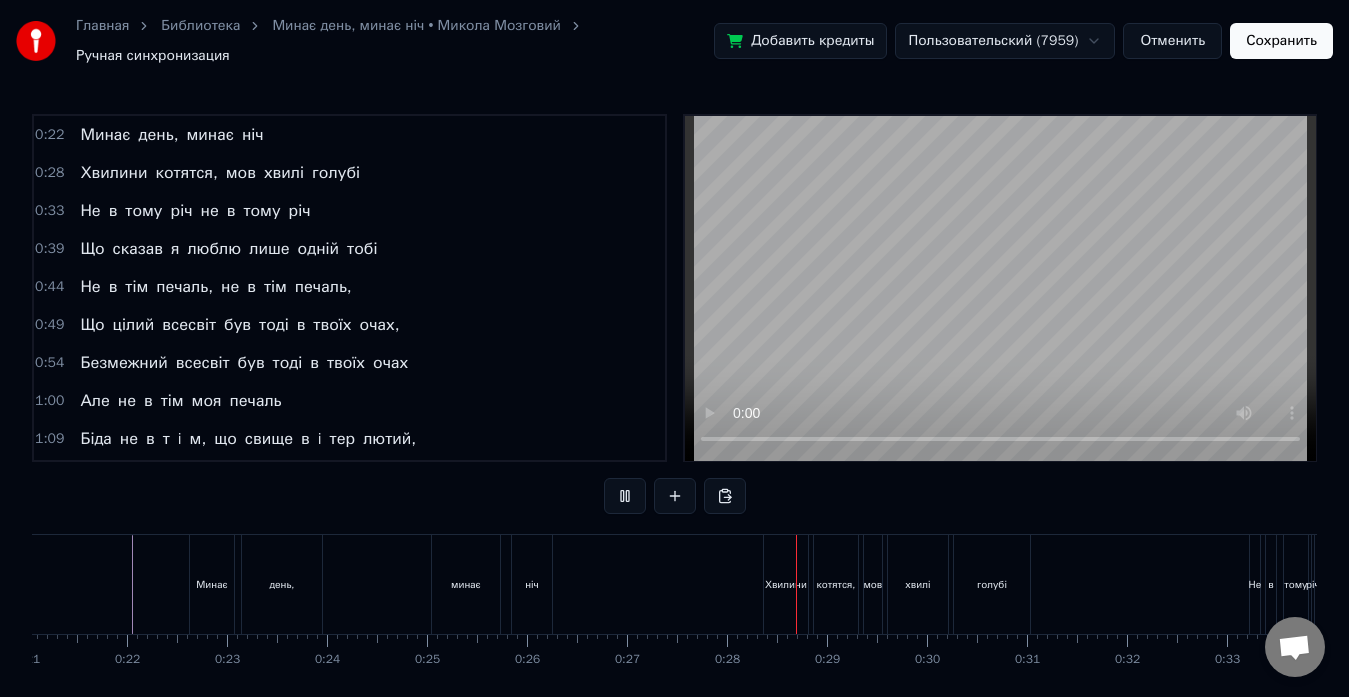 click at bounding box center [625, 496] 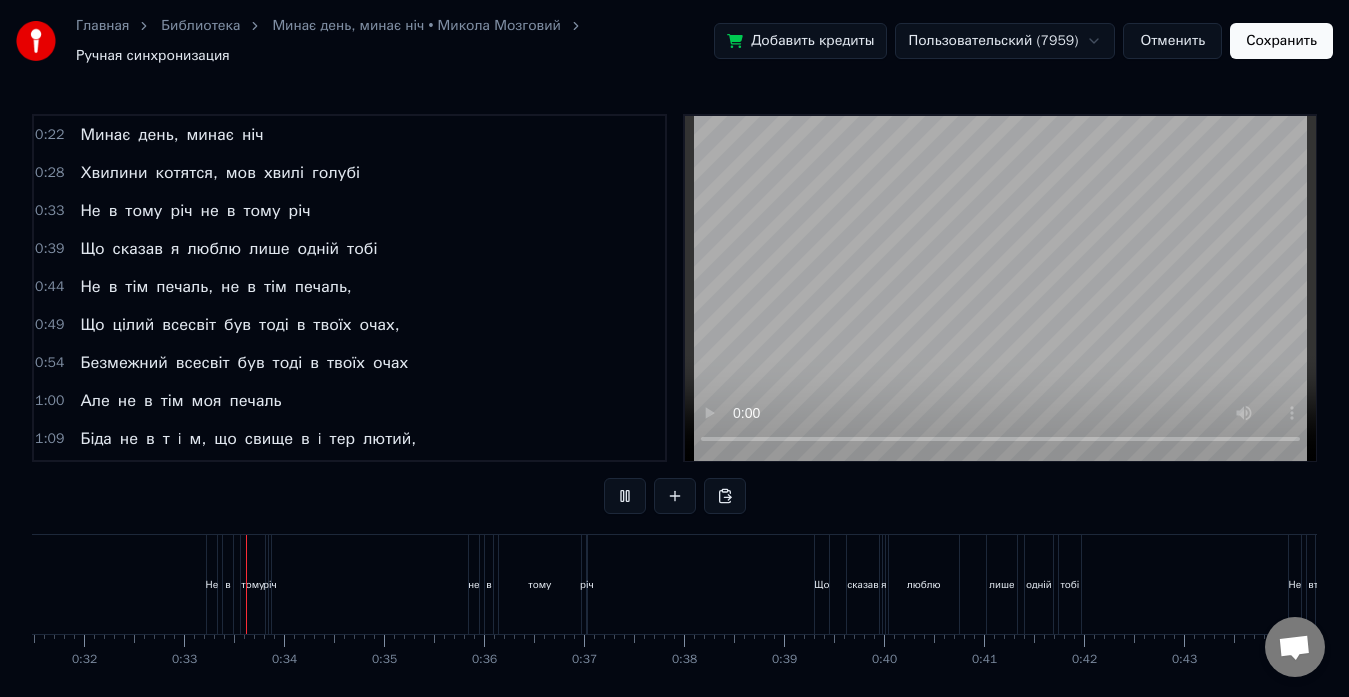 scroll, scrollTop: 0, scrollLeft: 3202, axis: horizontal 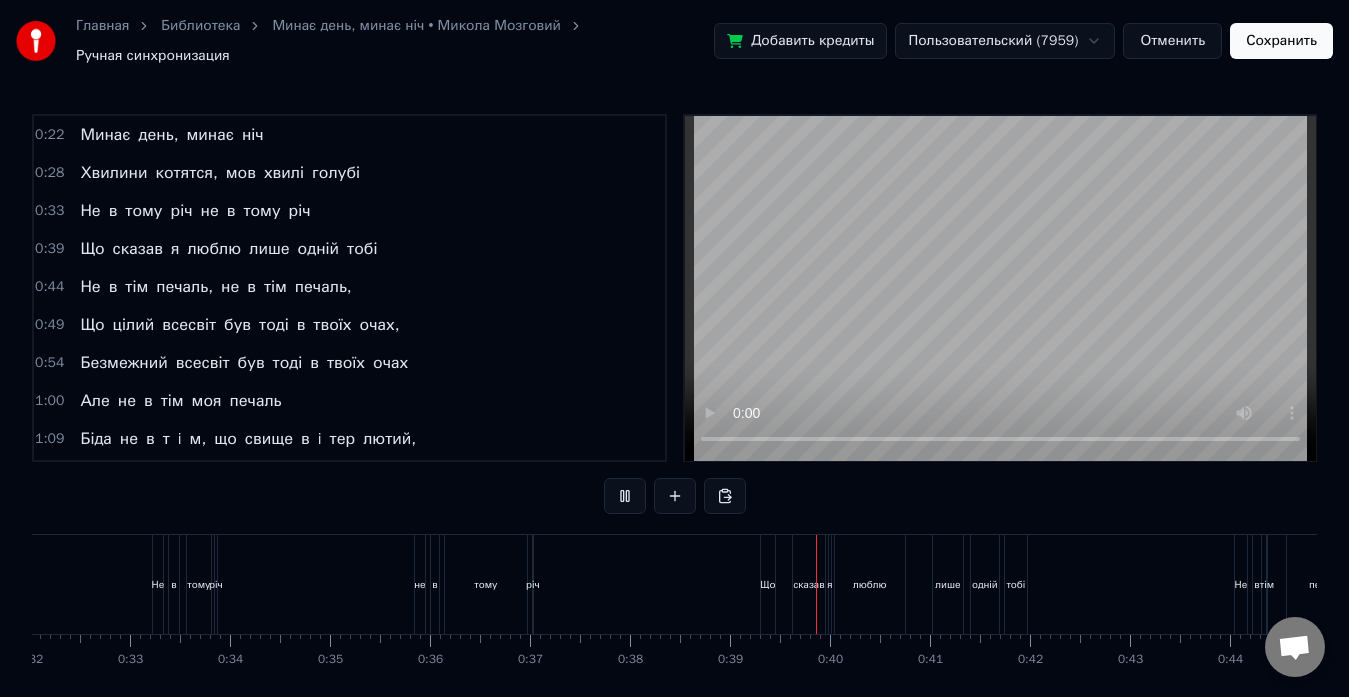 click at bounding box center (625, 496) 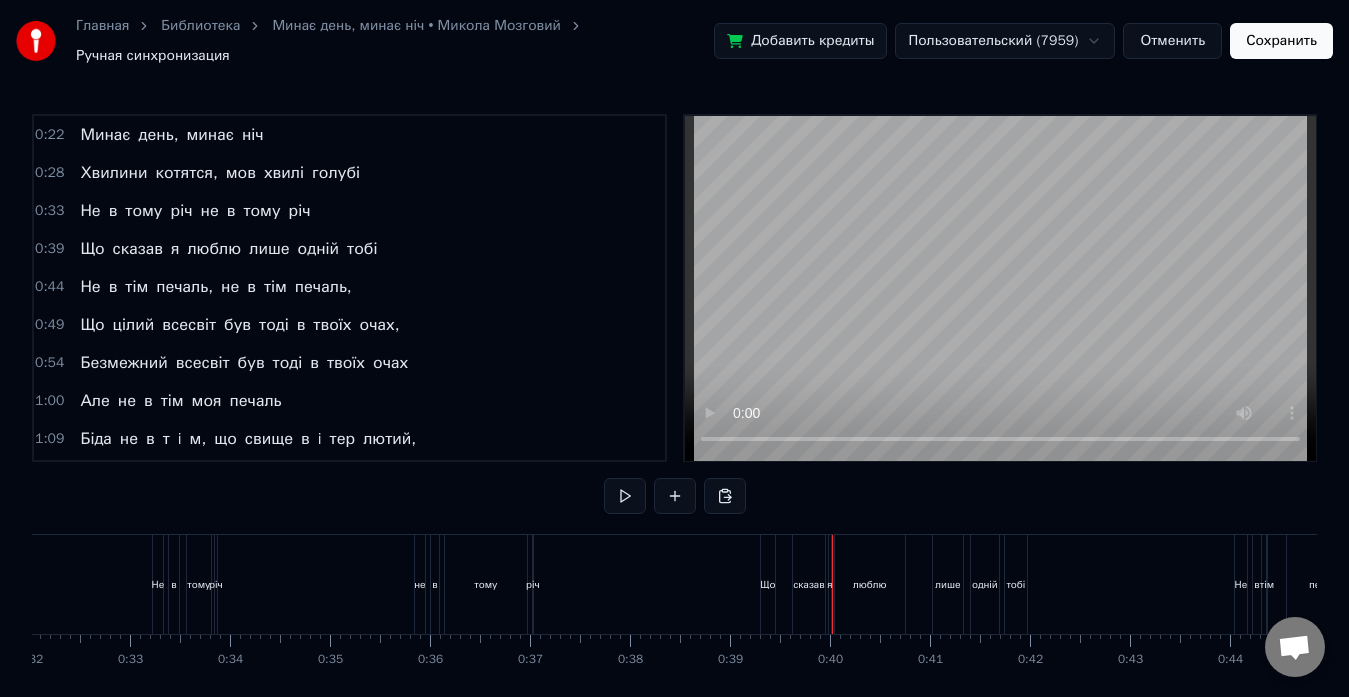 click at bounding box center (625, 496) 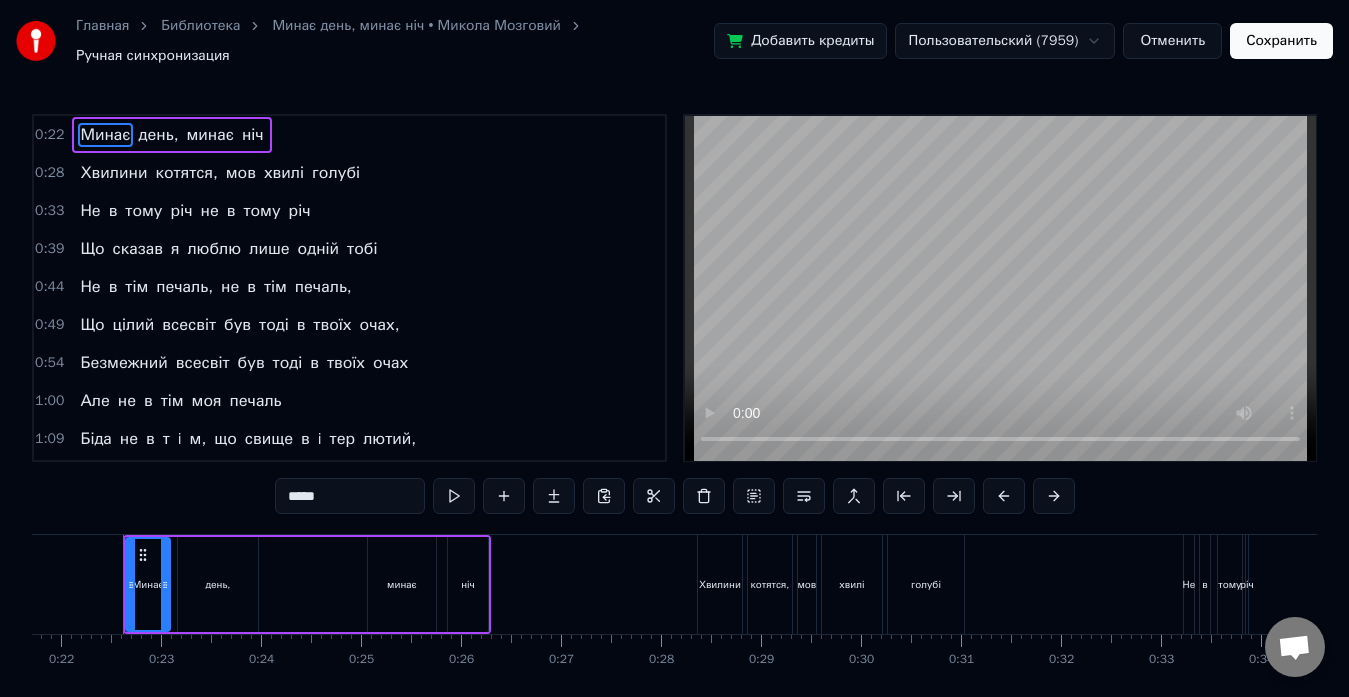 scroll, scrollTop: 0, scrollLeft: 2161, axis: horizontal 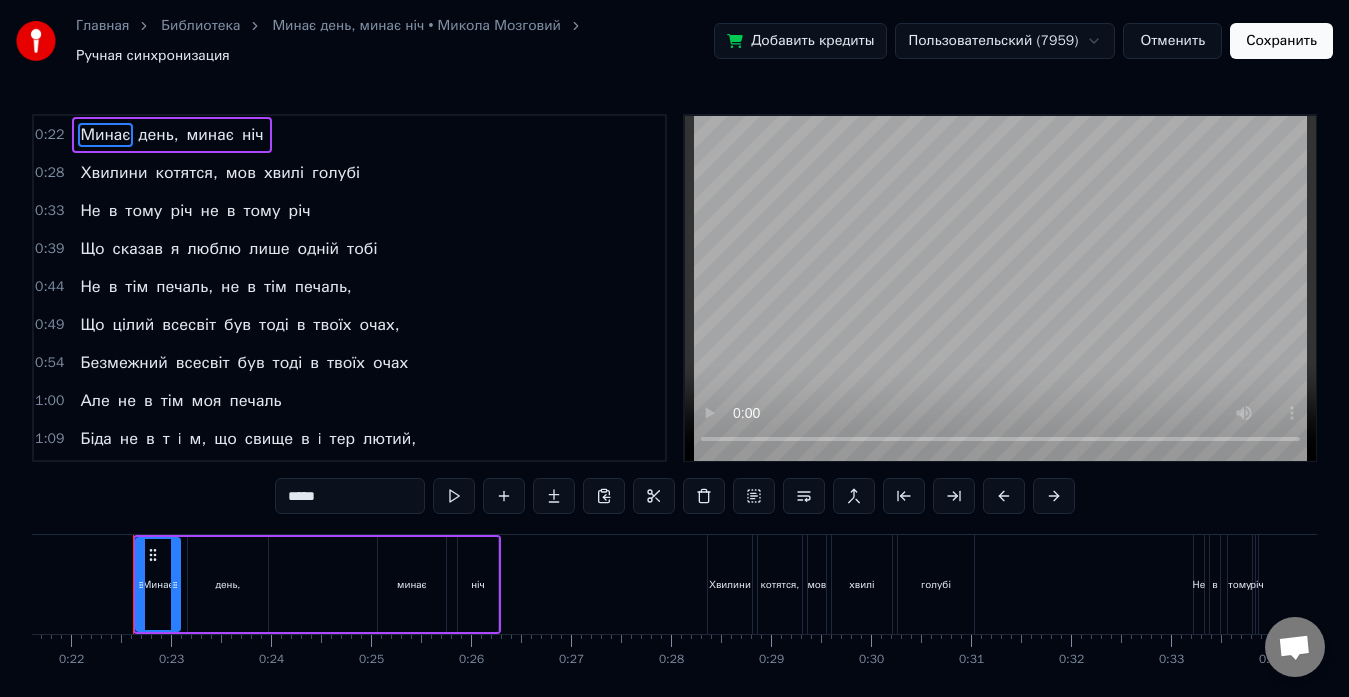 click on "я" at bounding box center [175, 249] 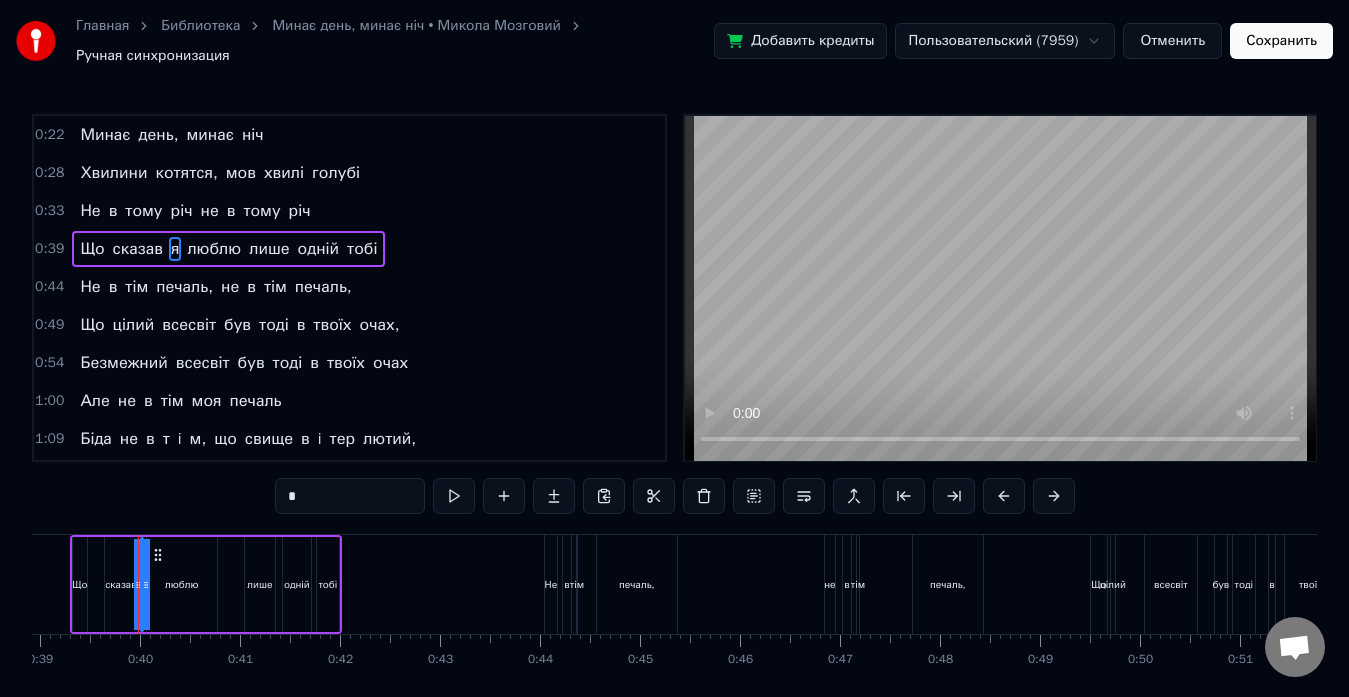scroll, scrollTop: 0, scrollLeft: 3897, axis: horizontal 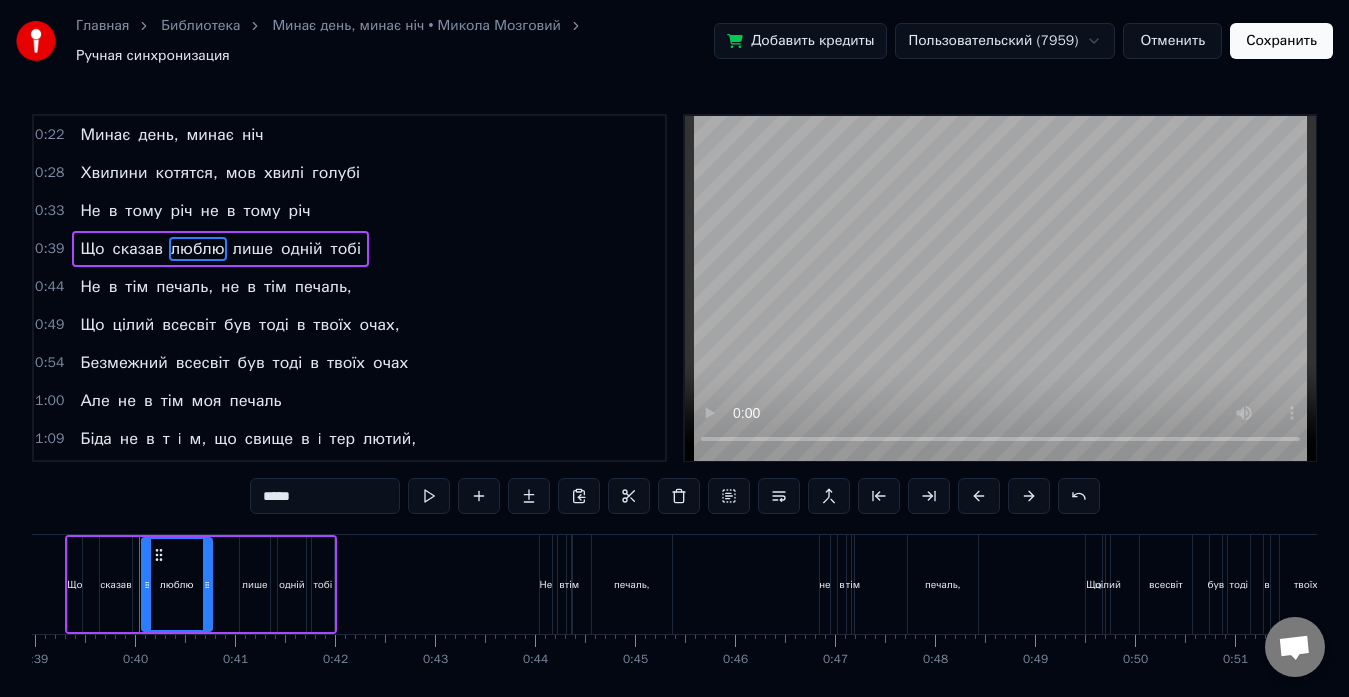 click on "Що" at bounding box center (92, 249) 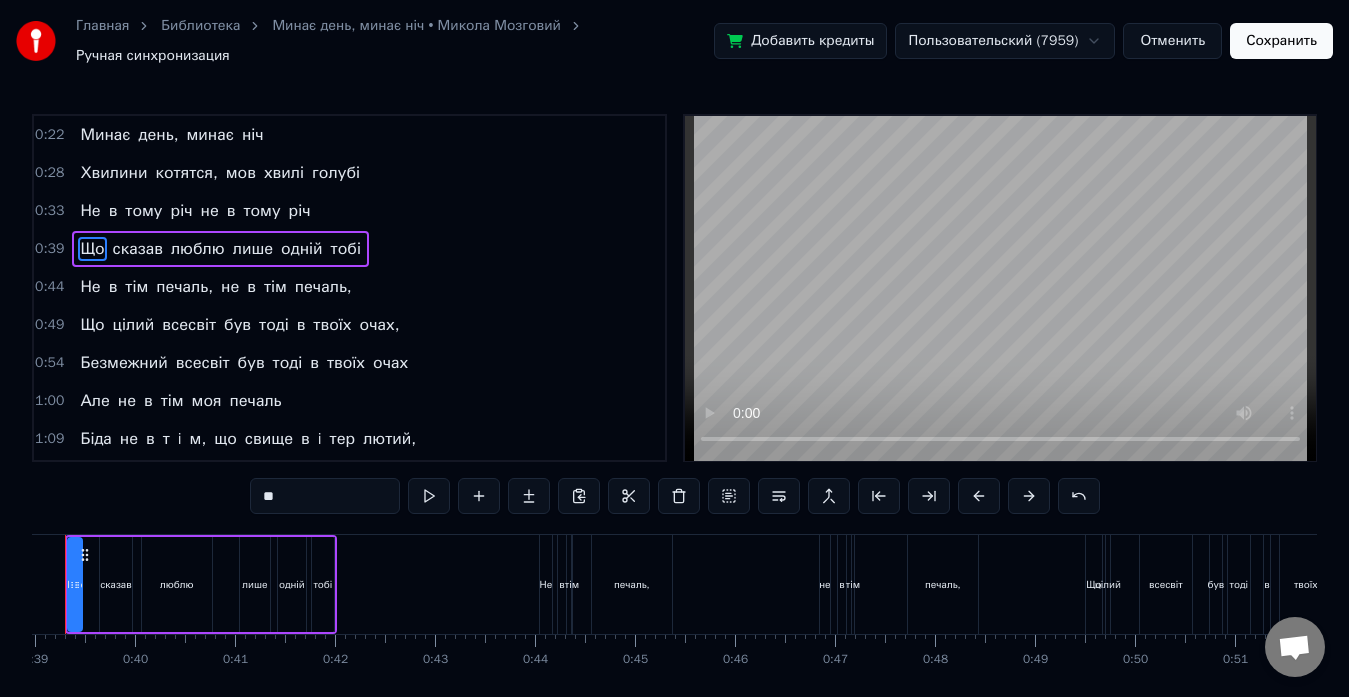 scroll, scrollTop: 0, scrollLeft: 3829, axis: horizontal 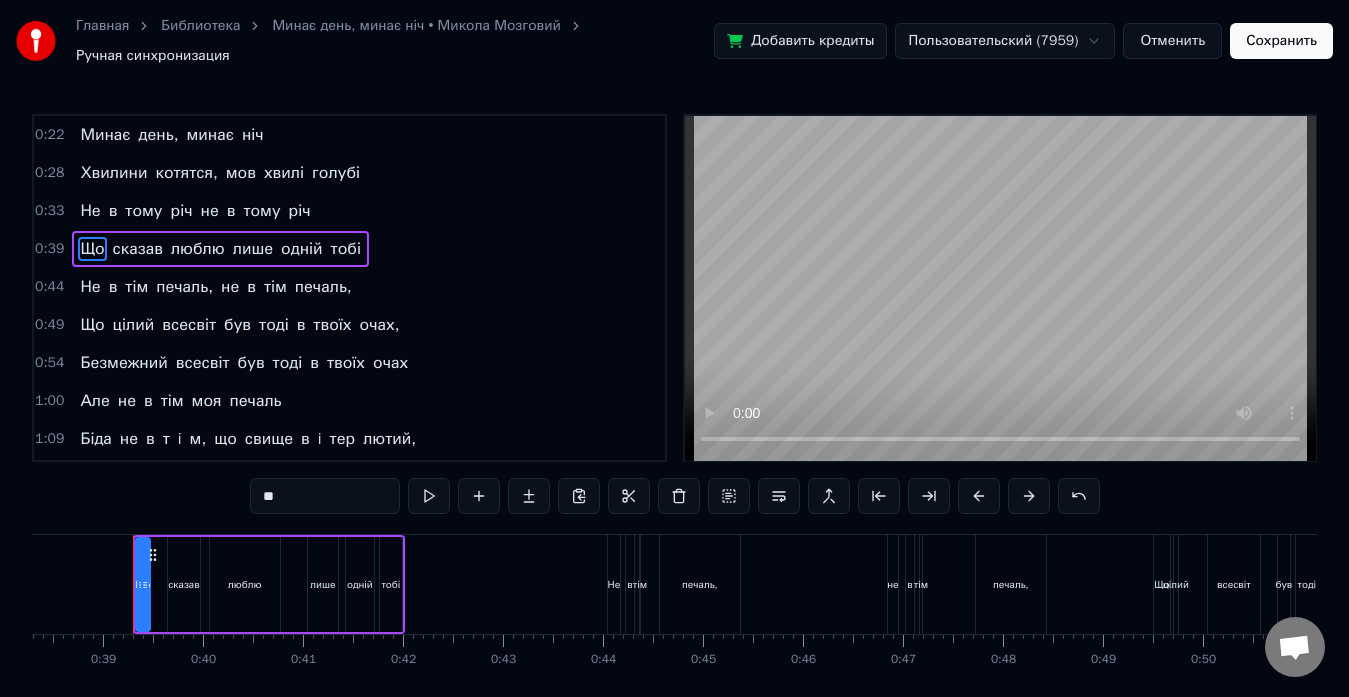 click on "Що сказав люблю лише одній тобі" at bounding box center [220, 249] 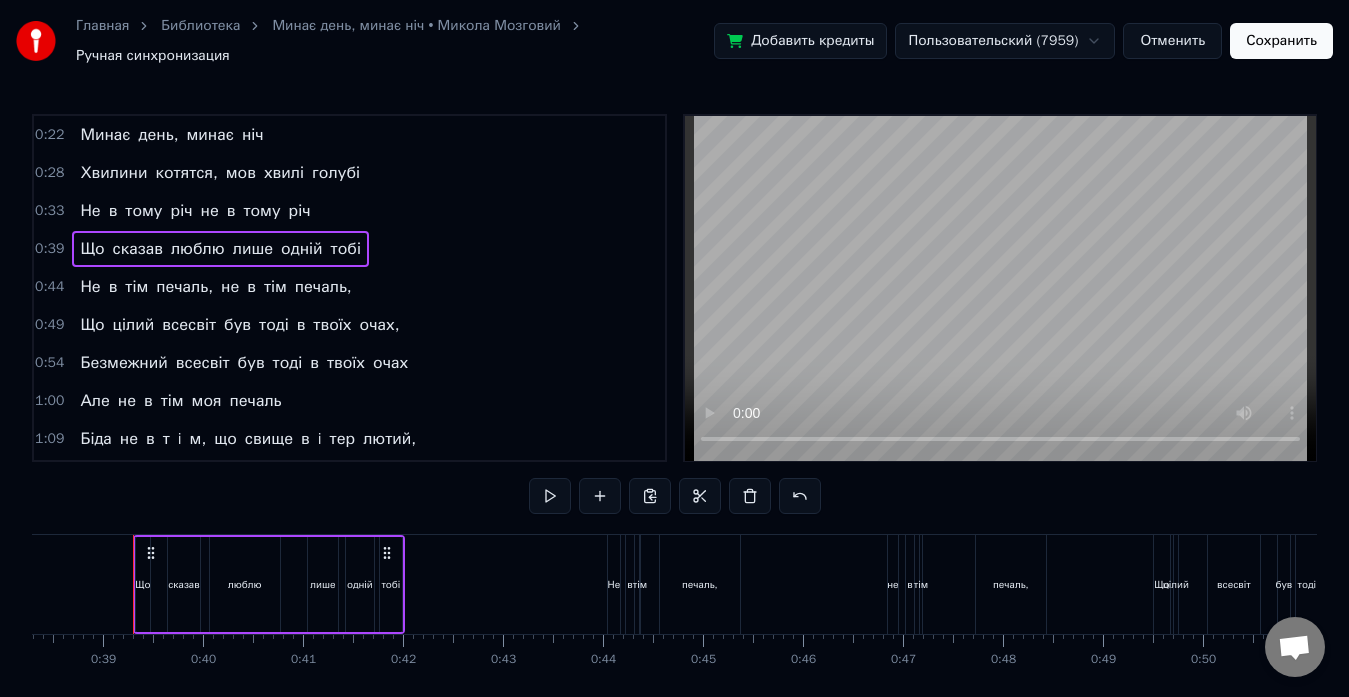 click at bounding box center (600, 496) 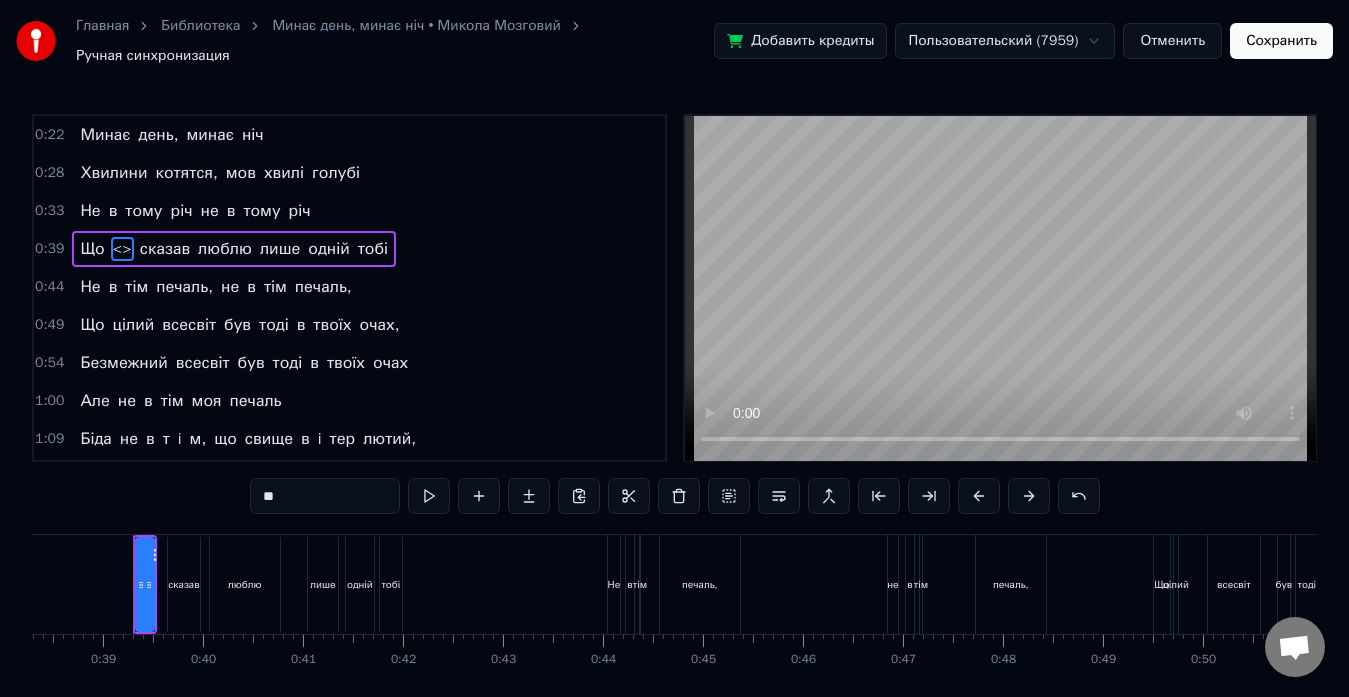 click on "**" at bounding box center (325, 496) 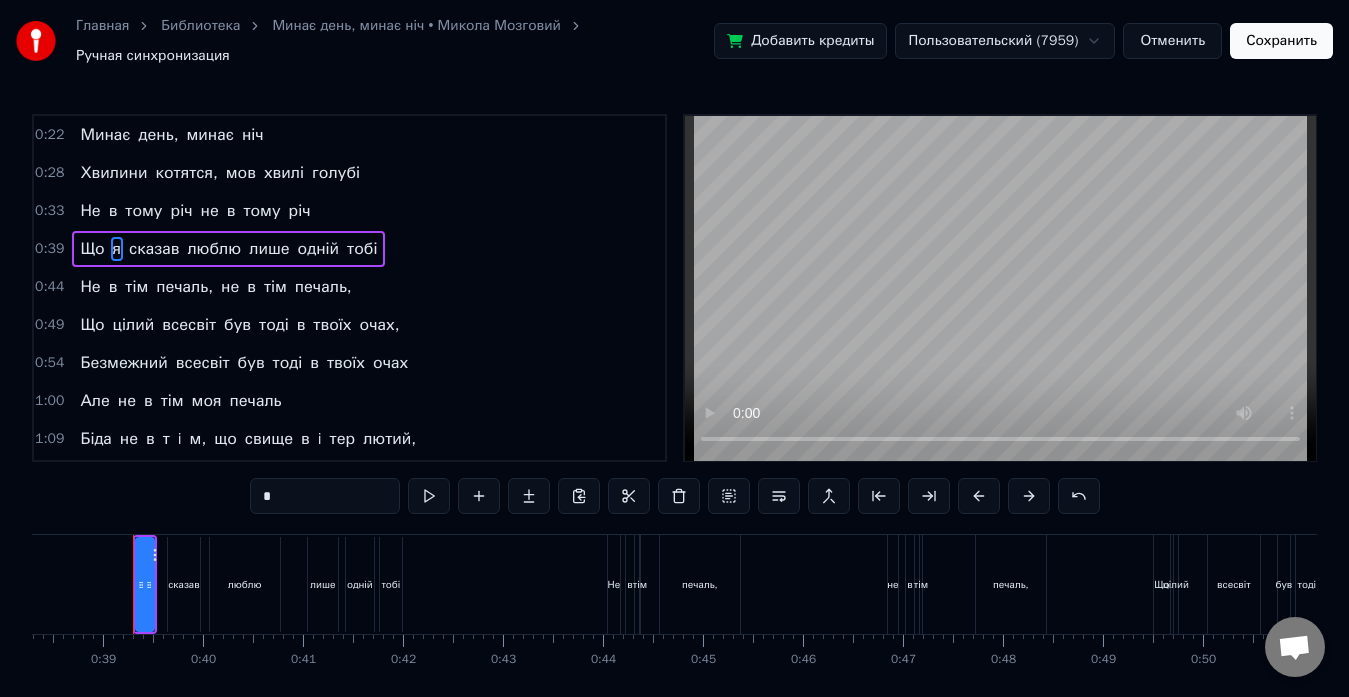 type on "*" 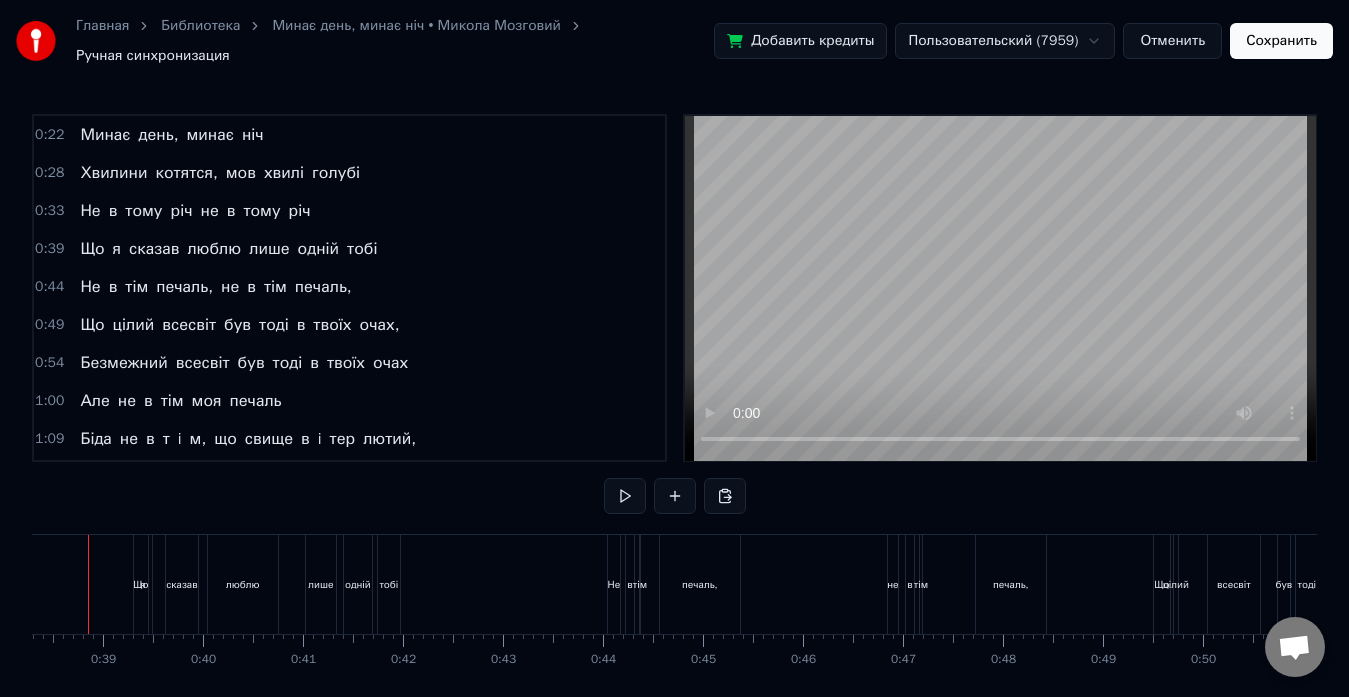 scroll, scrollTop: 0, scrollLeft: 3785, axis: horizontal 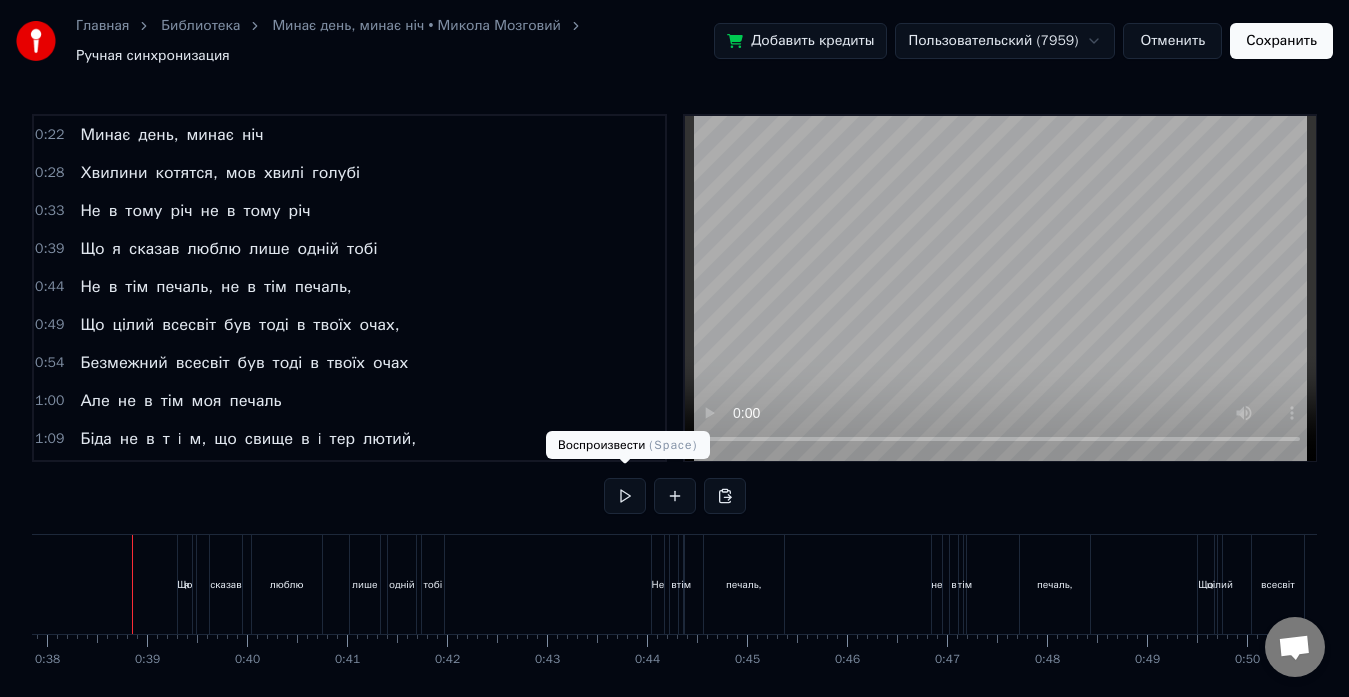 click at bounding box center [625, 496] 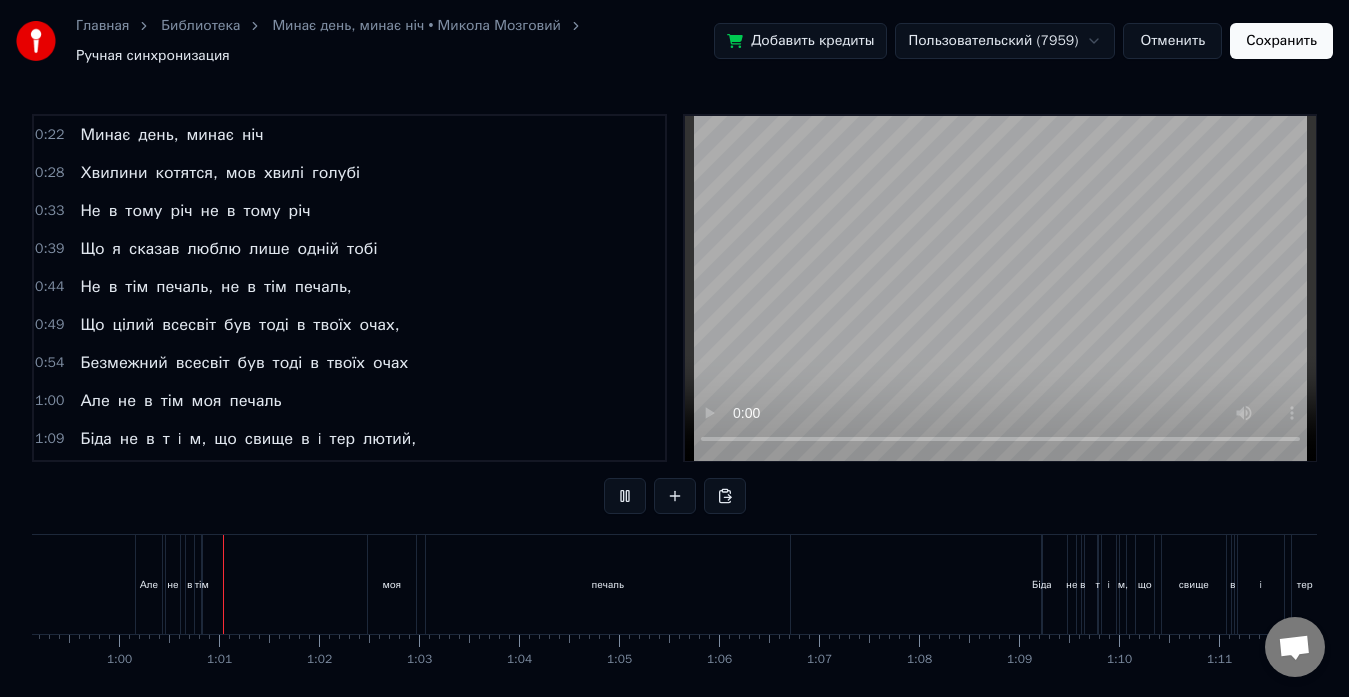 scroll, scrollTop: 0, scrollLeft: 5966, axis: horizontal 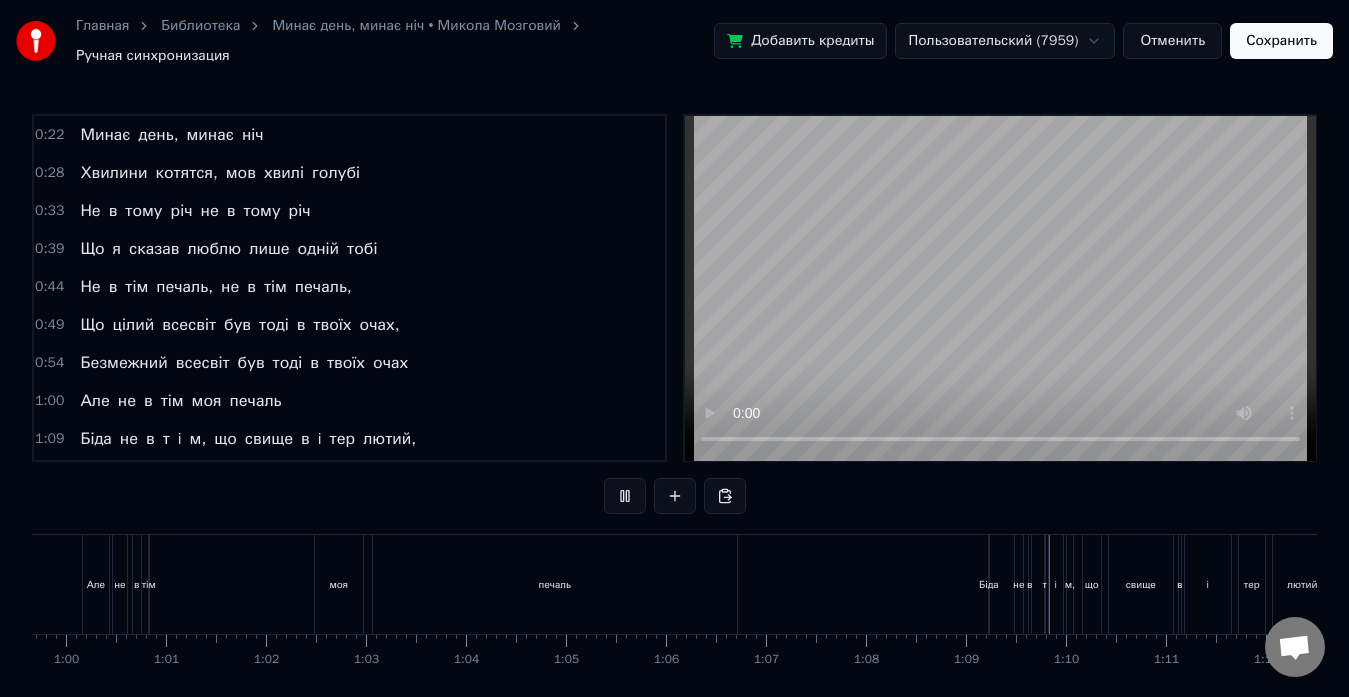 click at bounding box center [625, 496] 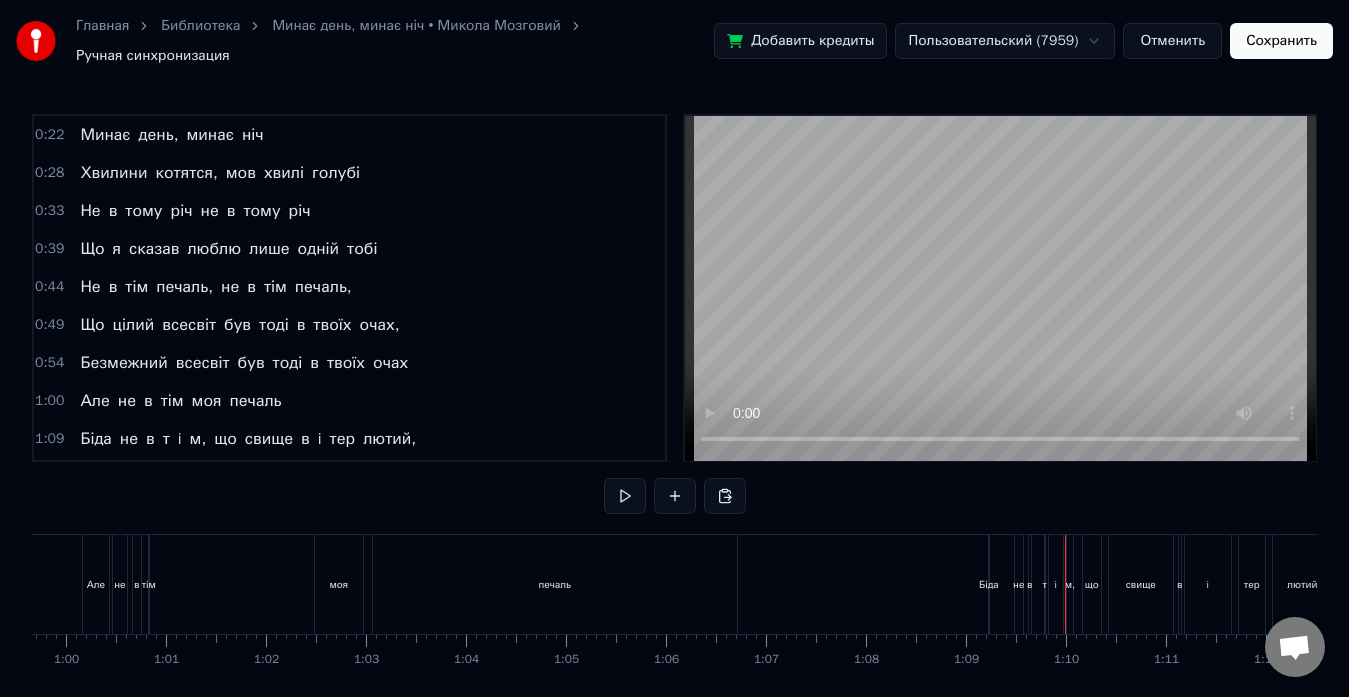 click on "т" at bounding box center [166, 439] 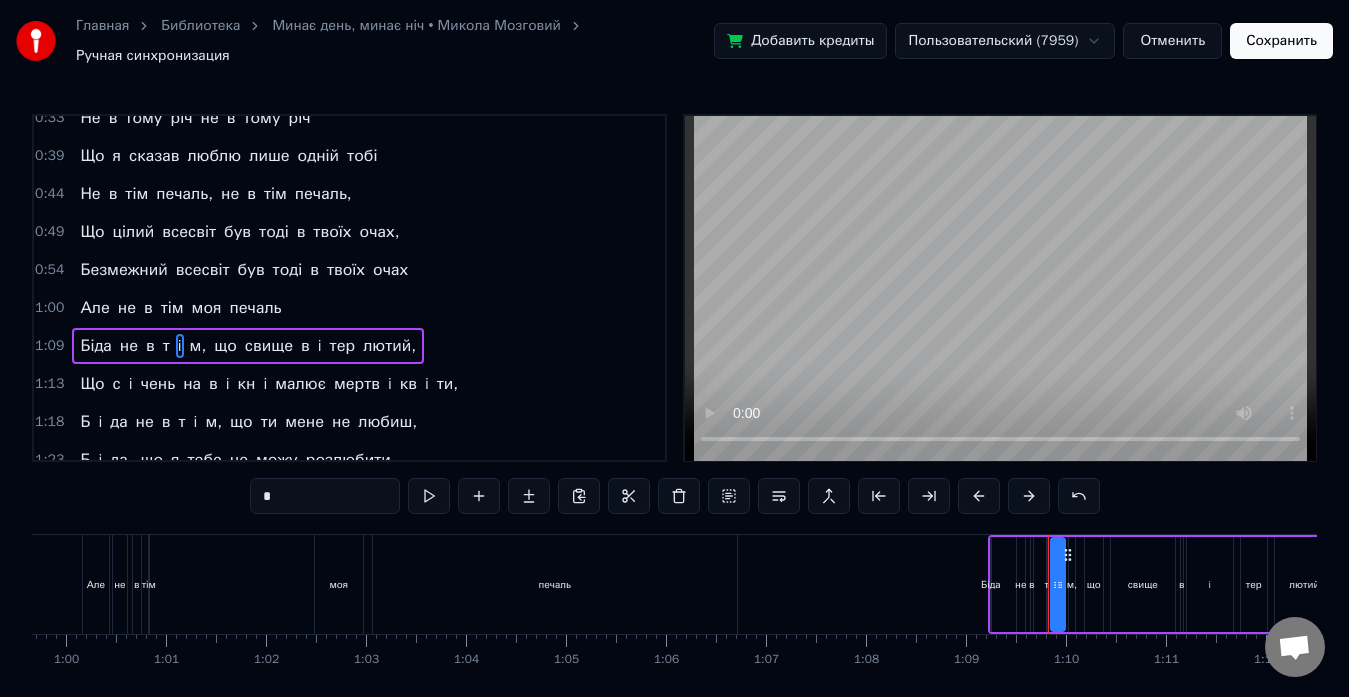 scroll, scrollTop: 150, scrollLeft: 0, axis: vertical 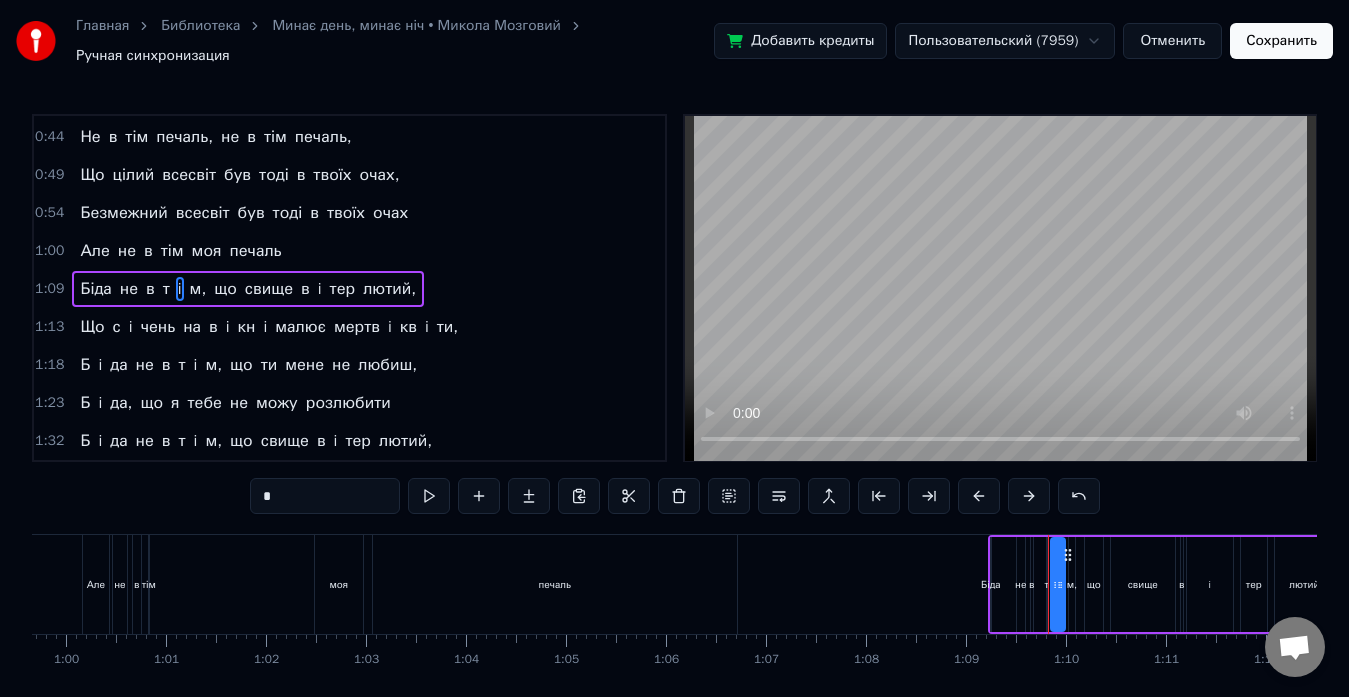 click on "i" at bounding box center [180, 289] 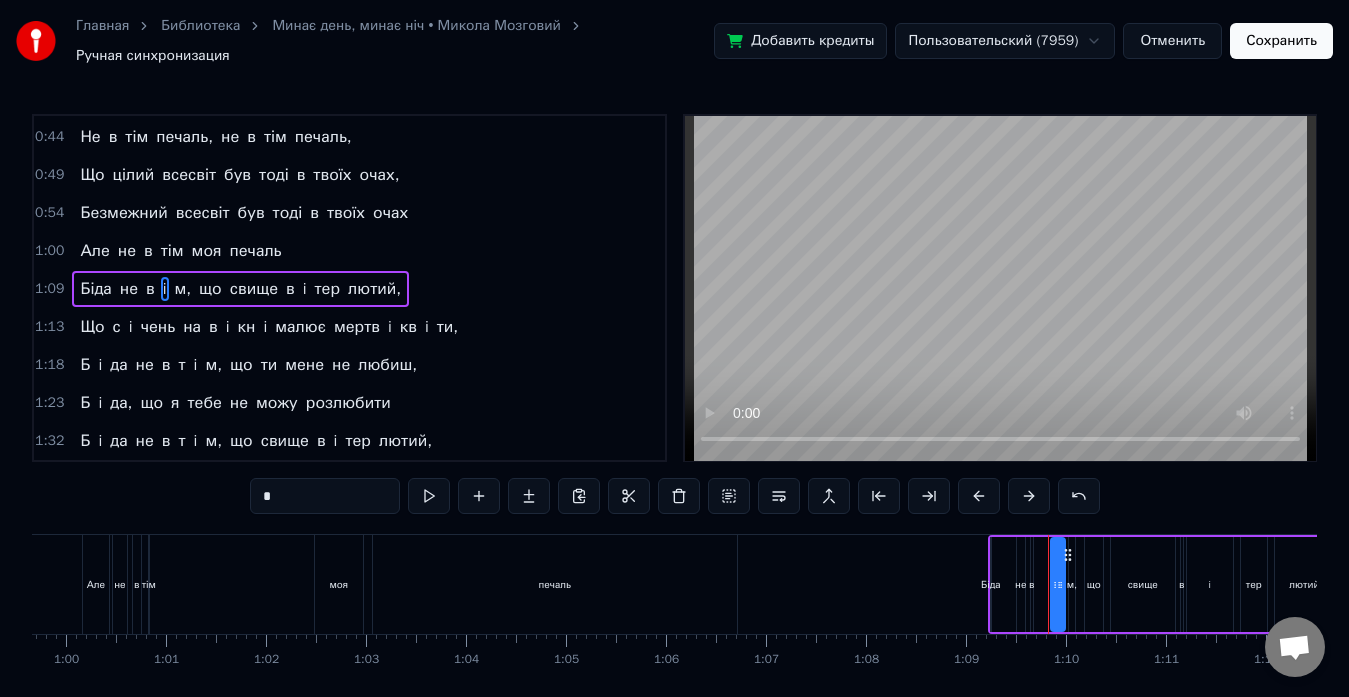 click on "м," at bounding box center (183, 289) 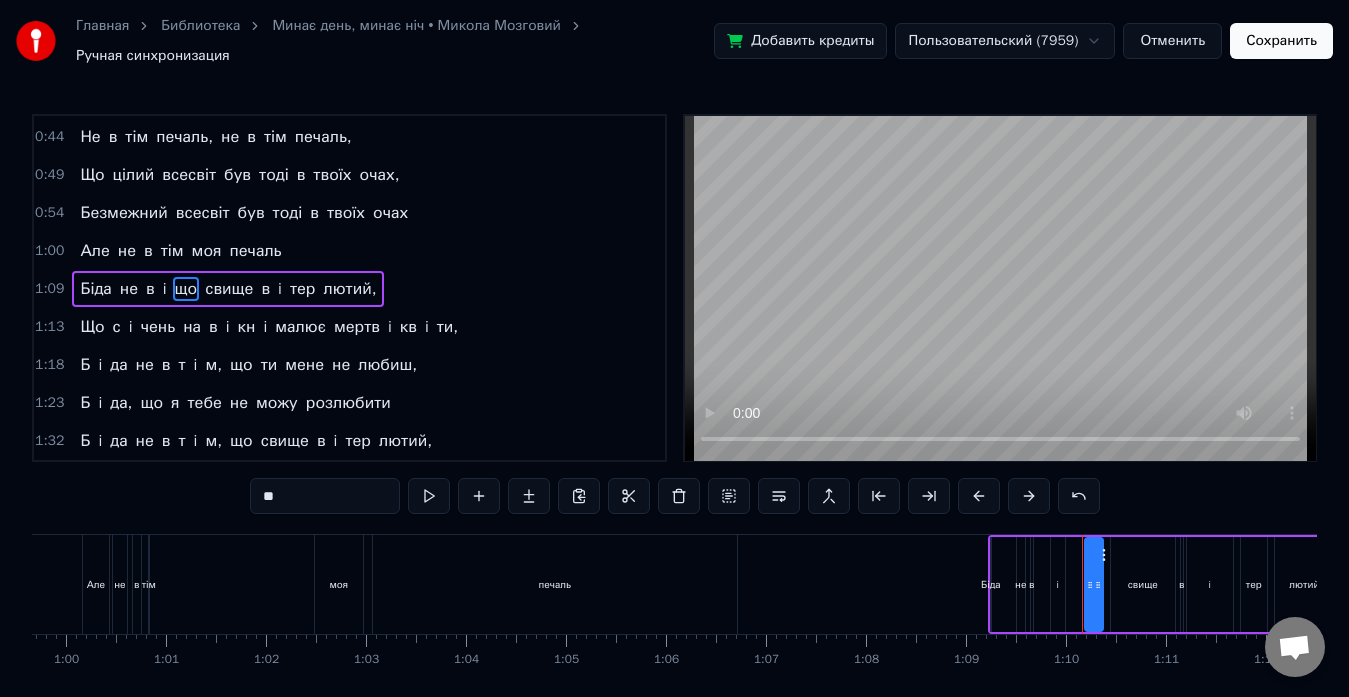 click on "i" at bounding box center (165, 289) 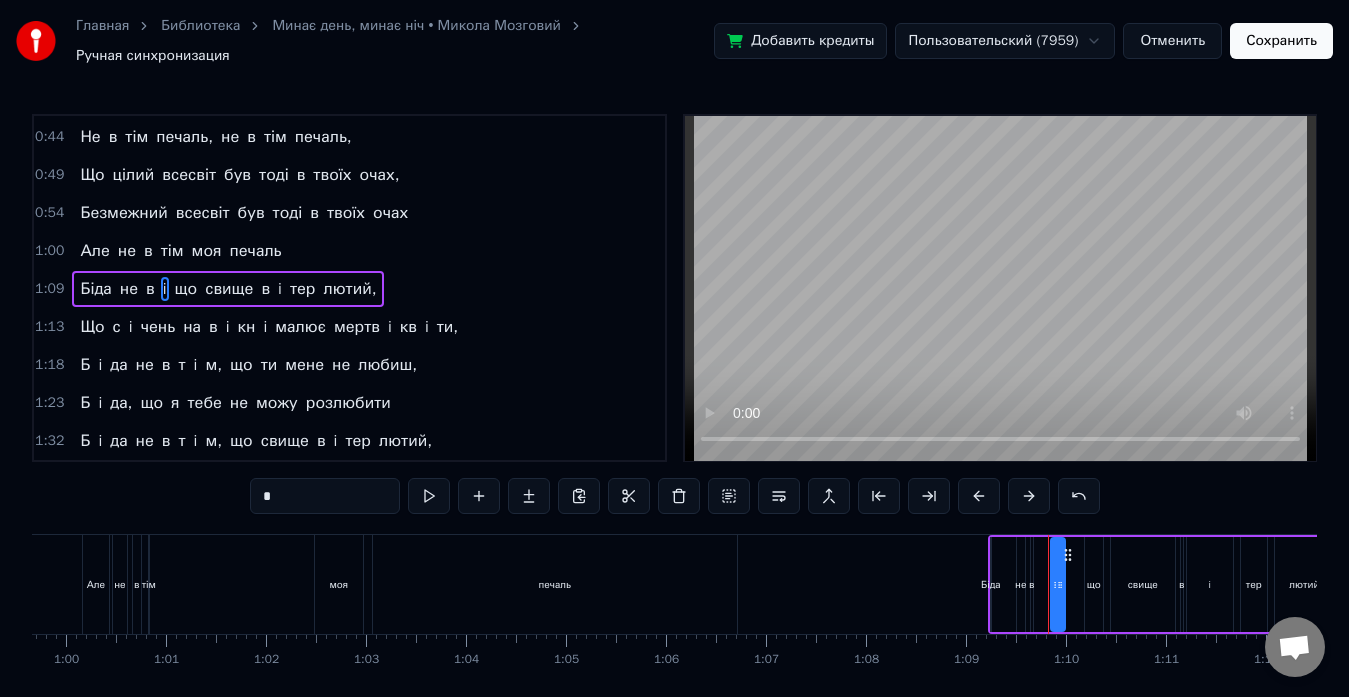 click on "*" at bounding box center [325, 496] 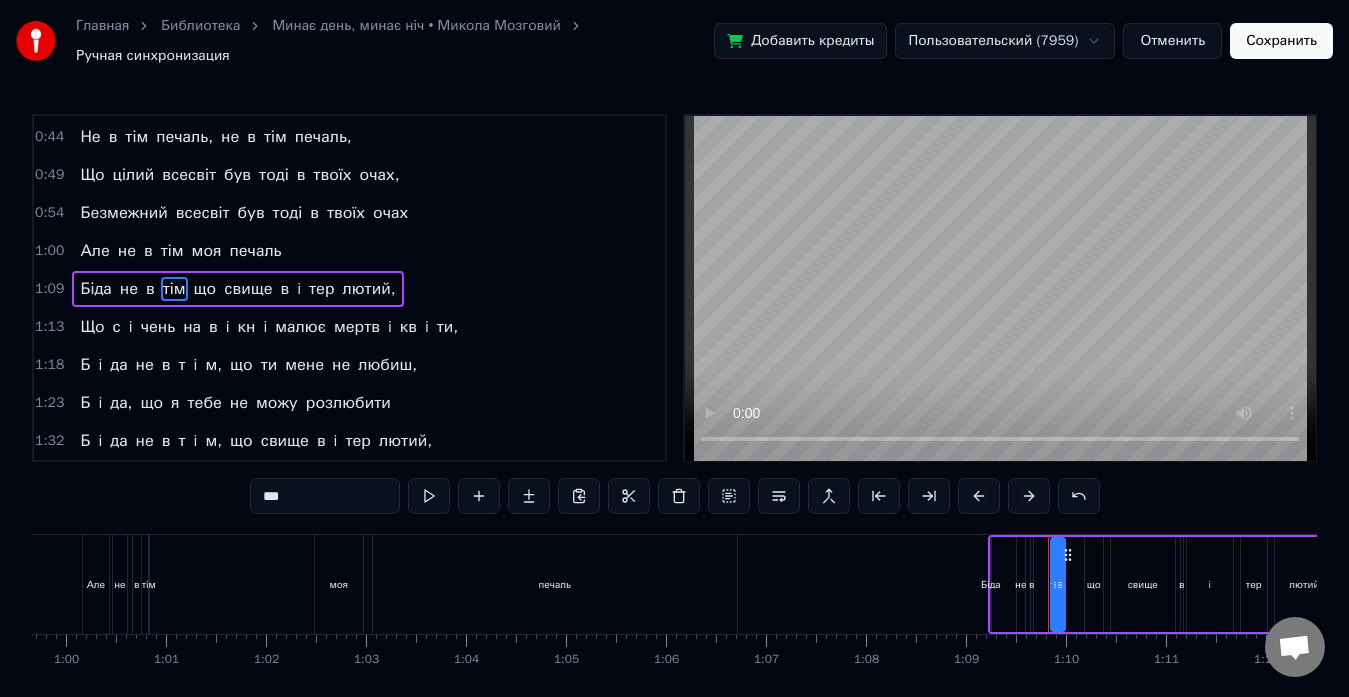 click on "i" at bounding box center (299, 289) 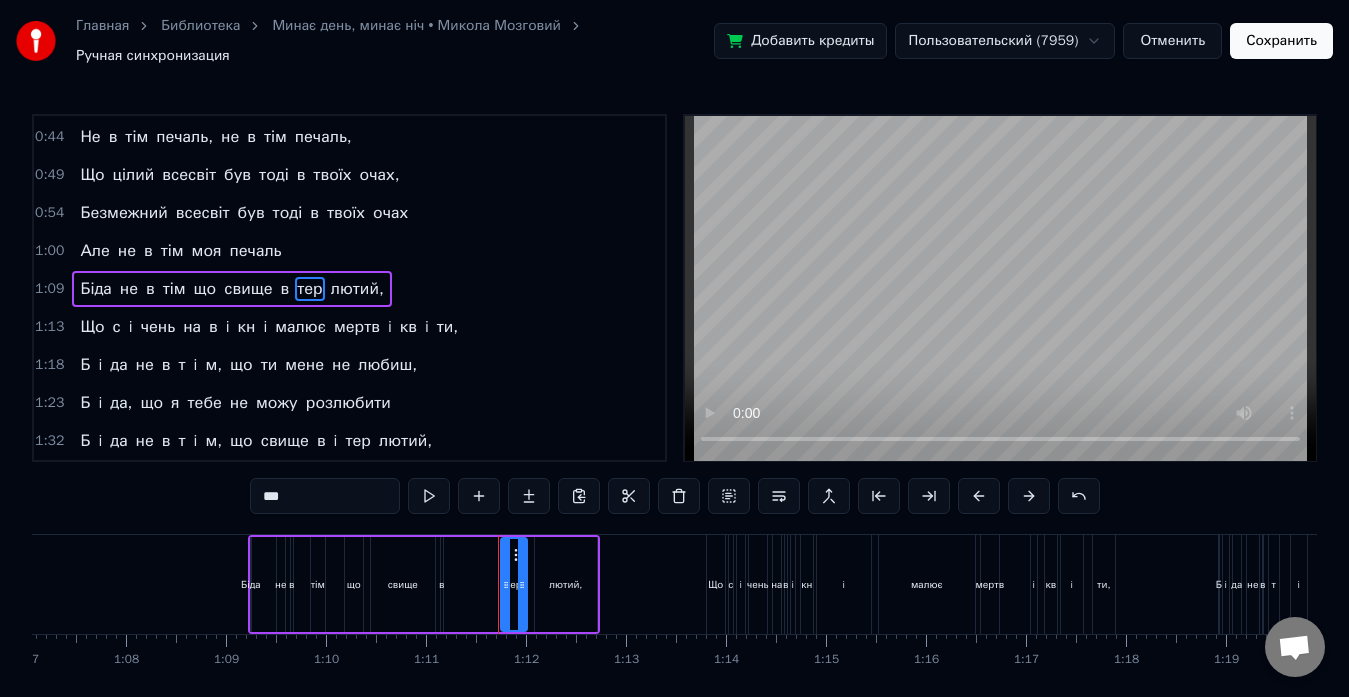 scroll, scrollTop: 0, scrollLeft: 7071, axis: horizontal 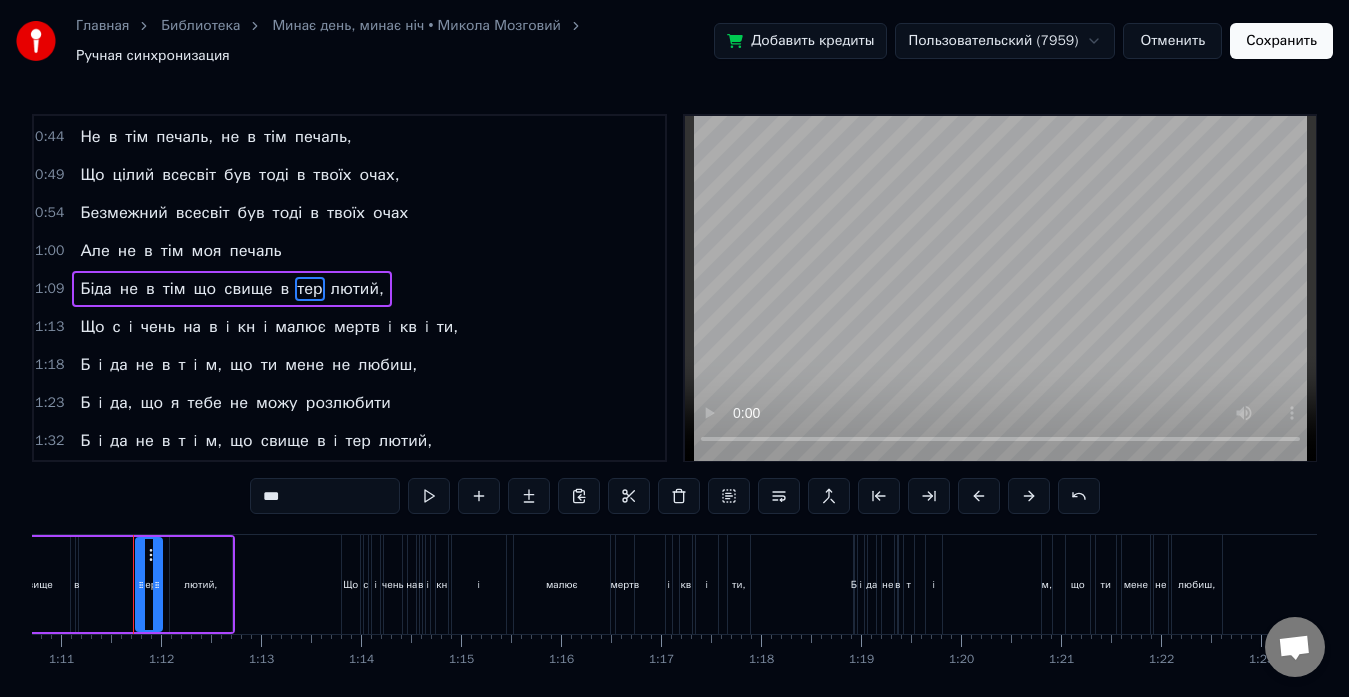 click on "тер" at bounding box center [310, 289] 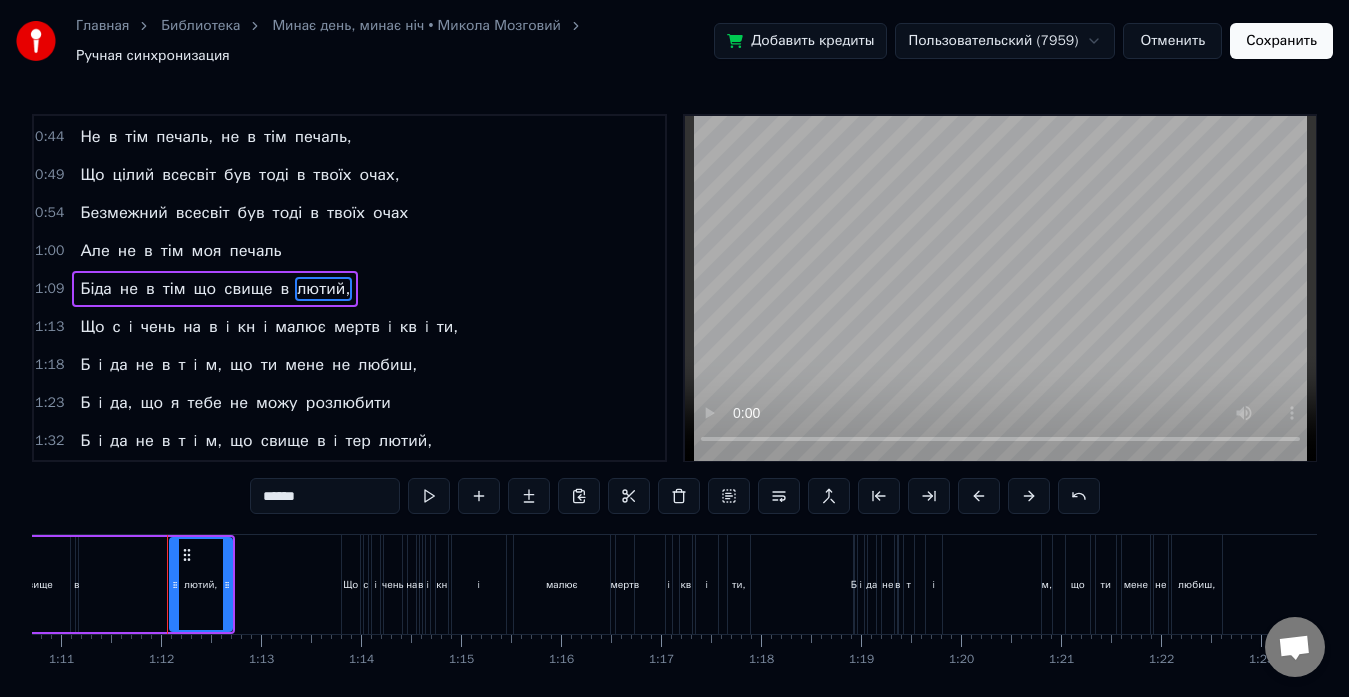 click on "в" at bounding box center [284, 289] 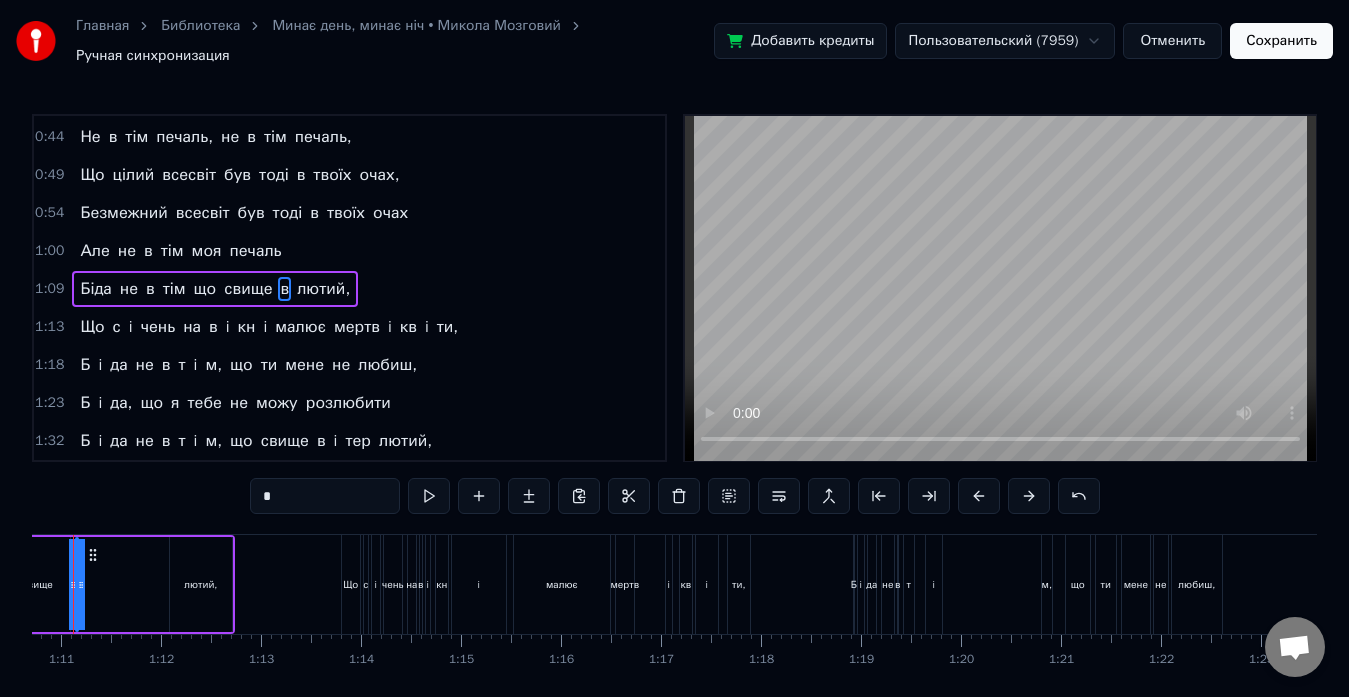 scroll, scrollTop: 0, scrollLeft: 7011, axis: horizontal 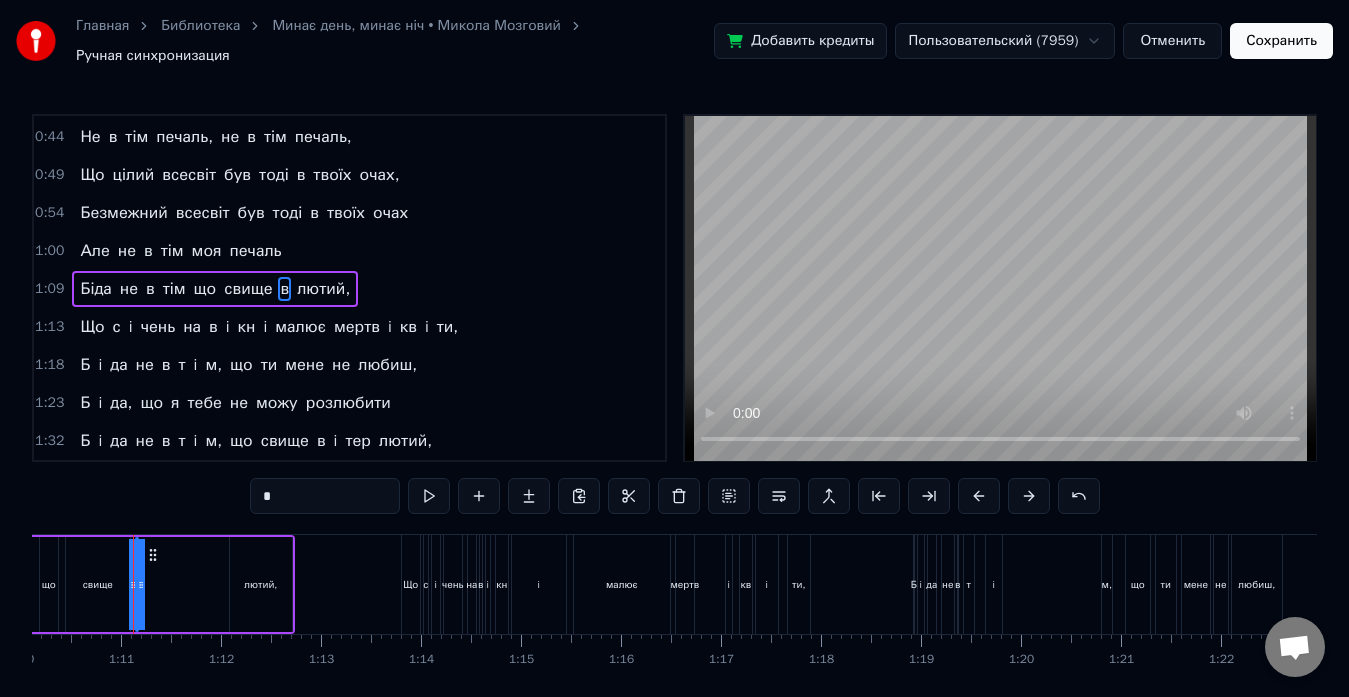 click on "*" at bounding box center [325, 496] 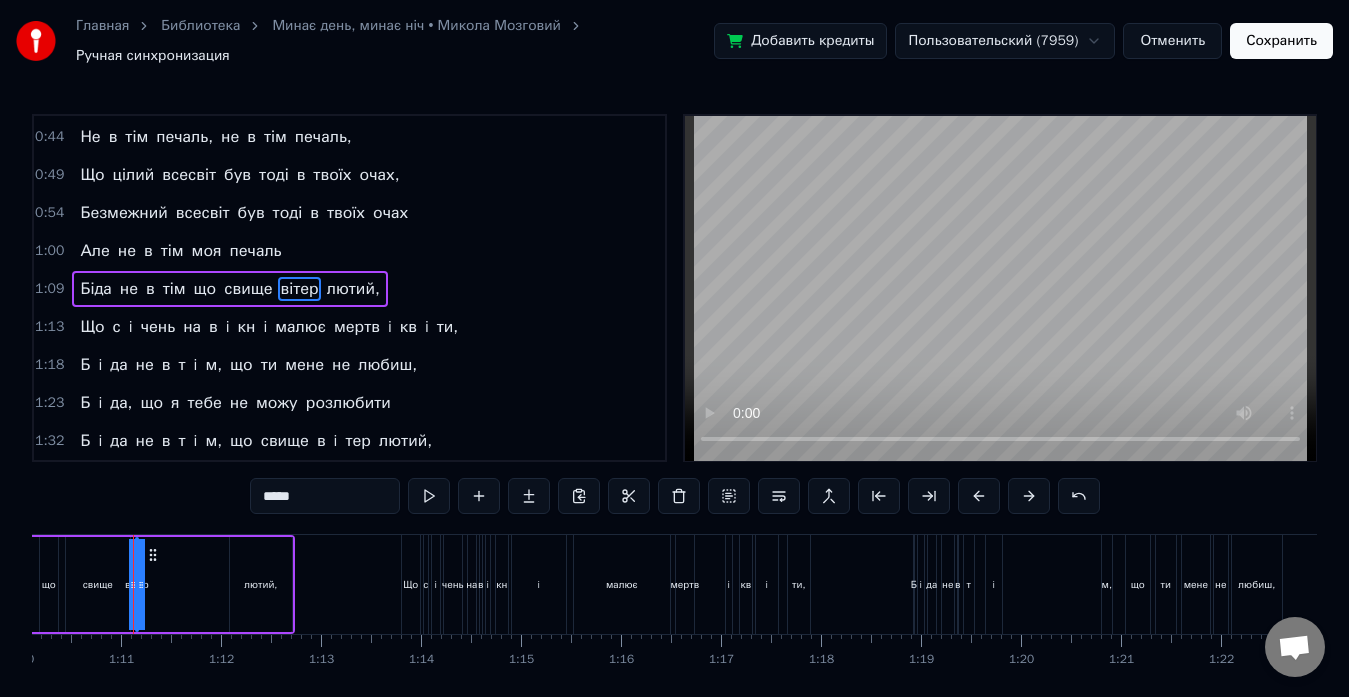 click on "чень" at bounding box center [158, 327] 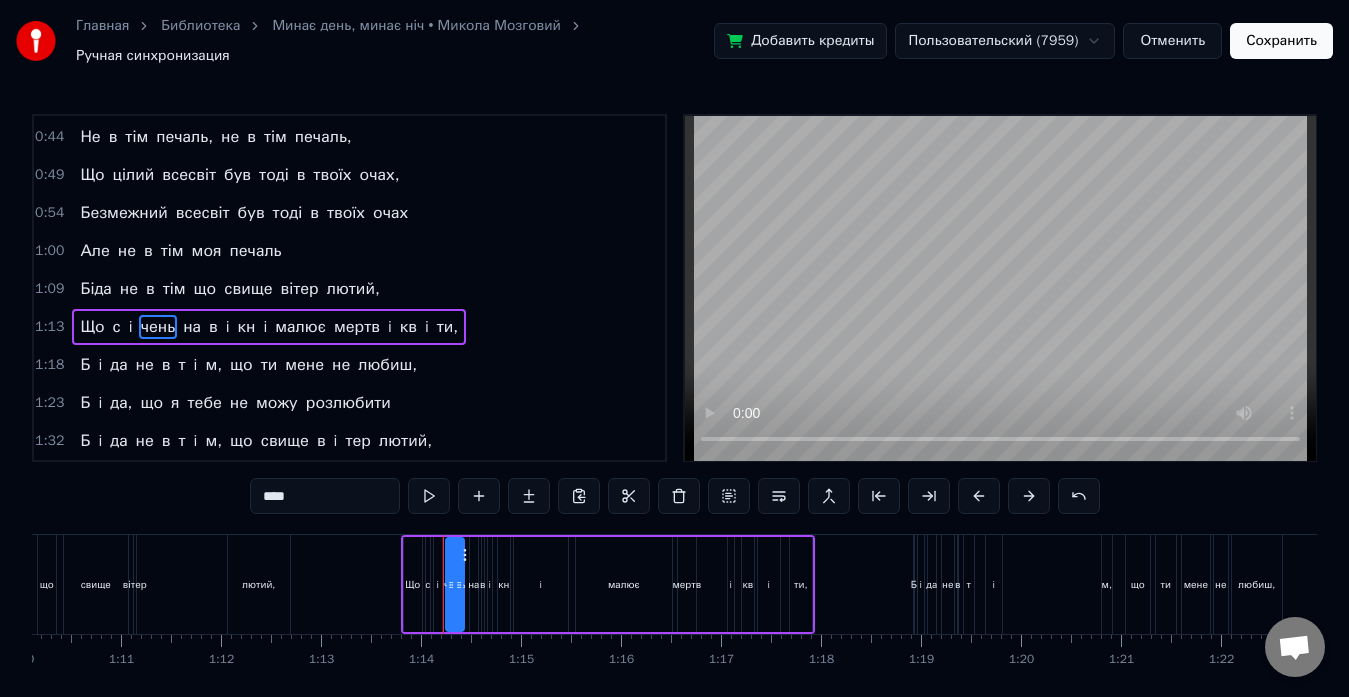 scroll, scrollTop: 188, scrollLeft: 0, axis: vertical 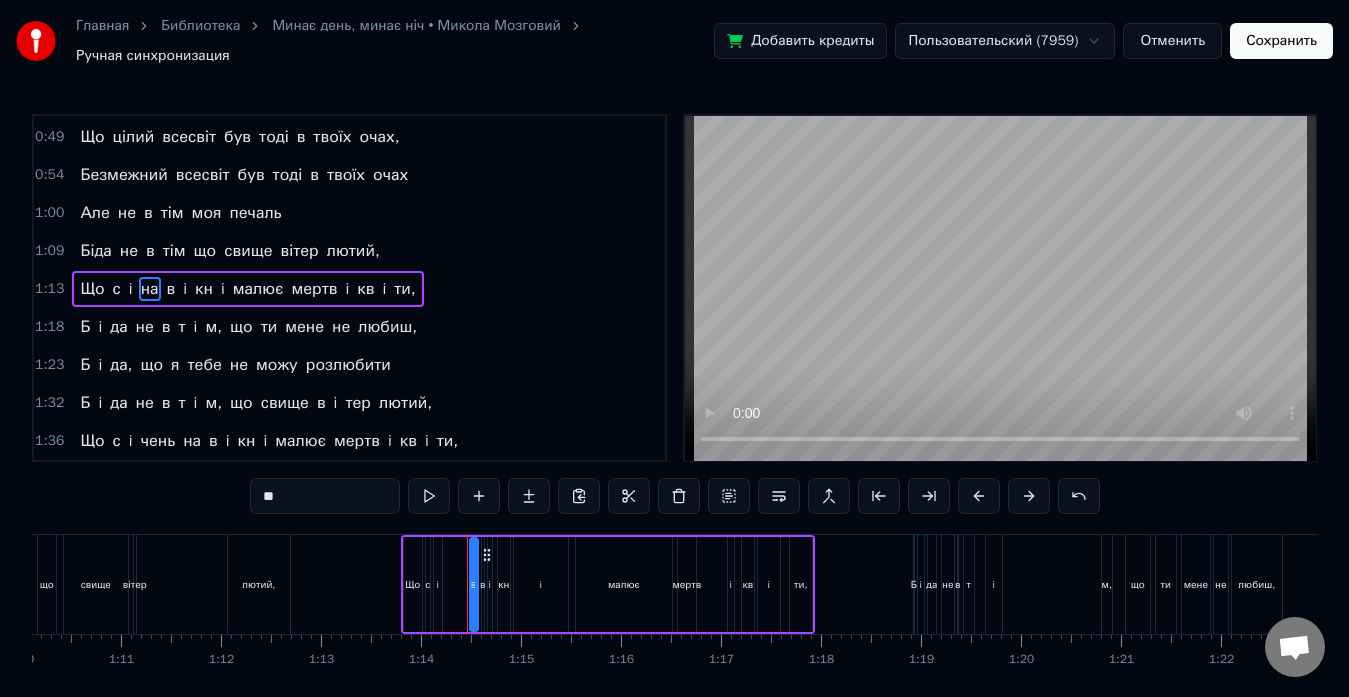 click on "i" at bounding box center (131, 289) 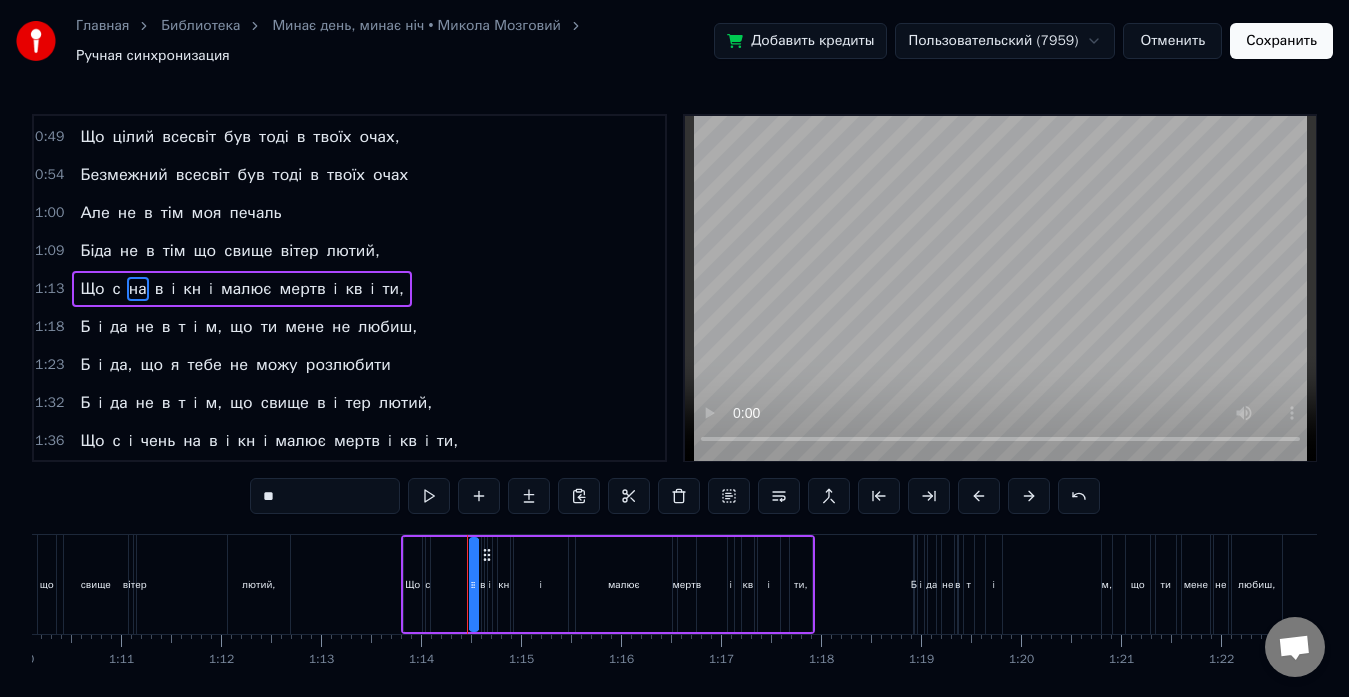 click on "с" at bounding box center [117, 289] 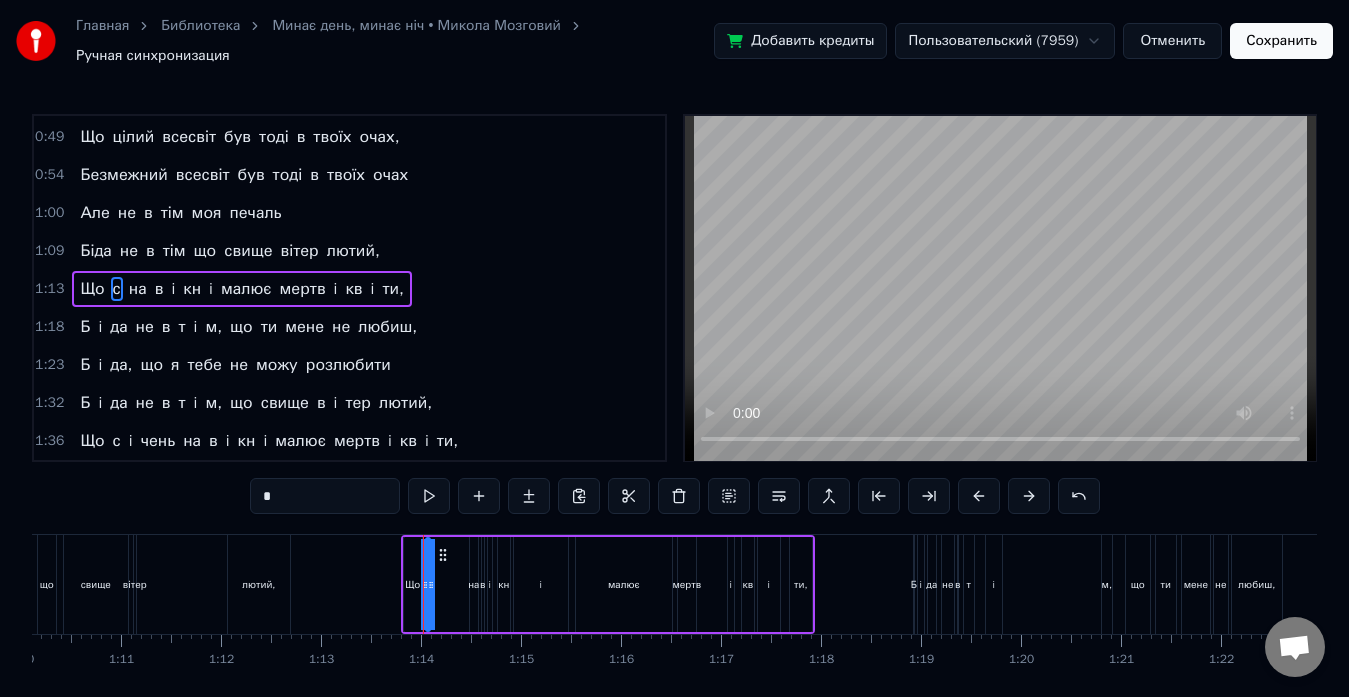 click on "*" at bounding box center [325, 496] 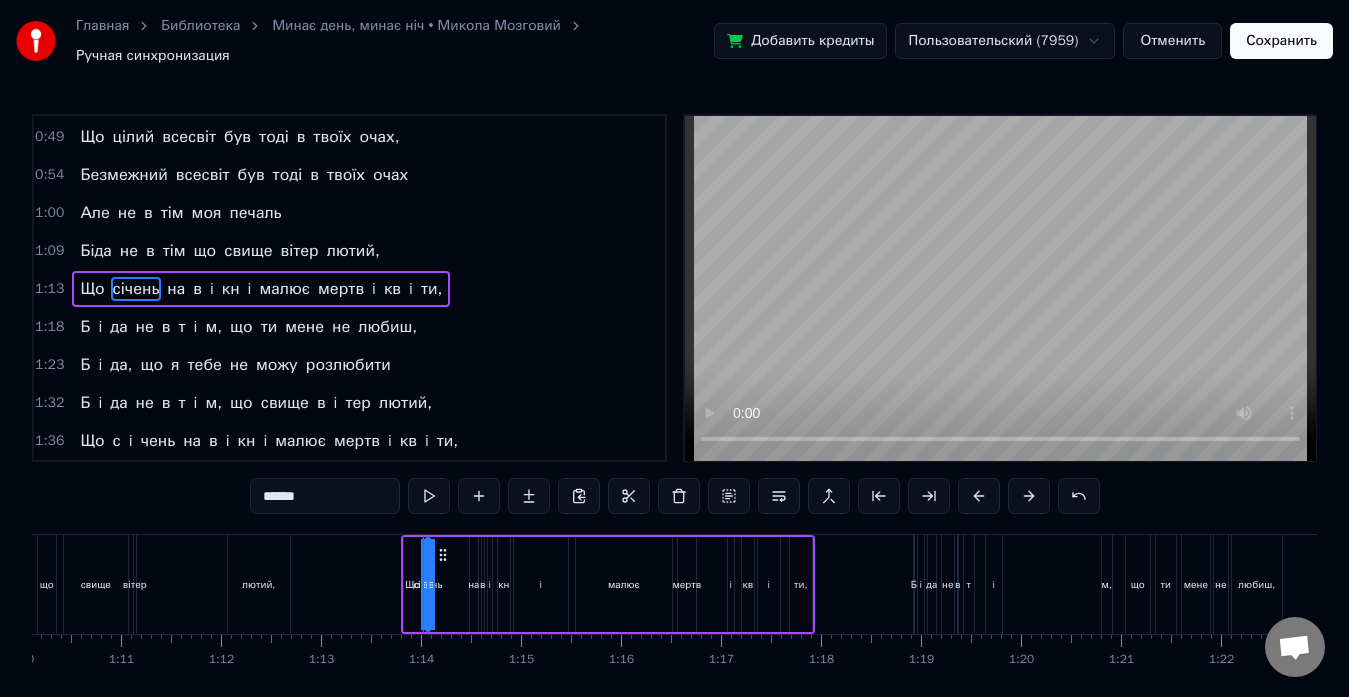 type on "******" 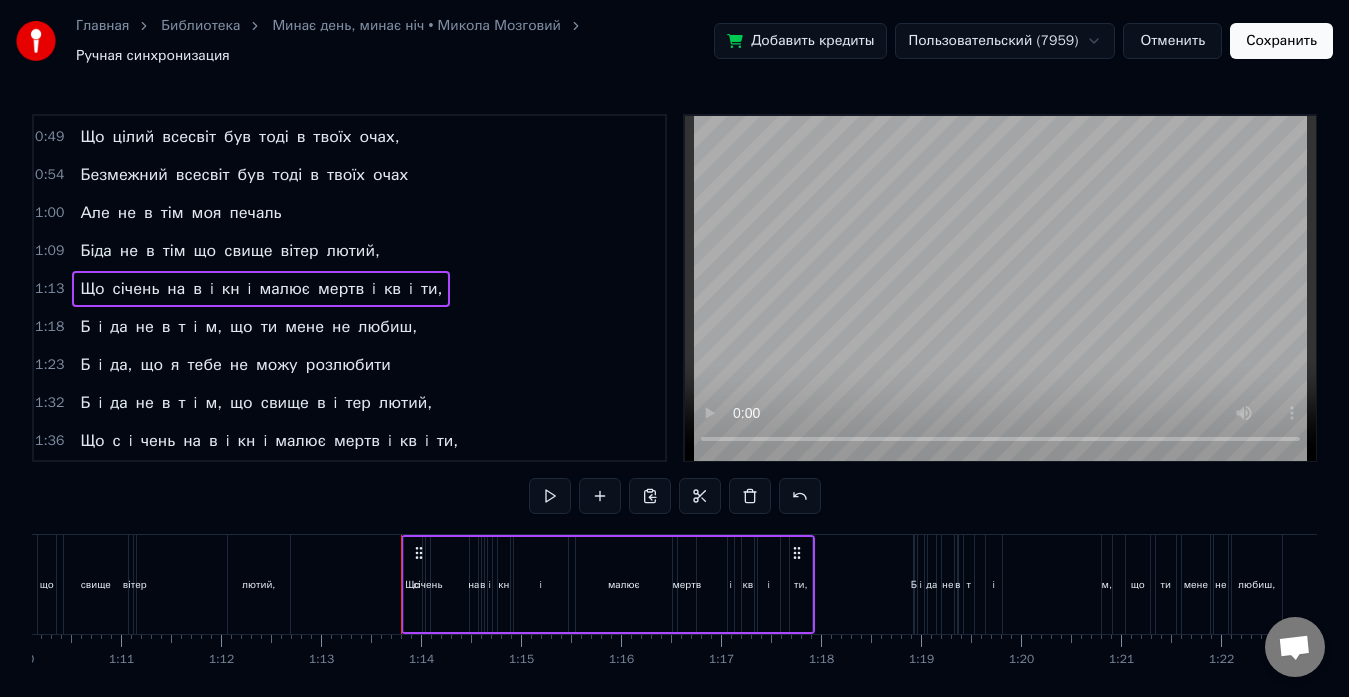 click on "i" at bounding box center (212, 289) 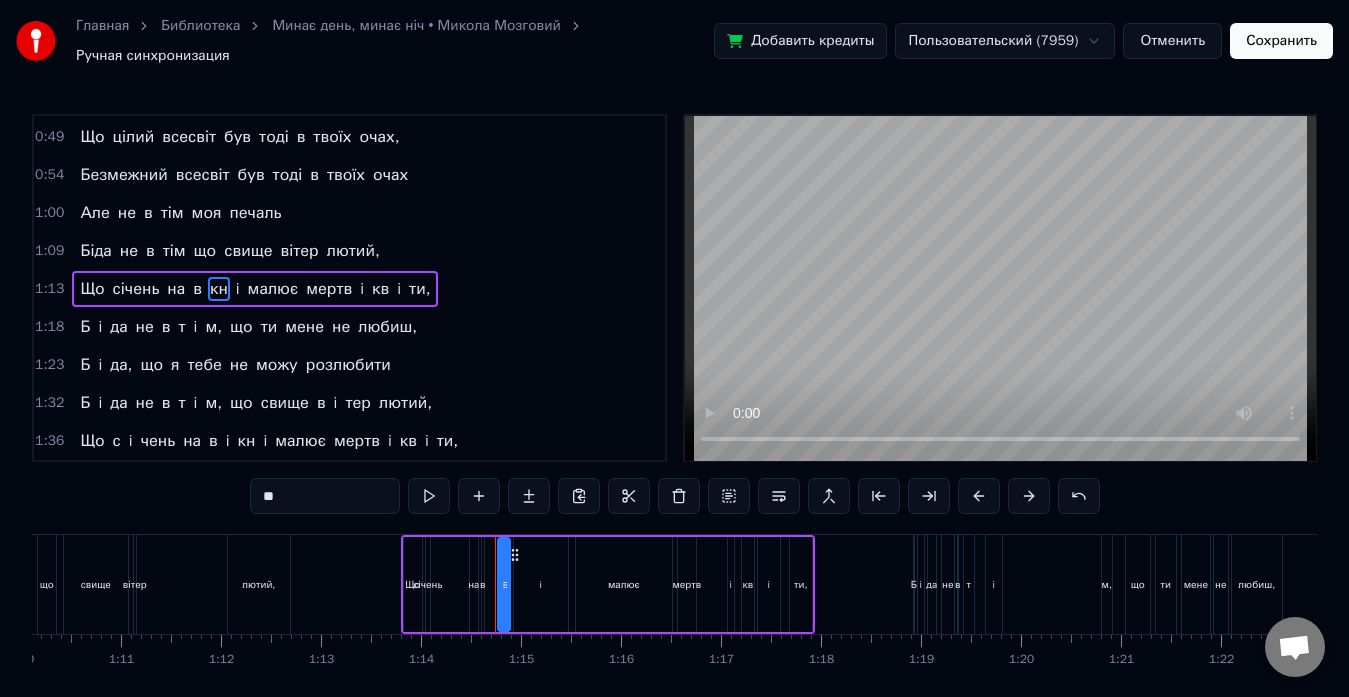 click on "кн" at bounding box center [219, 289] 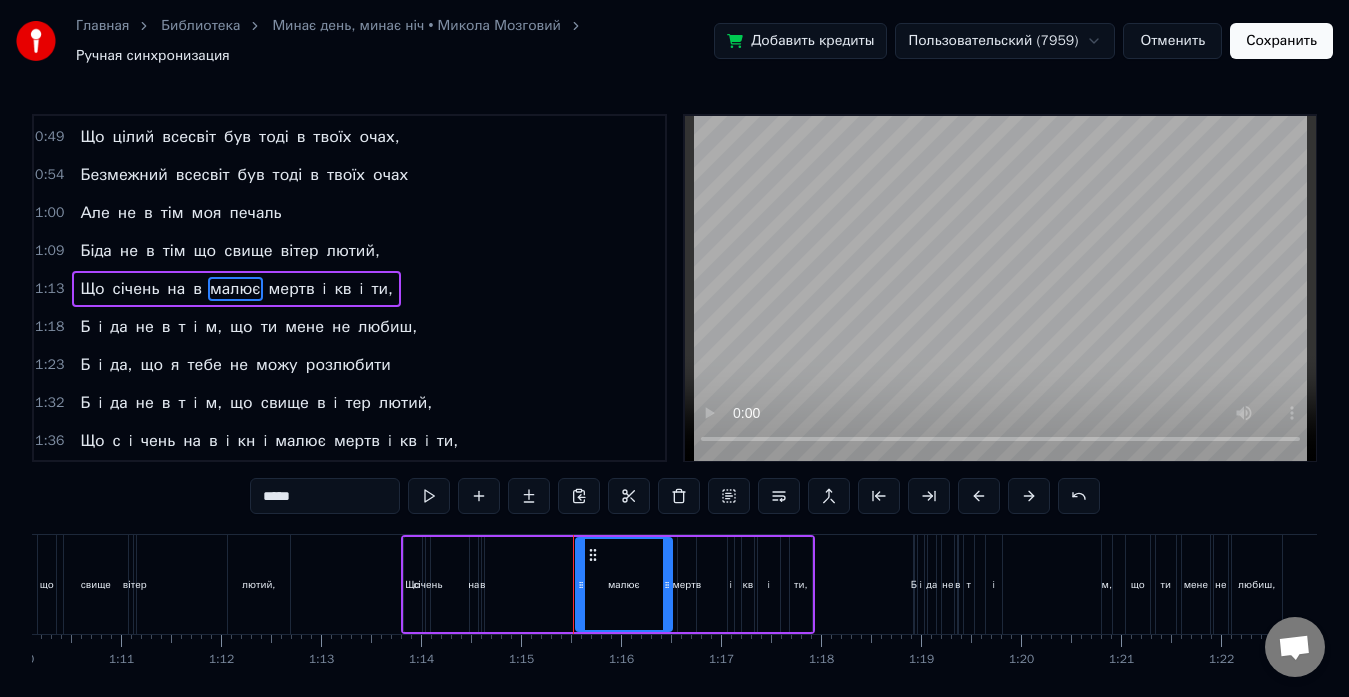 click on "в" at bounding box center (197, 289) 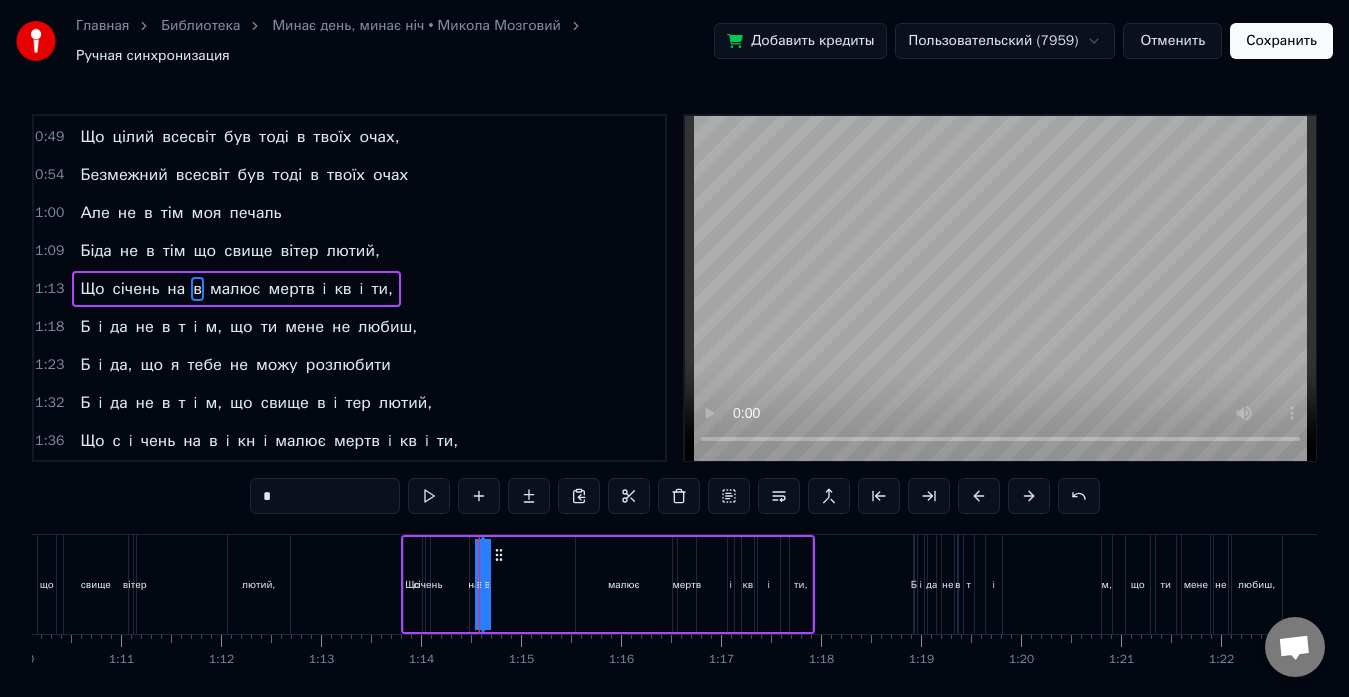 click on "*" at bounding box center (325, 496) 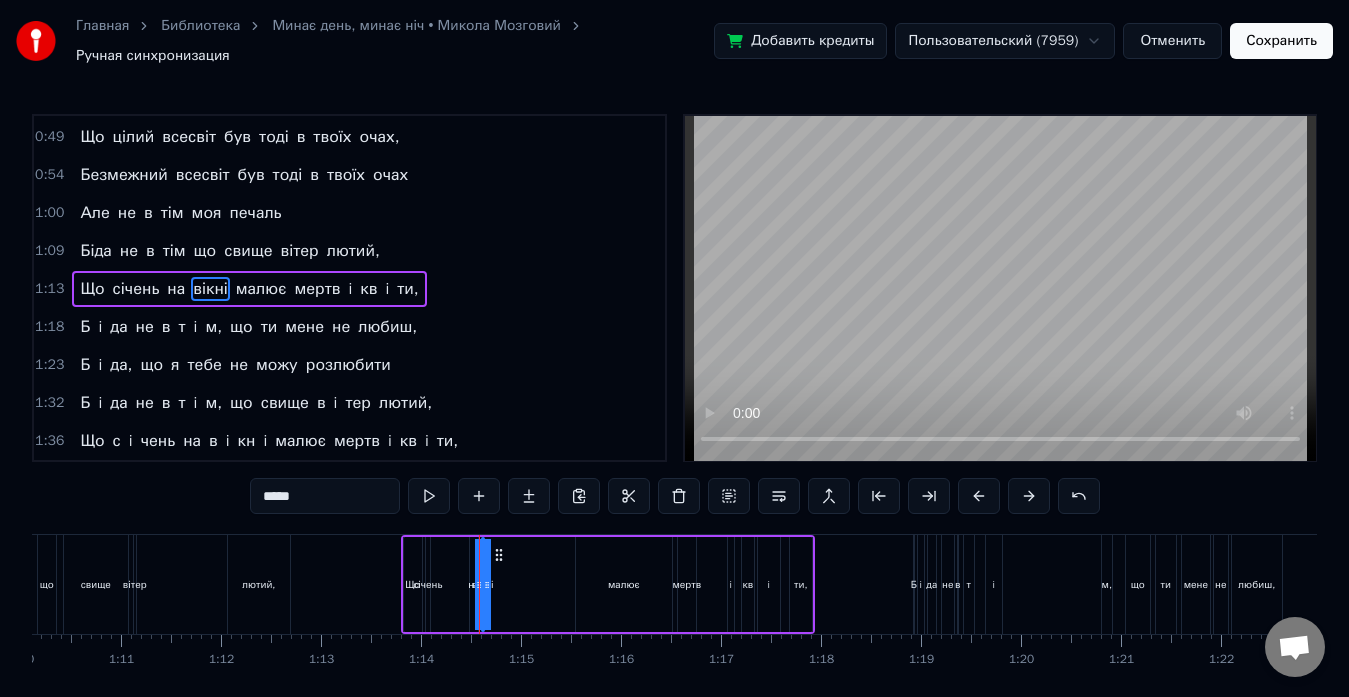 click on "i" at bounding box center [350, 289] 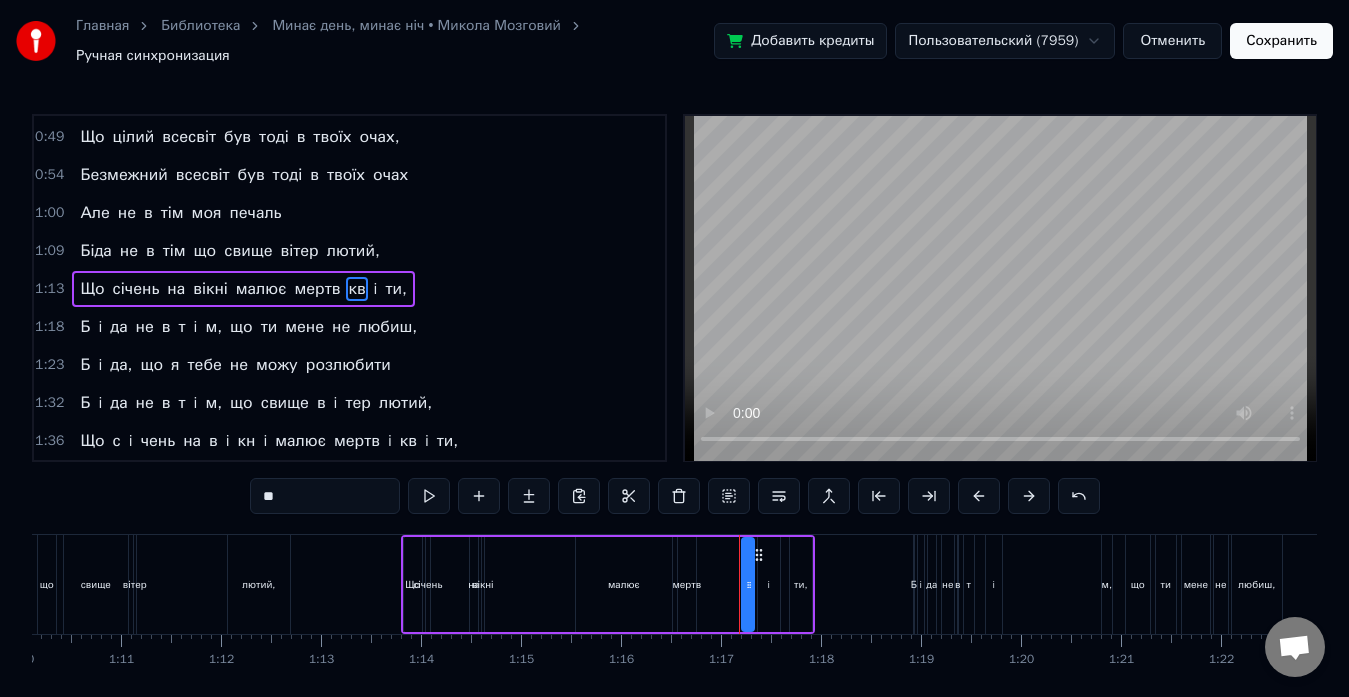 click on "мертв" at bounding box center [317, 289] 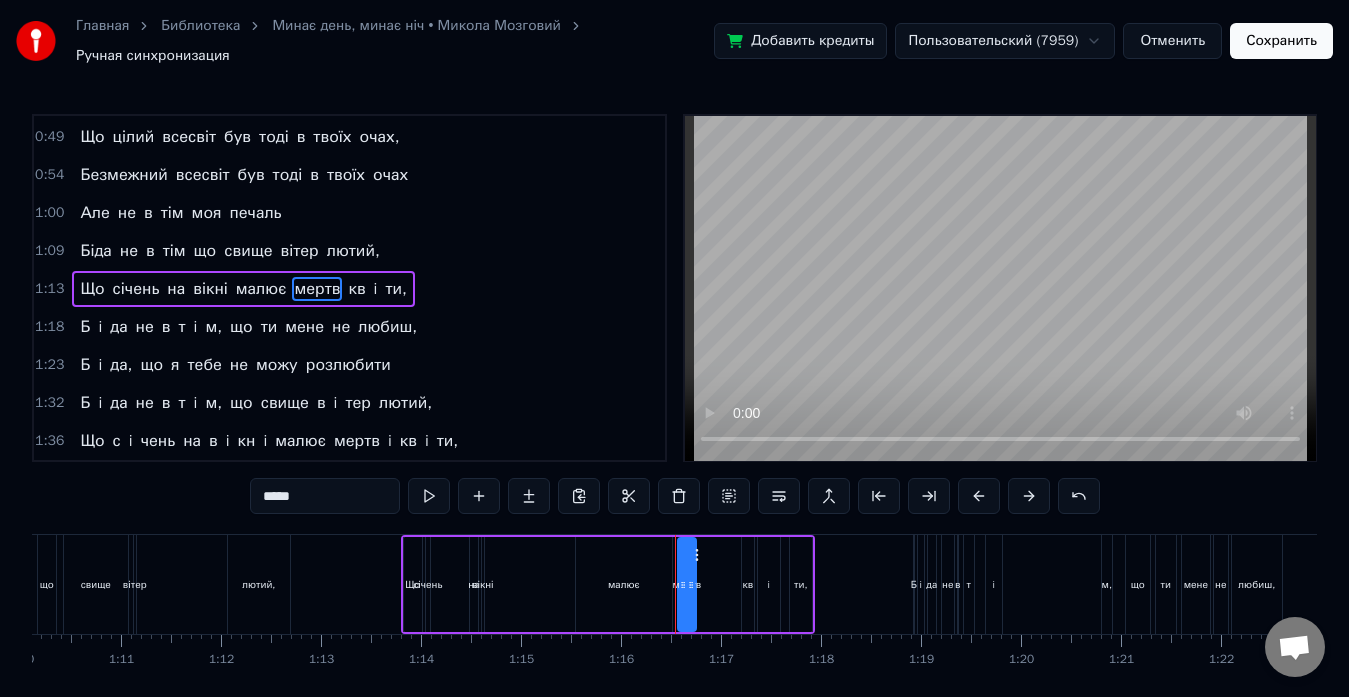 click on "*****" at bounding box center [325, 496] 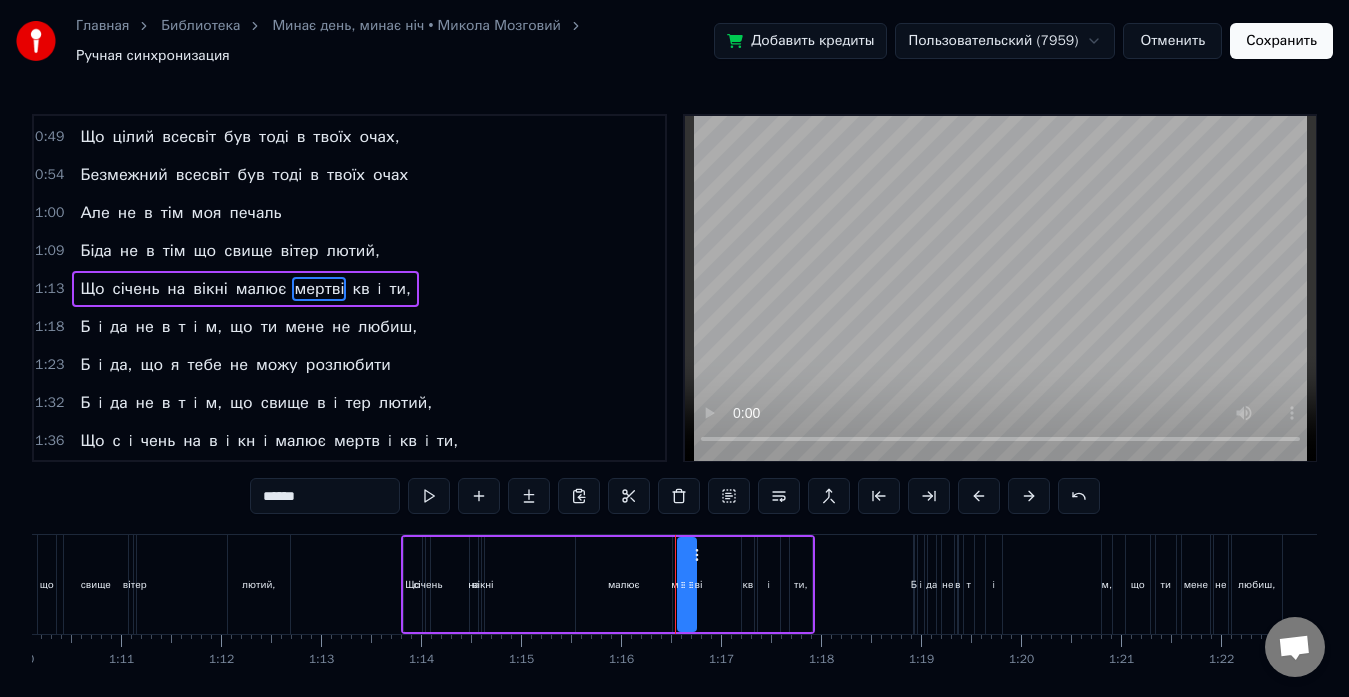 click on "ти," at bounding box center [399, 289] 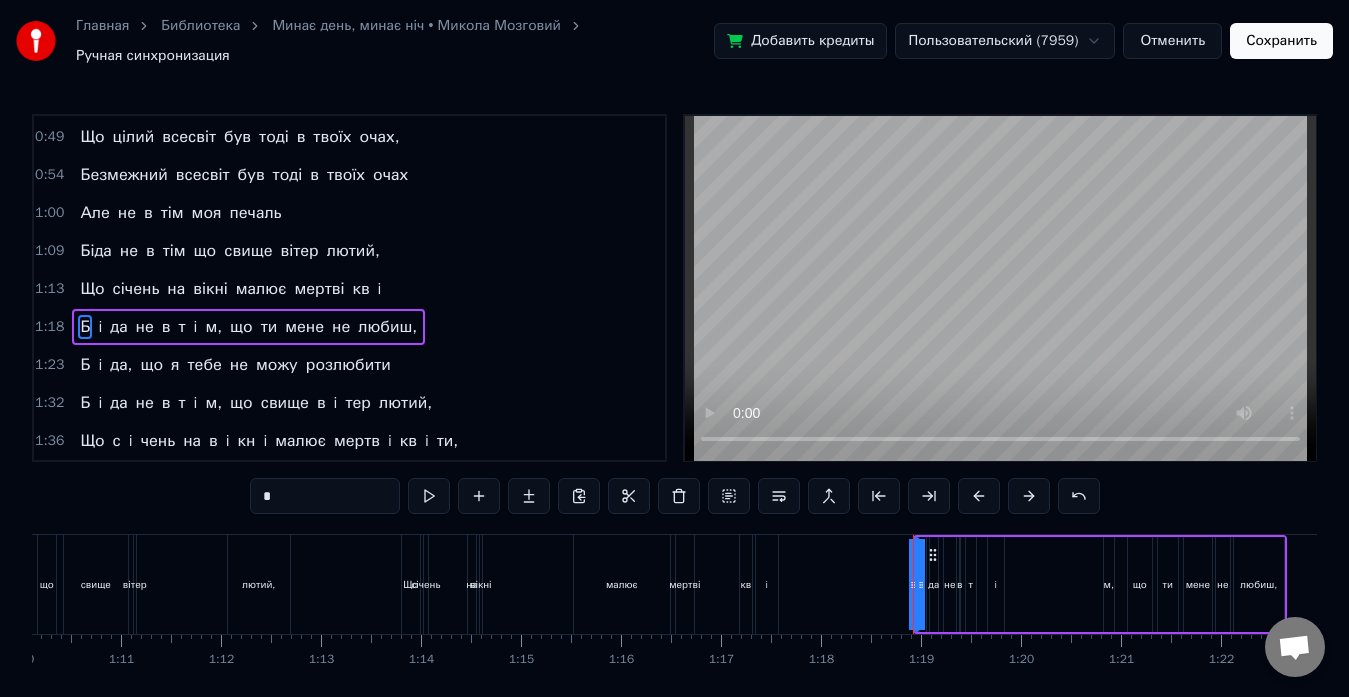 scroll, scrollTop: 226, scrollLeft: 0, axis: vertical 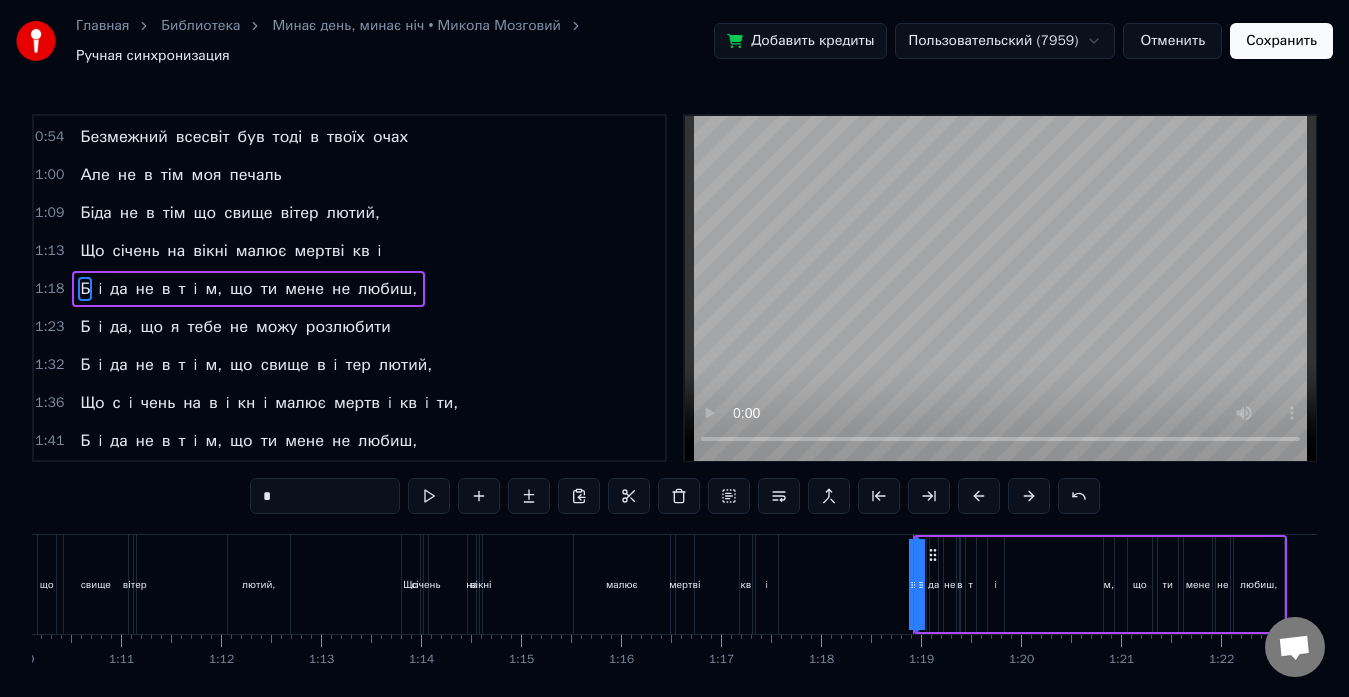 click on "i" at bounding box center [380, 251] 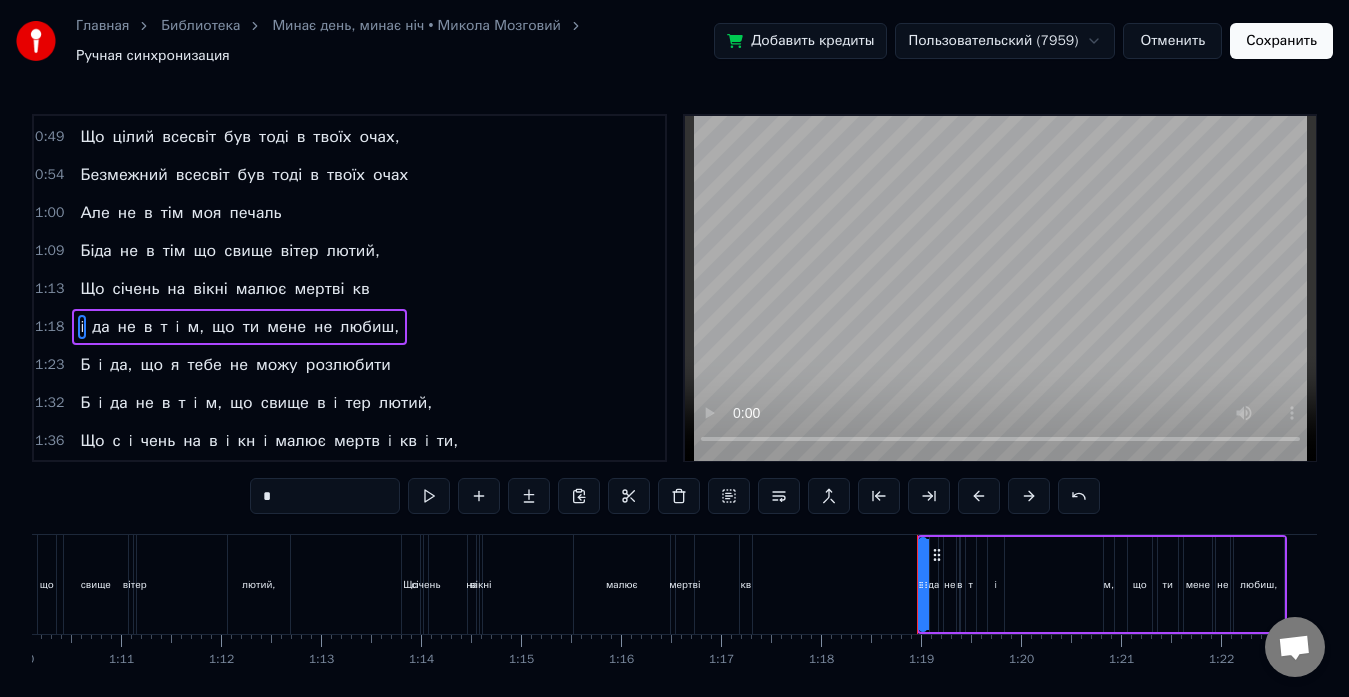 scroll, scrollTop: 226, scrollLeft: 0, axis: vertical 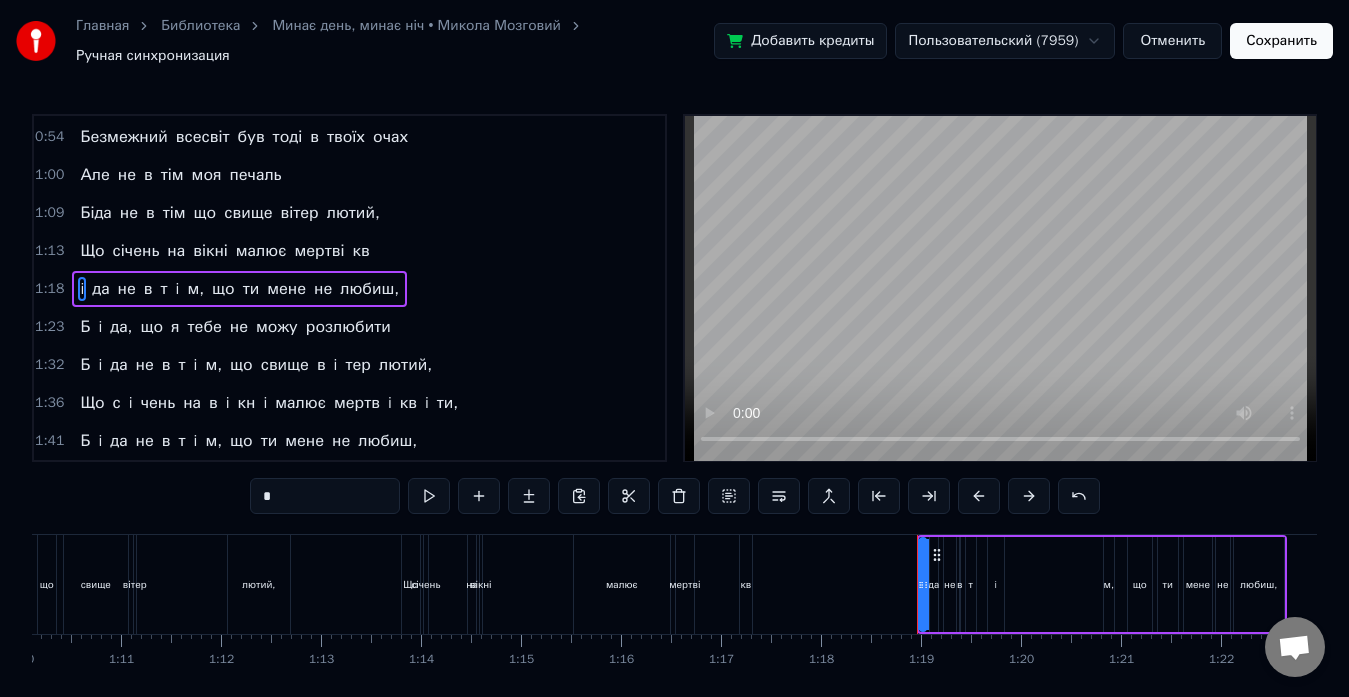 click on "кв" at bounding box center (360, 251) 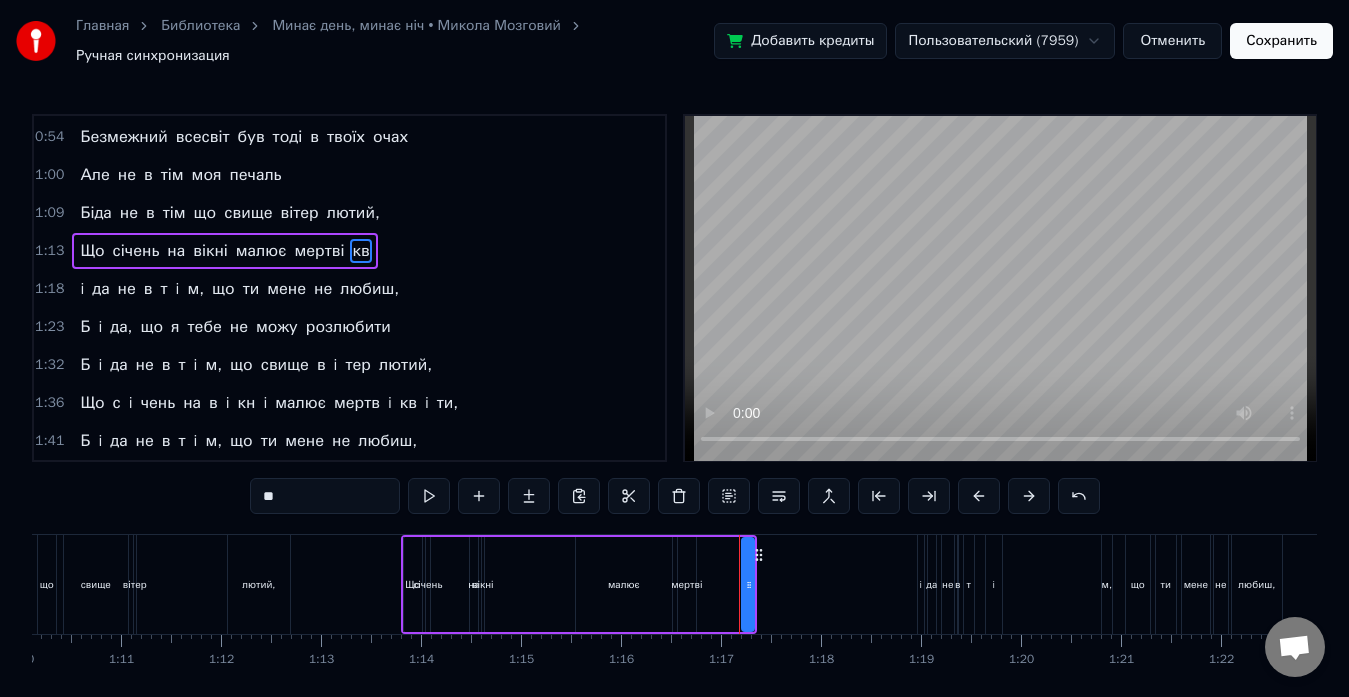 scroll, scrollTop: 188, scrollLeft: 0, axis: vertical 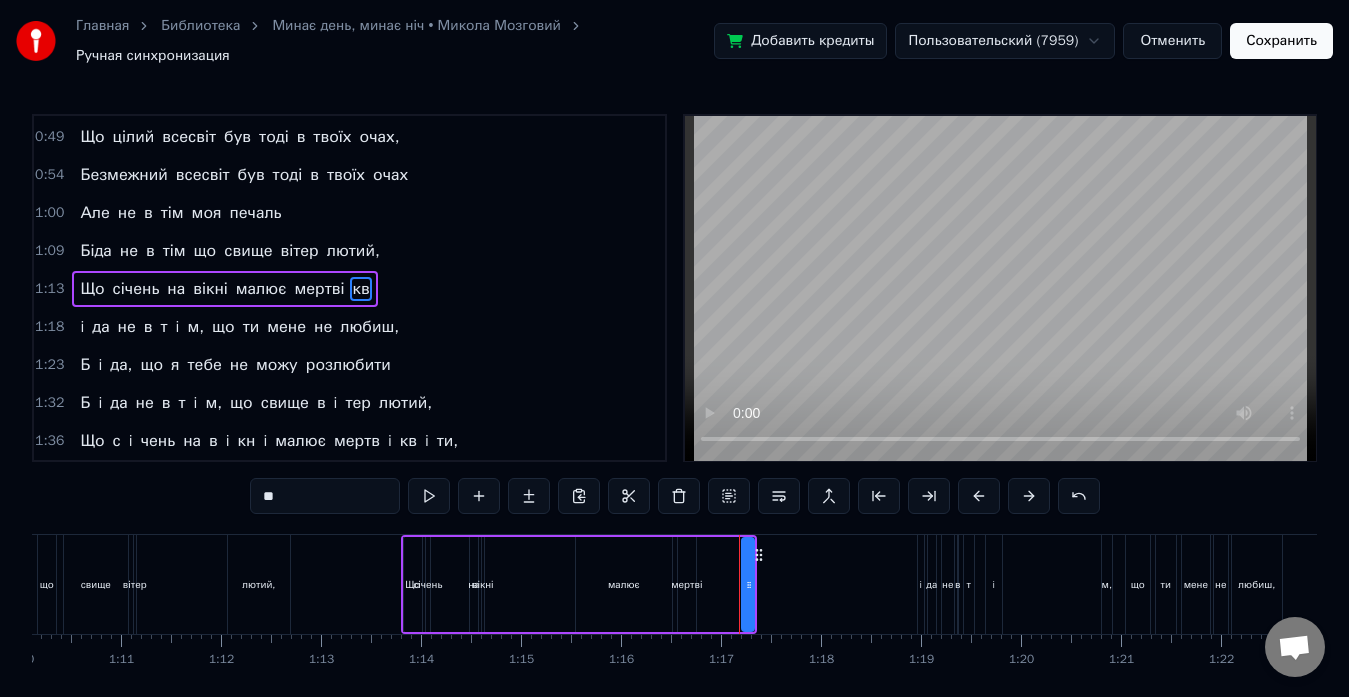 click on "**" at bounding box center (325, 496) 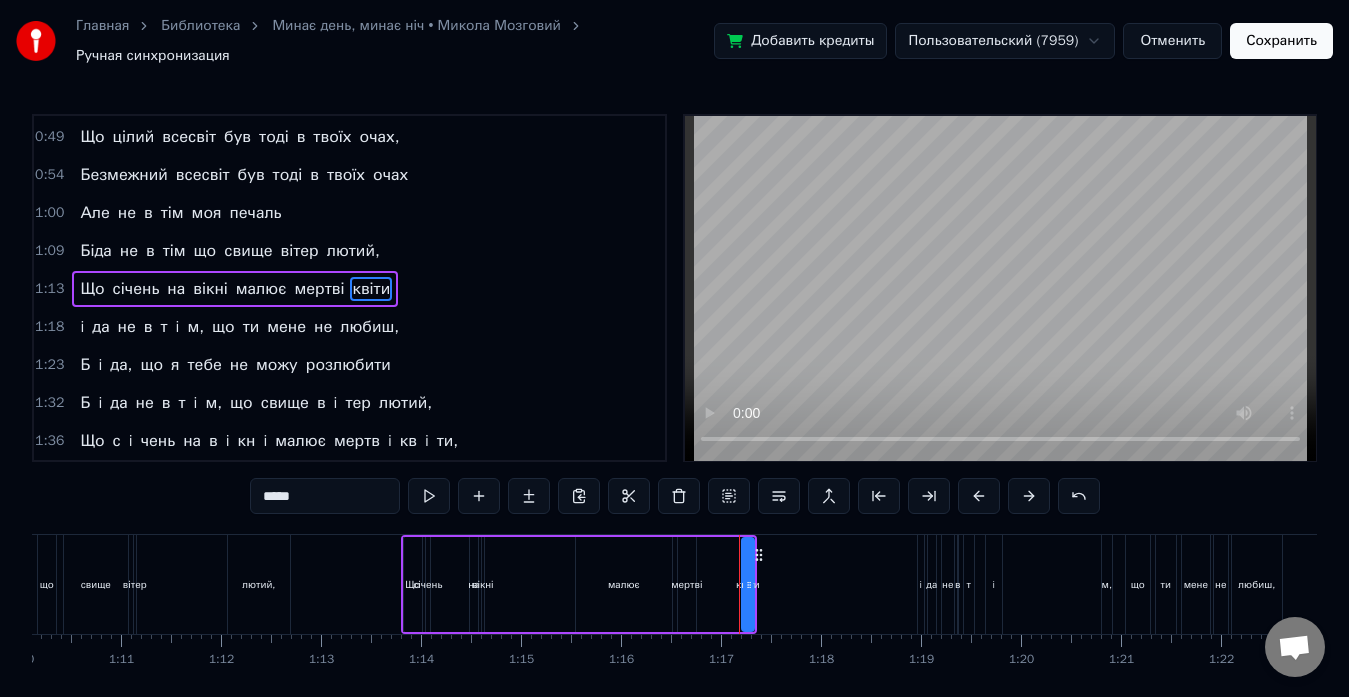 click on "i" at bounding box center [82, 327] 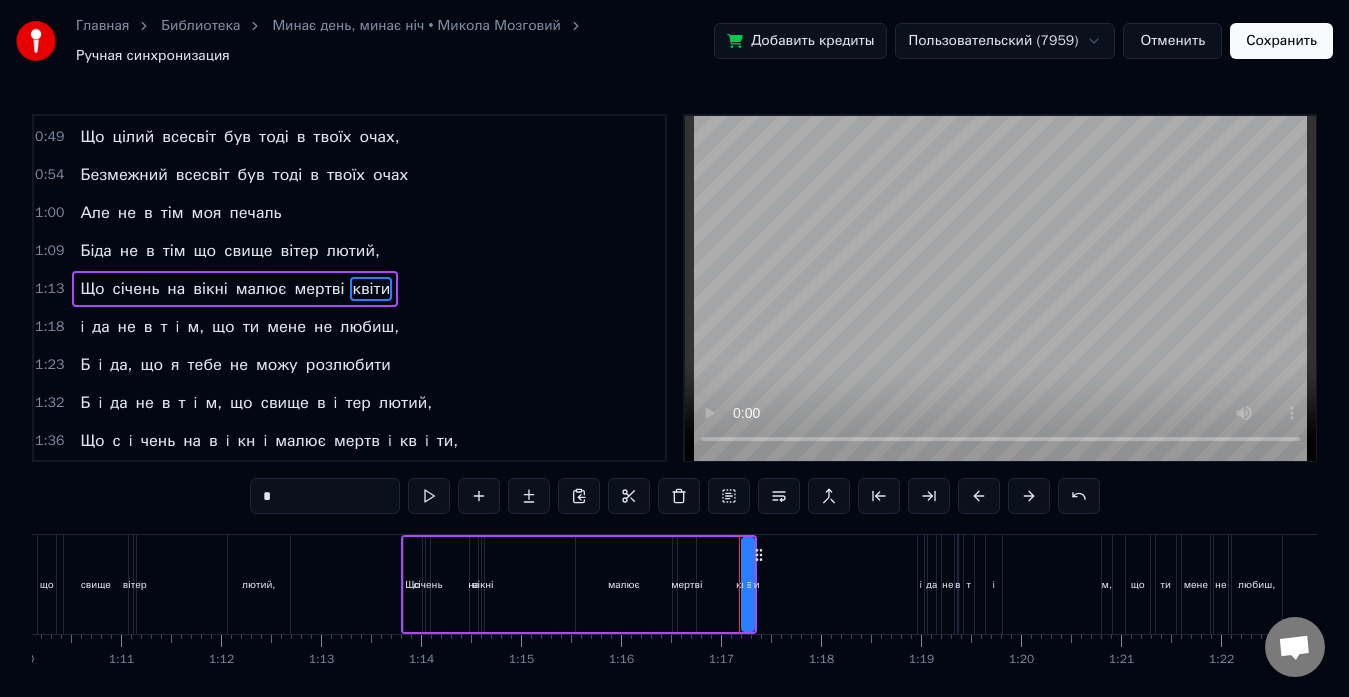 scroll, scrollTop: 226, scrollLeft: 0, axis: vertical 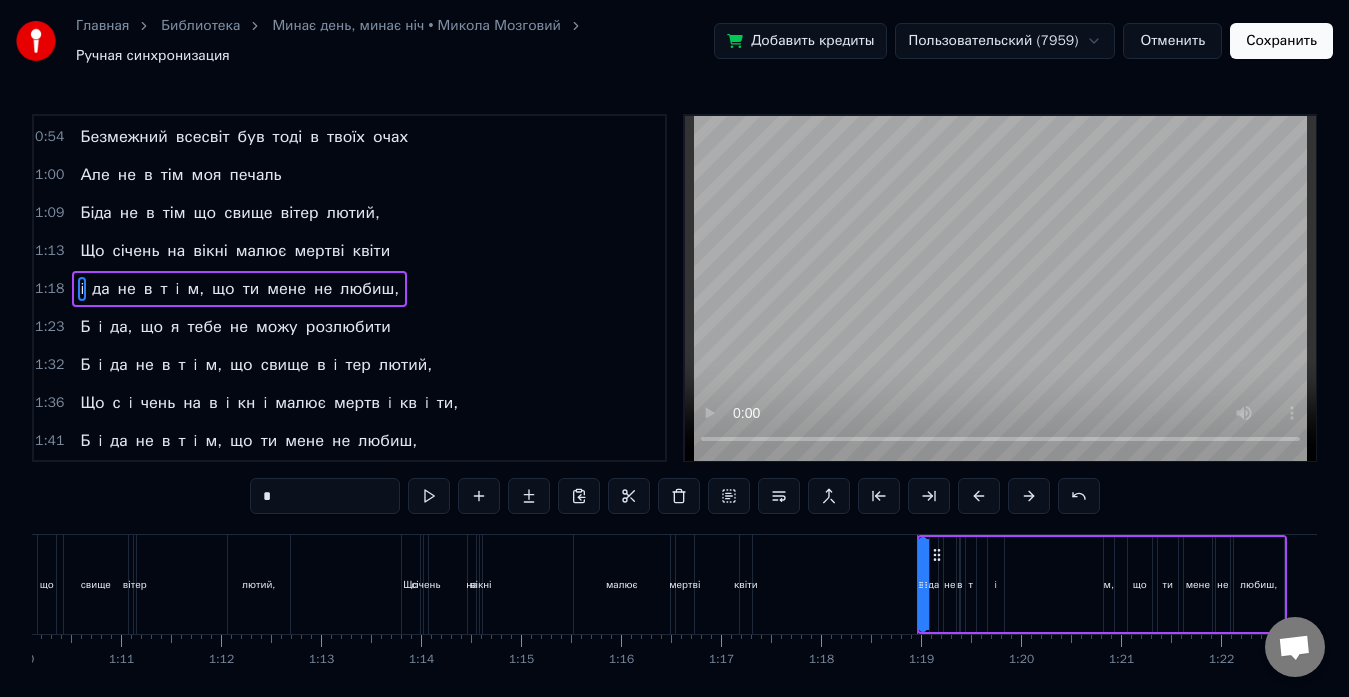 click on "*" at bounding box center (325, 496) 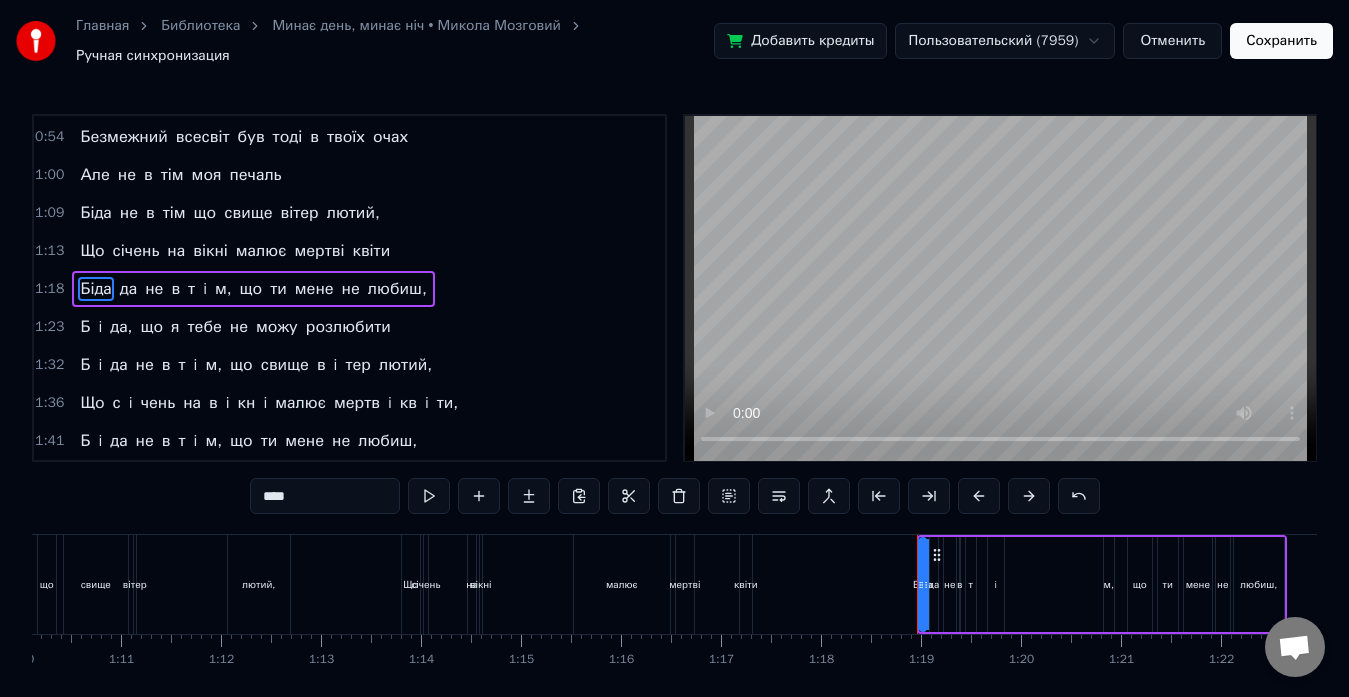click on "да" at bounding box center [128, 289] 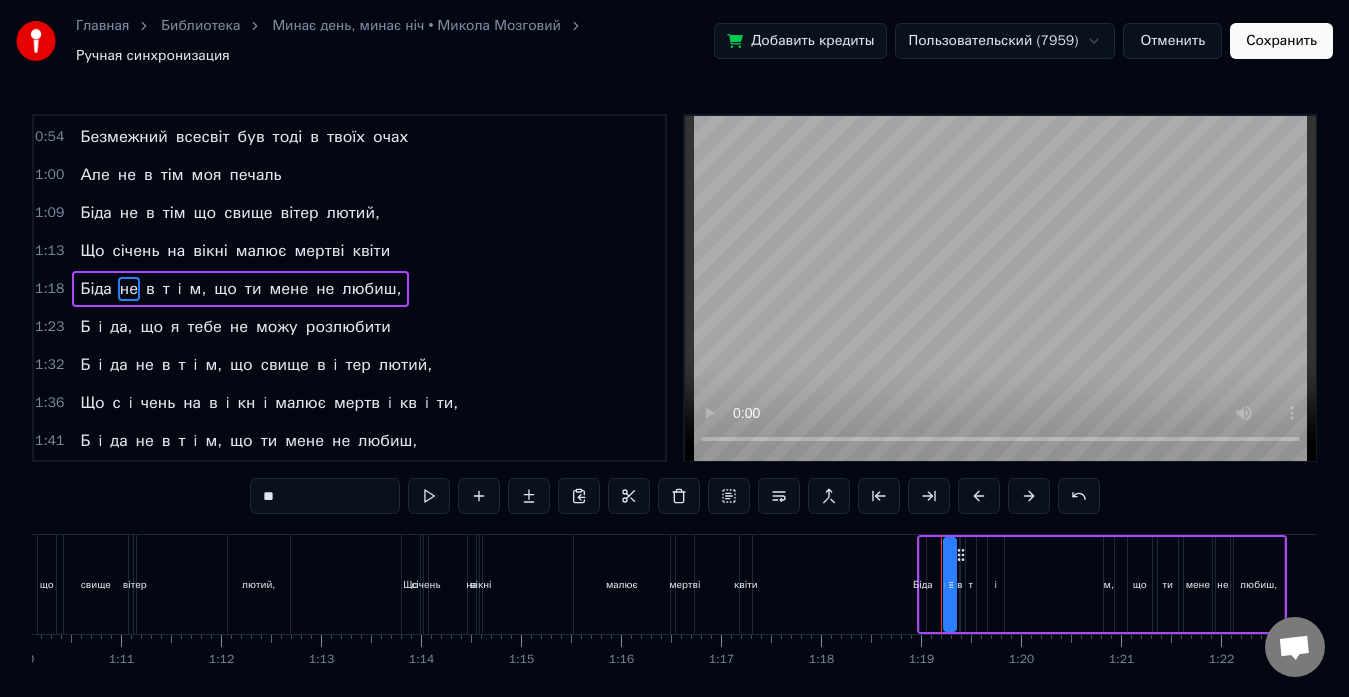 click on "i" at bounding box center [180, 289] 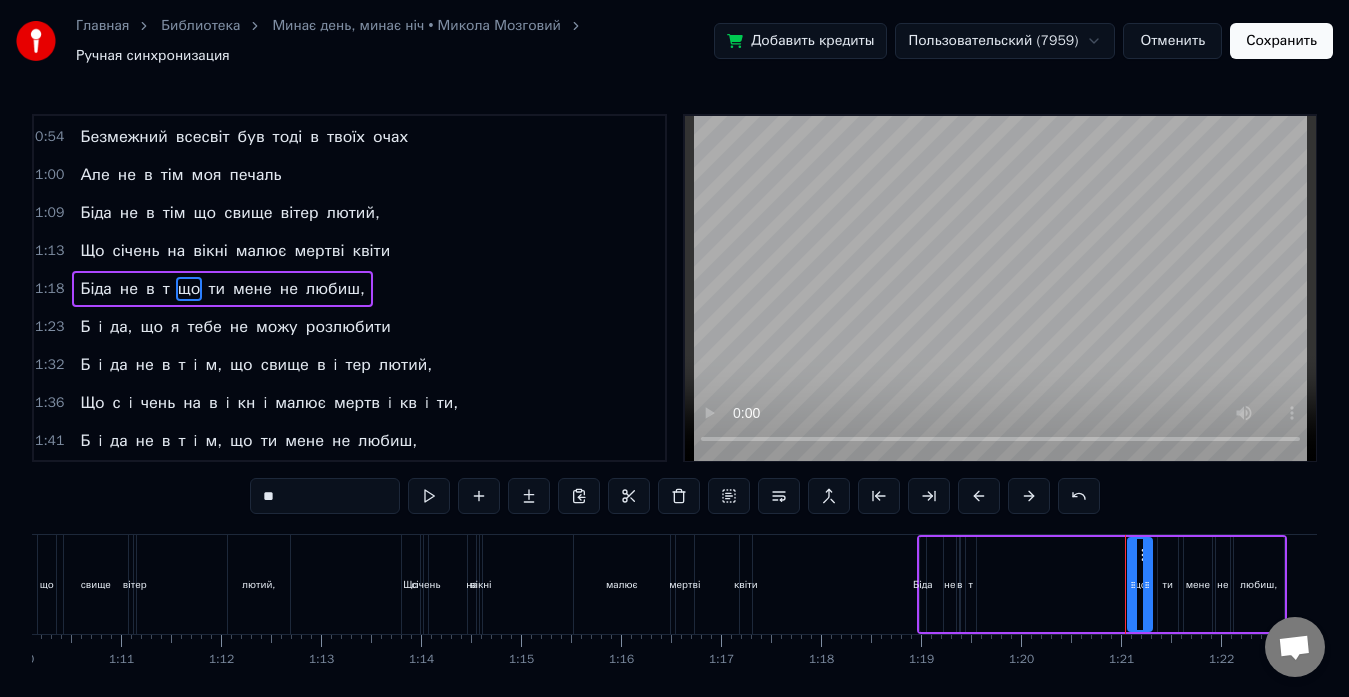 click on "т" at bounding box center (166, 289) 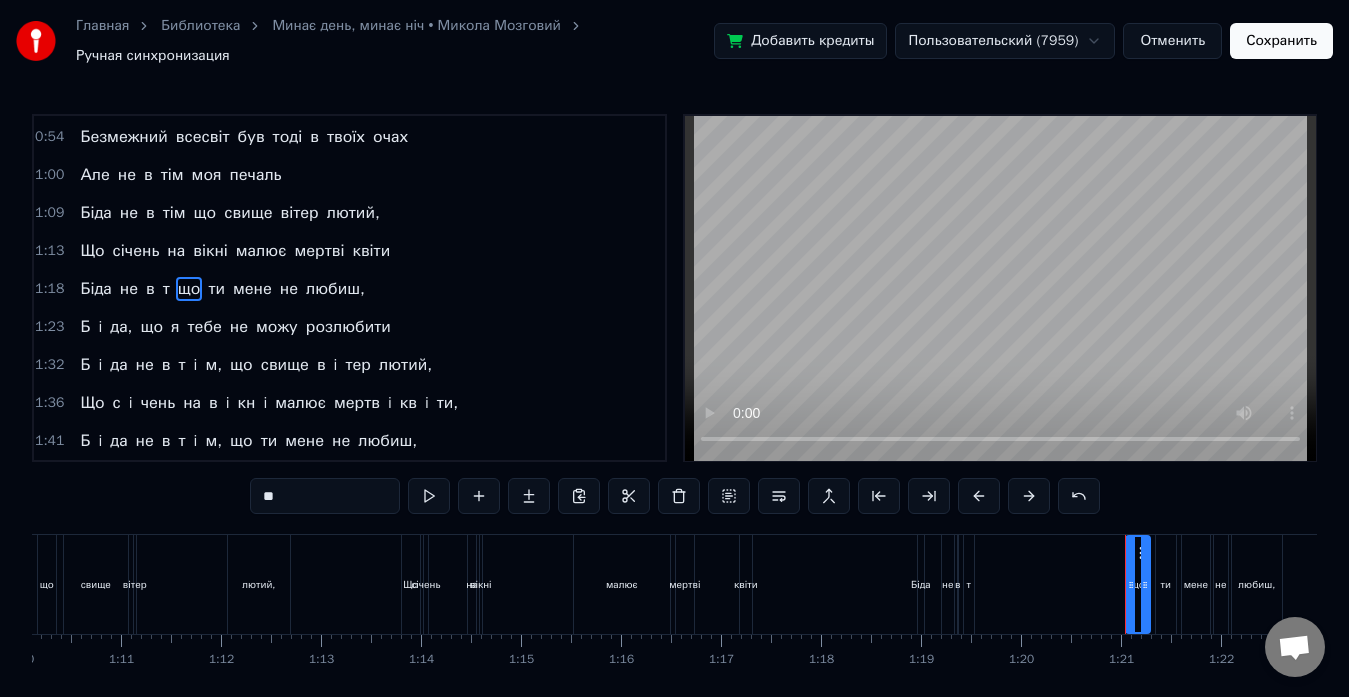 click on "т" at bounding box center [166, 289] 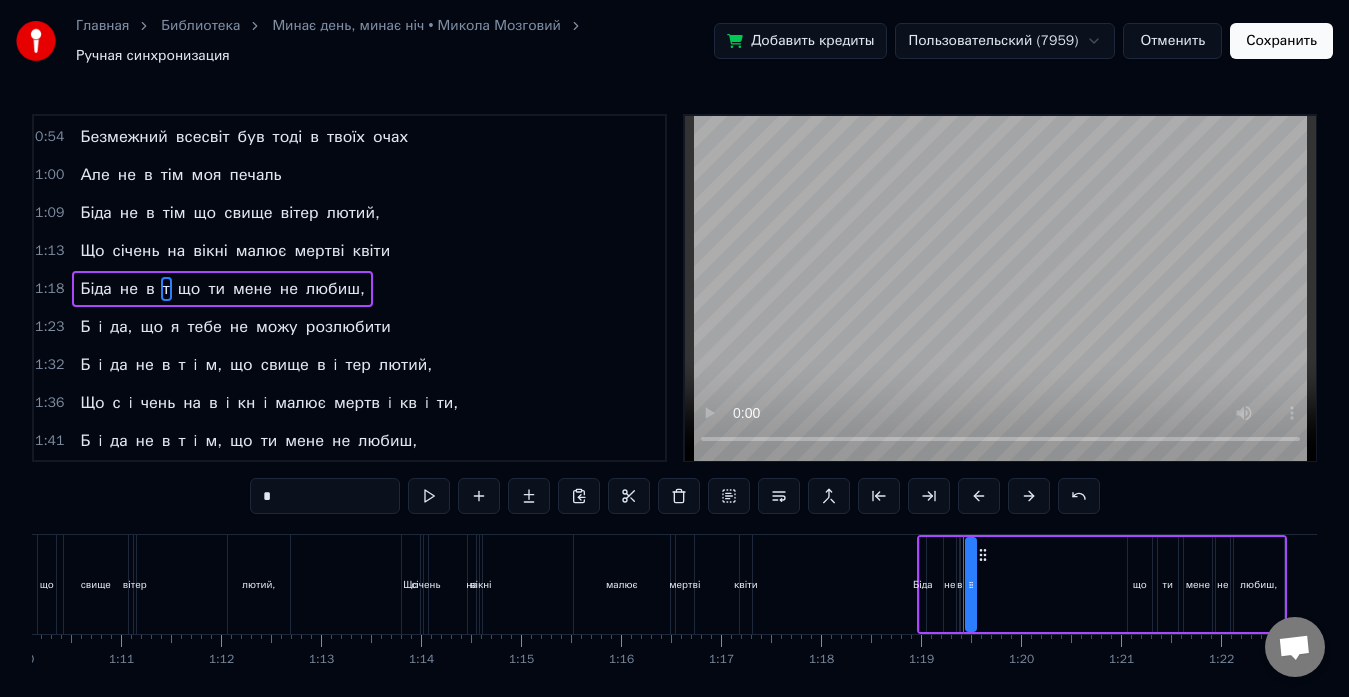 click on "*" at bounding box center [325, 496] 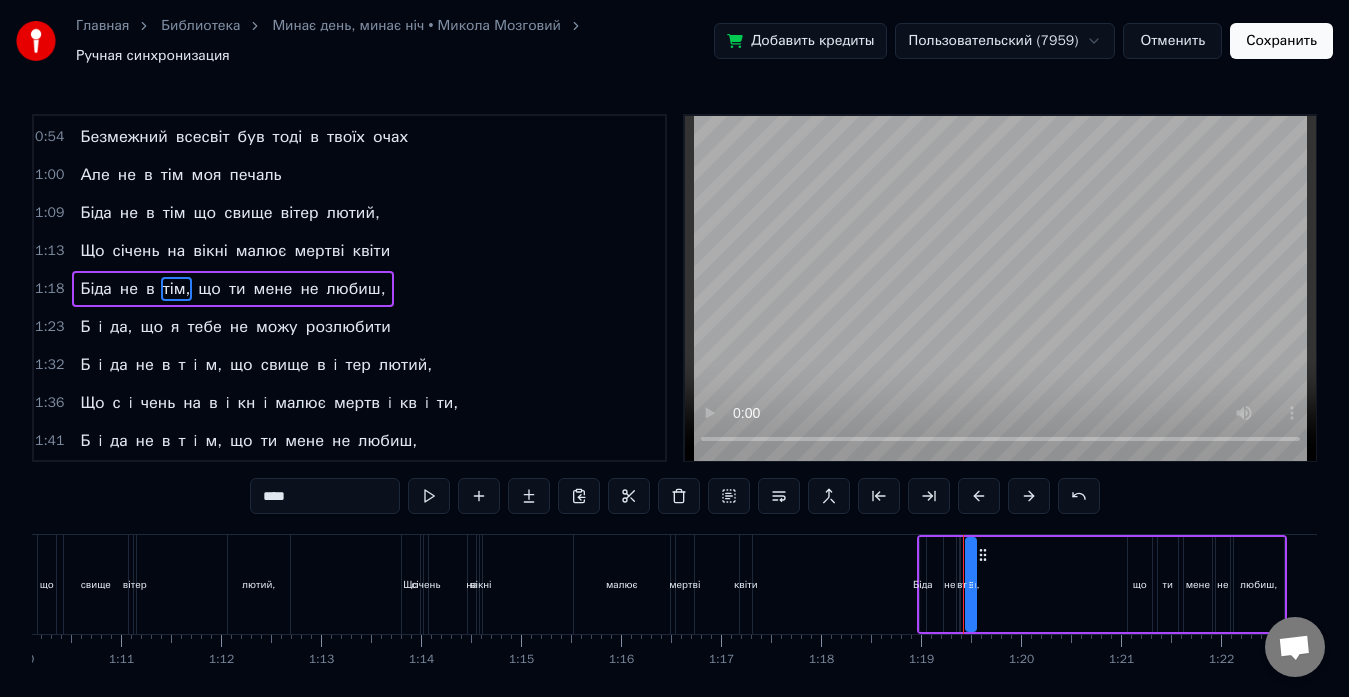 click on "i" at bounding box center (100, 327) 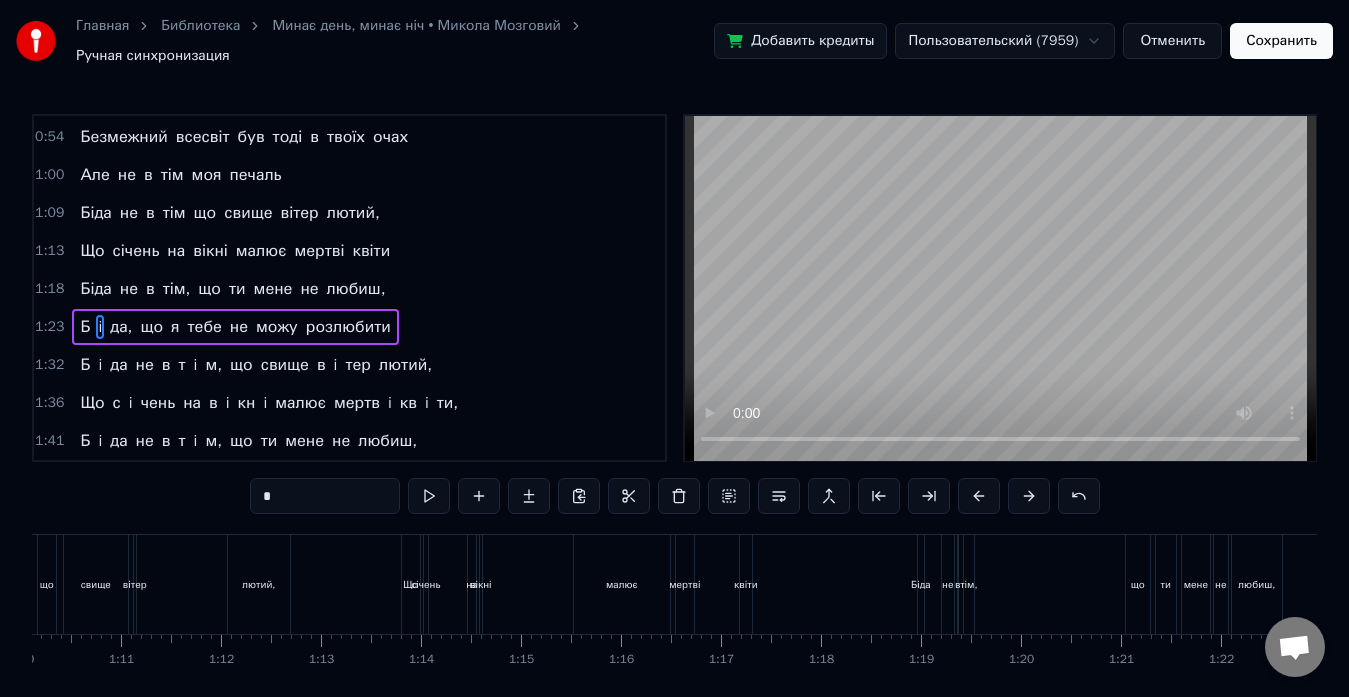 scroll, scrollTop: 228, scrollLeft: 0, axis: vertical 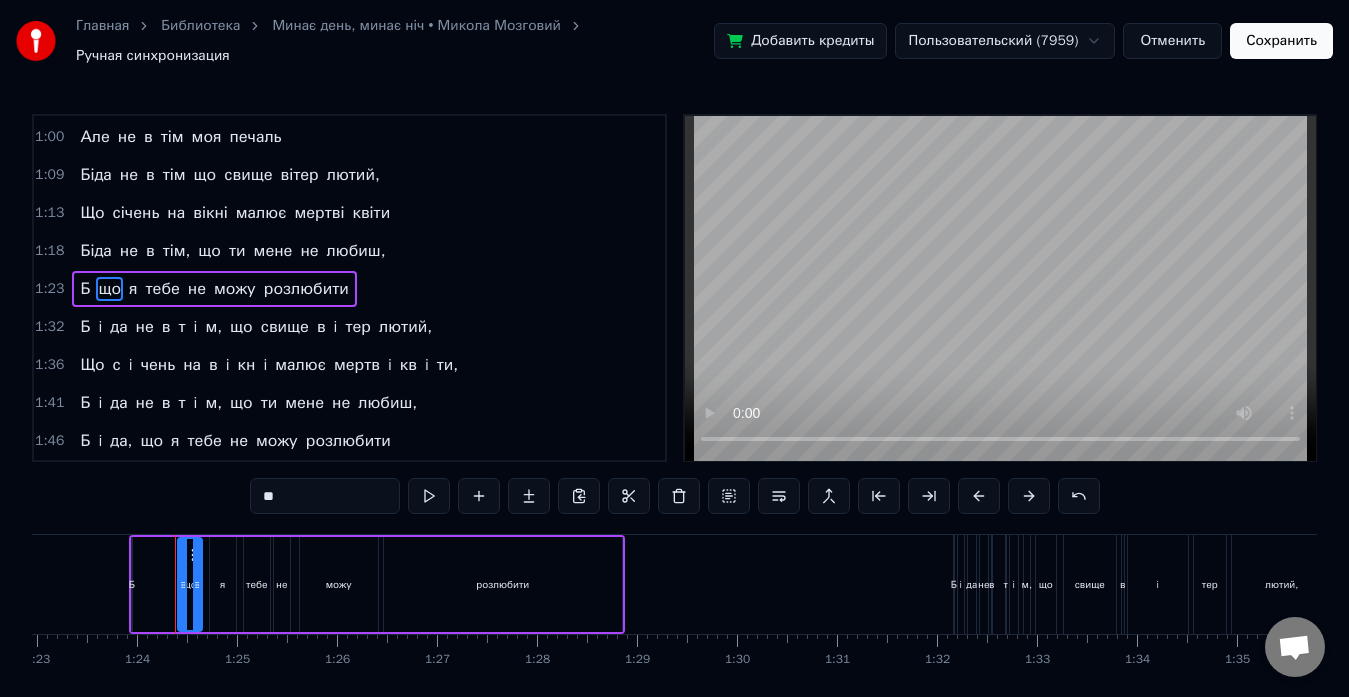 click on "Б" at bounding box center (85, 289) 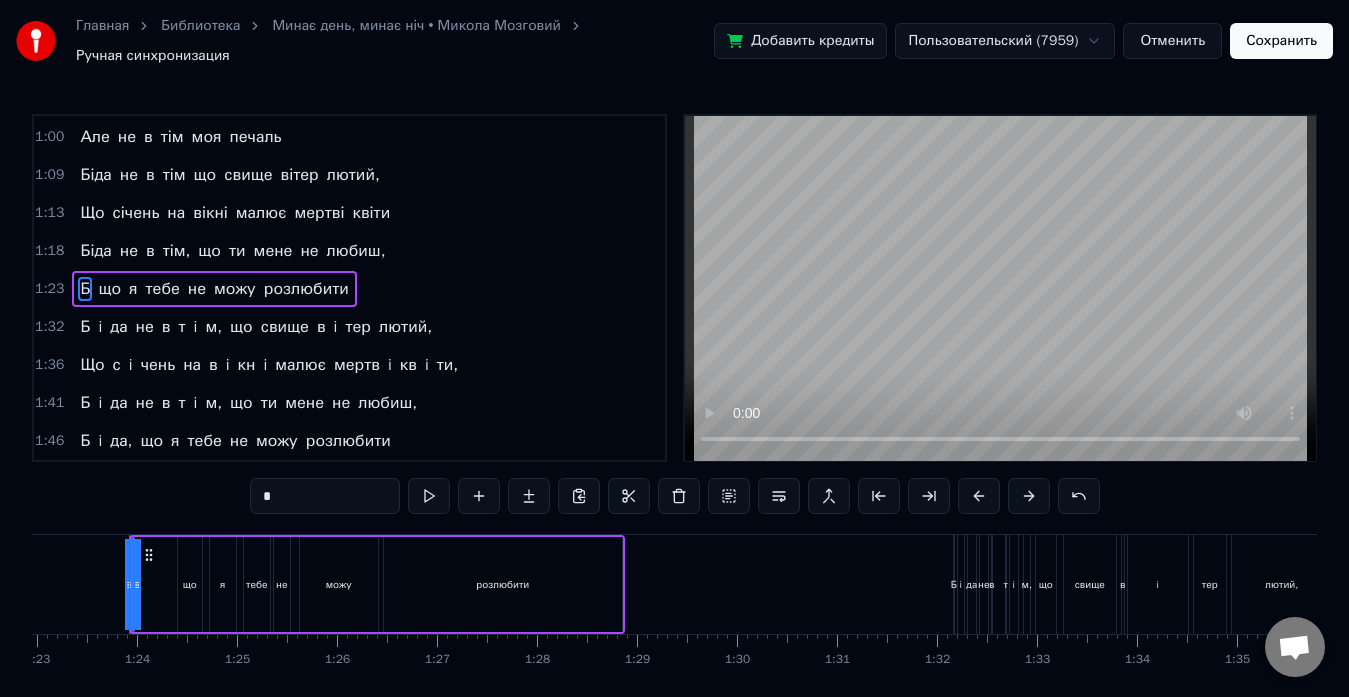 scroll, scrollTop: 0, scrollLeft: 8291, axis: horizontal 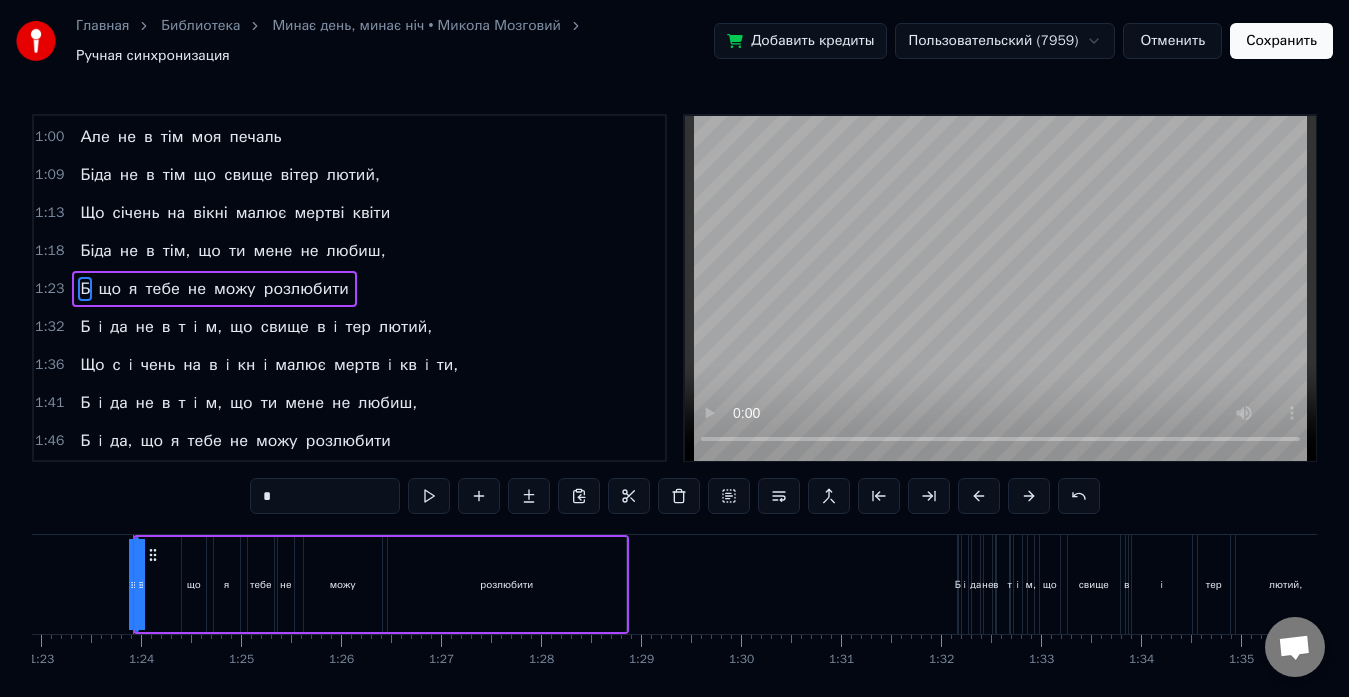 click on "*" at bounding box center [325, 496] 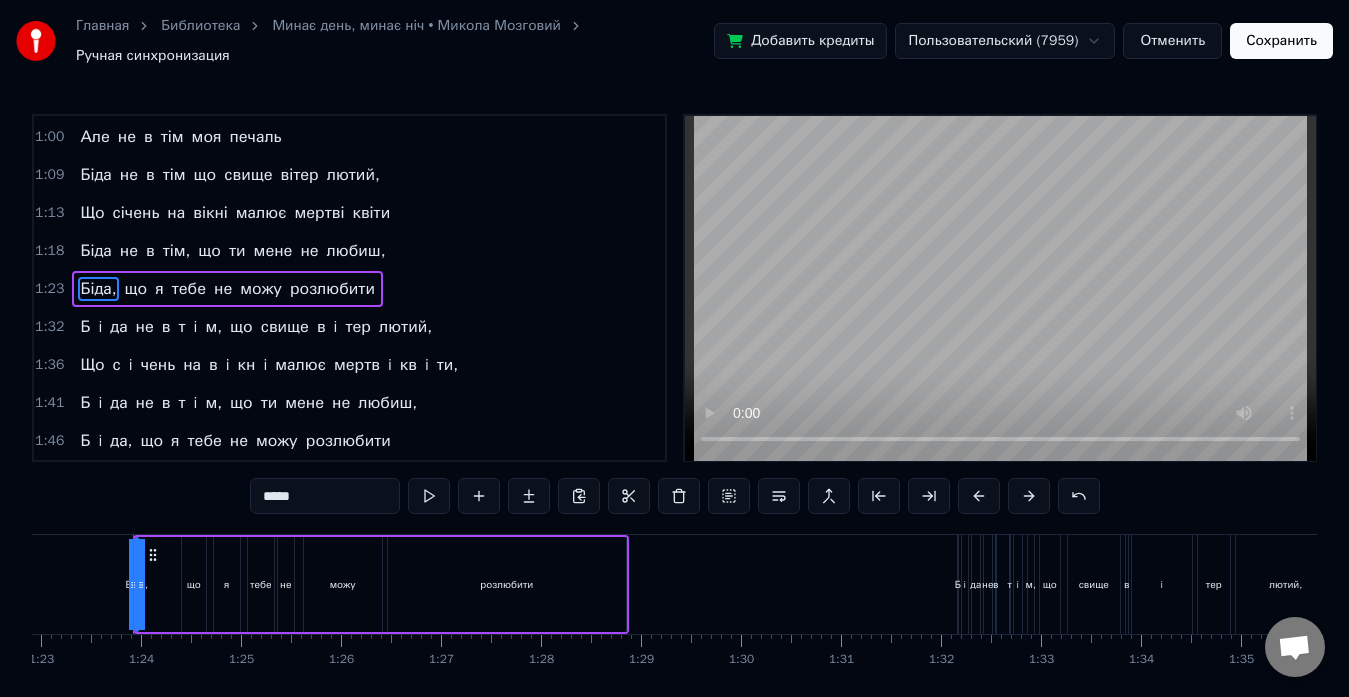 click on "i" at bounding box center [100, 327] 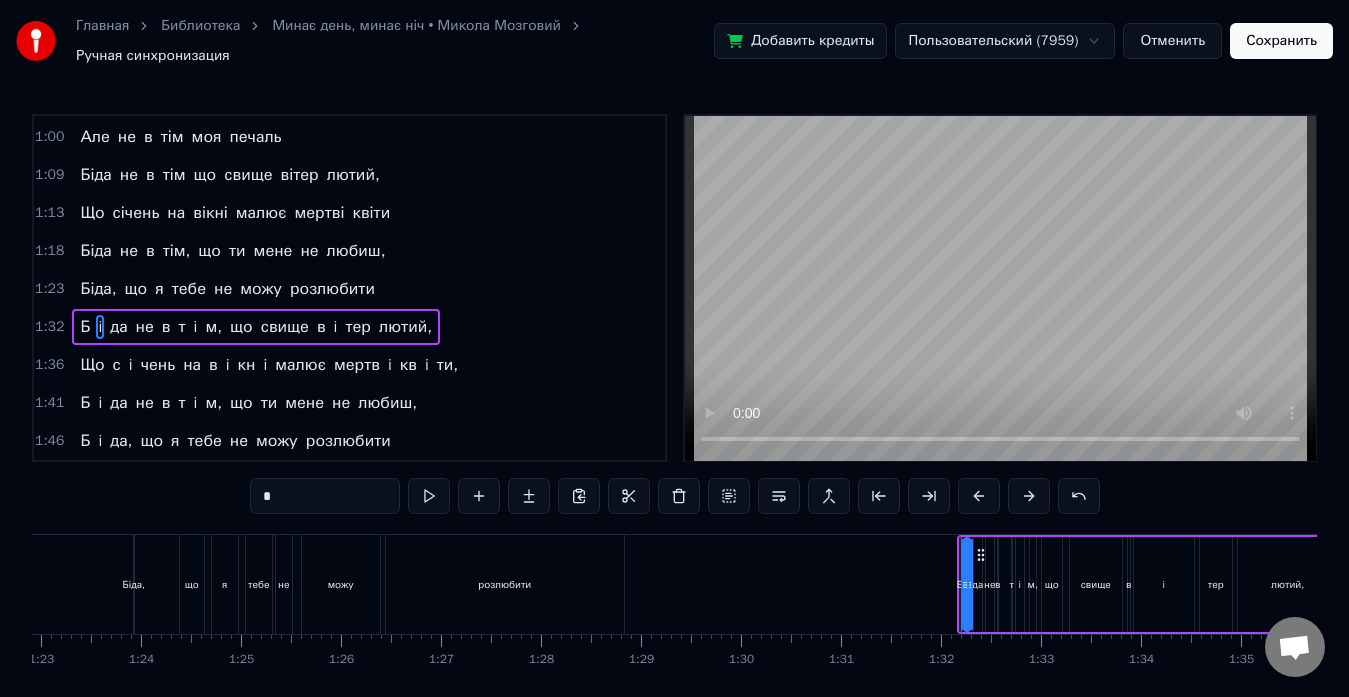 scroll, scrollTop: 302, scrollLeft: 0, axis: vertical 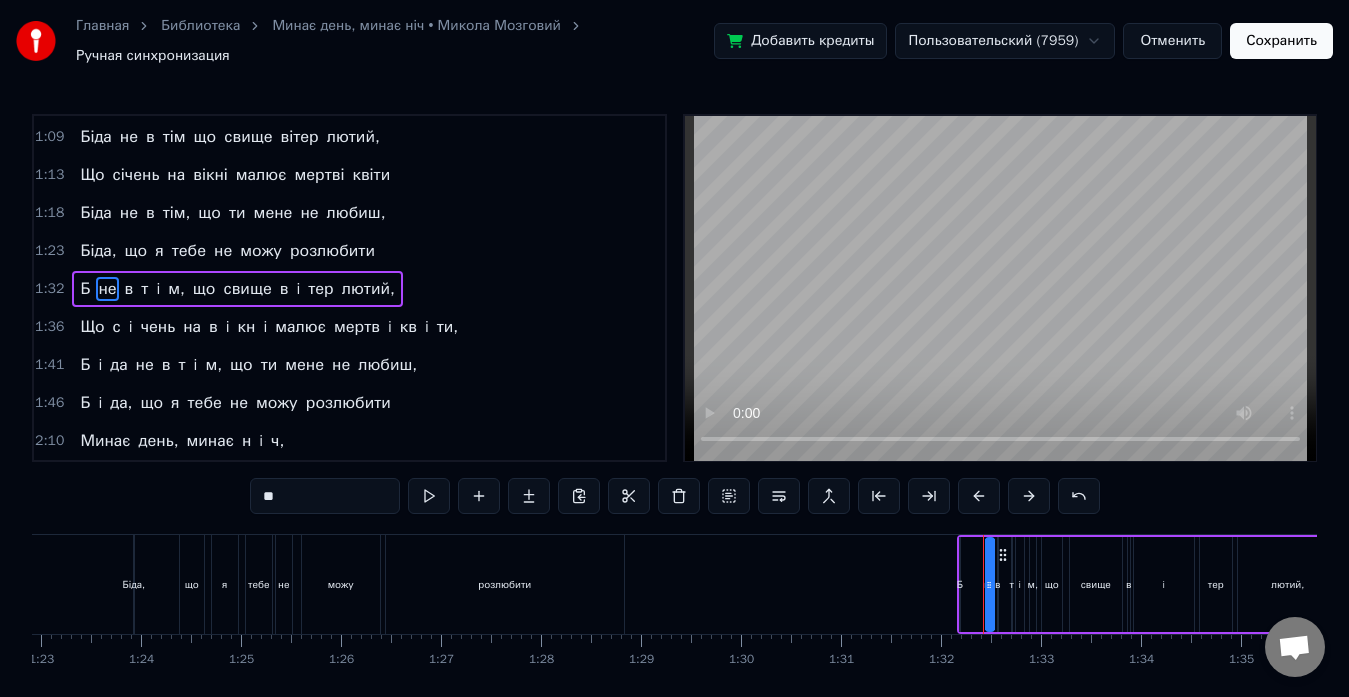 click on "Б" at bounding box center (85, 289) 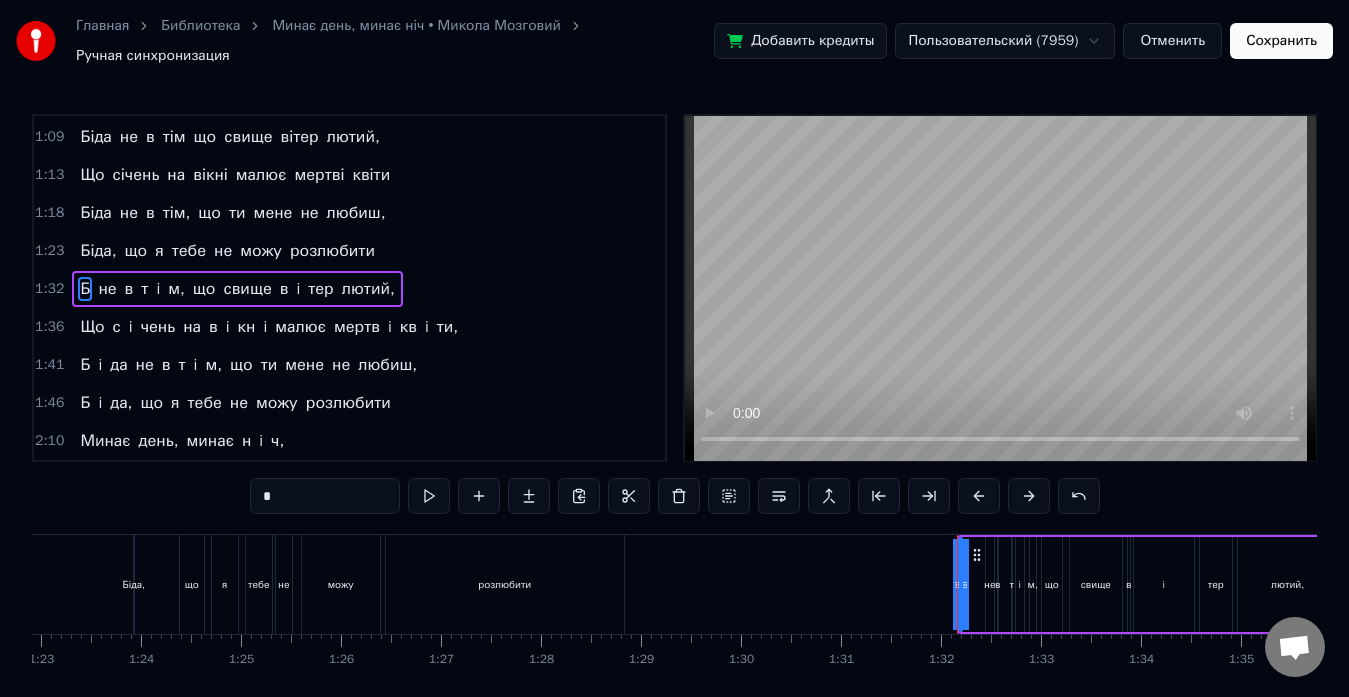 click on "Б не в т i м, що свище в i тер лютий," at bounding box center (237, 289) 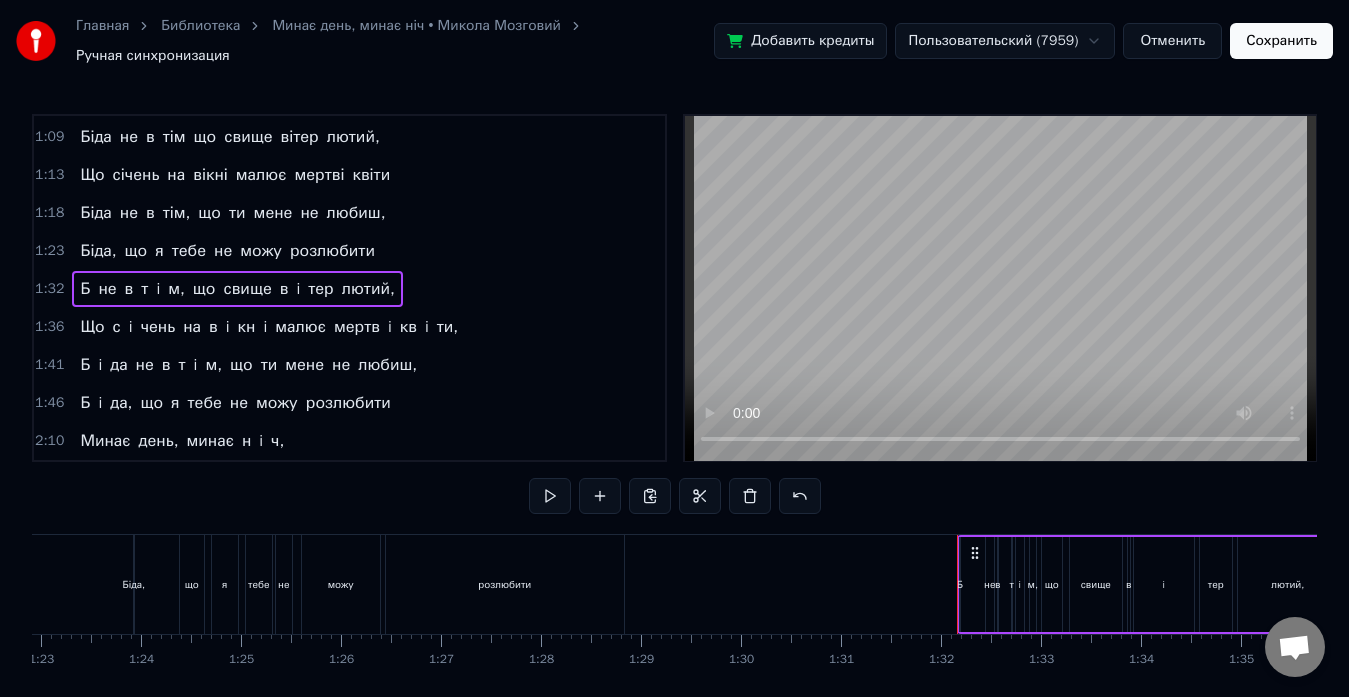 click on "Б" at bounding box center [85, 289] 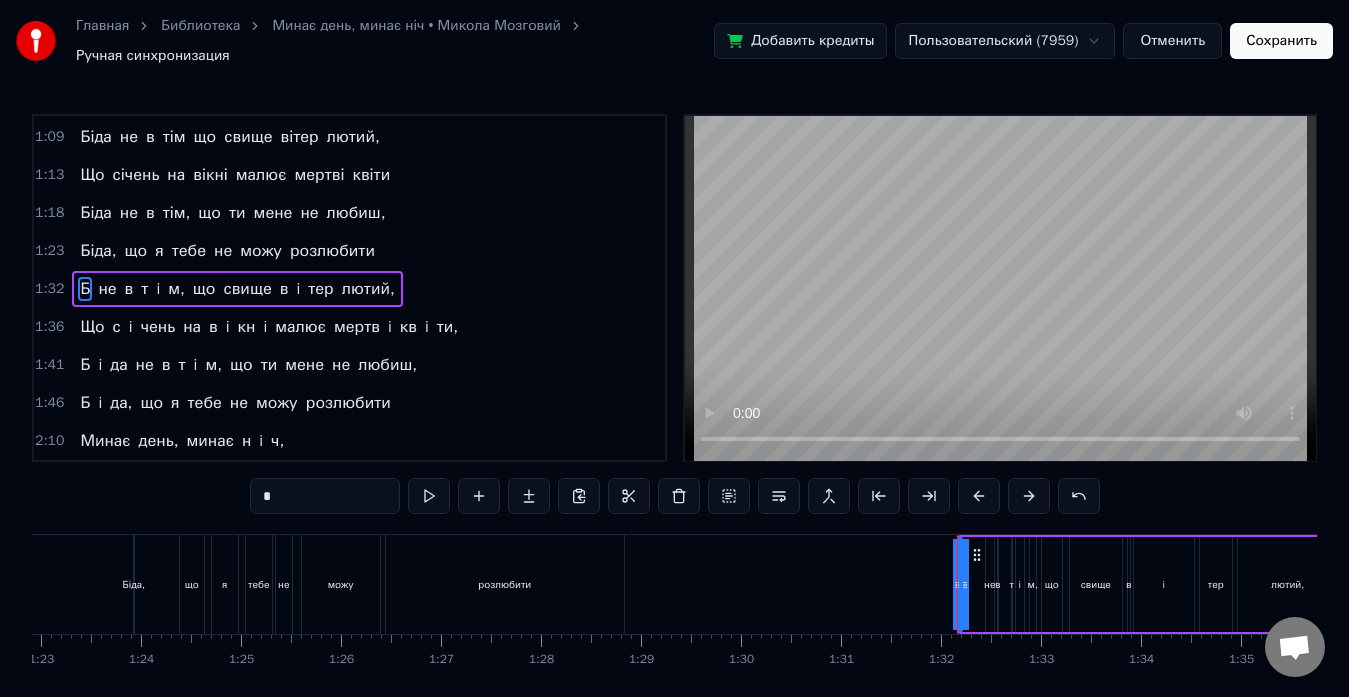 click on "*" at bounding box center [325, 496] 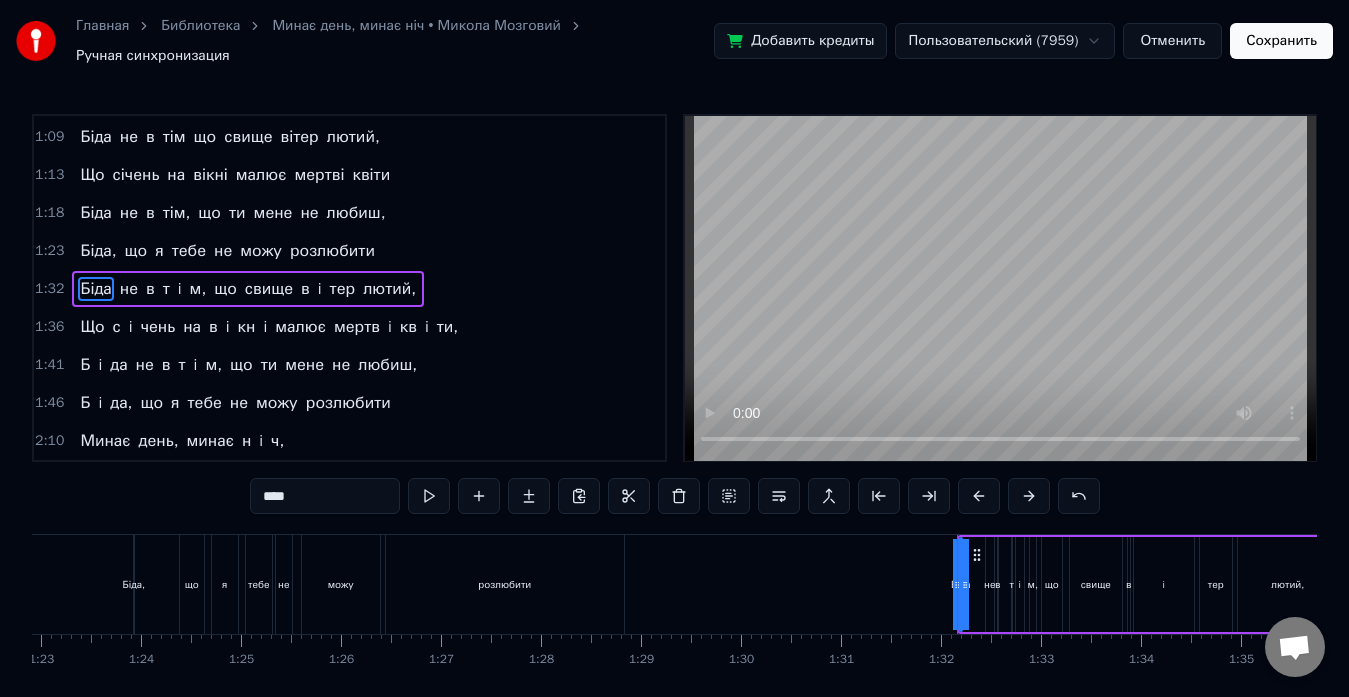 click on "т" at bounding box center [166, 289] 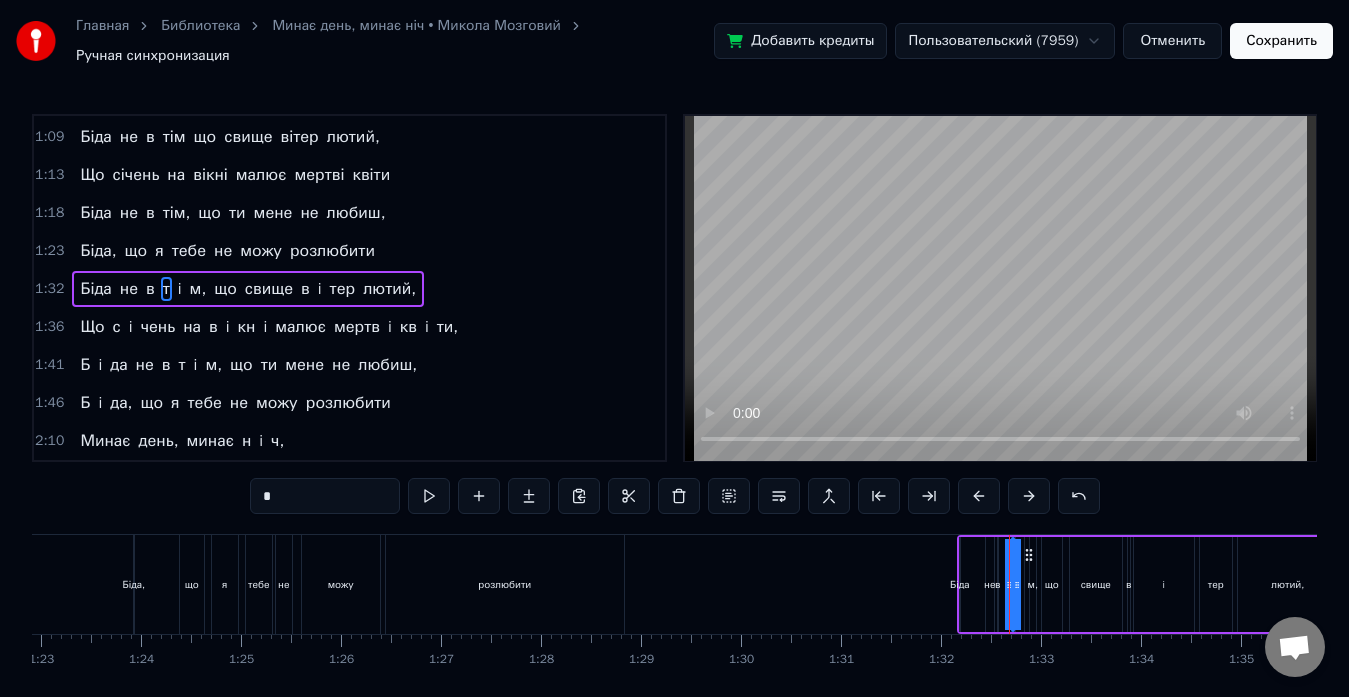 click on "i" at bounding box center (180, 289) 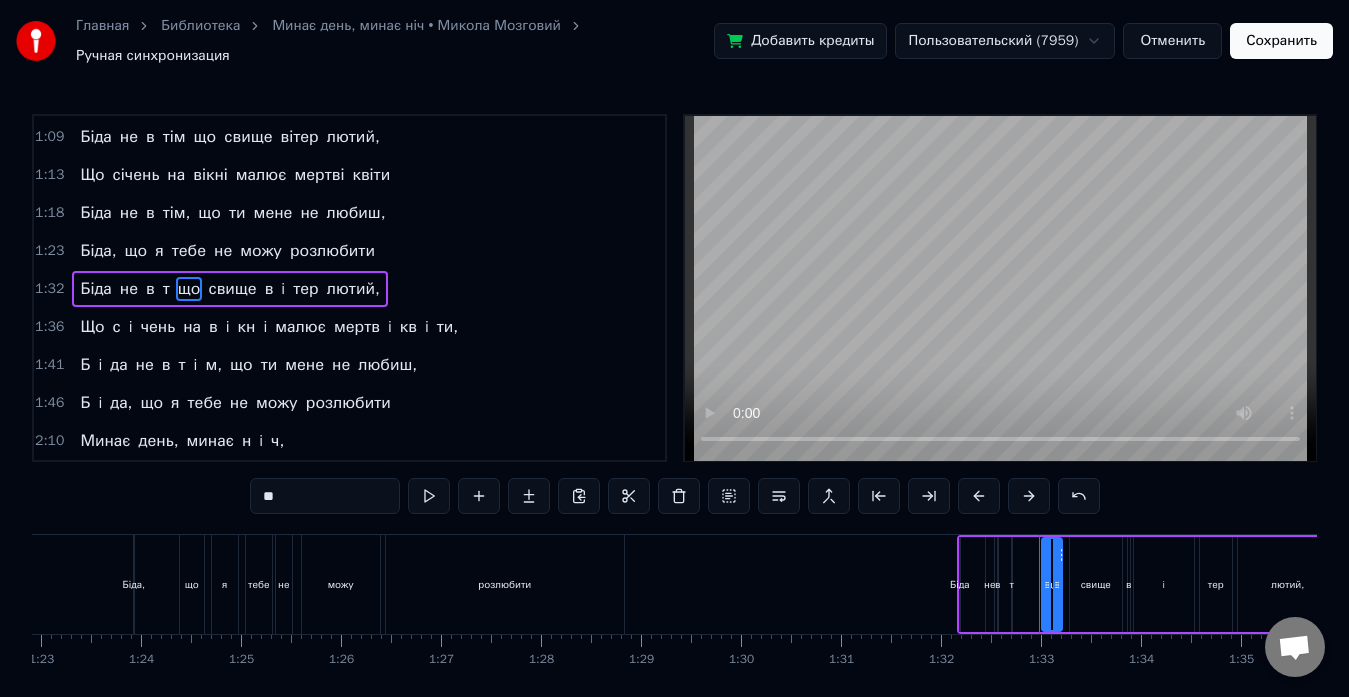 click on "т" at bounding box center [166, 289] 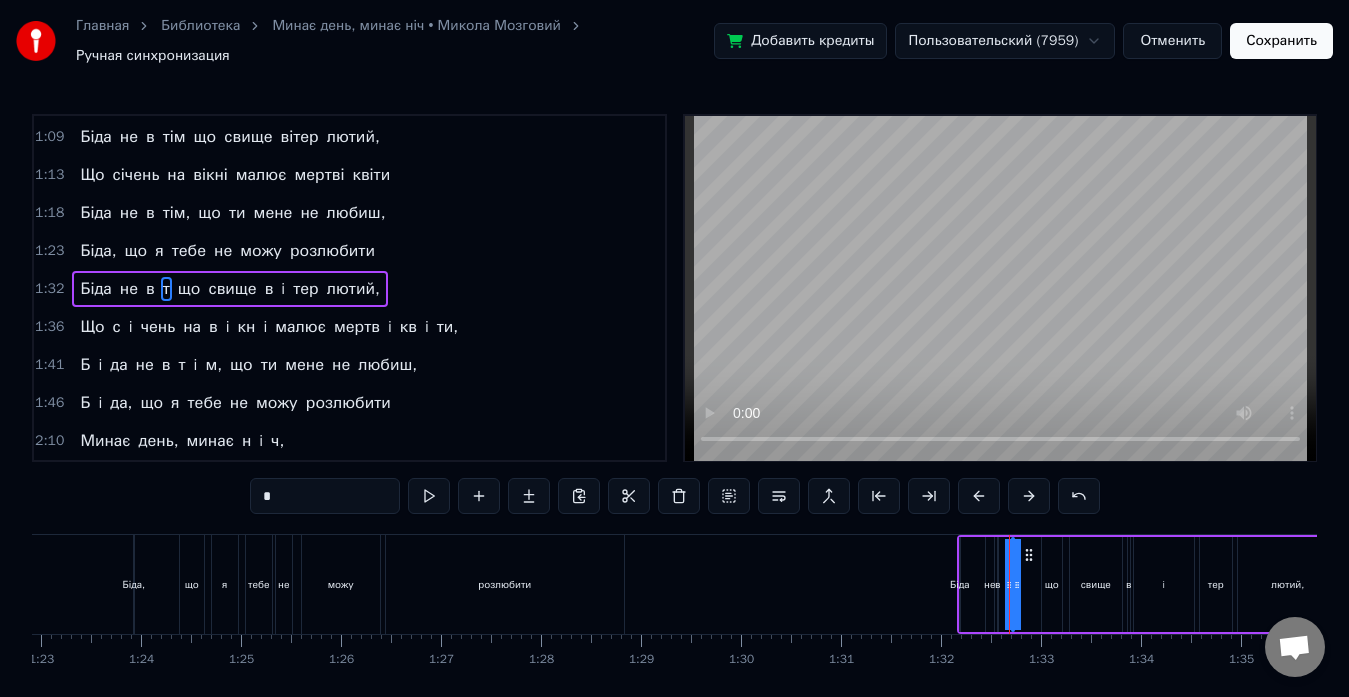 click on "*" at bounding box center [325, 496] 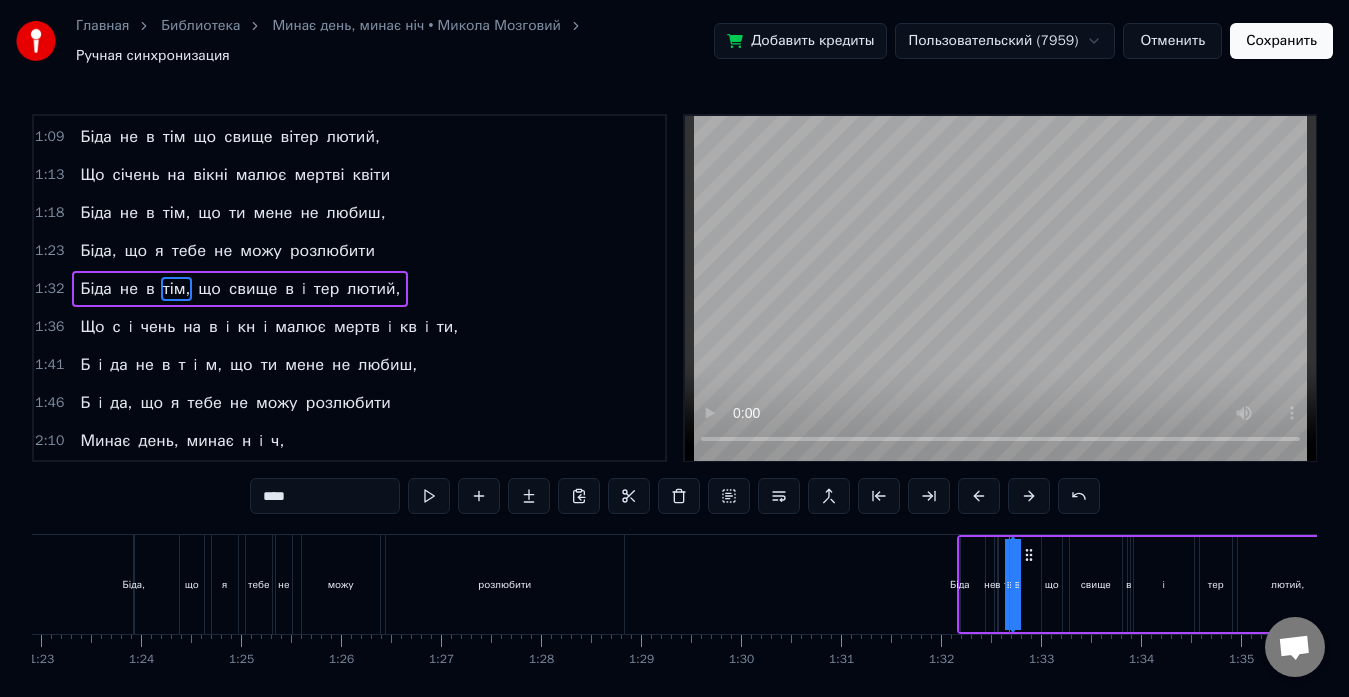click on "i" at bounding box center (304, 289) 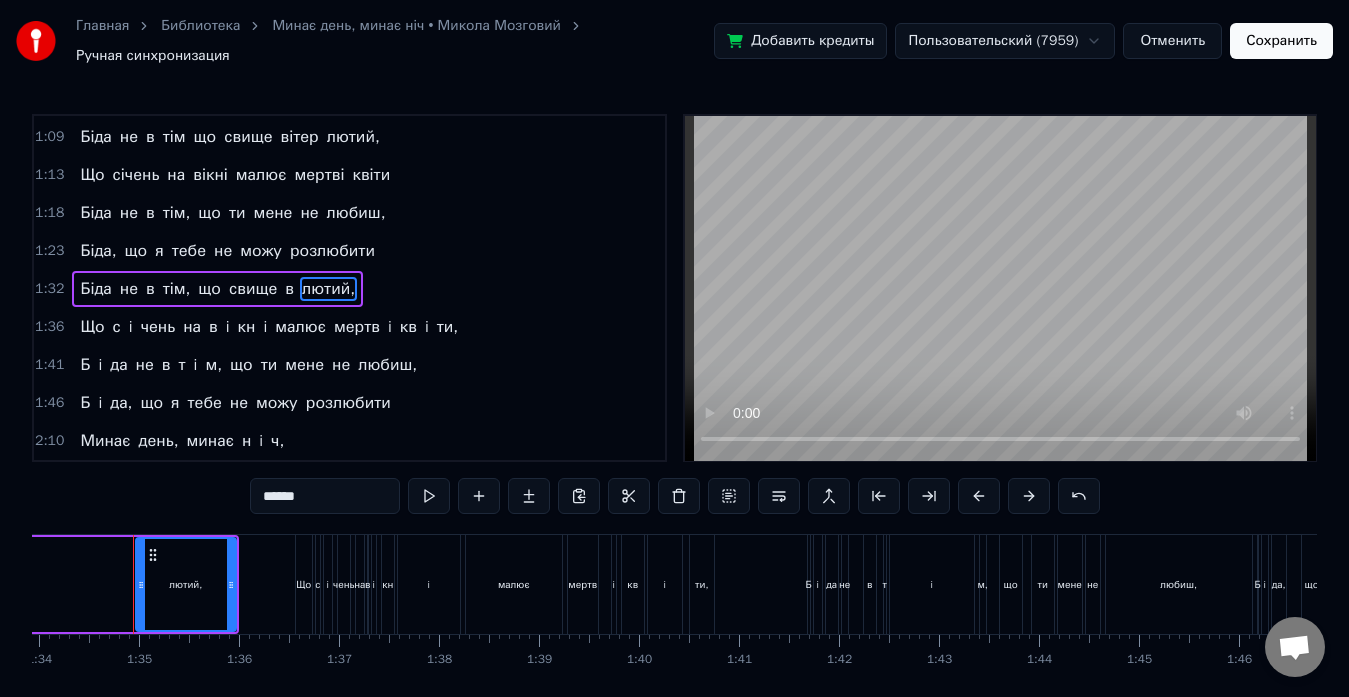 click on "в" at bounding box center [289, 289] 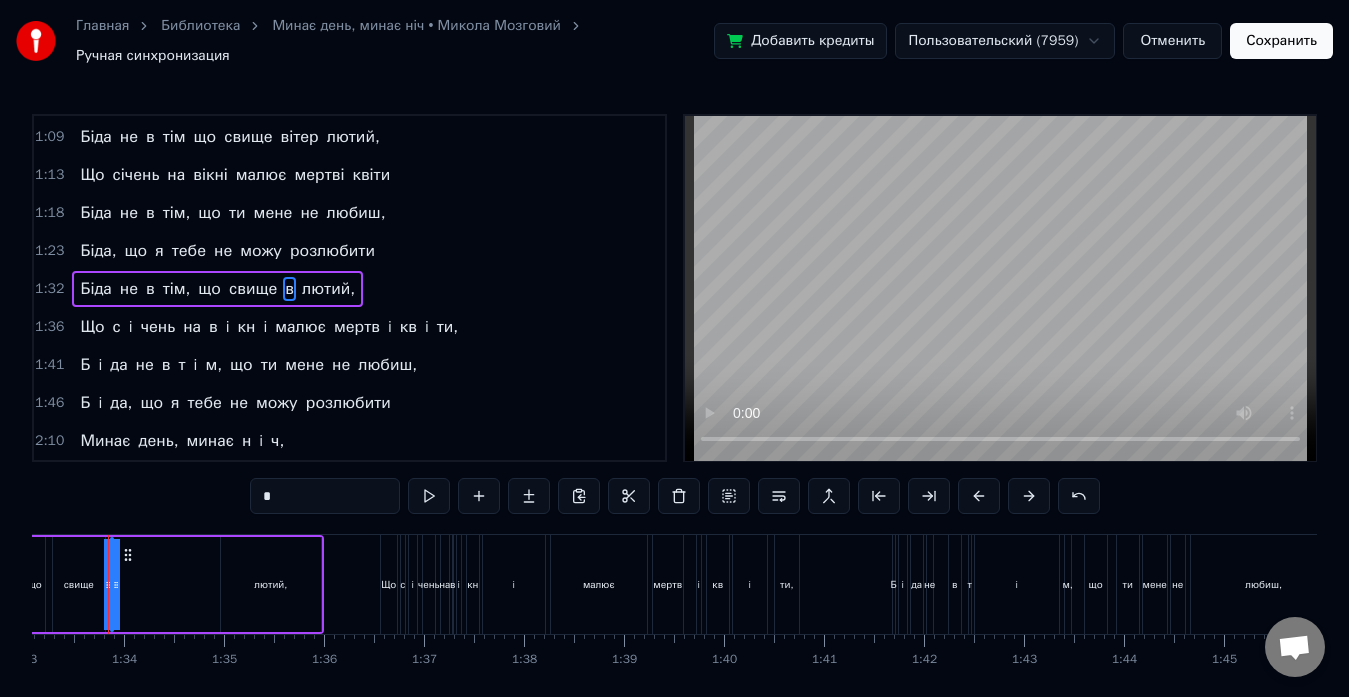 scroll, scrollTop: 0, scrollLeft: 9283, axis: horizontal 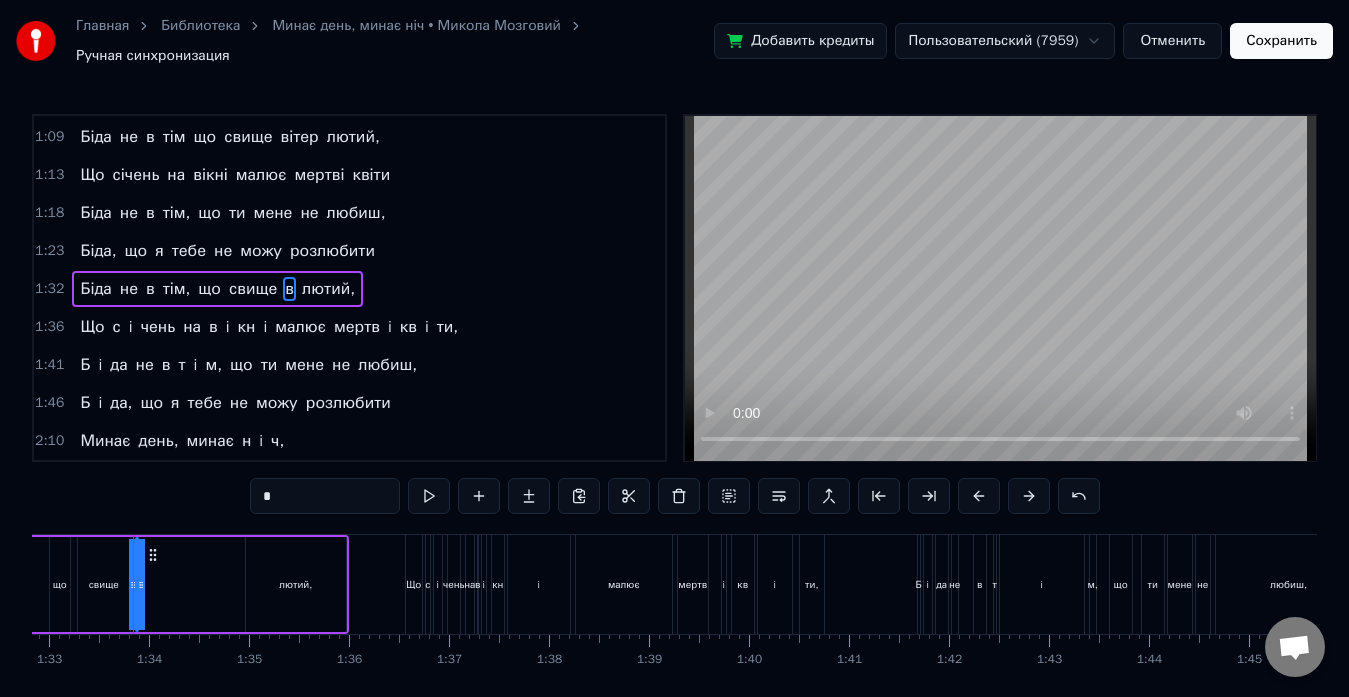 click on "*" at bounding box center [325, 496] 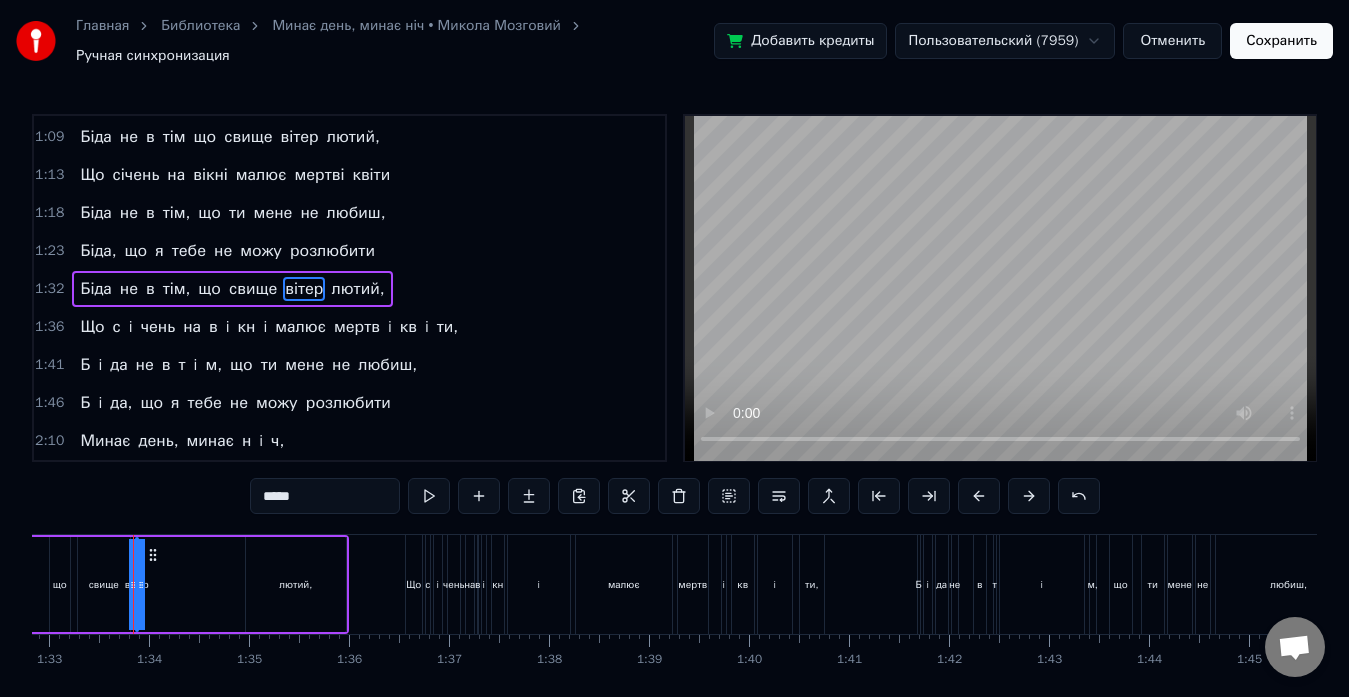 click on "i" at bounding box center [131, 327] 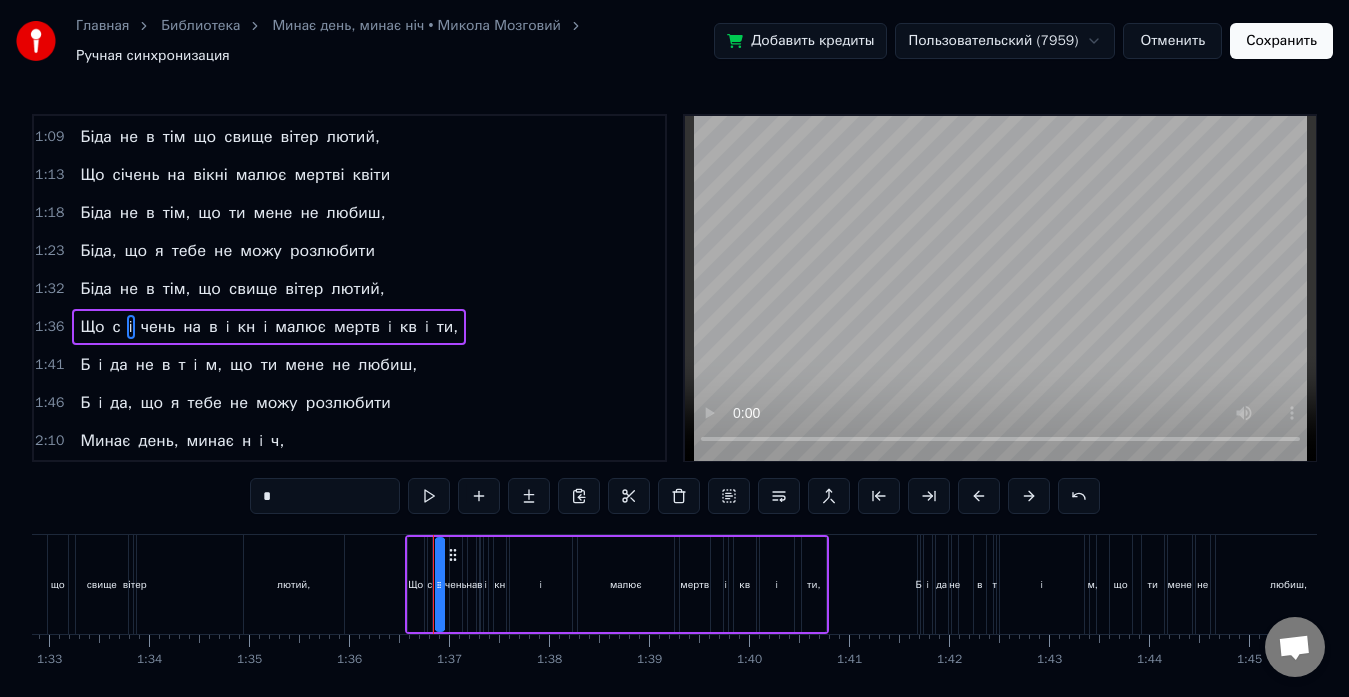 scroll, scrollTop: 340, scrollLeft: 0, axis: vertical 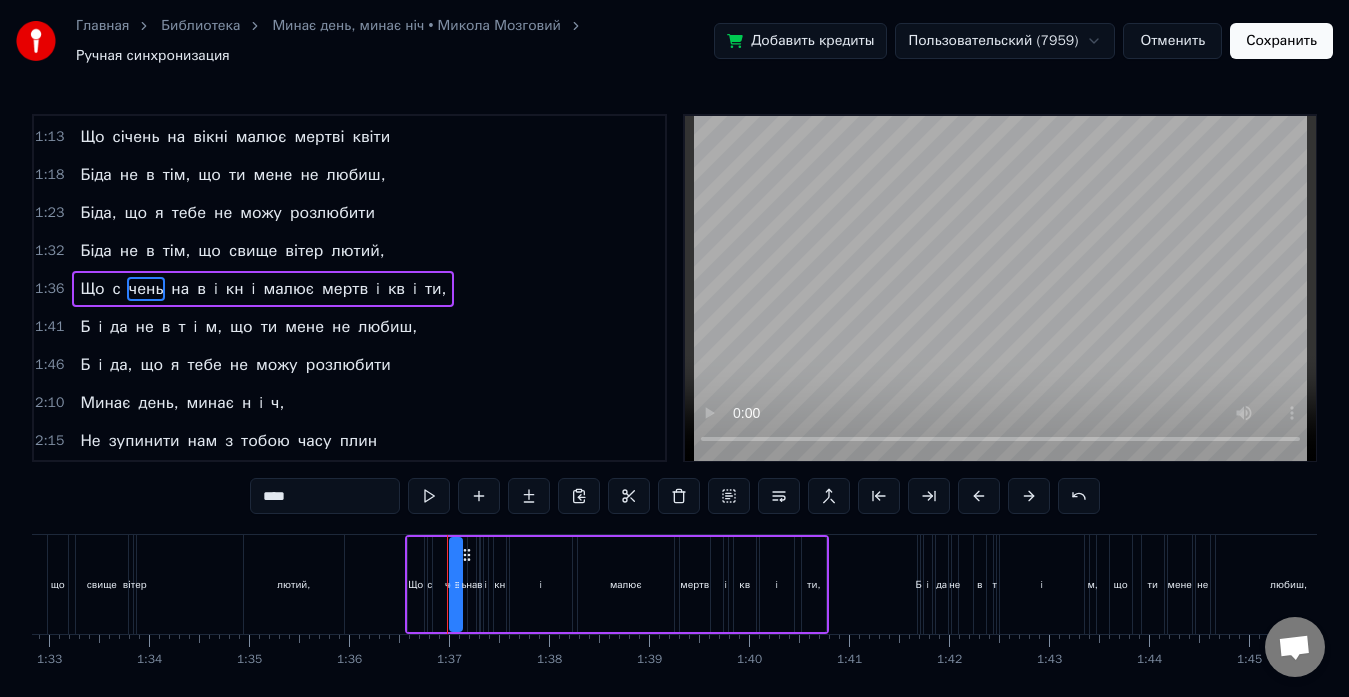 type on "**" 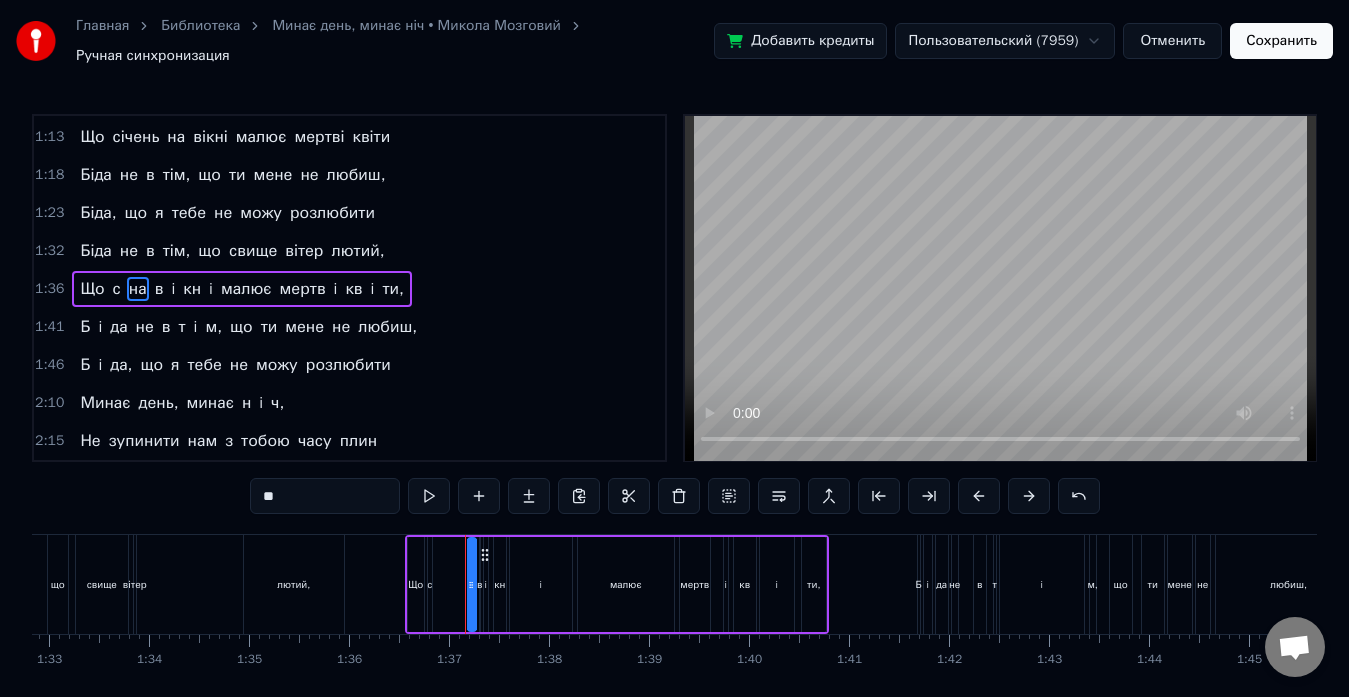 click on "Що с на в i кн i малює мертв i кв i ти," at bounding box center (241, 289) 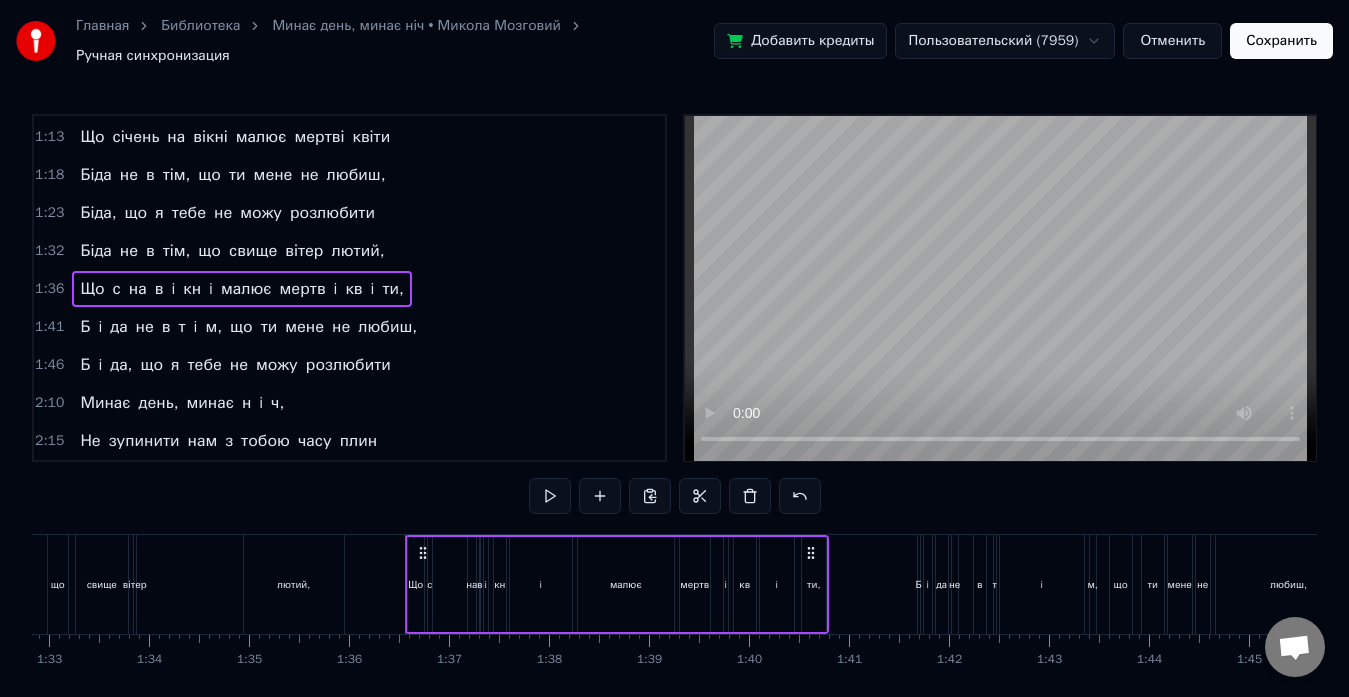 click on "с" at bounding box center [117, 289] 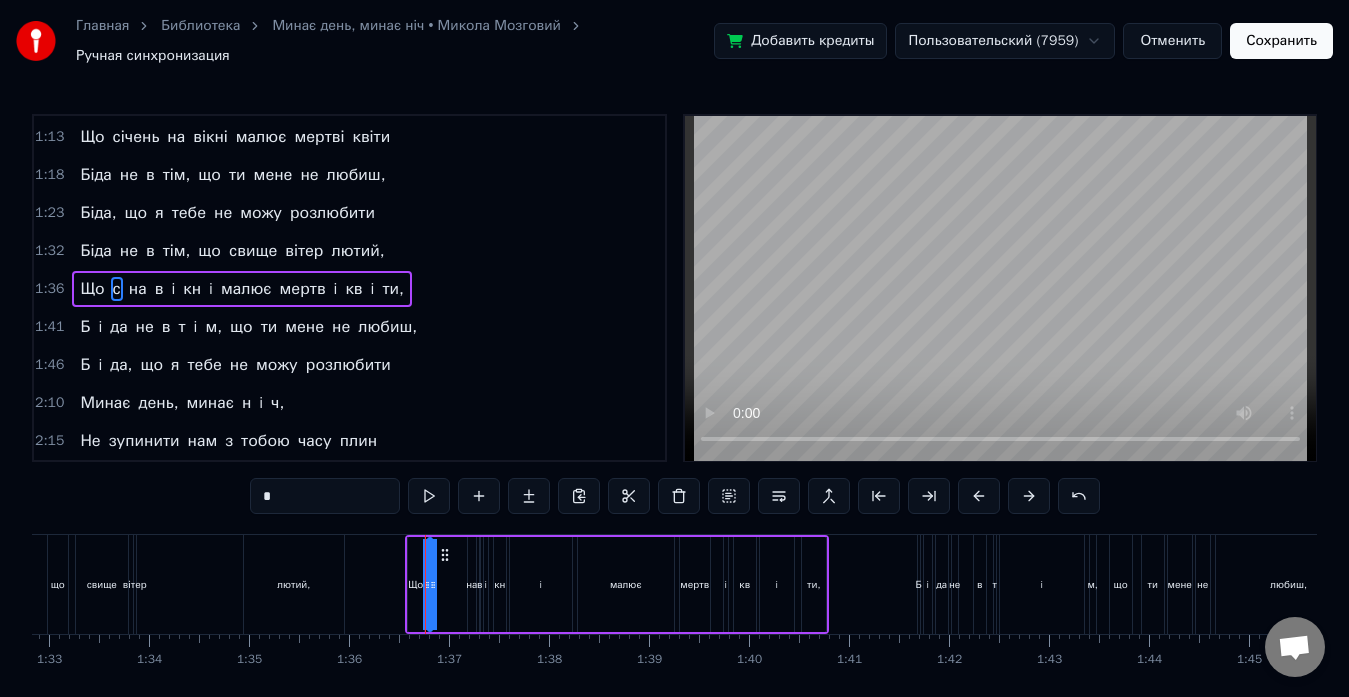click on "*" at bounding box center [325, 496] 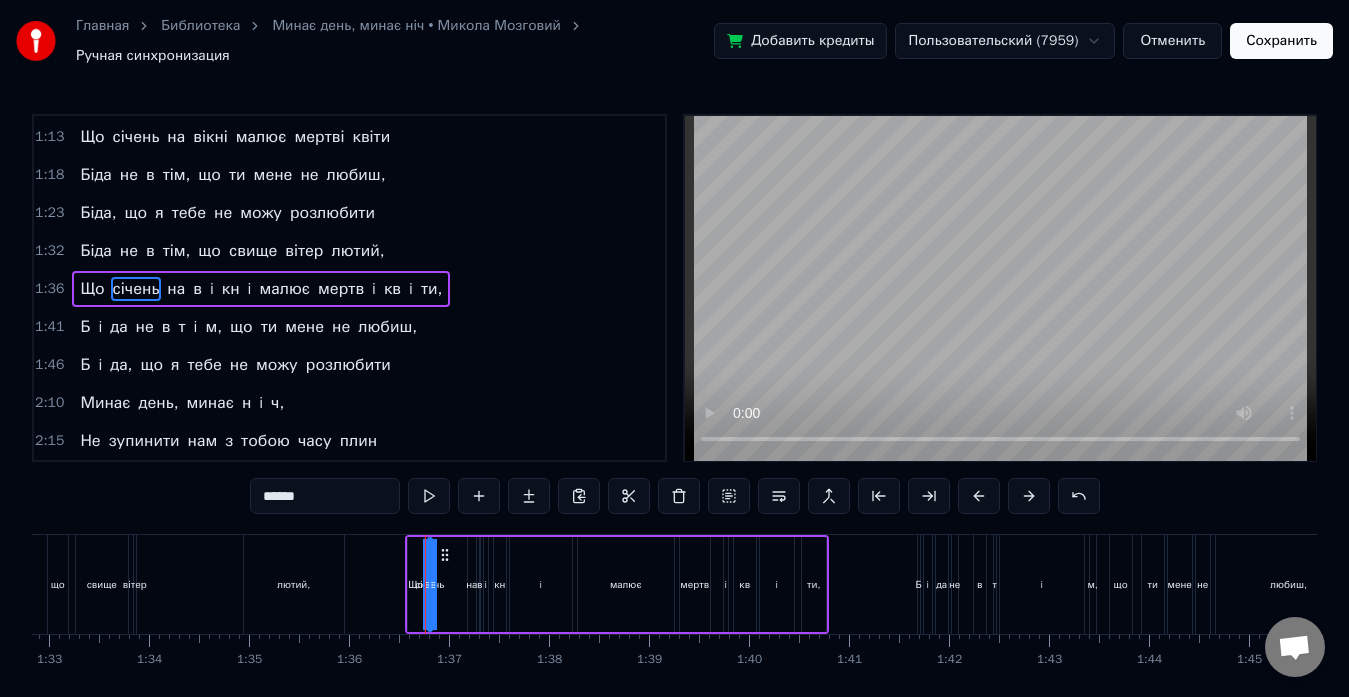 type on "******" 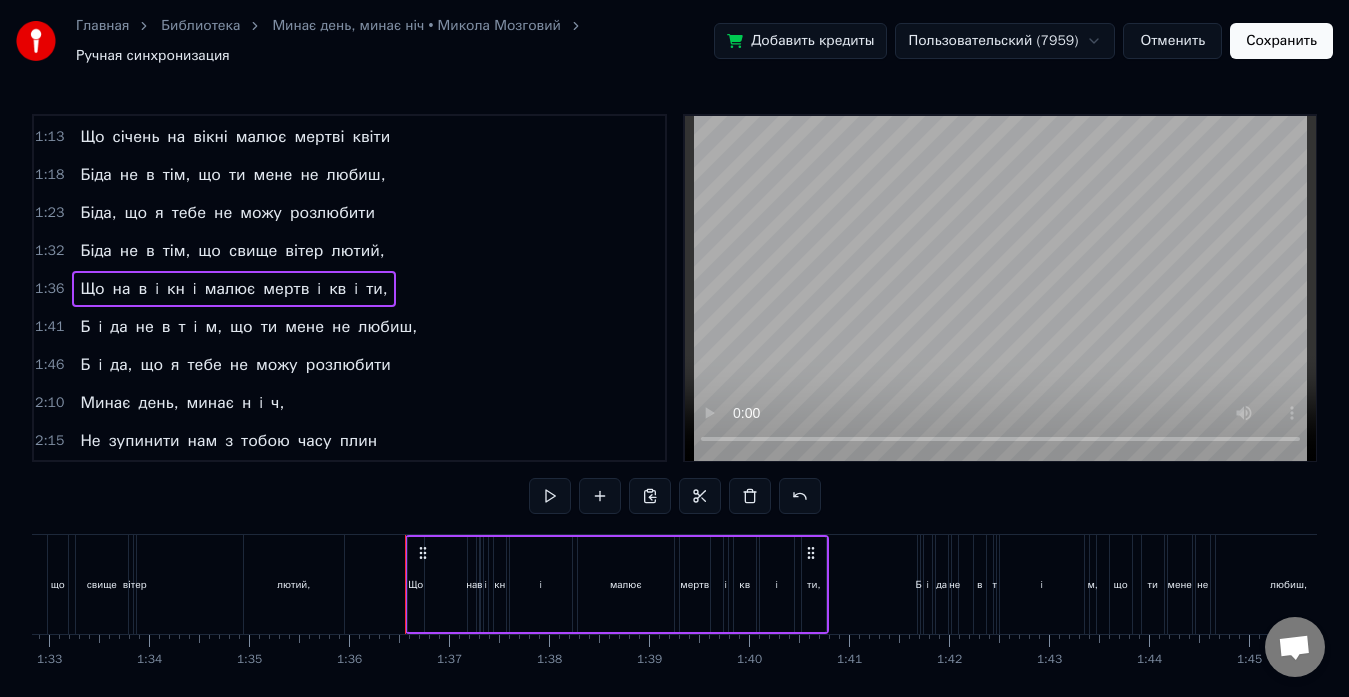 click on "кн" at bounding box center [176, 289] 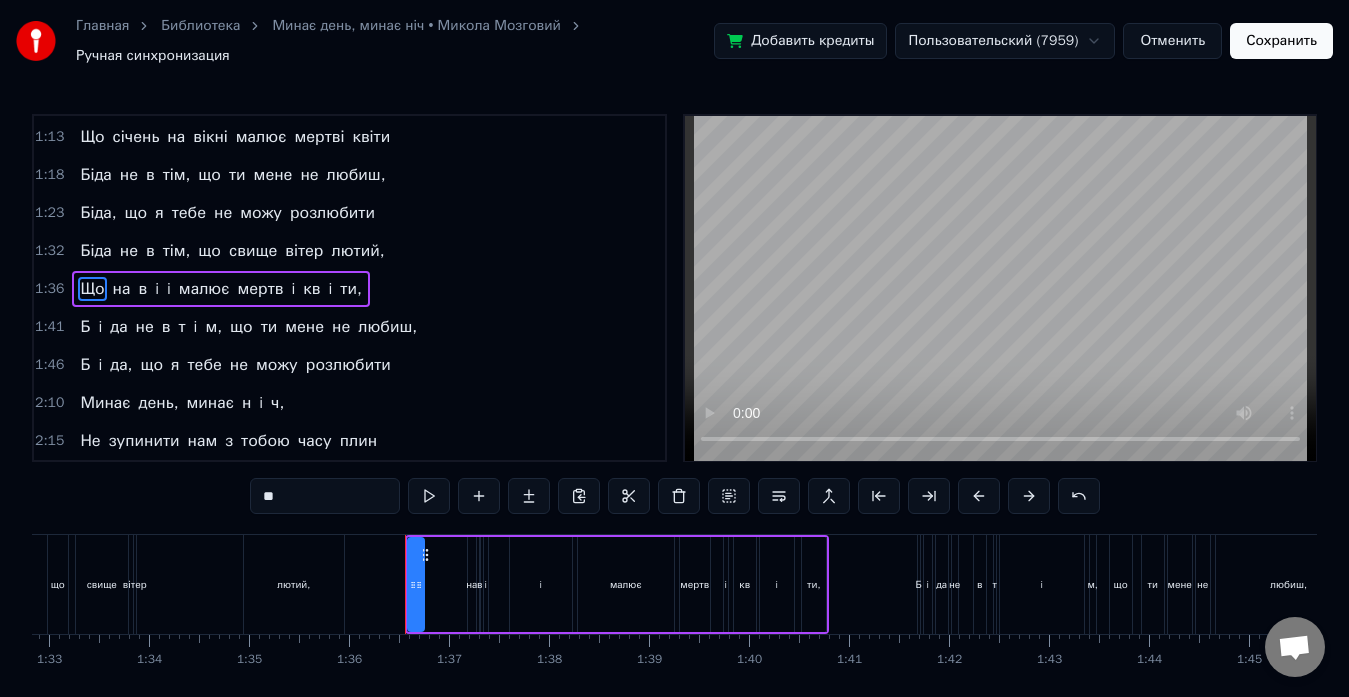 click on "i" at bounding box center [169, 289] 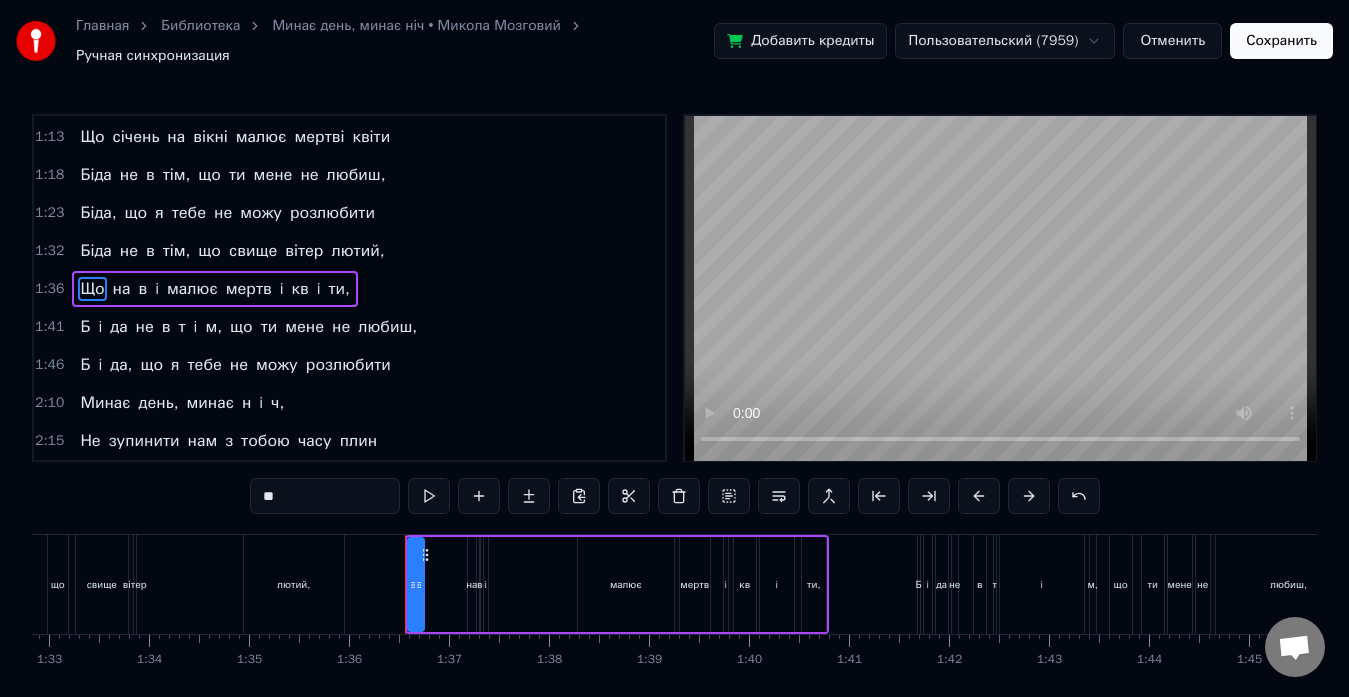 click on "i" at bounding box center (157, 289) 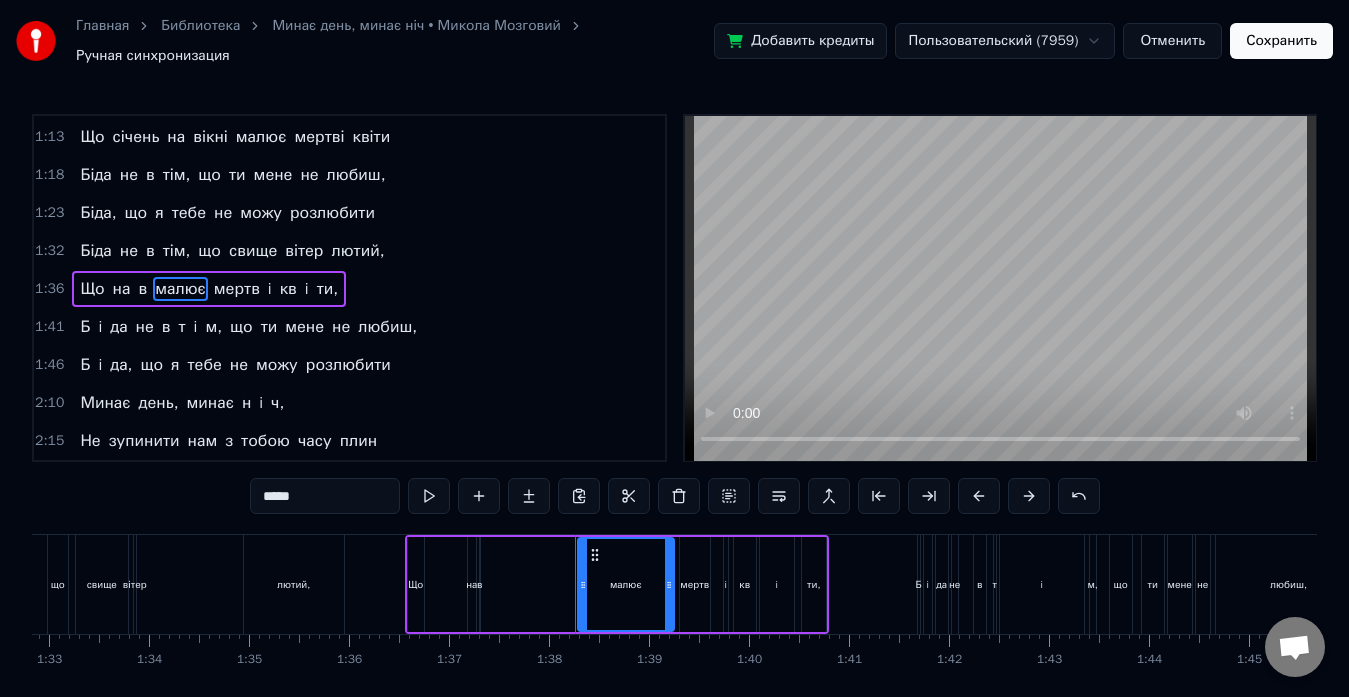 click on "в" at bounding box center (142, 289) 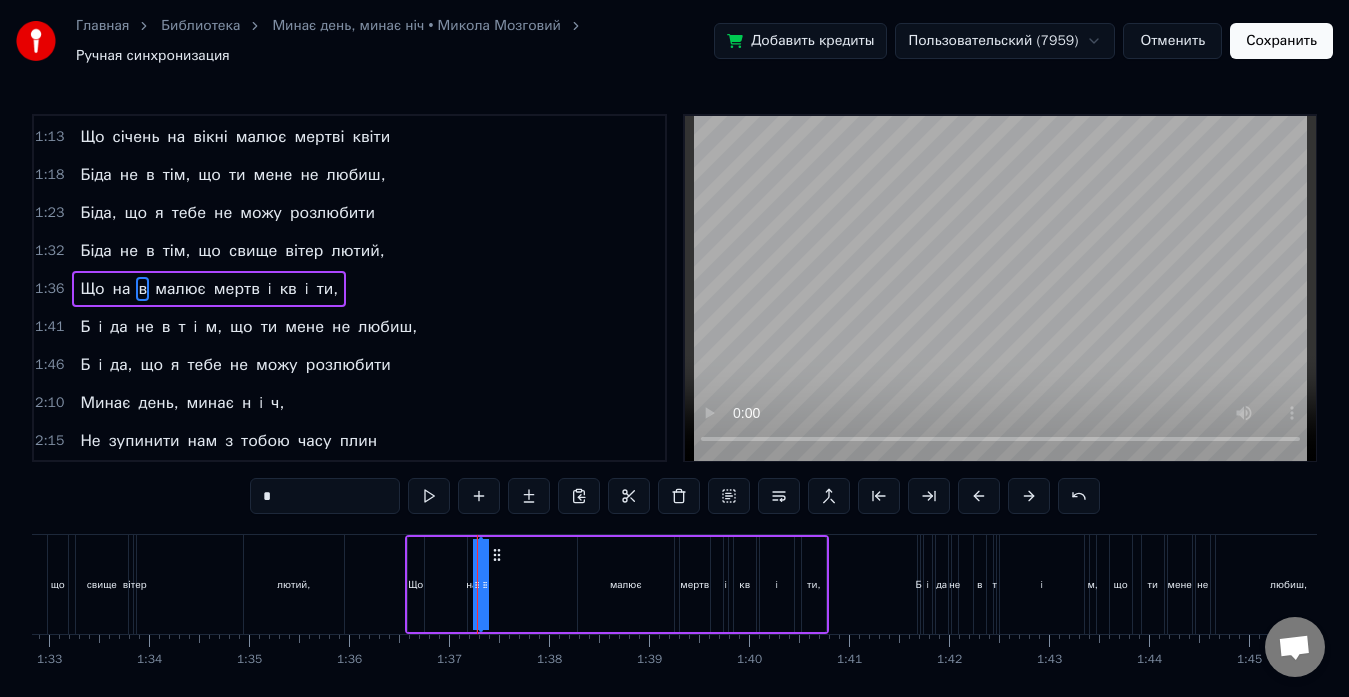 click on "*" at bounding box center (325, 496) 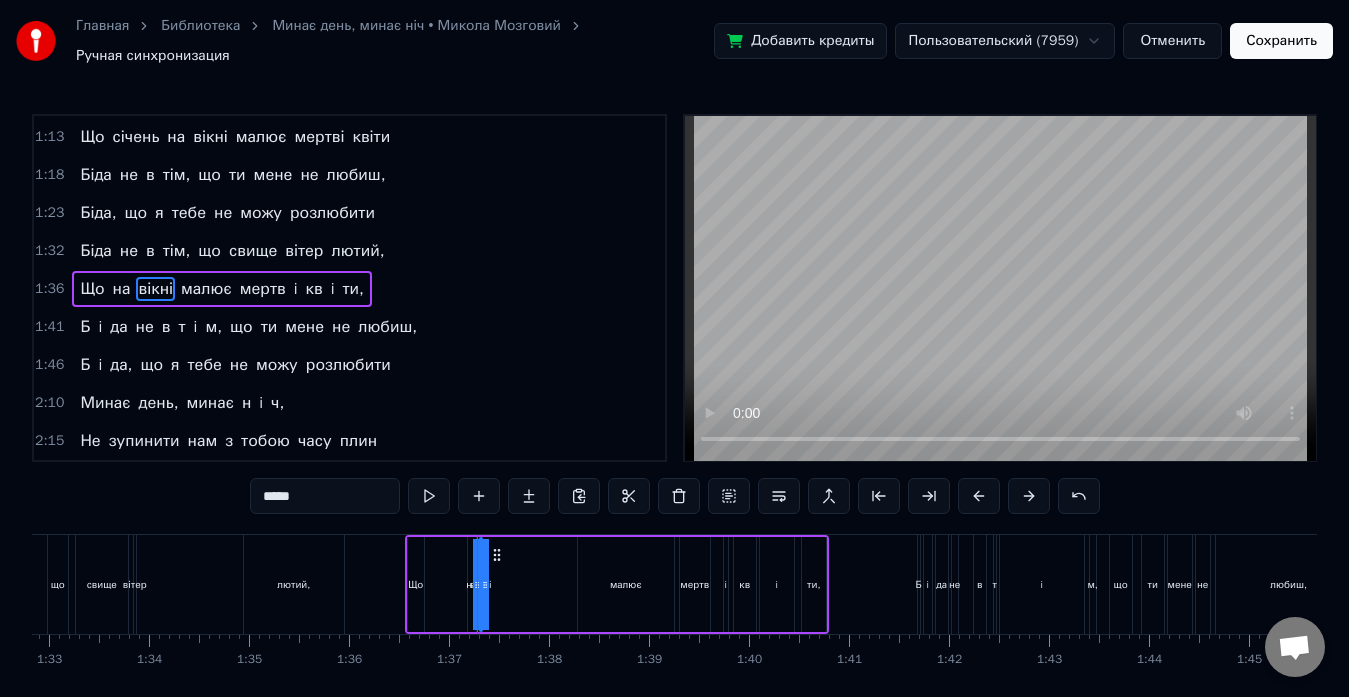 click on "i" at bounding box center (296, 289) 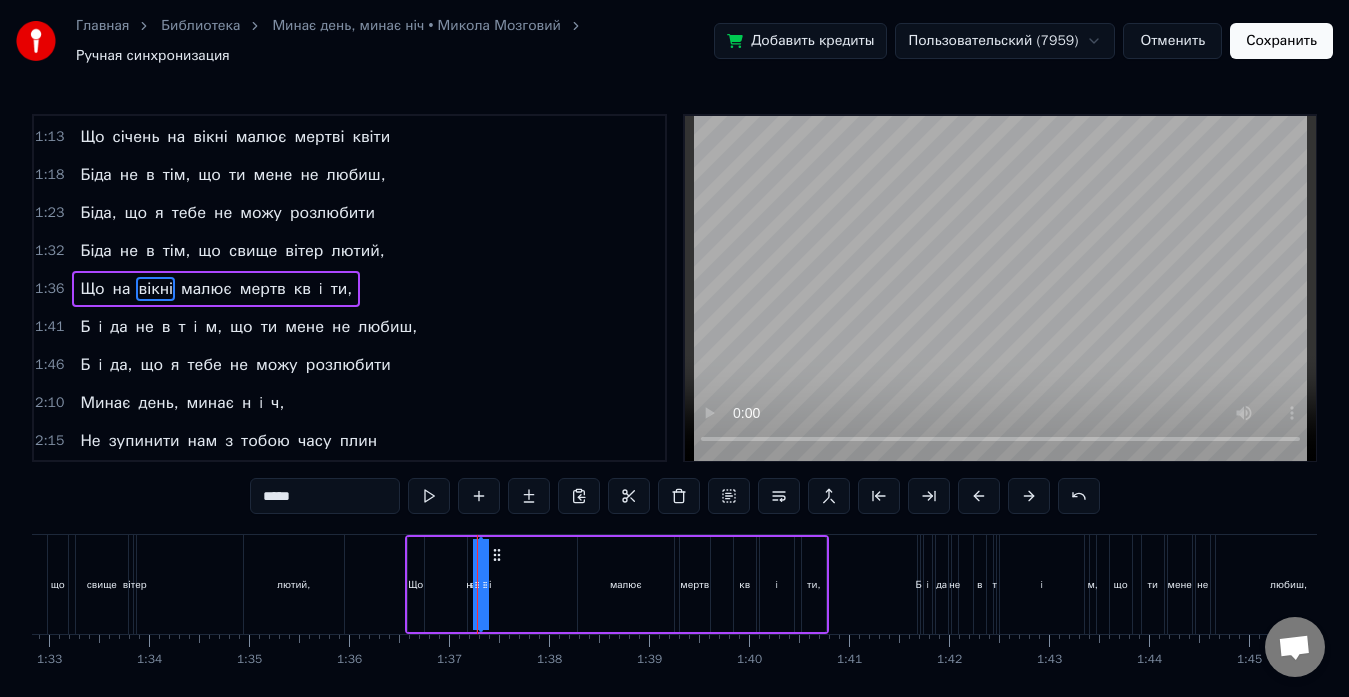 click on "мертв" at bounding box center (263, 289) 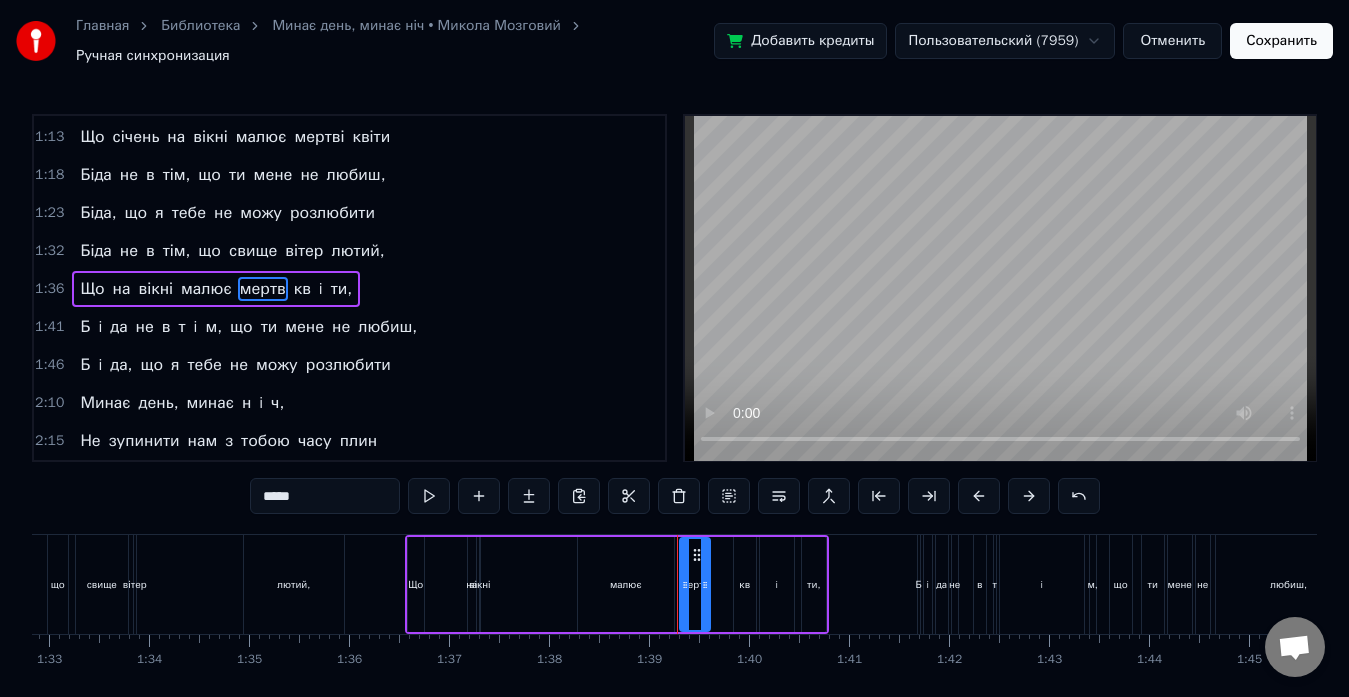 click on "*****" at bounding box center (325, 496) 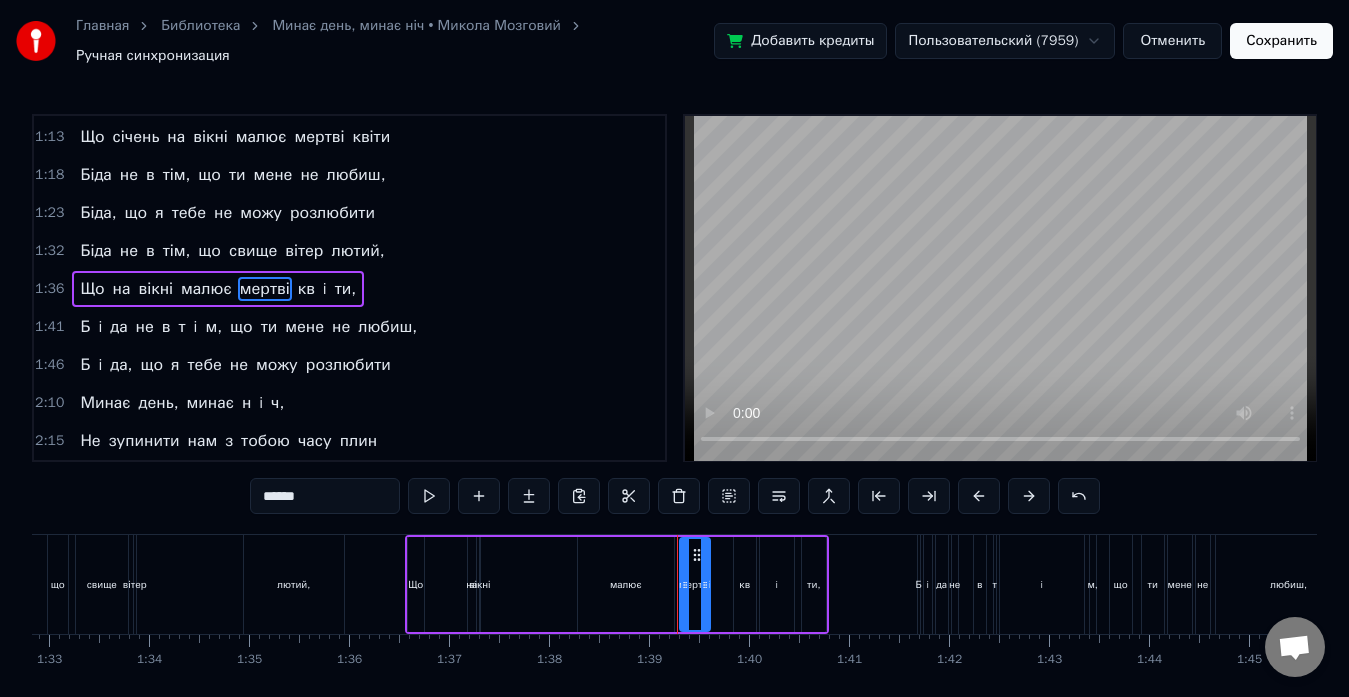 type on "******" 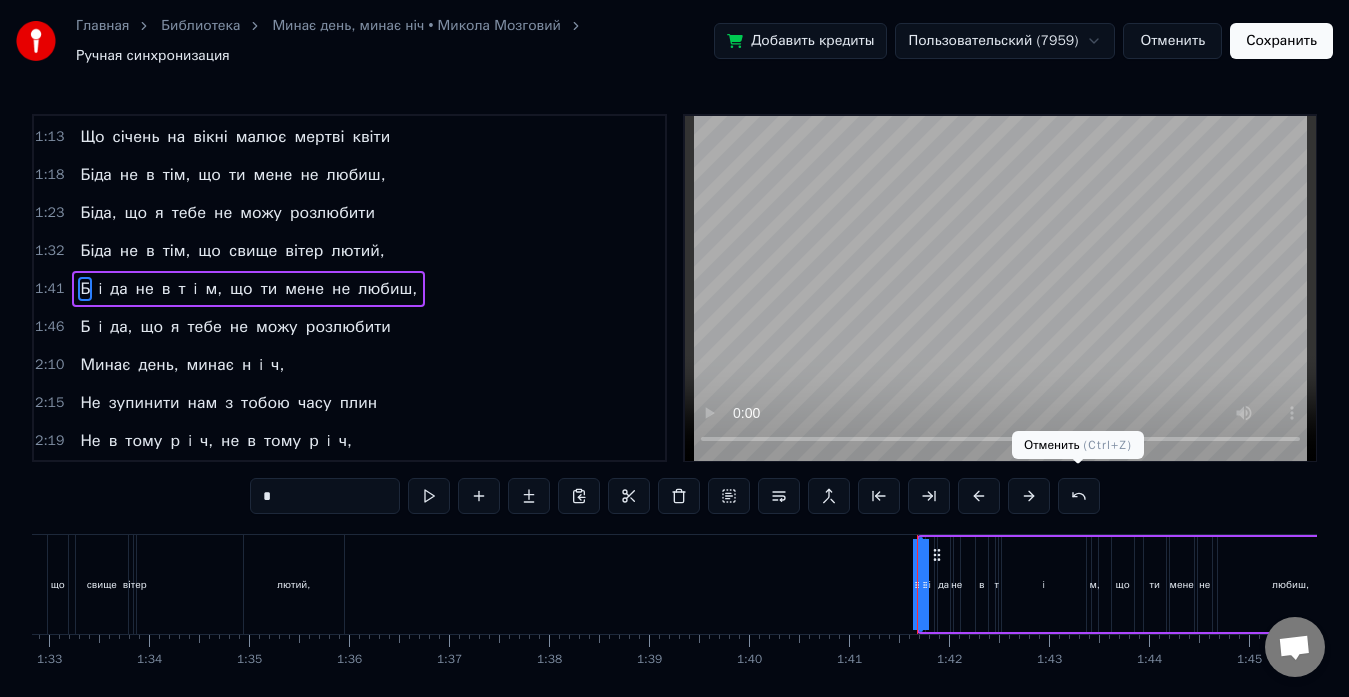 click at bounding box center [1079, 496] 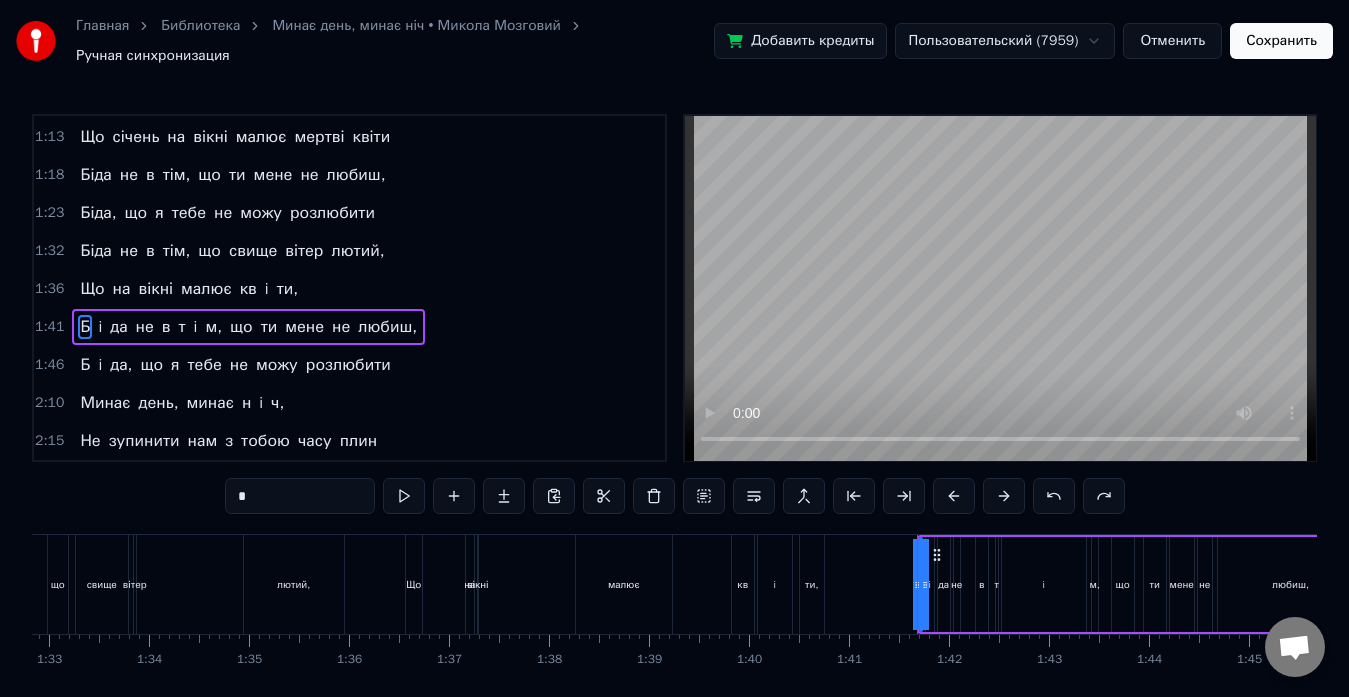click on "i" at bounding box center [267, 289] 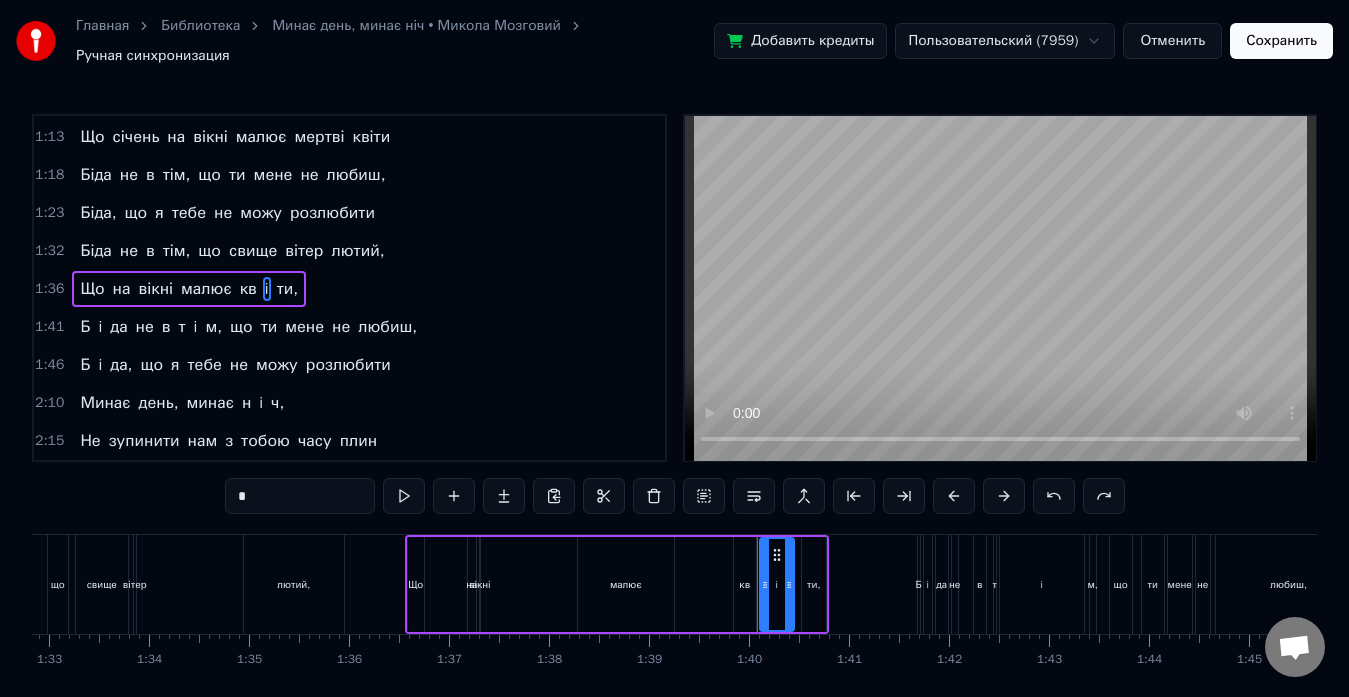 type on "***" 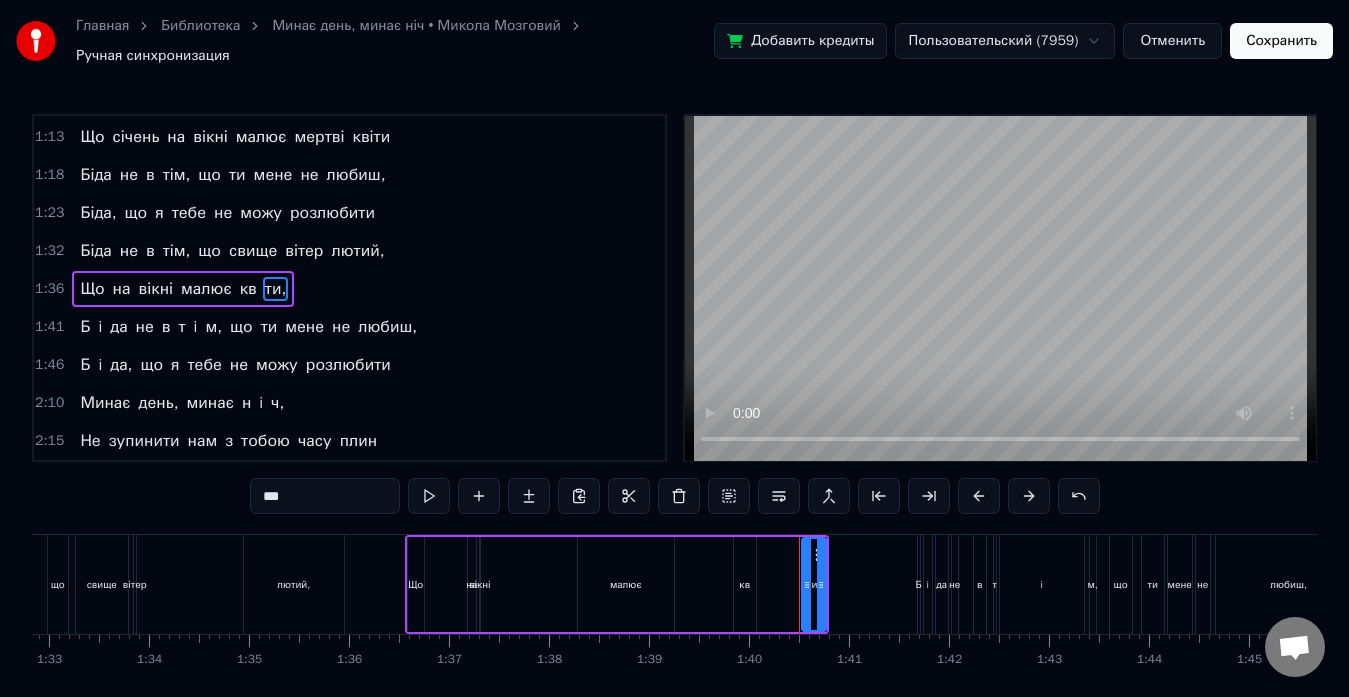 click on "Що на вікні малює кв ти," at bounding box center (183, 289) 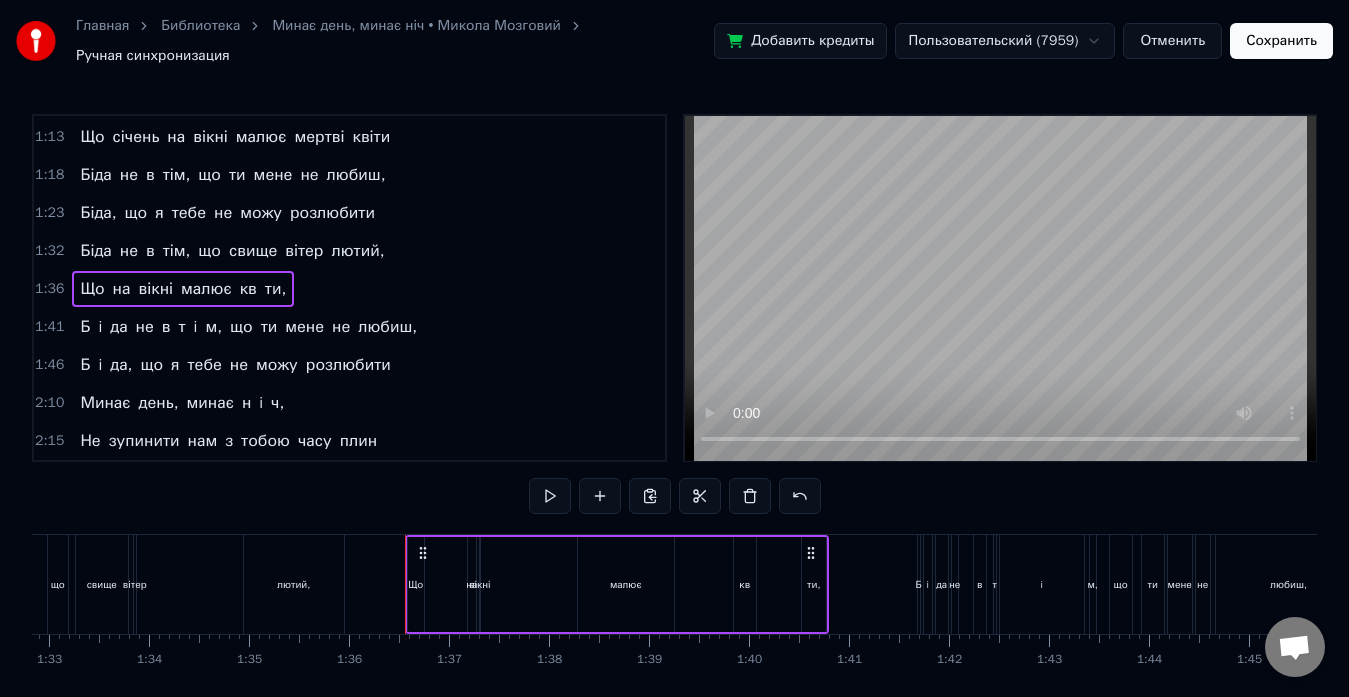 click on "ти," at bounding box center [275, 289] 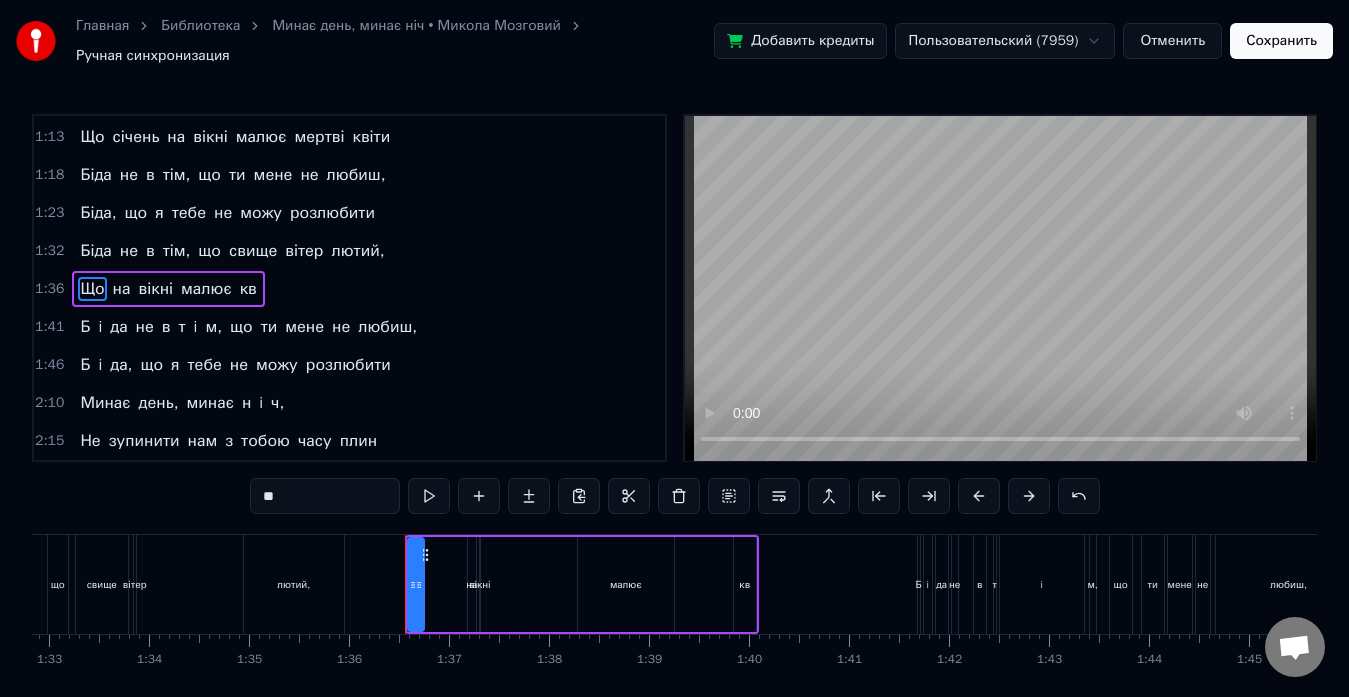 click on "кв" at bounding box center (248, 289) 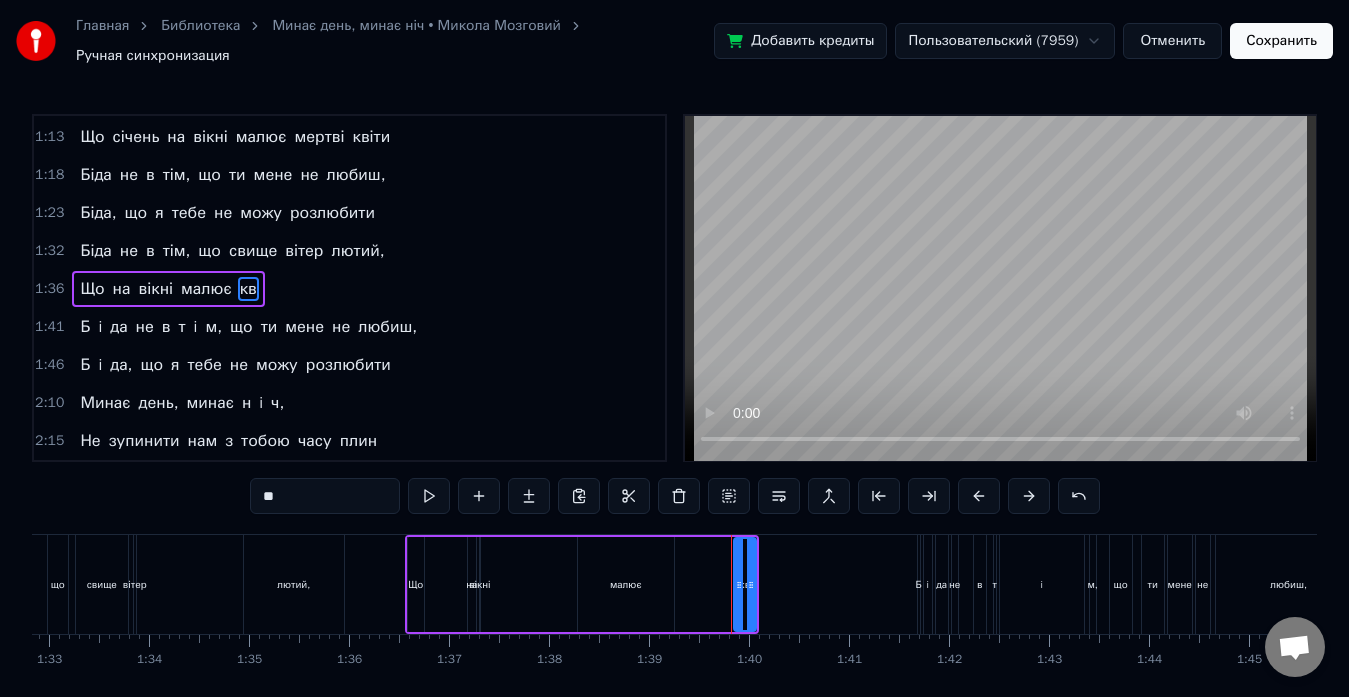 click on "**" at bounding box center (325, 496) 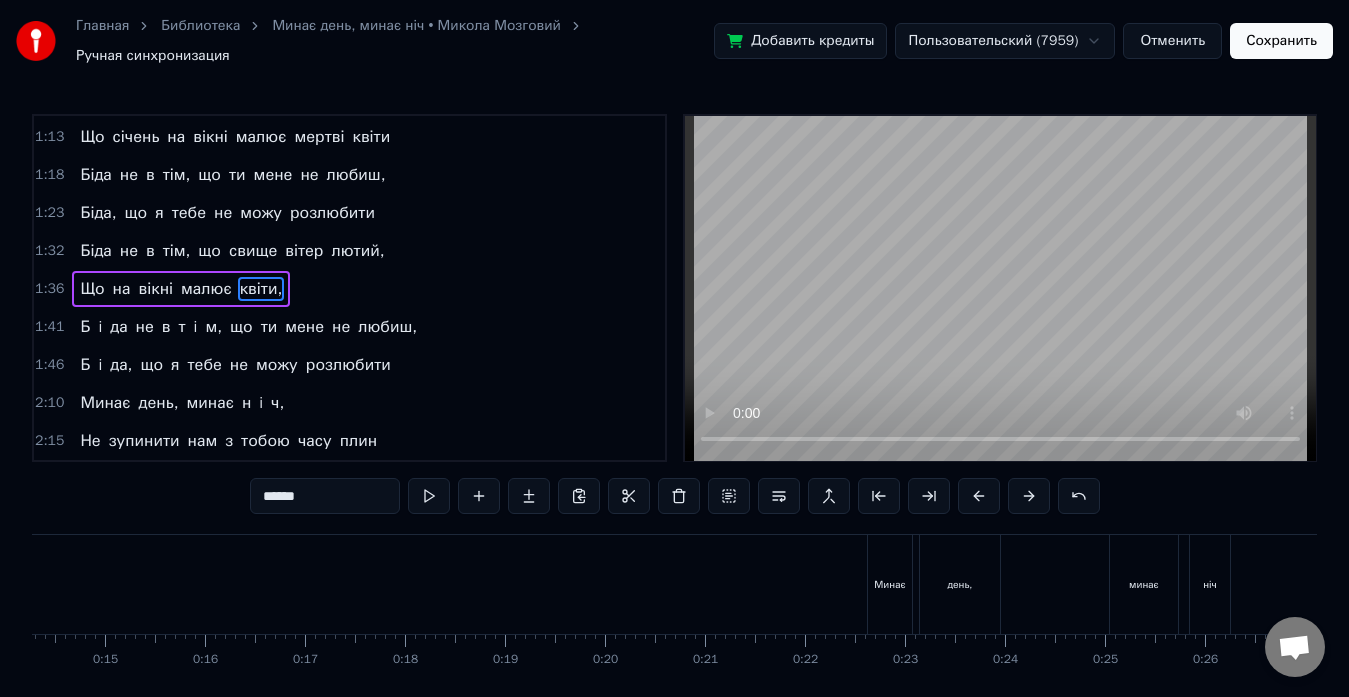 scroll, scrollTop: 0, scrollLeft: 1530, axis: horizontal 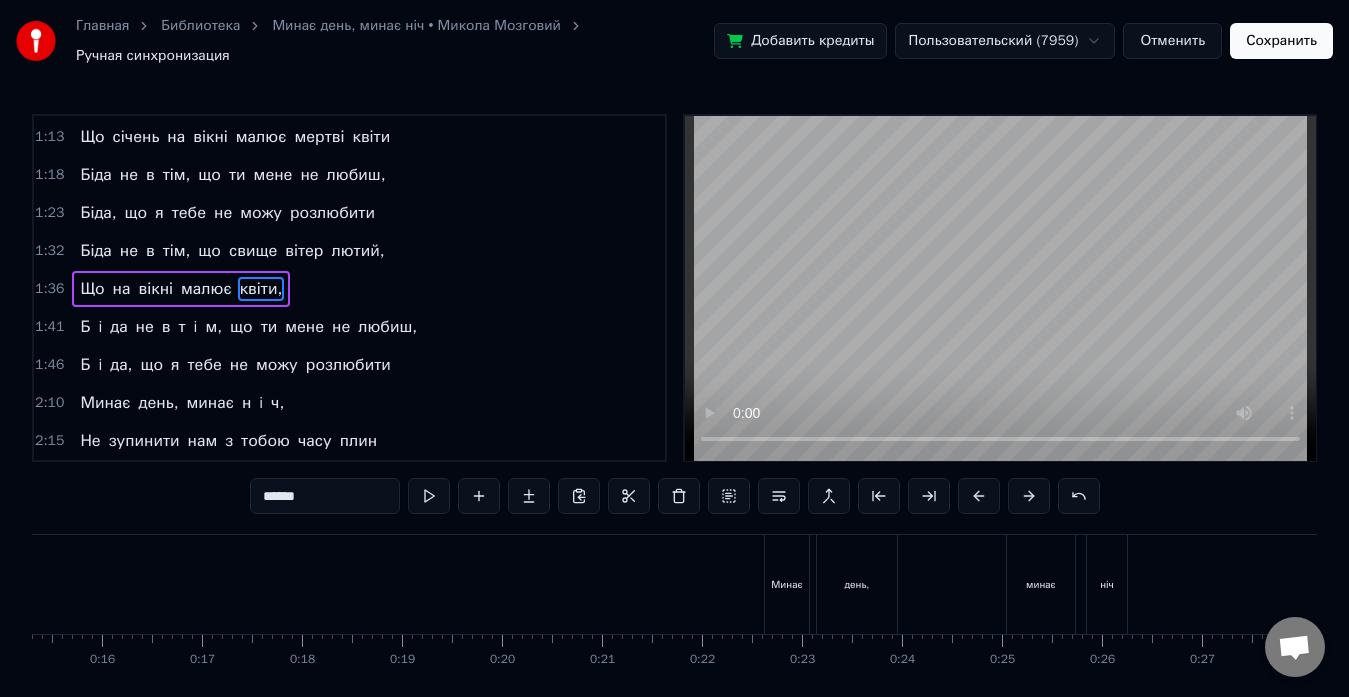 type on "******" 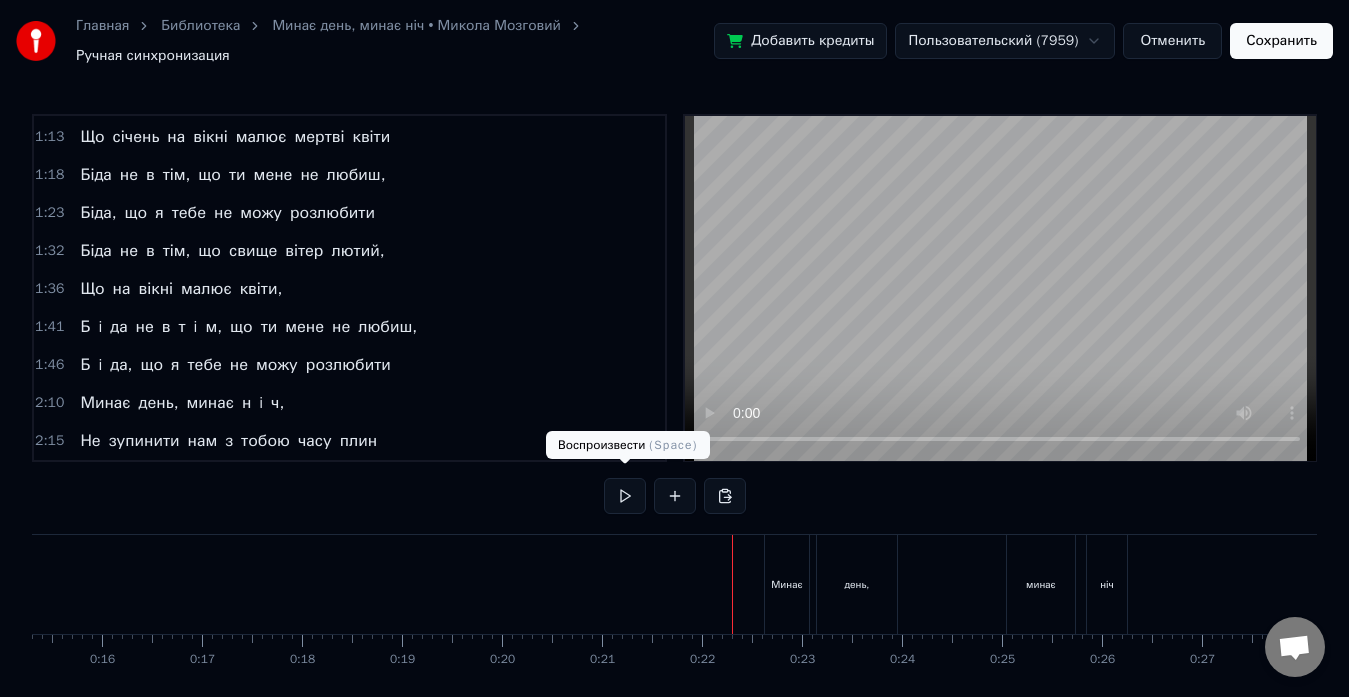 click at bounding box center (625, 496) 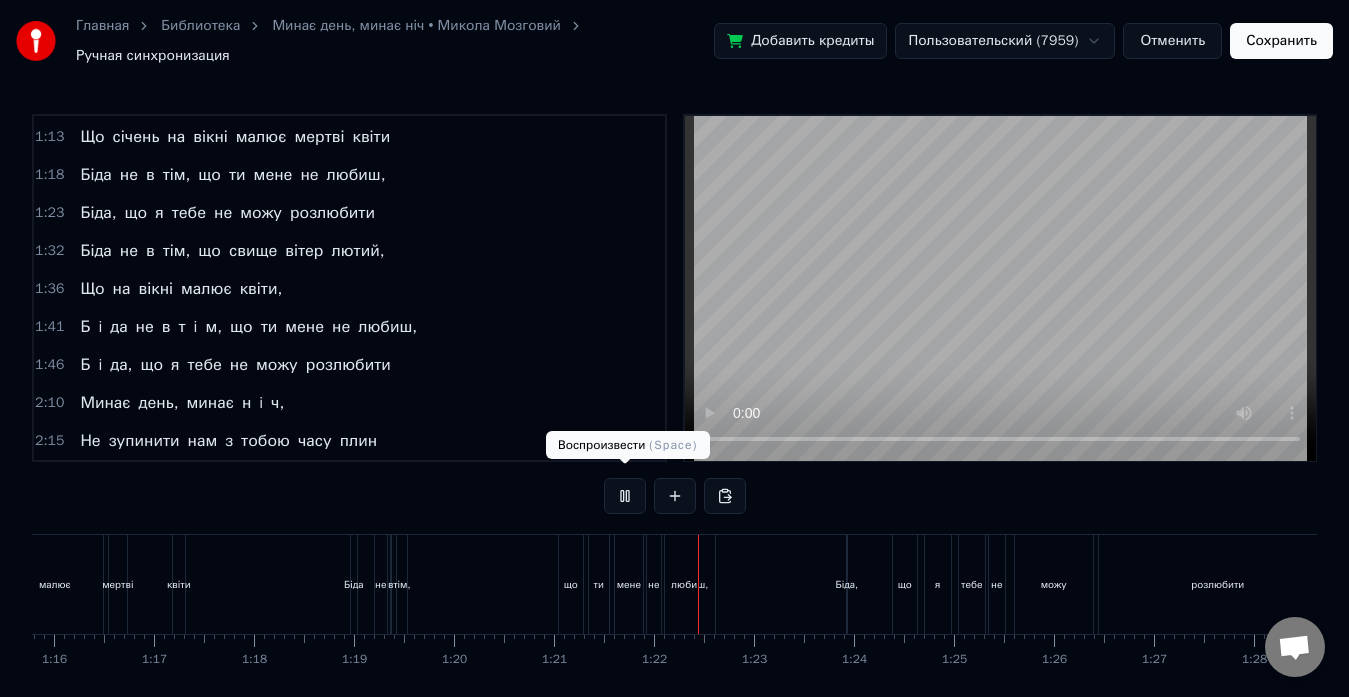 scroll, scrollTop: 0, scrollLeft: 8105, axis: horizontal 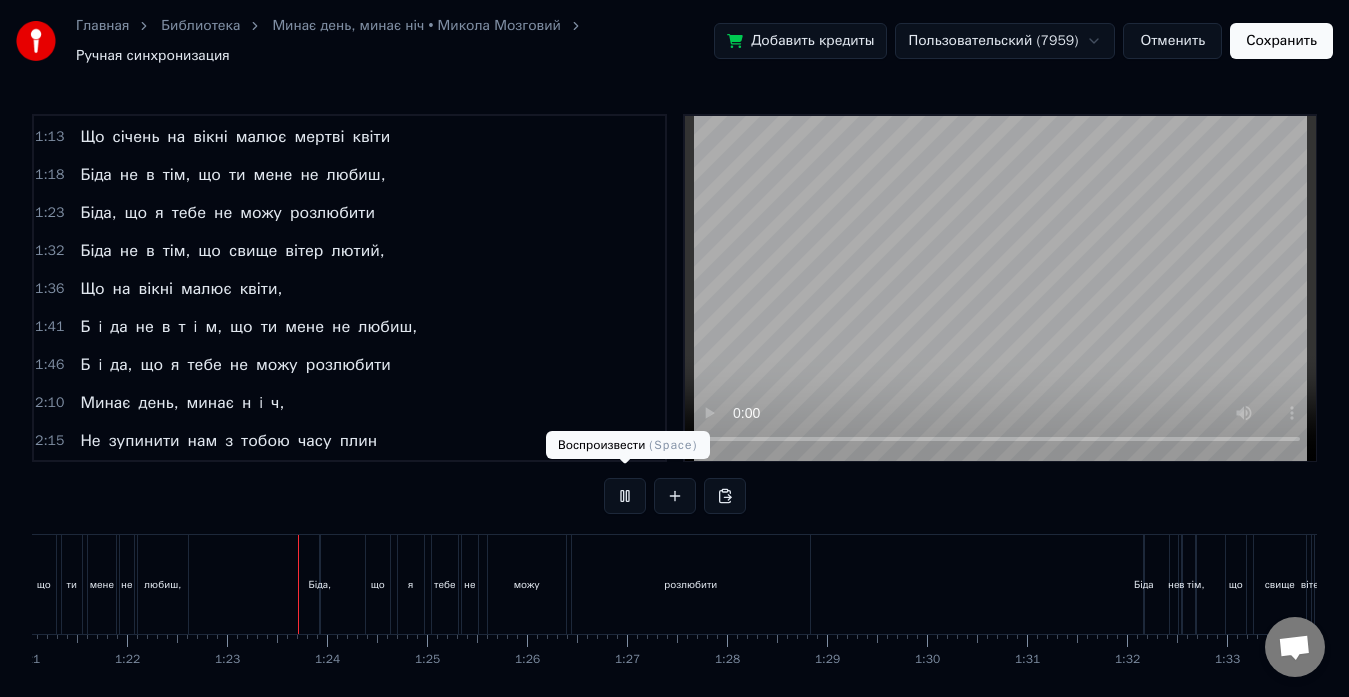 click at bounding box center [625, 496] 